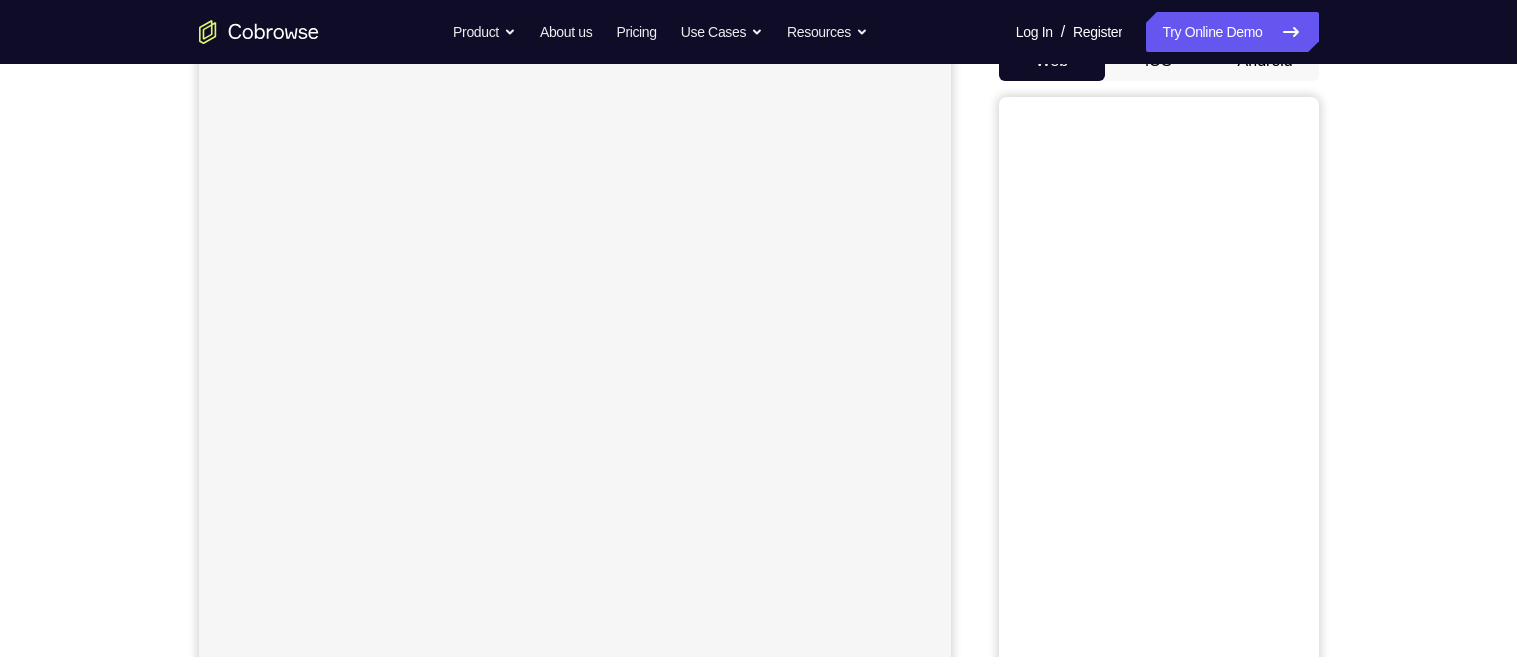 scroll, scrollTop: 167, scrollLeft: 0, axis: vertical 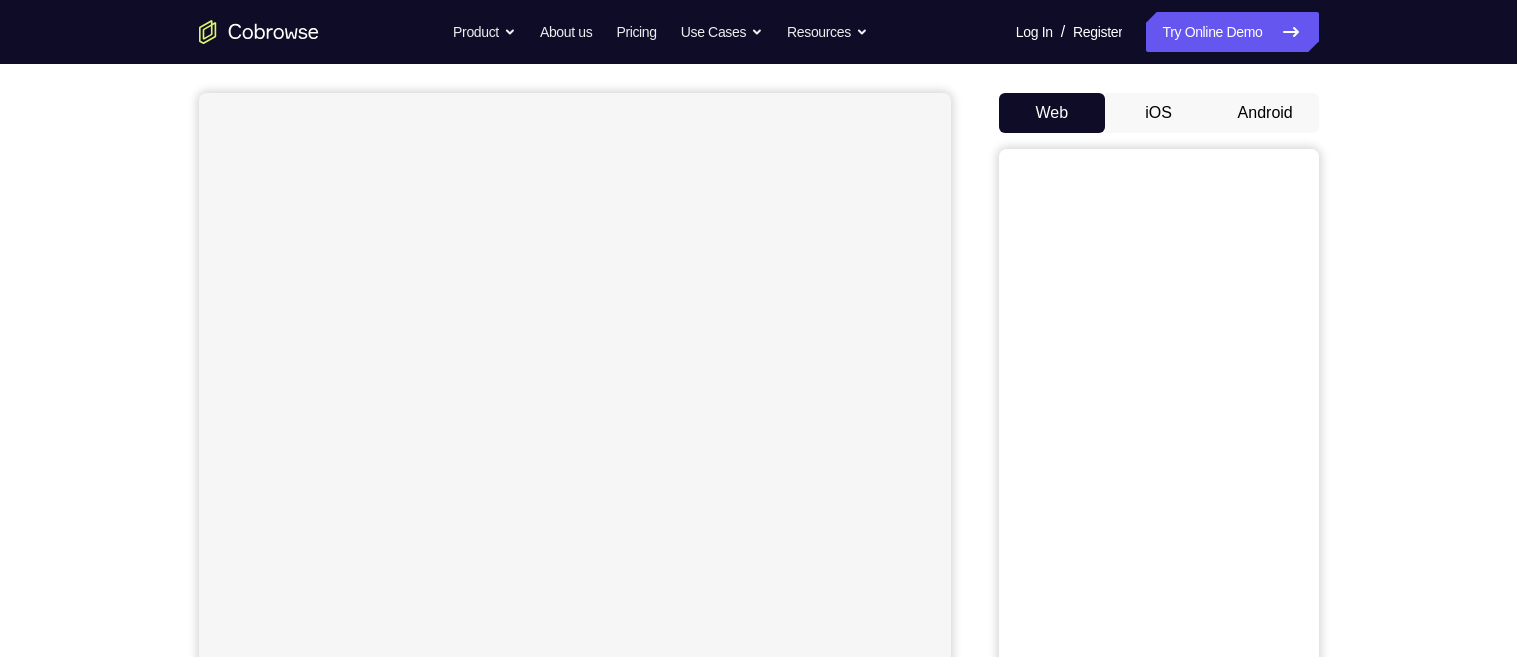 click on "Android" at bounding box center (1265, 113) 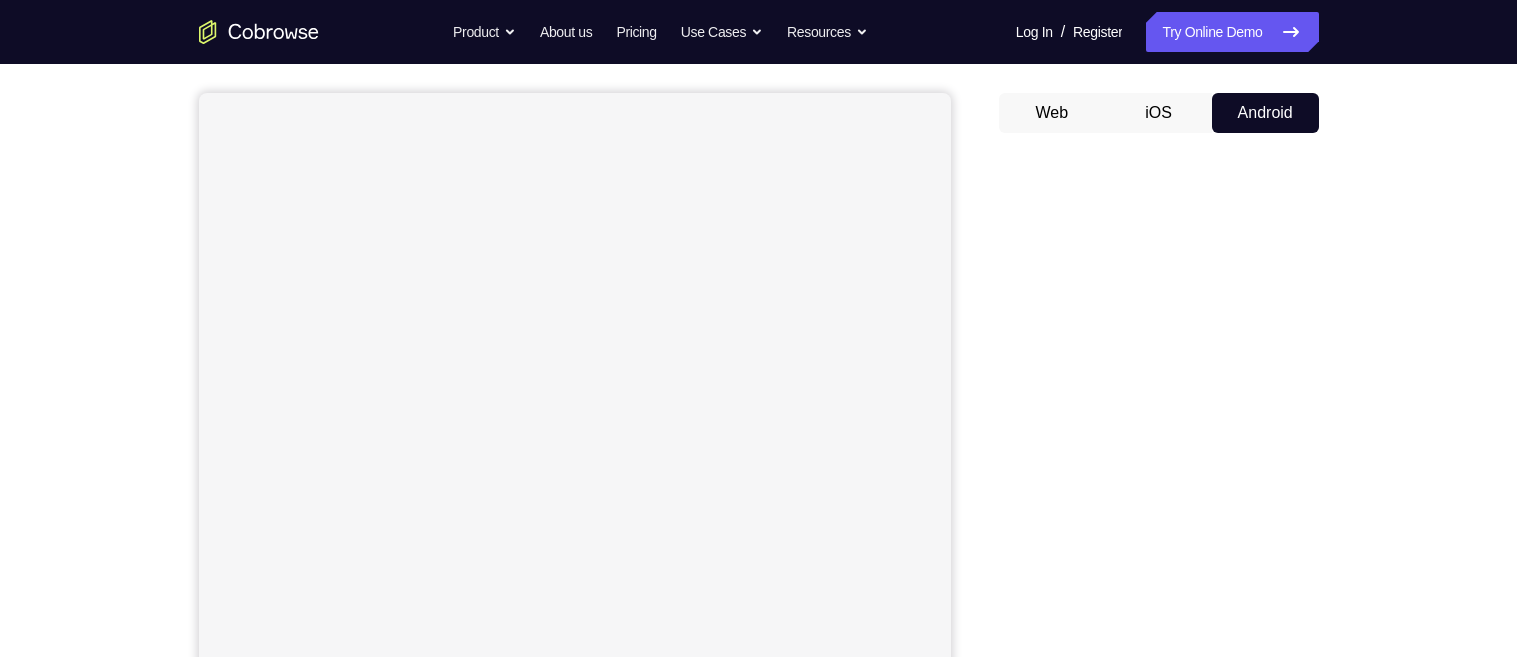 scroll, scrollTop: 7, scrollLeft: 0, axis: vertical 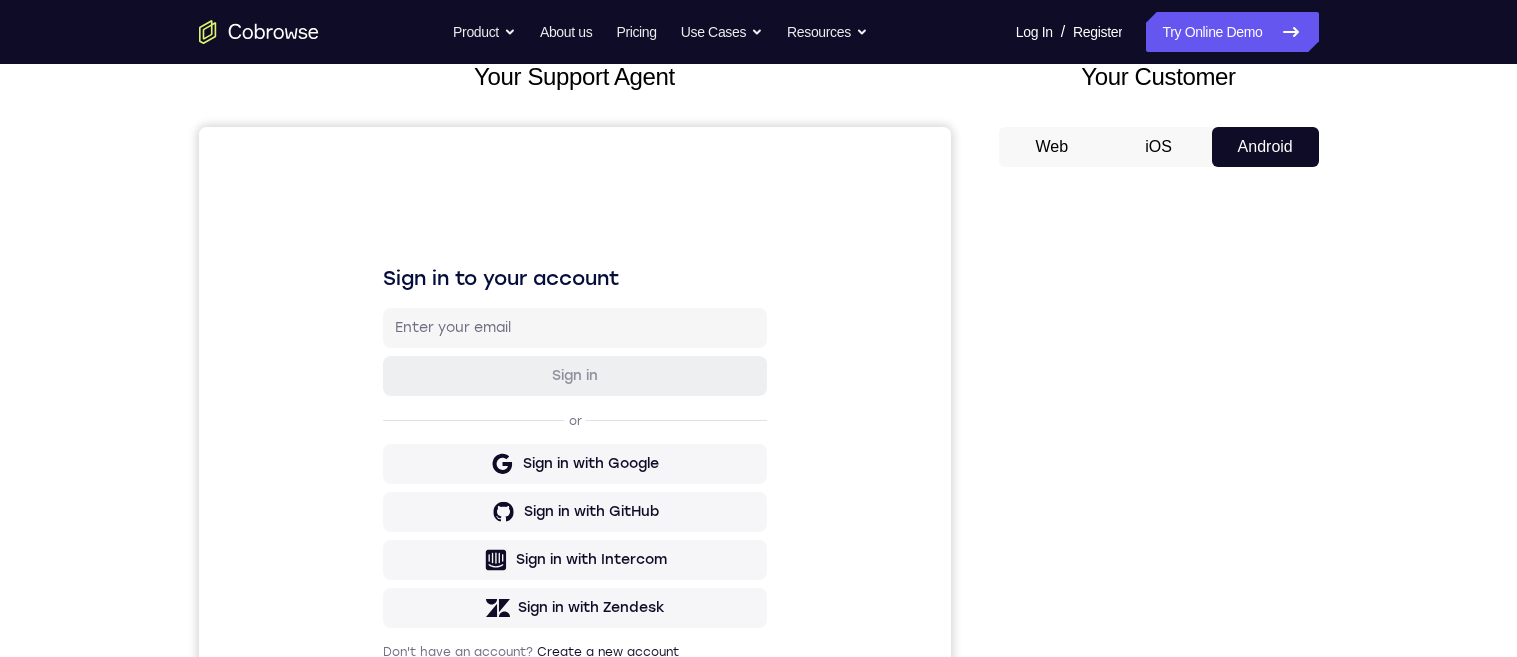 click on "iOS" at bounding box center (1158, 147) 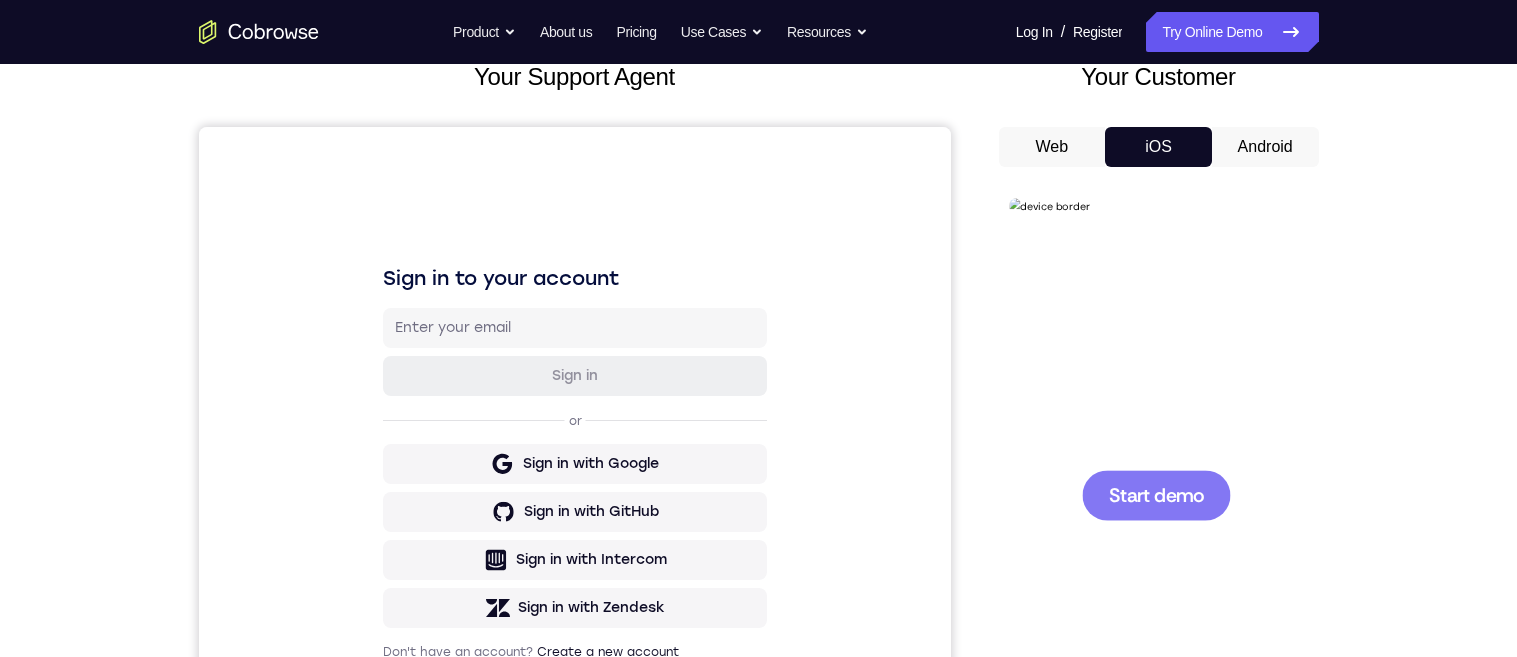 scroll, scrollTop: 0, scrollLeft: 0, axis: both 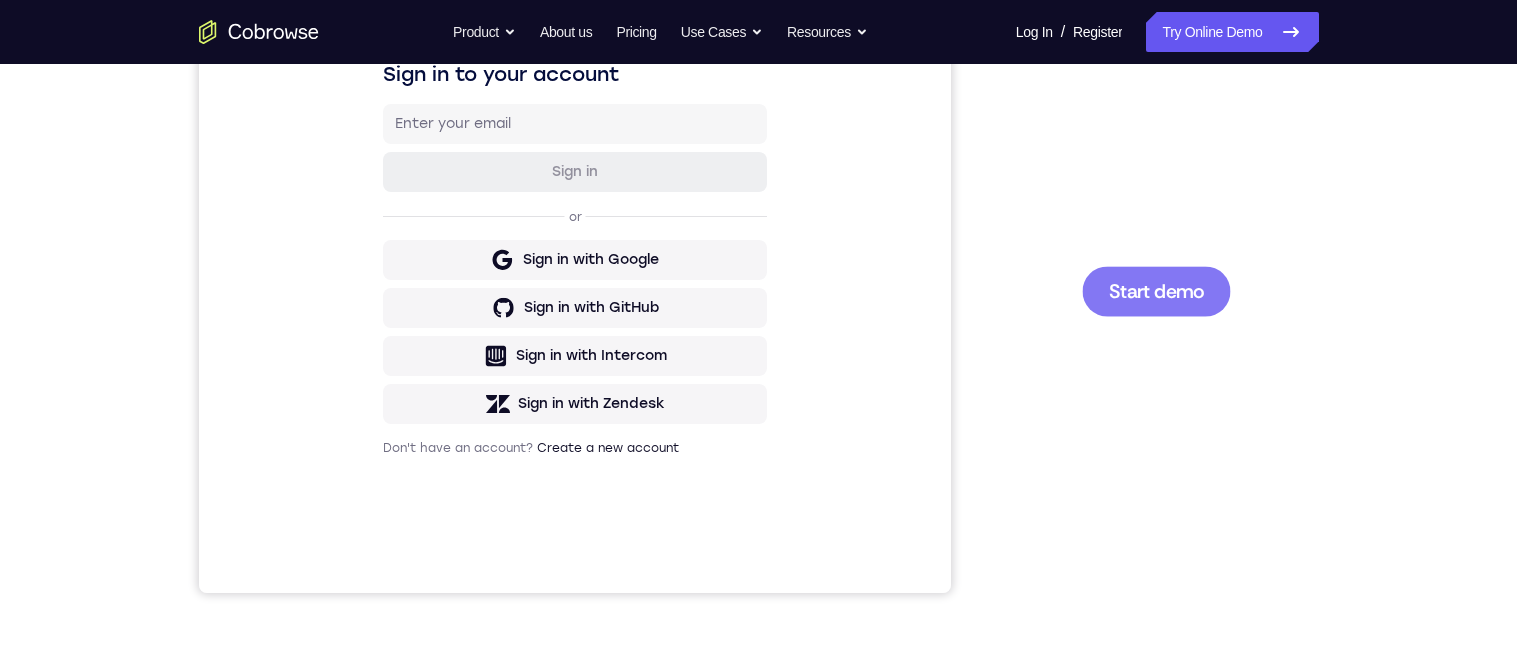 click on "Start demo" at bounding box center [1155, 290] 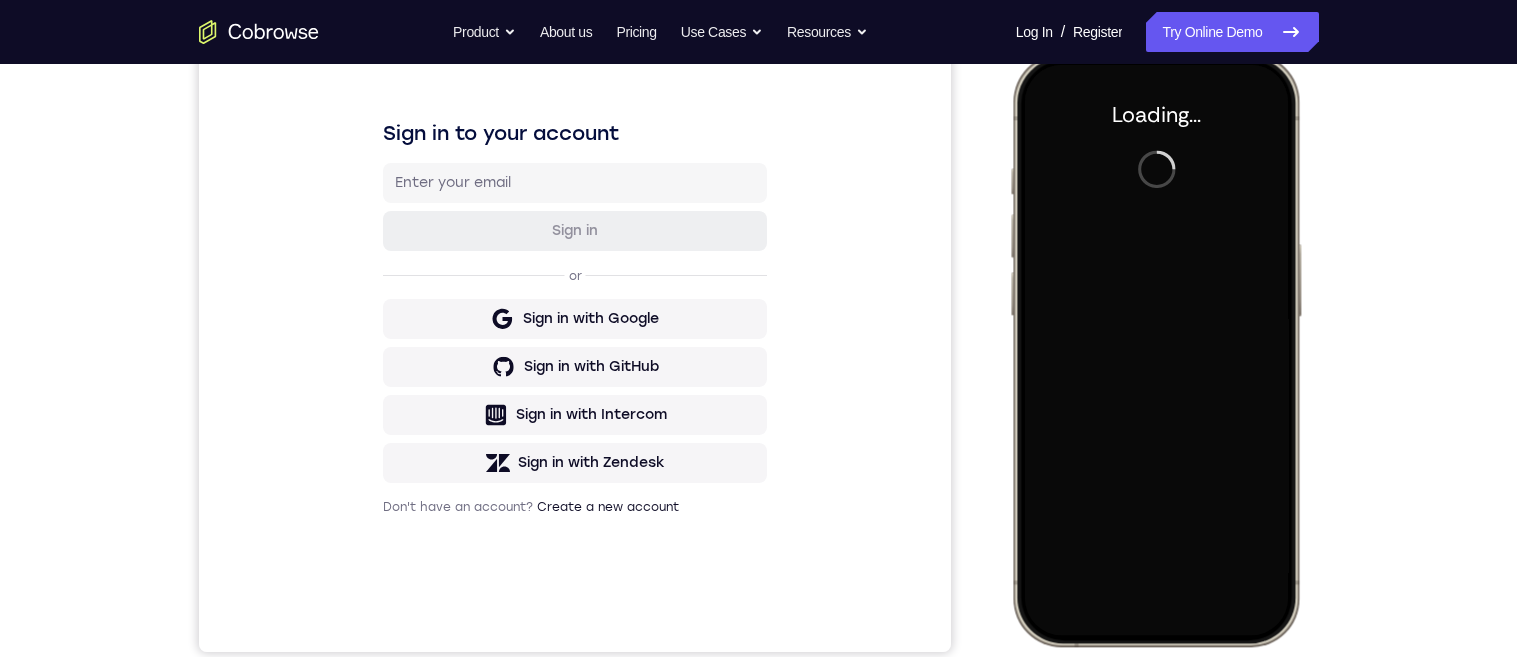 scroll, scrollTop: 212, scrollLeft: 0, axis: vertical 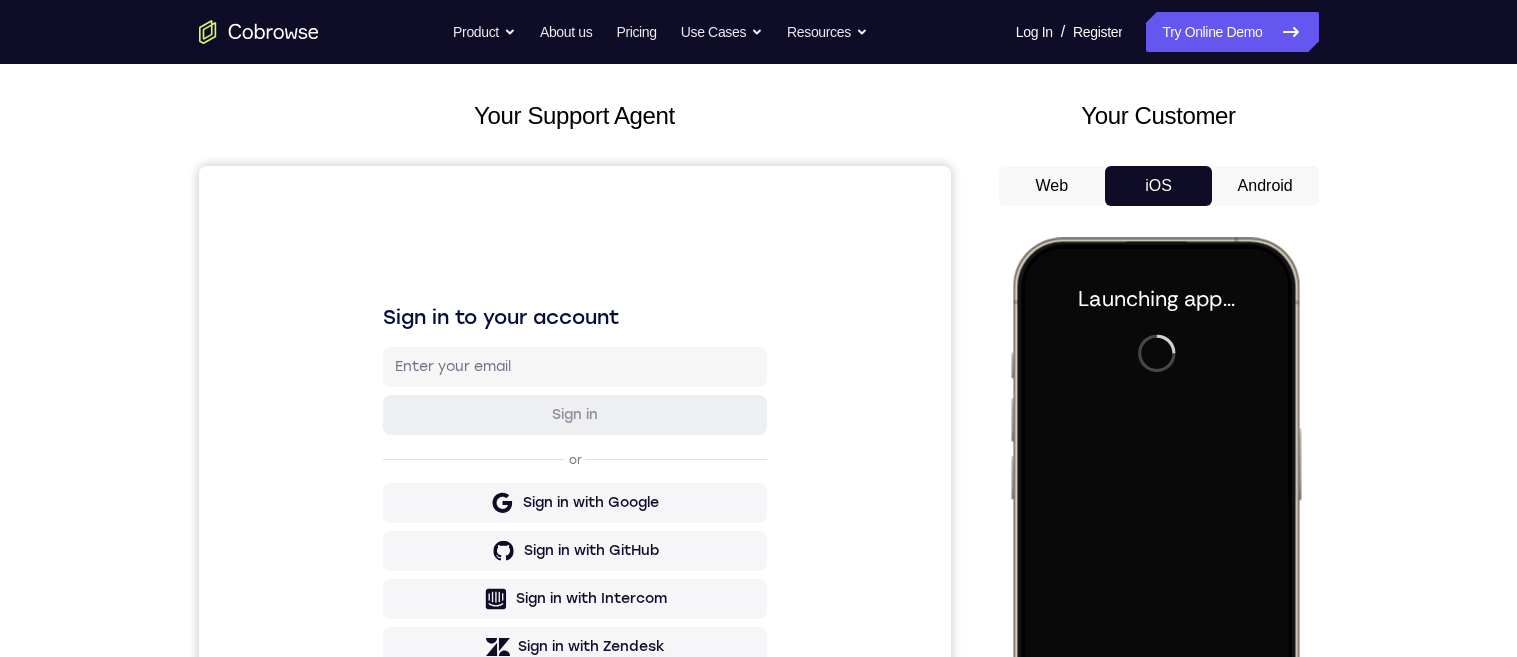 click on "Android" at bounding box center [1265, 186] 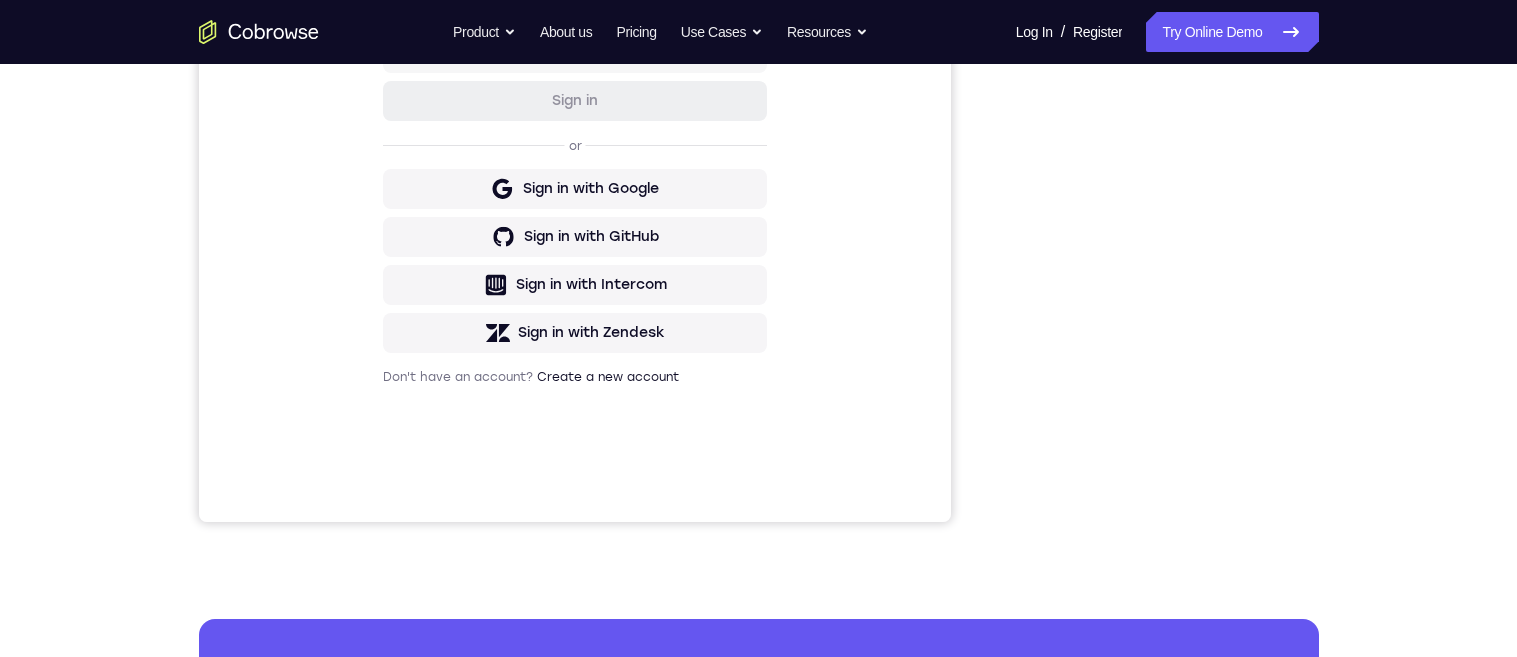 scroll, scrollTop: 0, scrollLeft: 0, axis: both 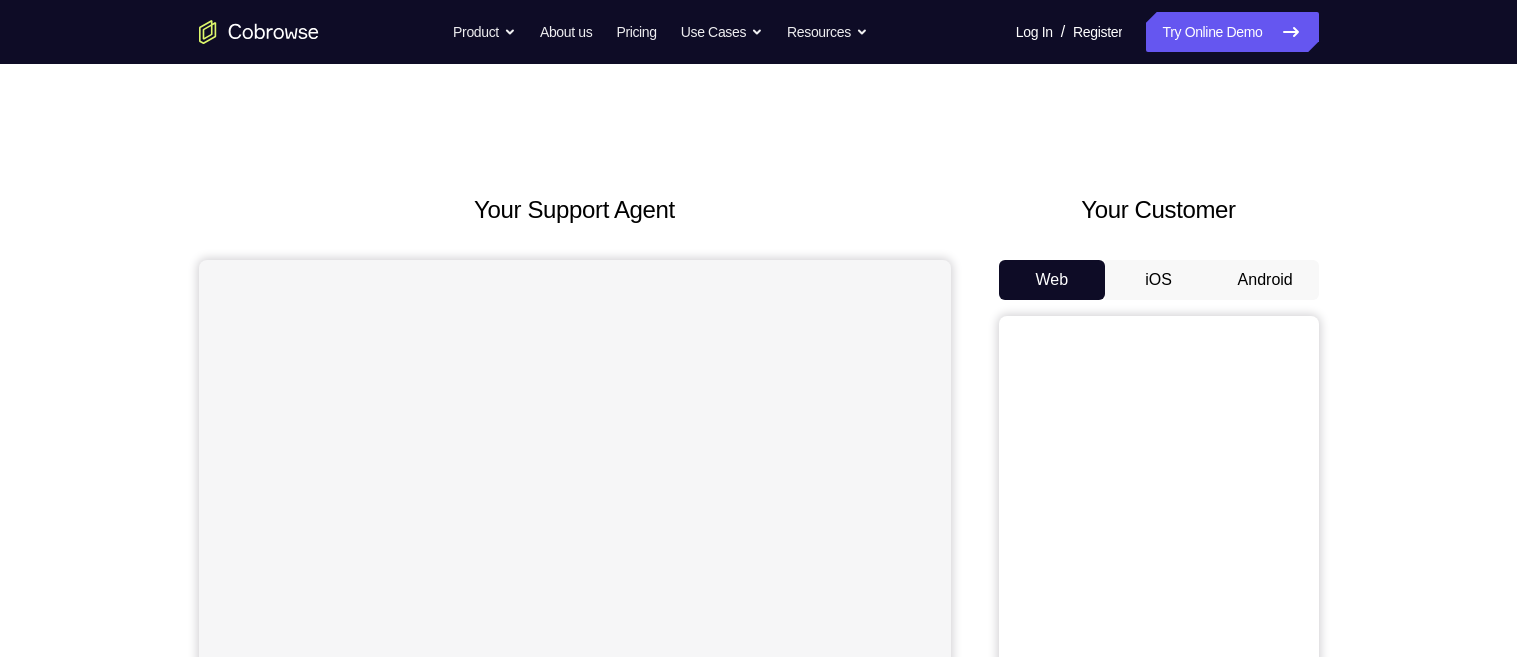click on "Android" at bounding box center [1265, 280] 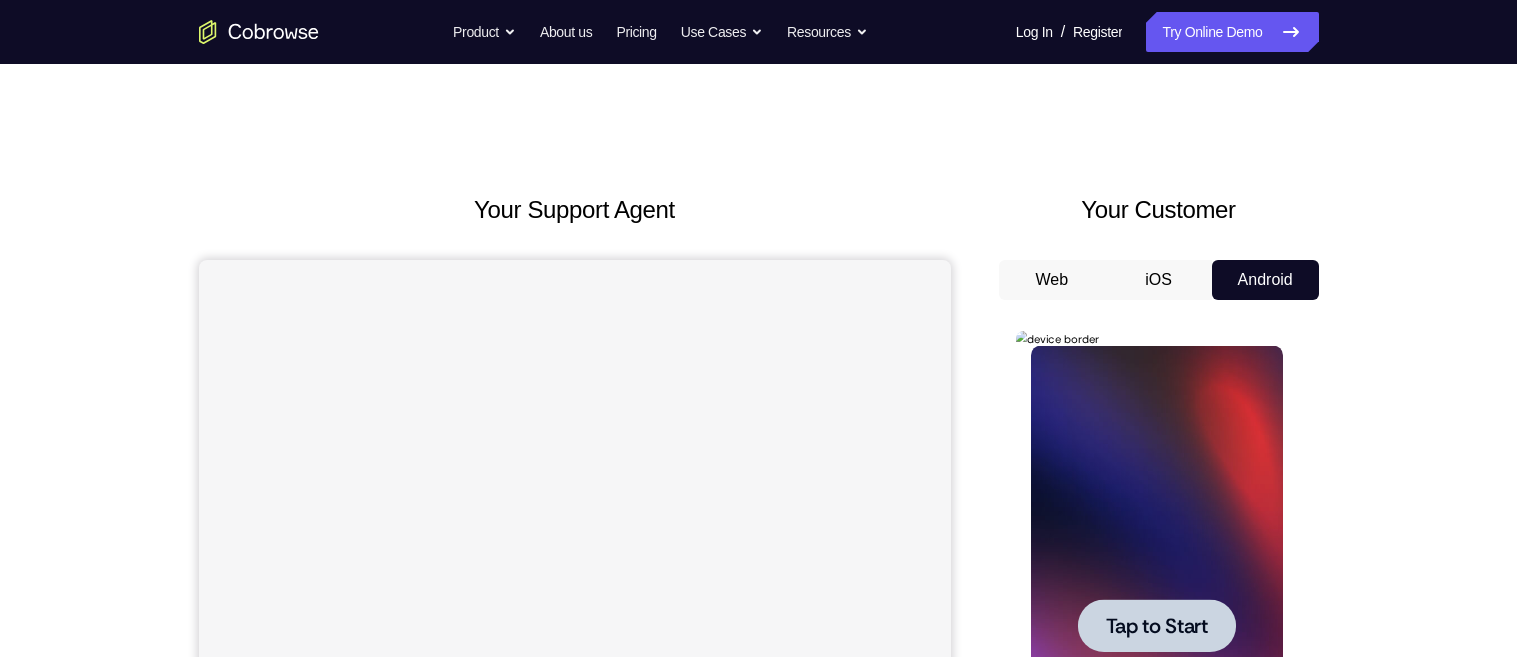 click on "Tap to Start" at bounding box center [1157, 626] 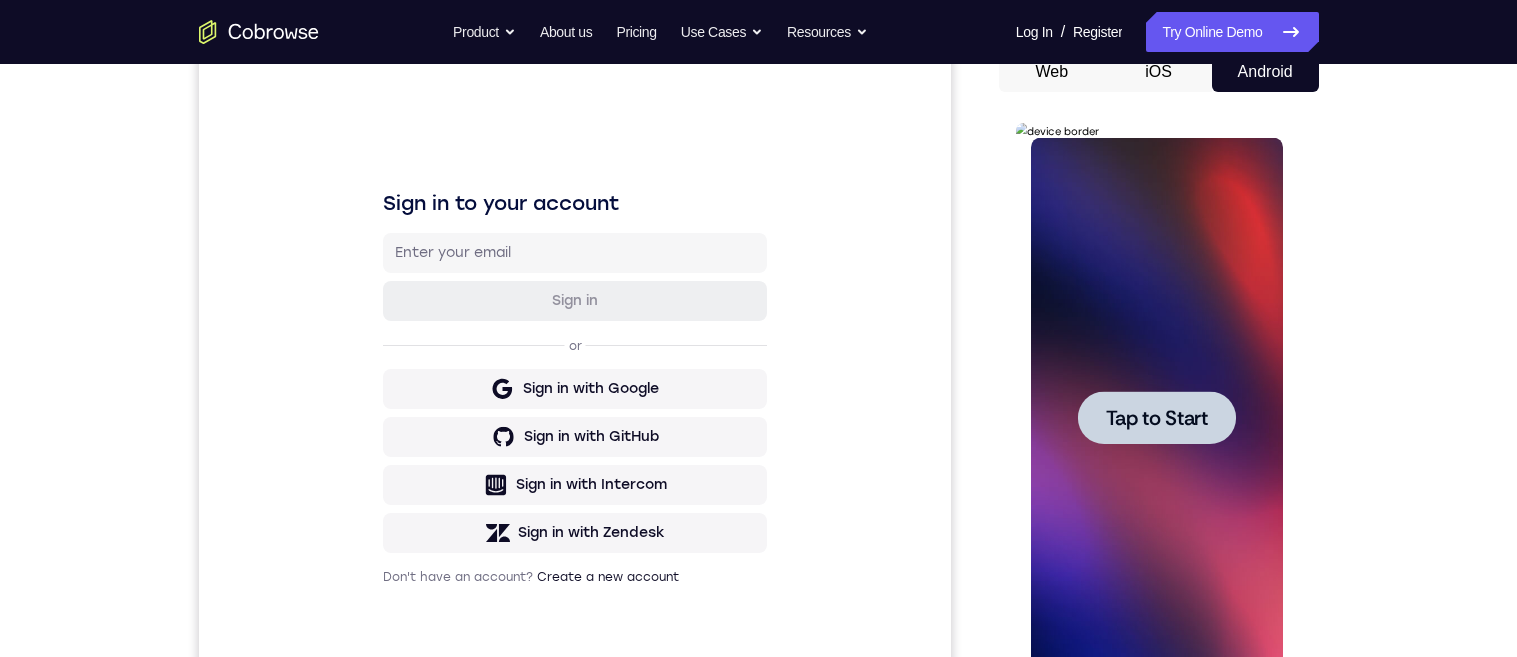 scroll, scrollTop: 0, scrollLeft: 0, axis: both 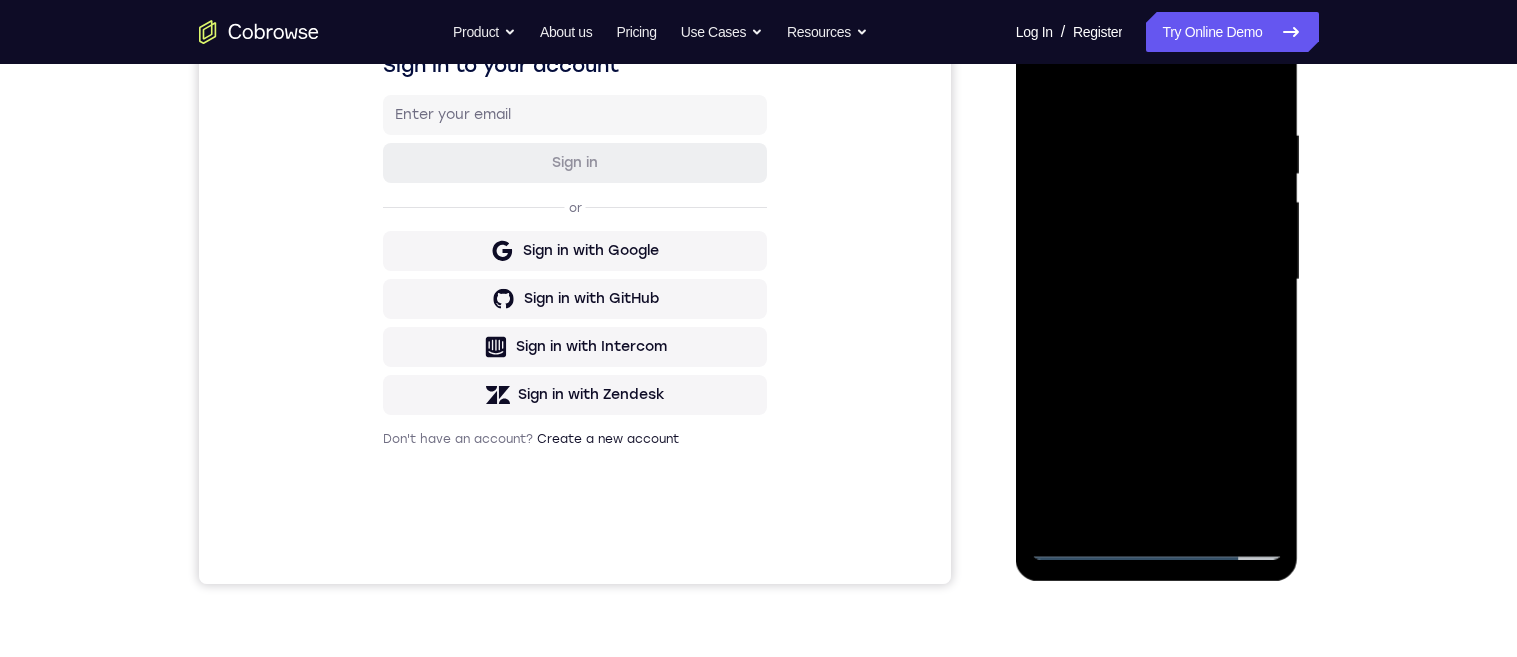 click at bounding box center (1157, 280) 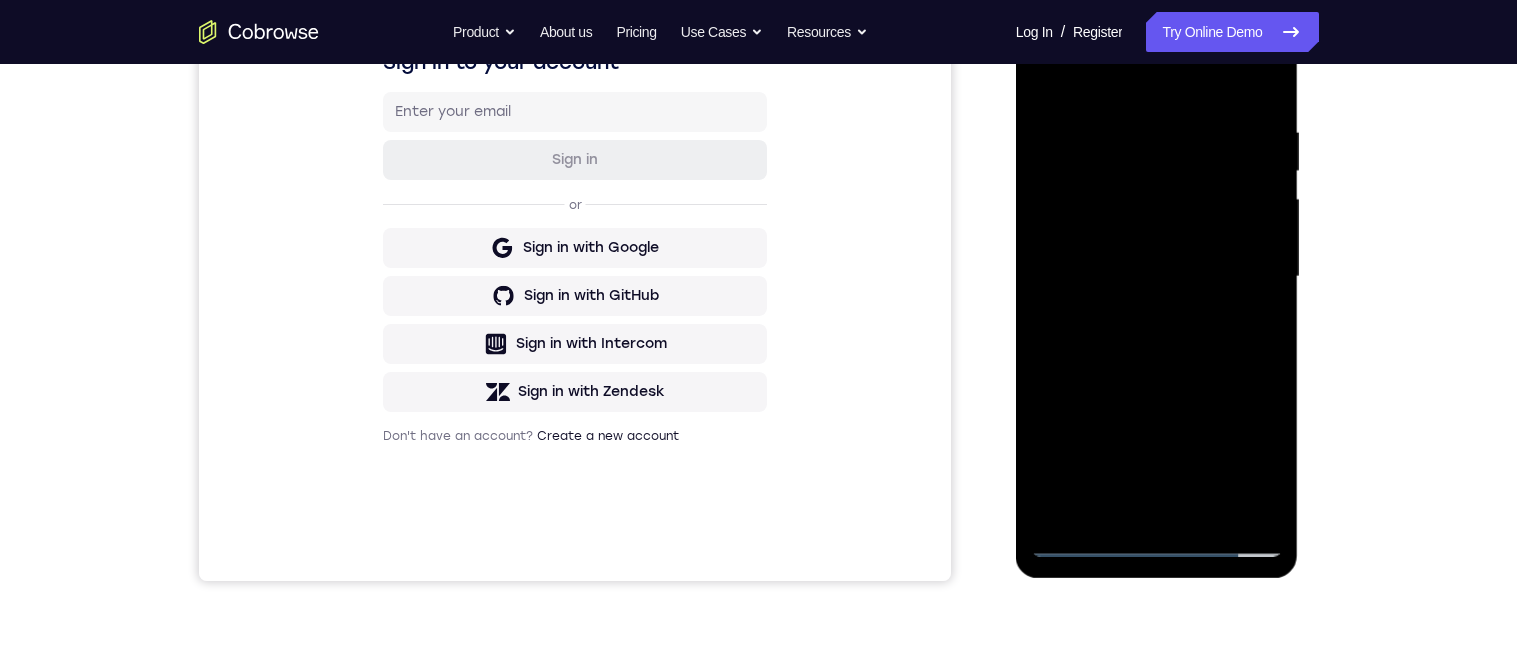 scroll, scrollTop: 424, scrollLeft: 0, axis: vertical 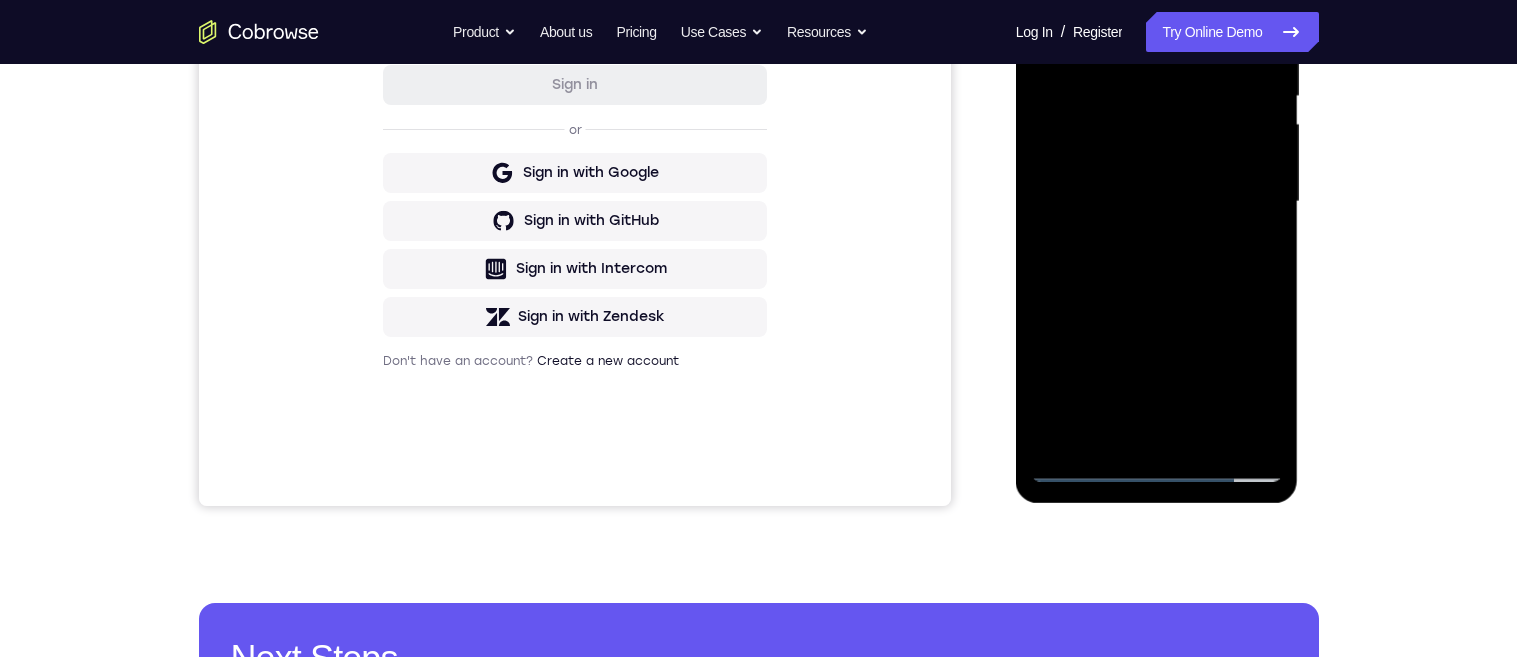 click at bounding box center [1157, 202] 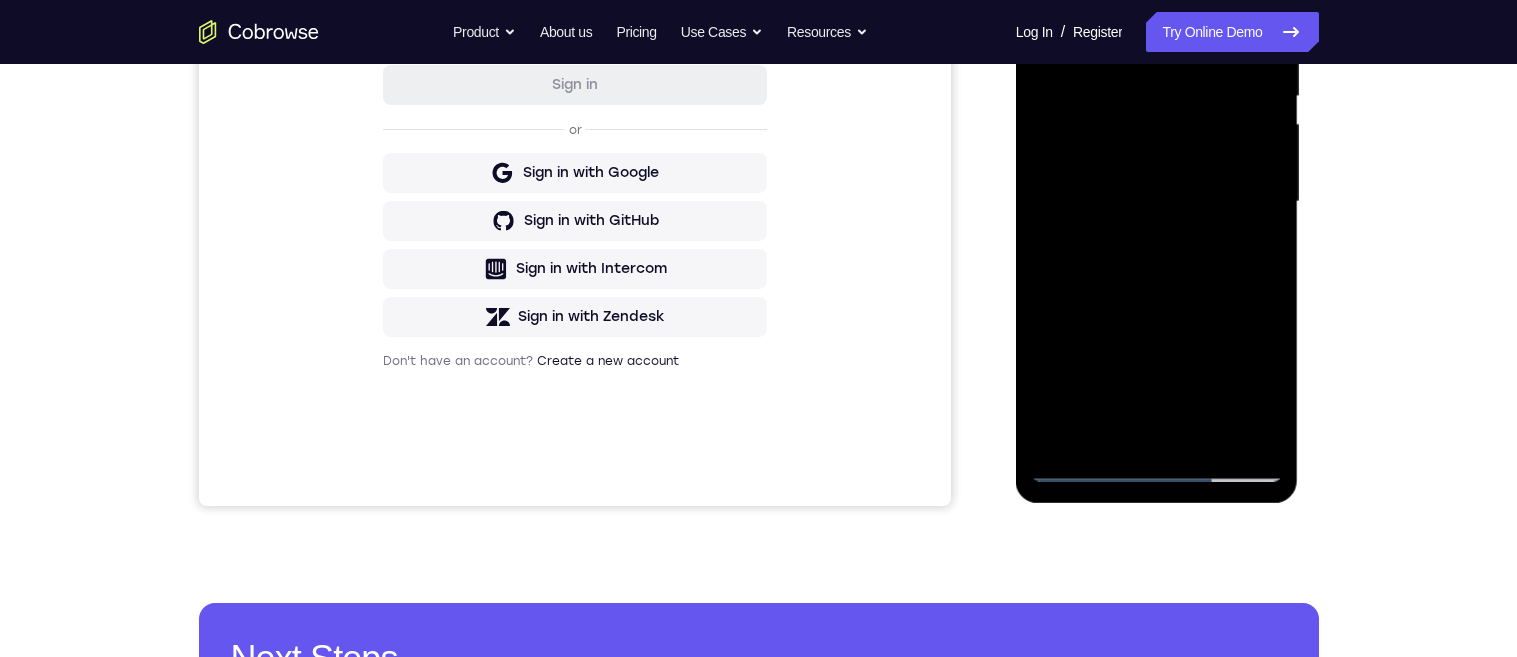 click at bounding box center [1157, 202] 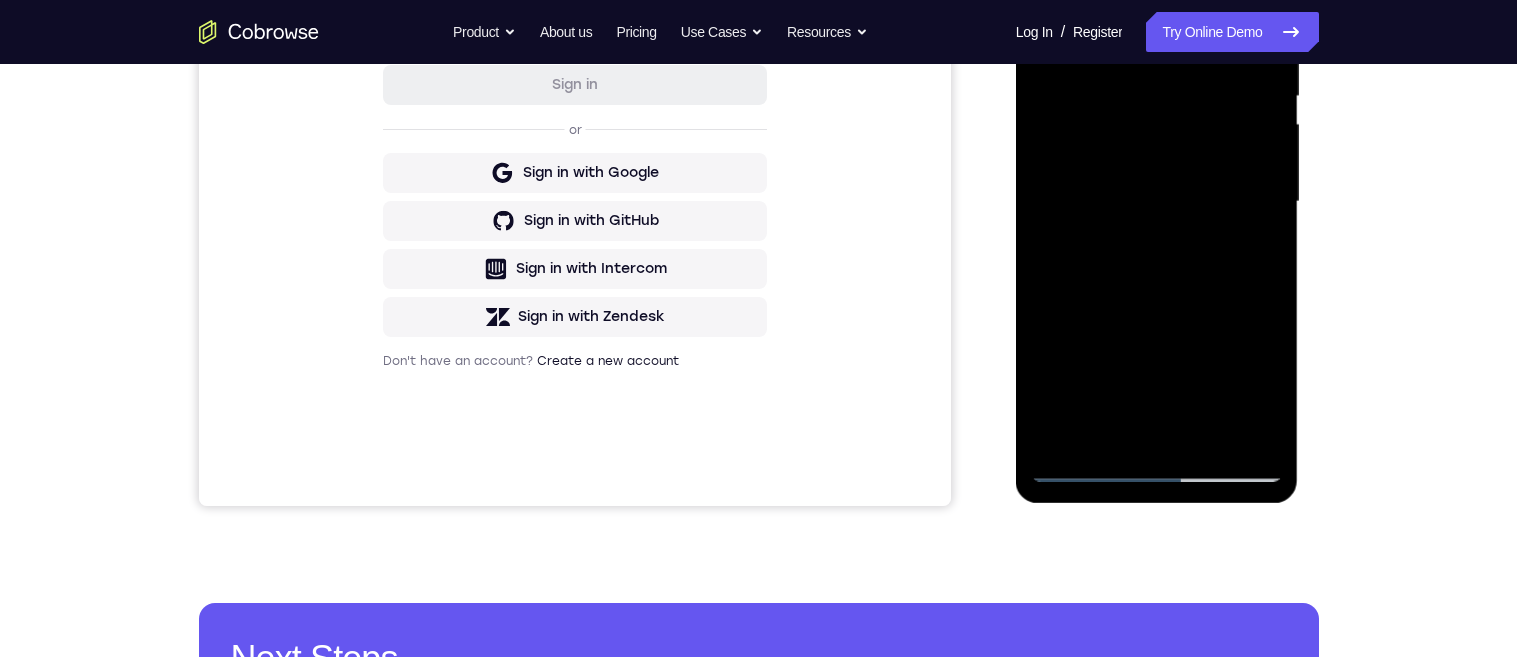 click at bounding box center [1157, 202] 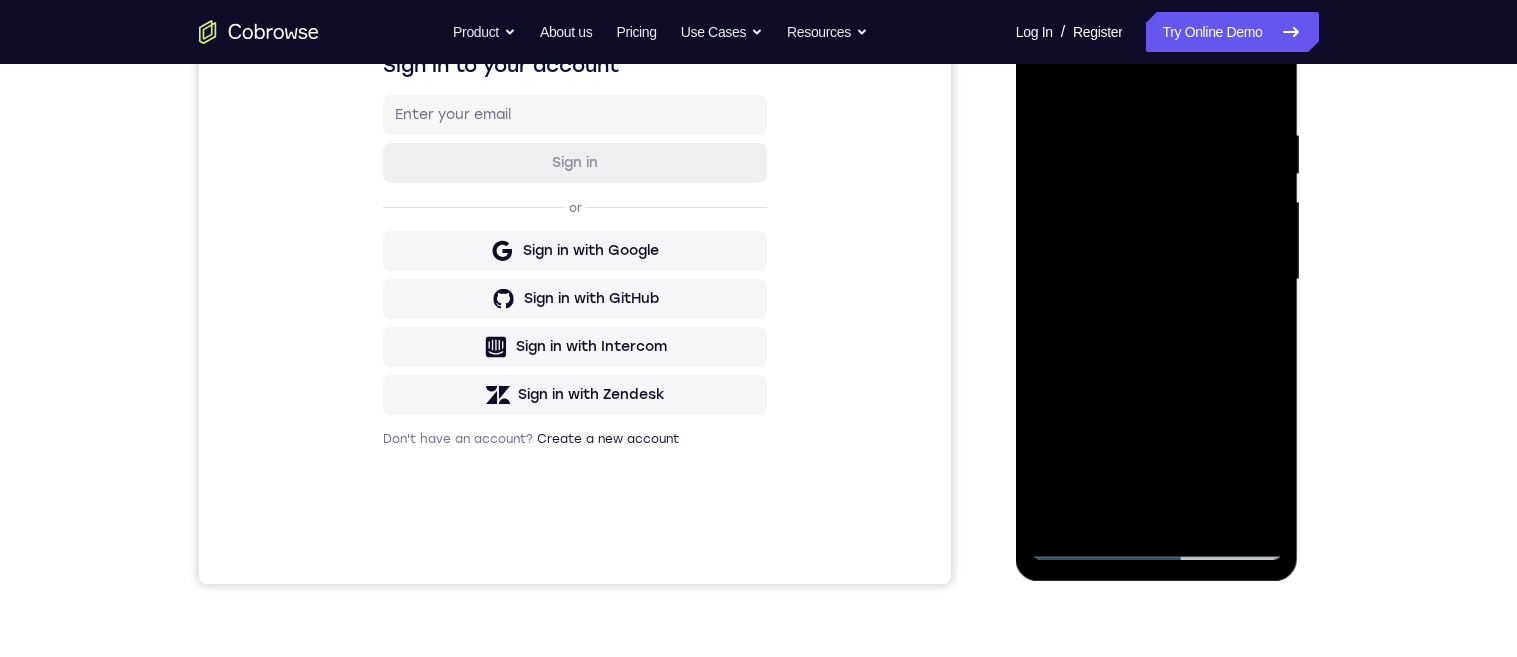 scroll, scrollTop: 308, scrollLeft: 0, axis: vertical 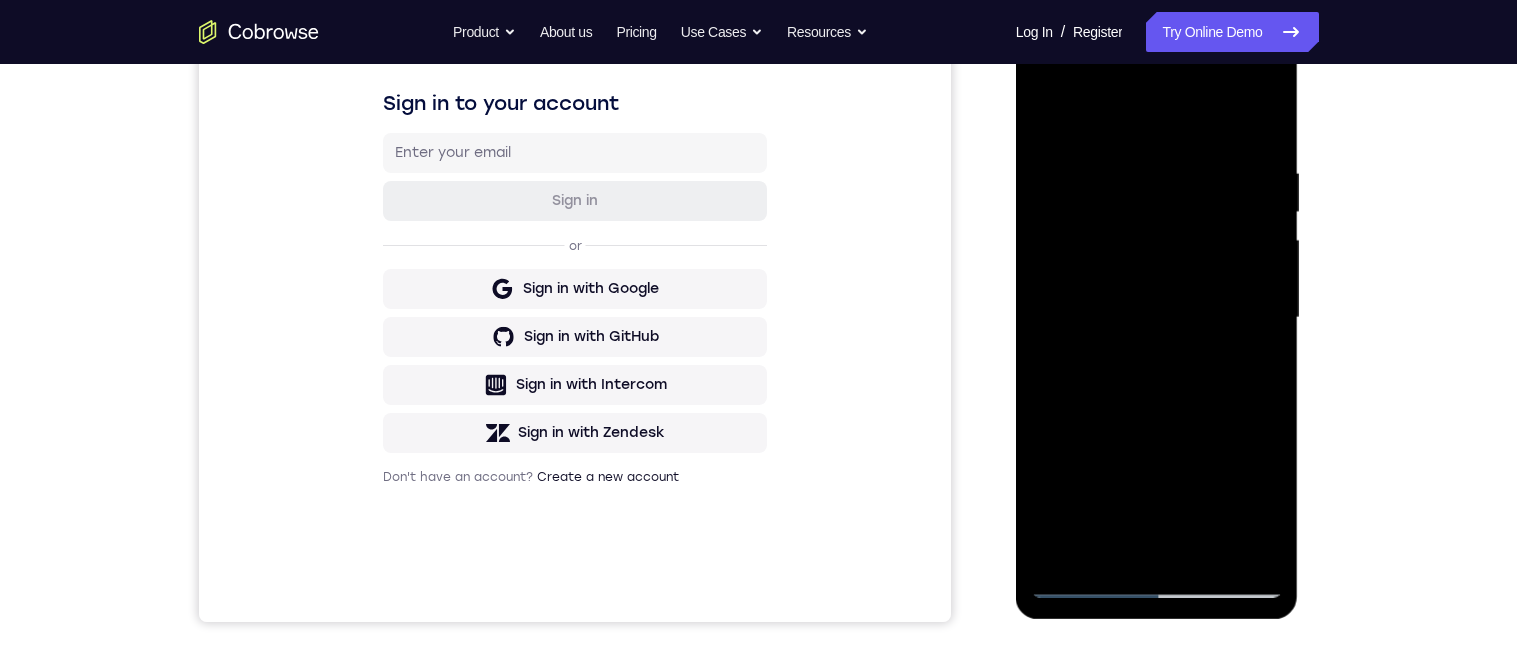 click at bounding box center [1157, 318] 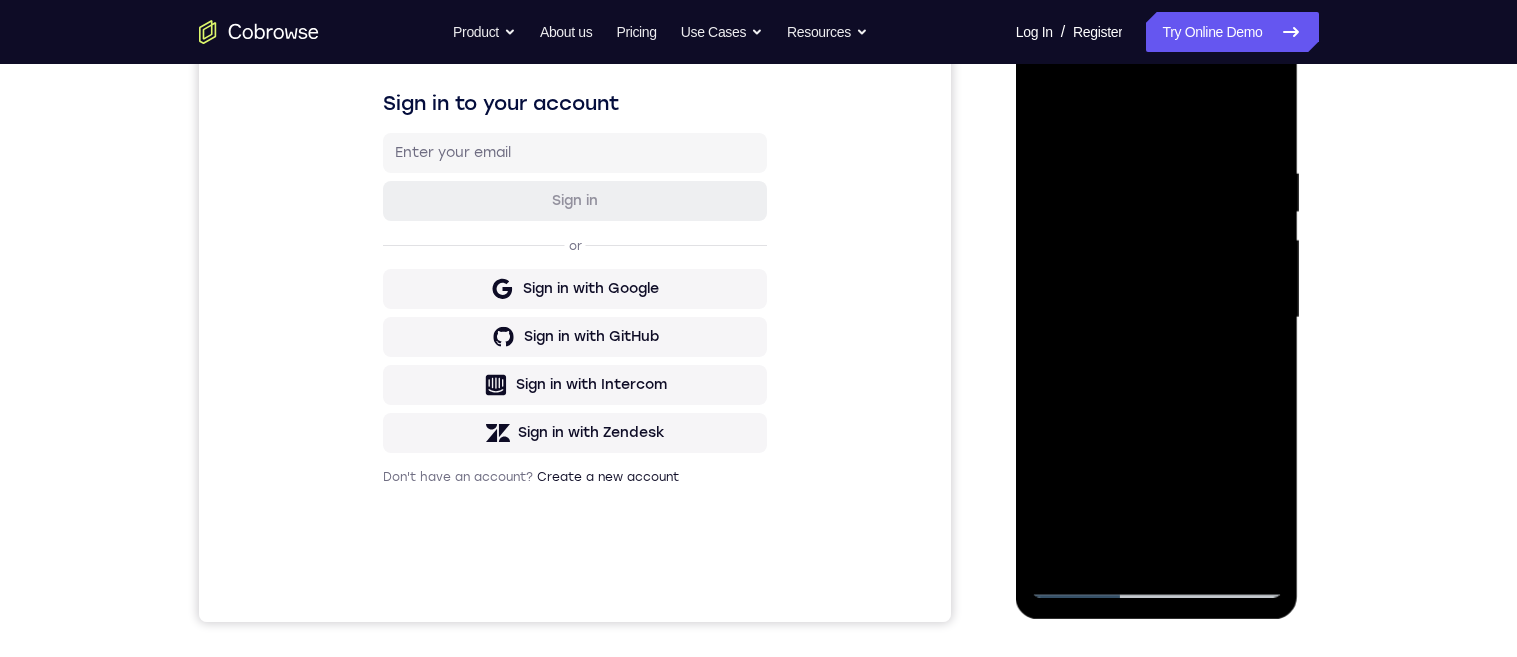 click at bounding box center (1157, 318) 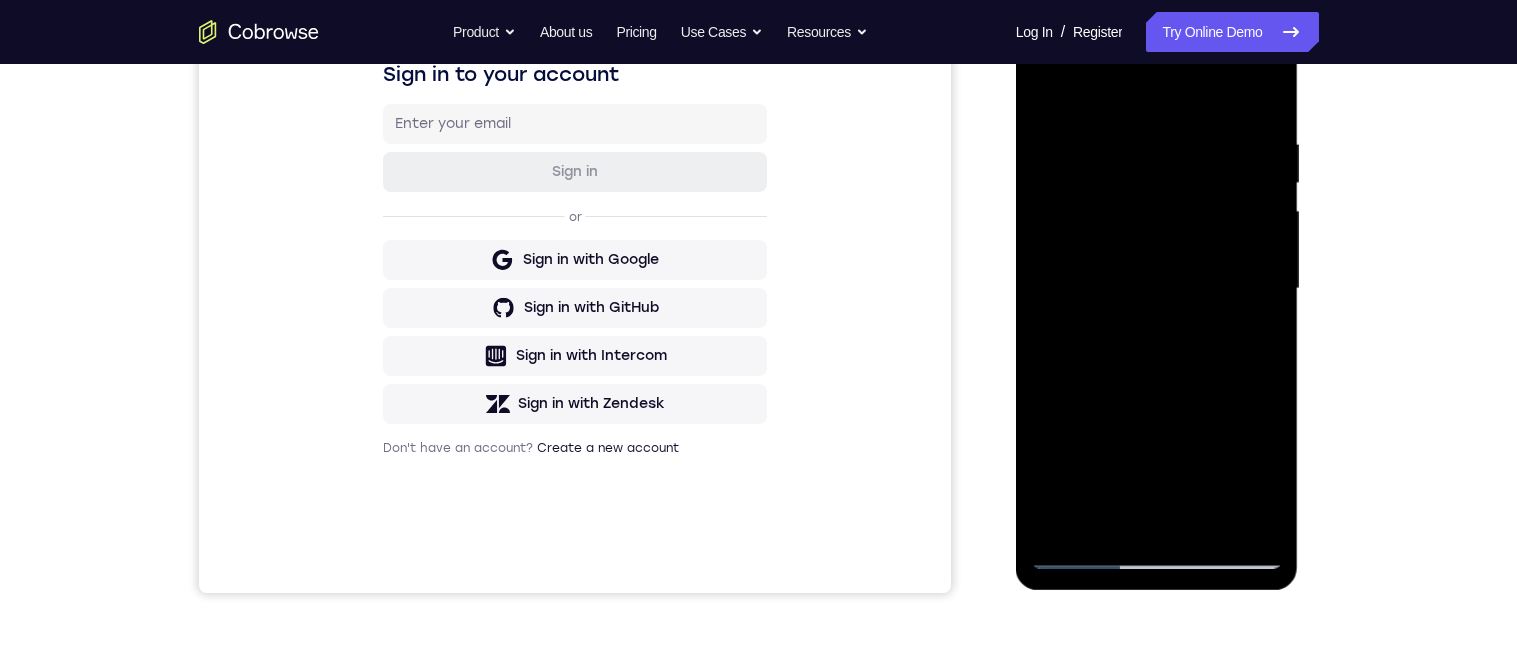 scroll, scrollTop: 308, scrollLeft: 0, axis: vertical 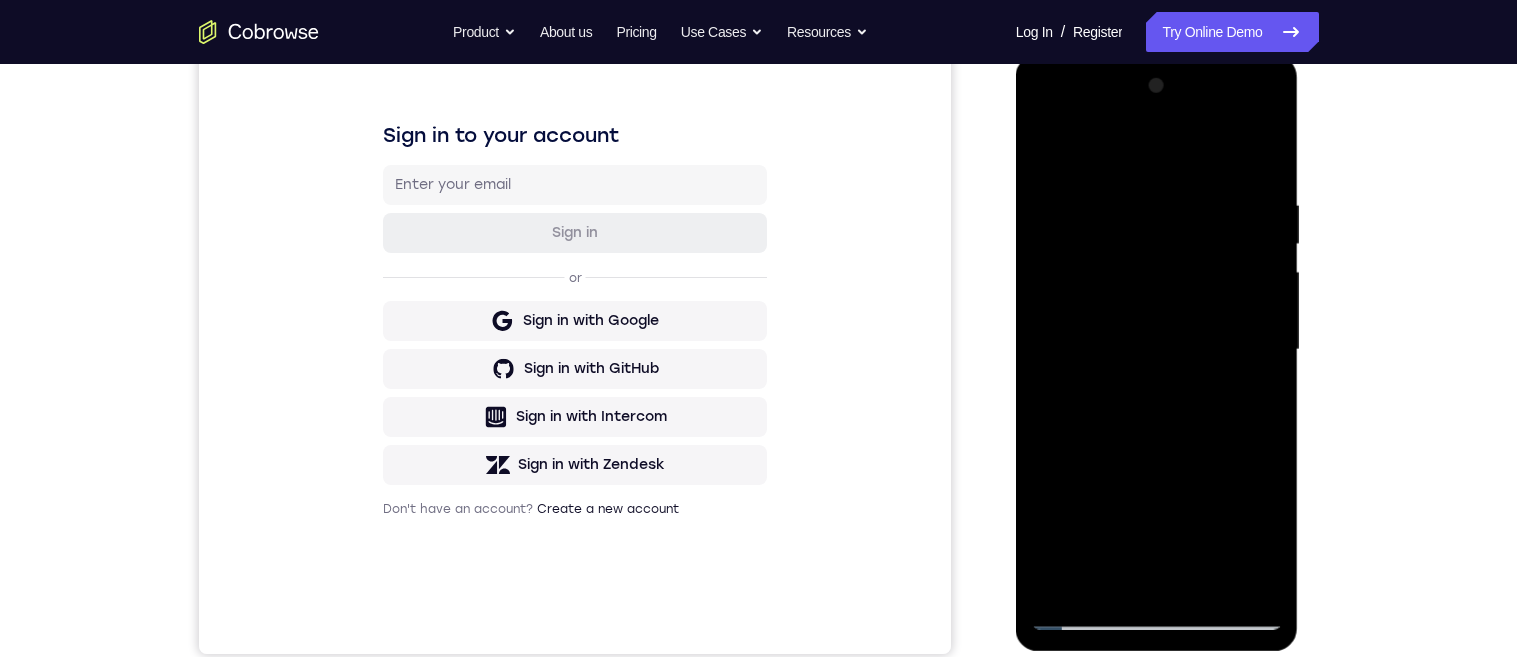 click at bounding box center (1157, 350) 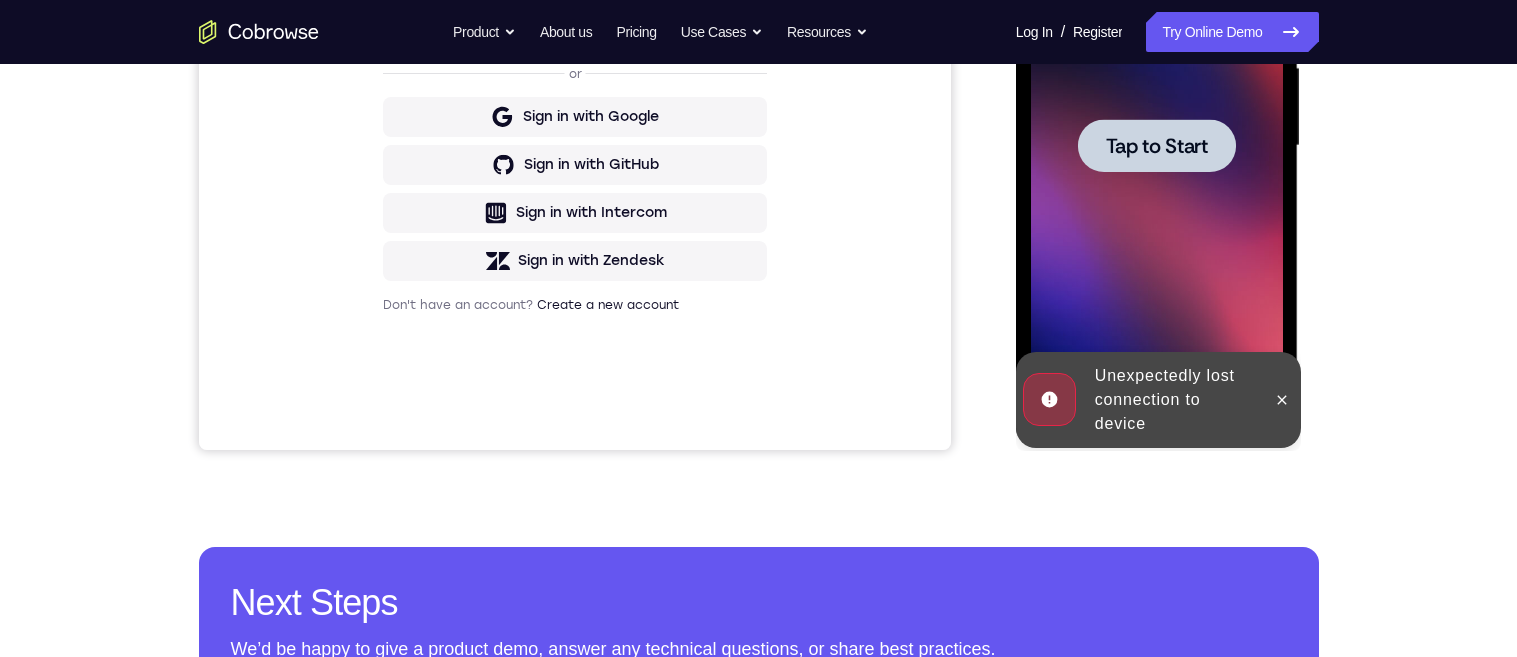 scroll, scrollTop: 483, scrollLeft: 0, axis: vertical 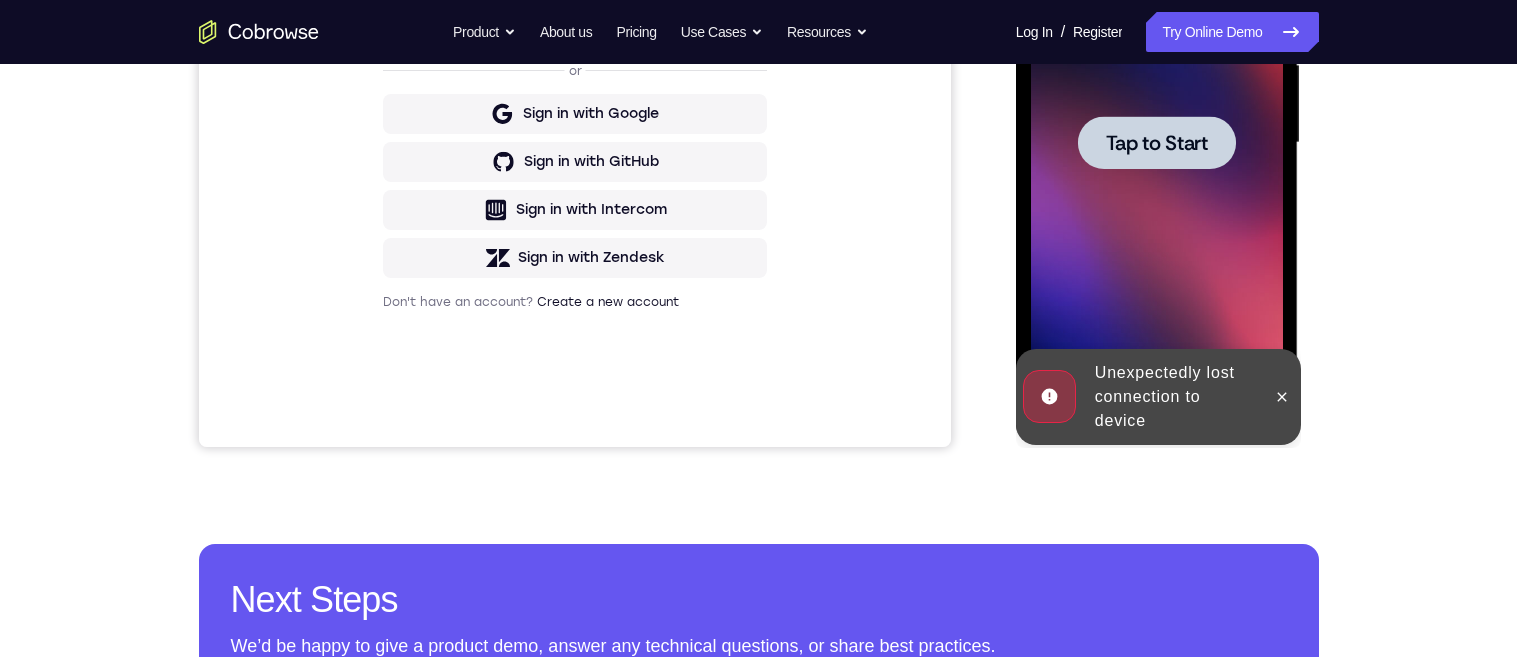 click on "Tap to Start" at bounding box center (1157, 143) 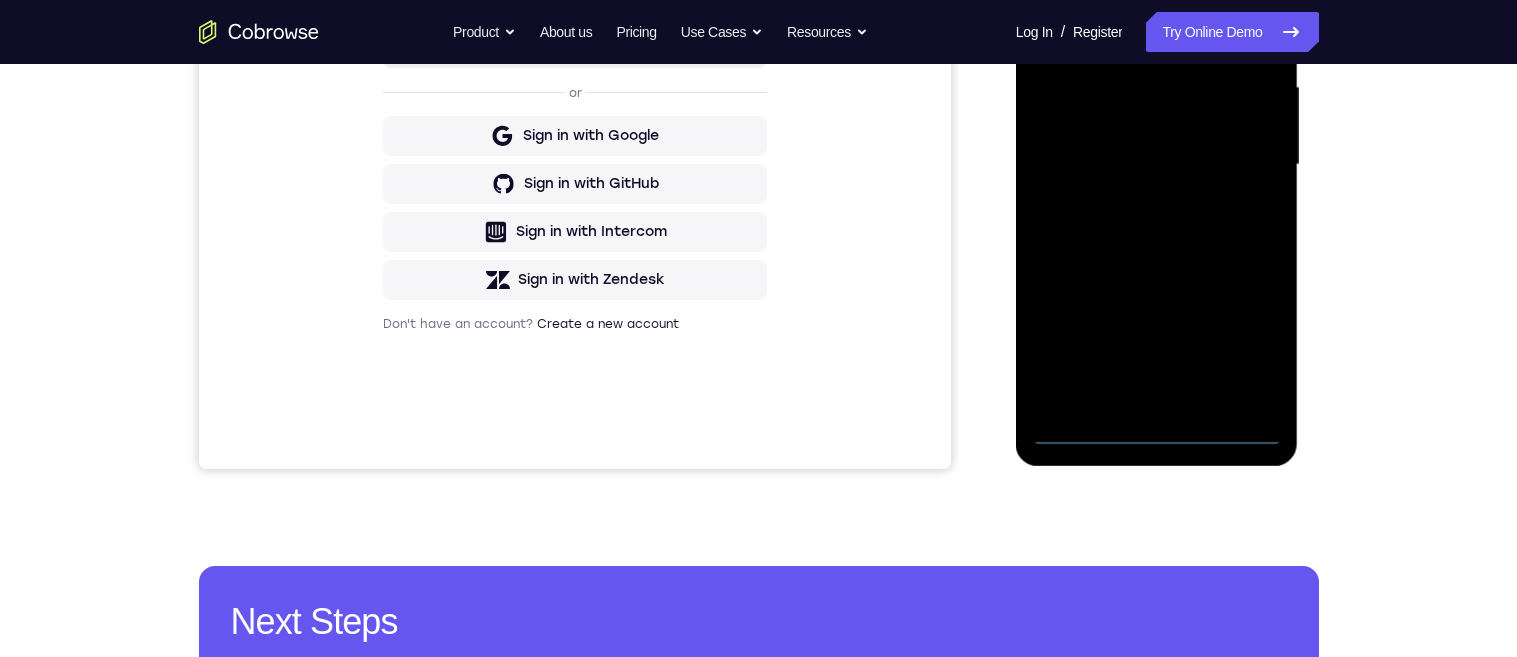 scroll, scrollTop: 435, scrollLeft: 0, axis: vertical 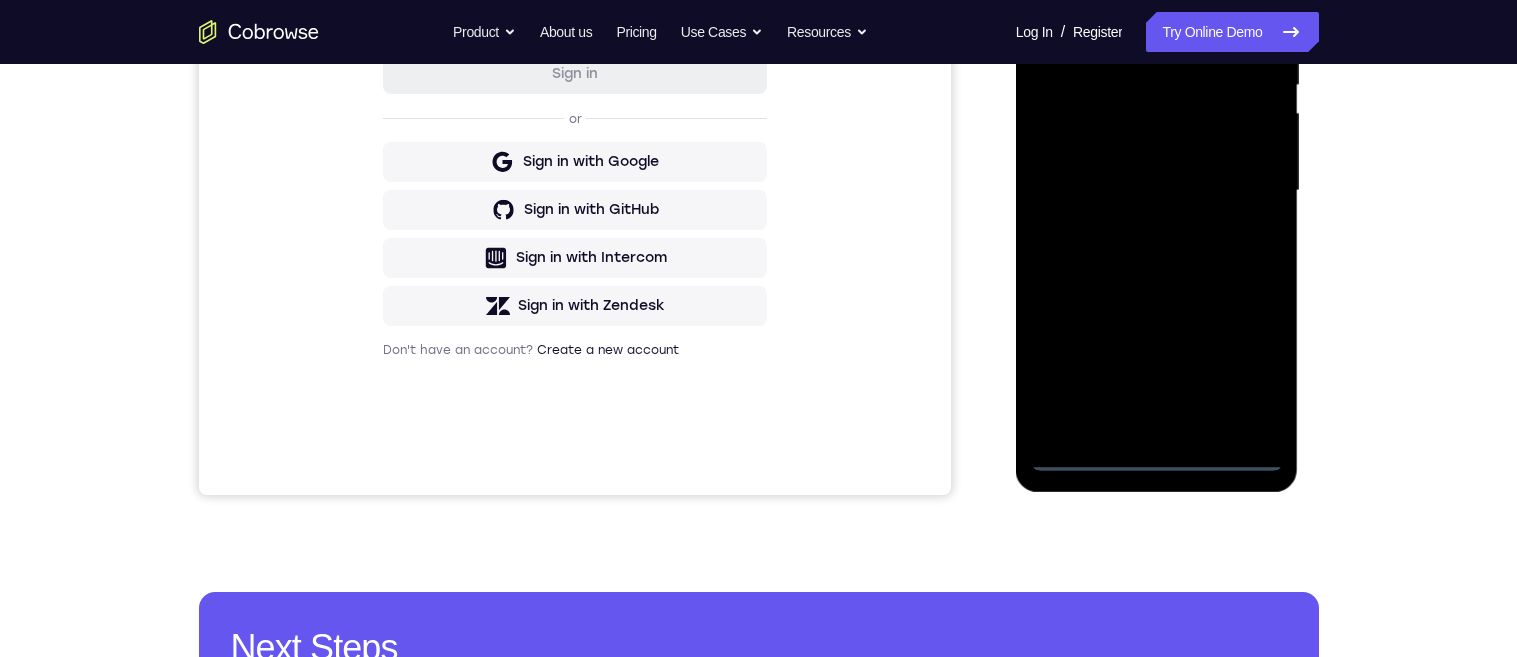 click at bounding box center (1157, 191) 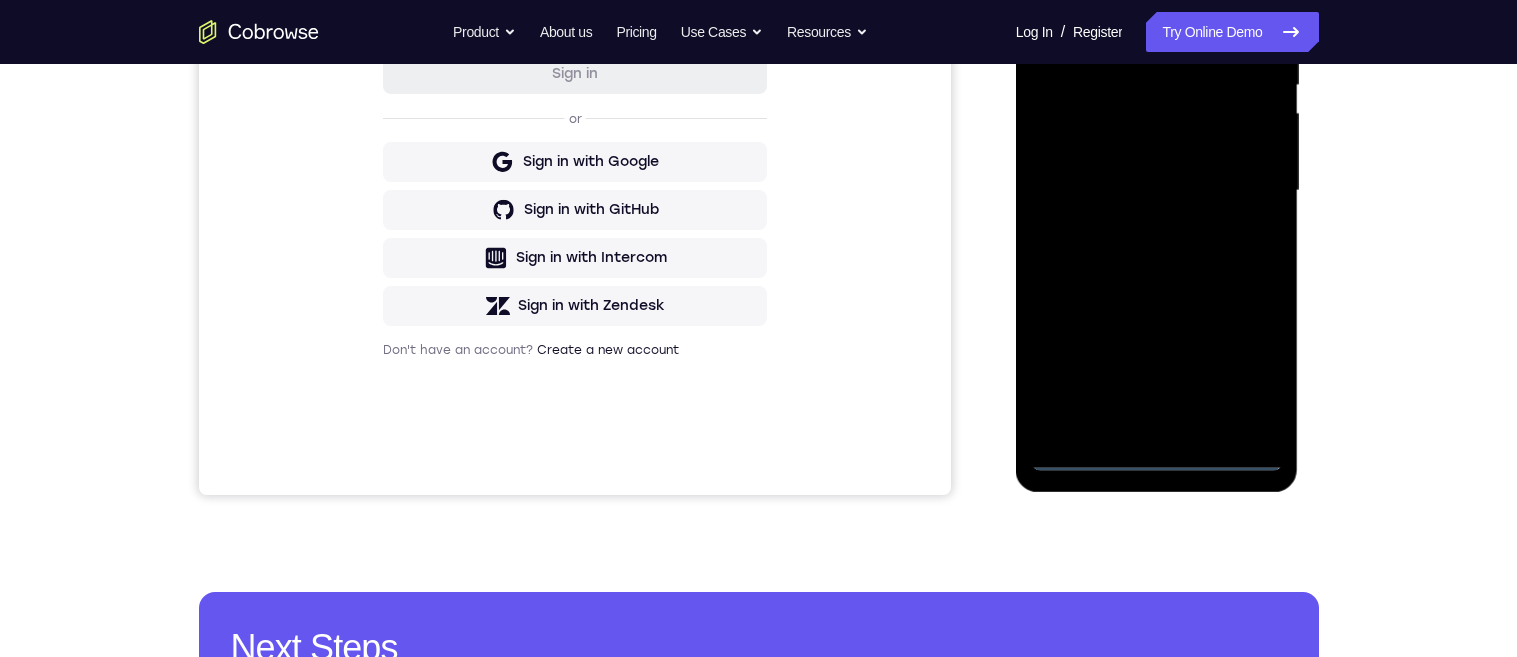 click at bounding box center [1157, 191] 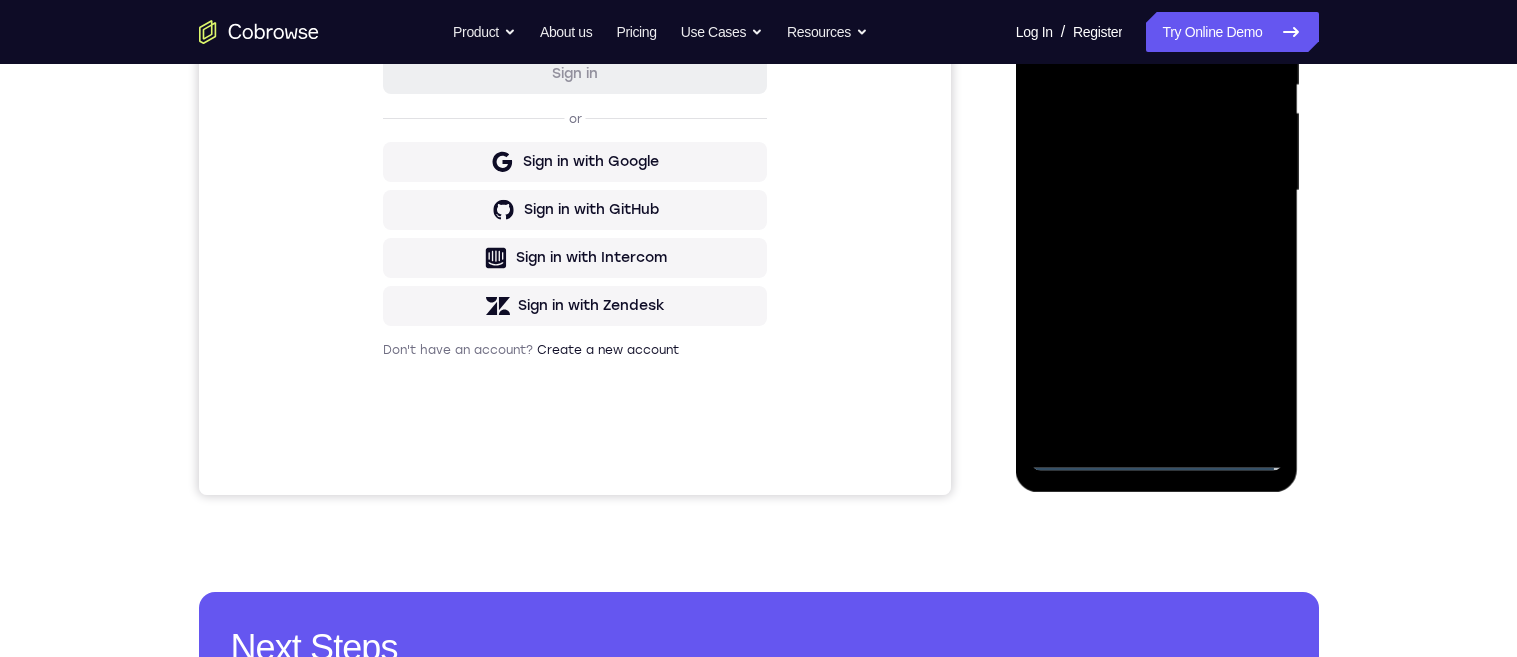 click at bounding box center (1157, 191) 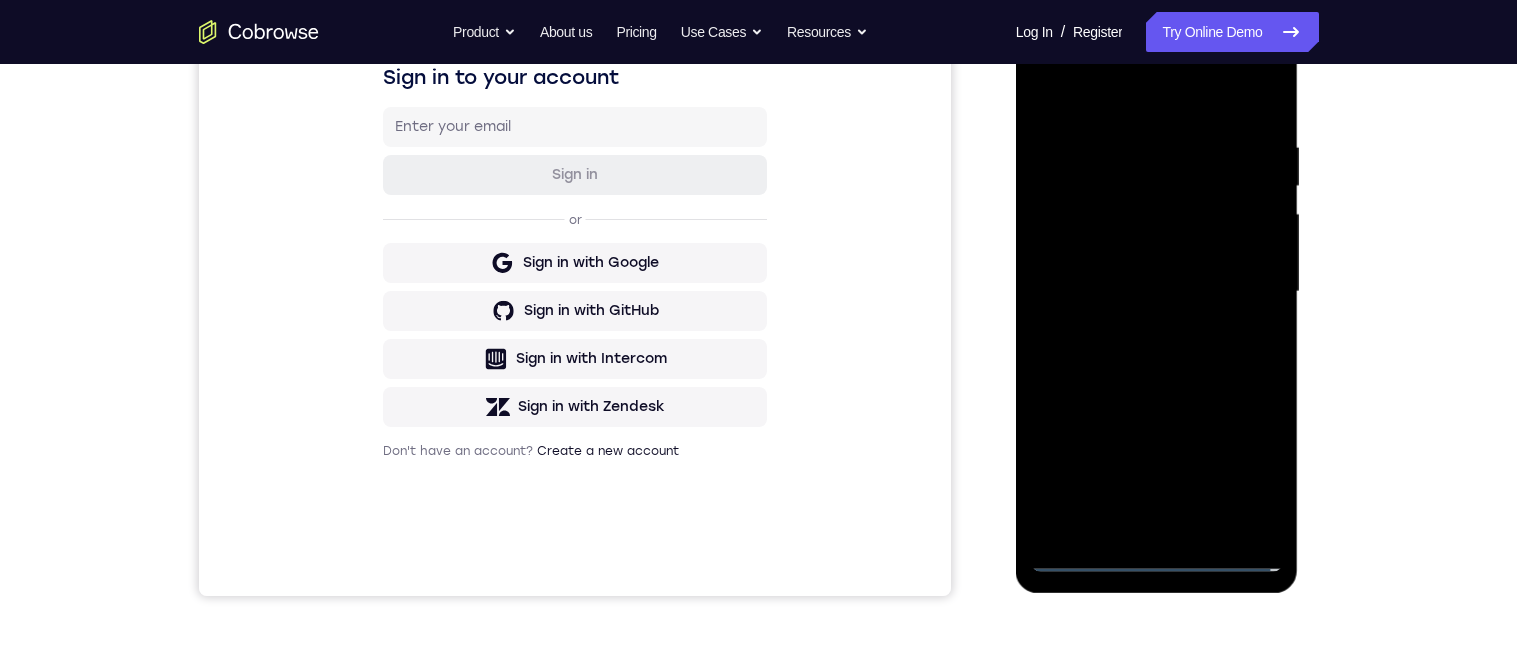 click at bounding box center [1157, 292] 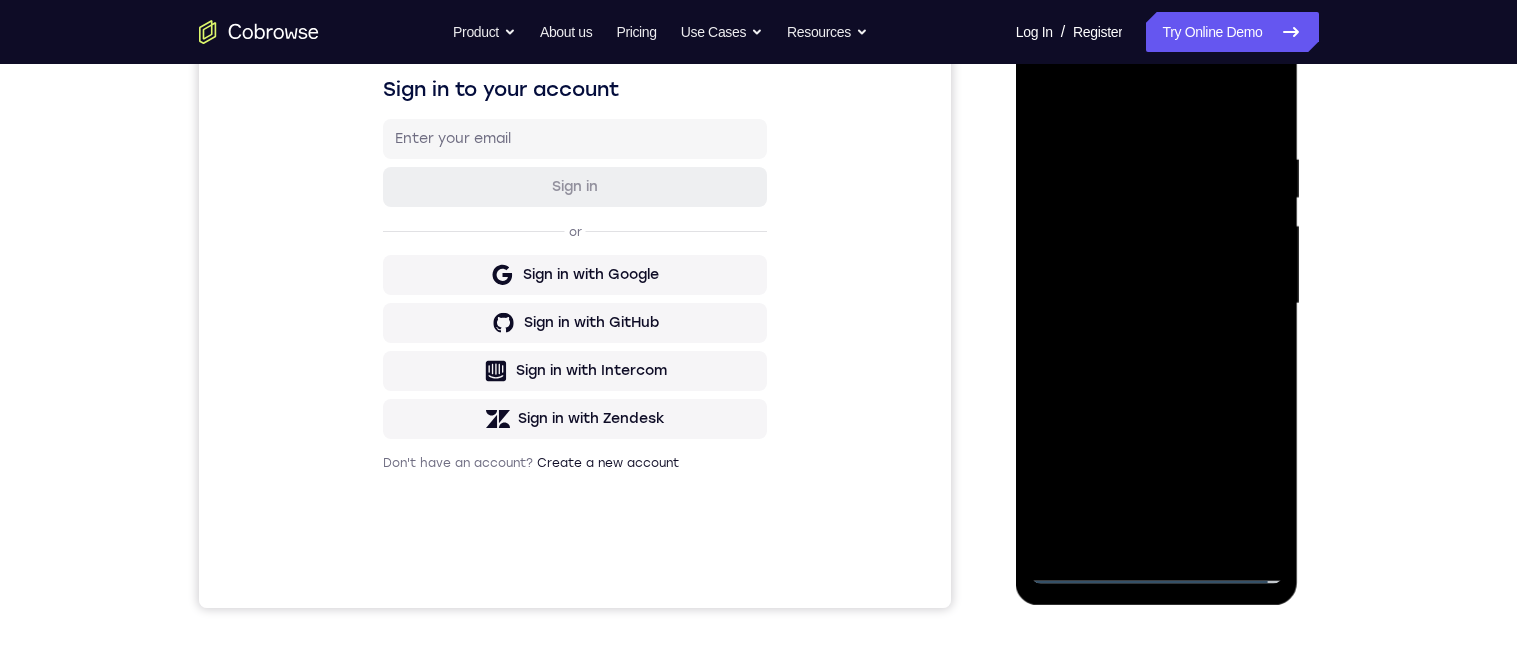 click at bounding box center [1157, 304] 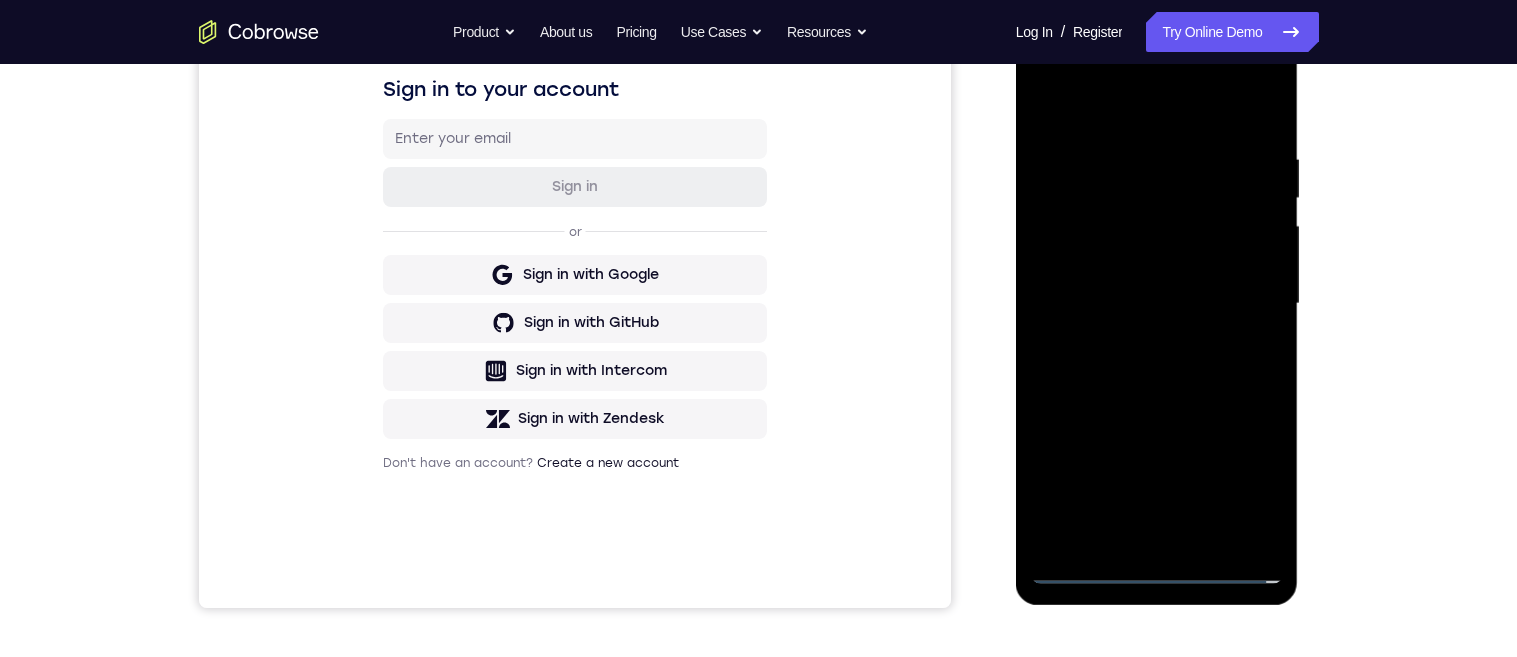 click at bounding box center [1157, 304] 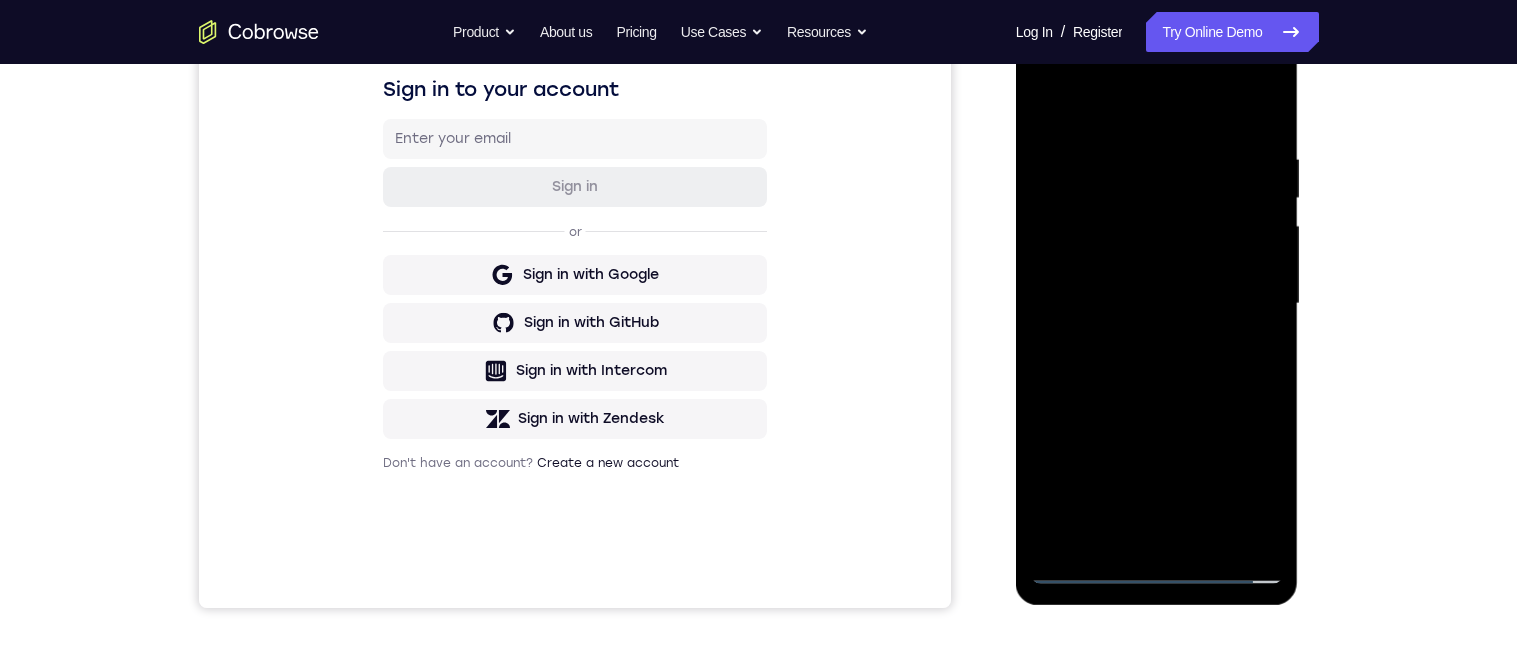 click at bounding box center (1157, 304) 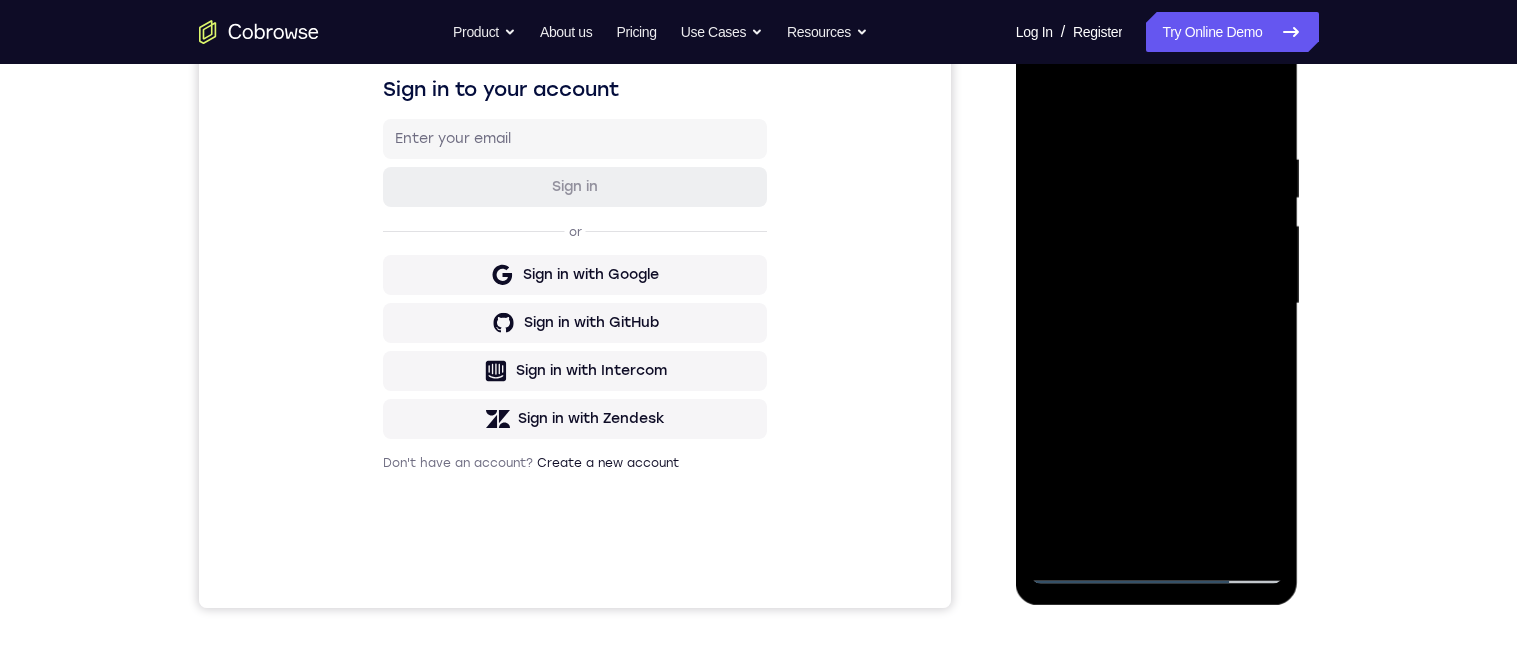 click at bounding box center (1157, 304) 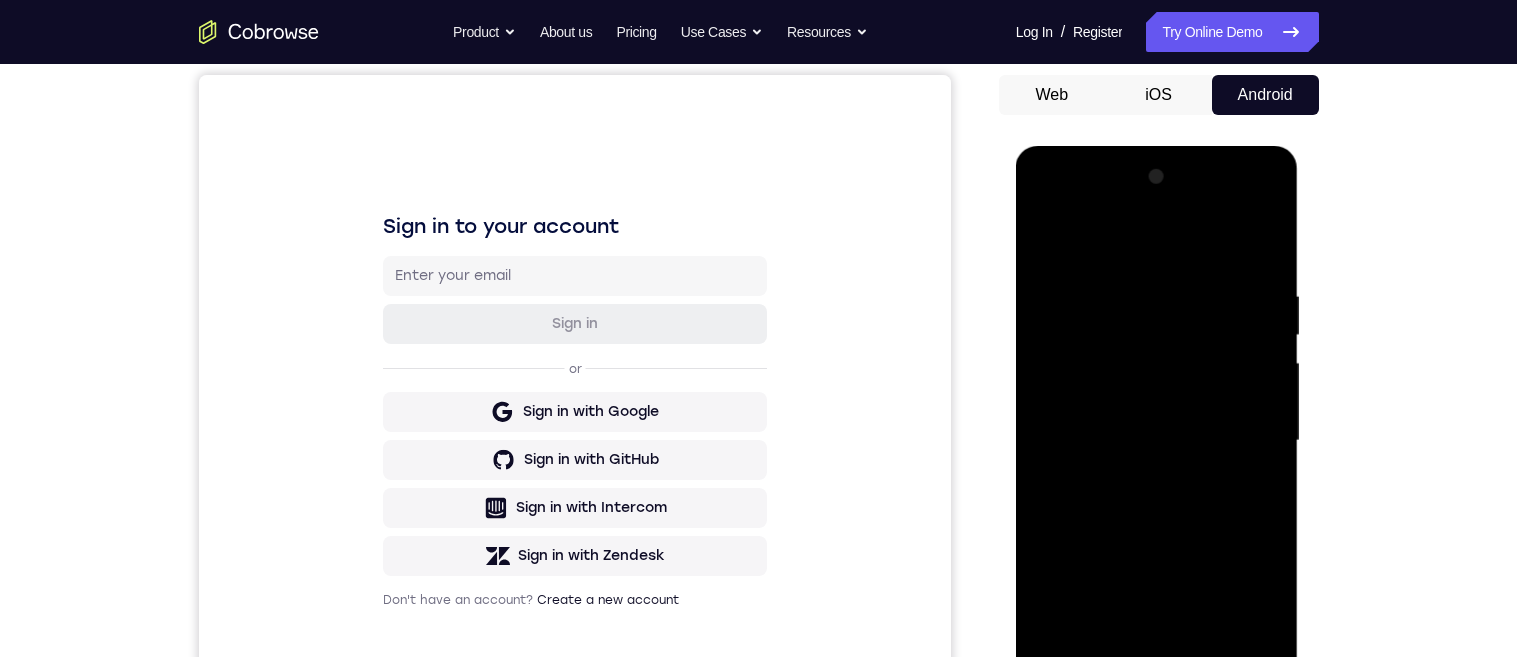 scroll, scrollTop: 257, scrollLeft: 0, axis: vertical 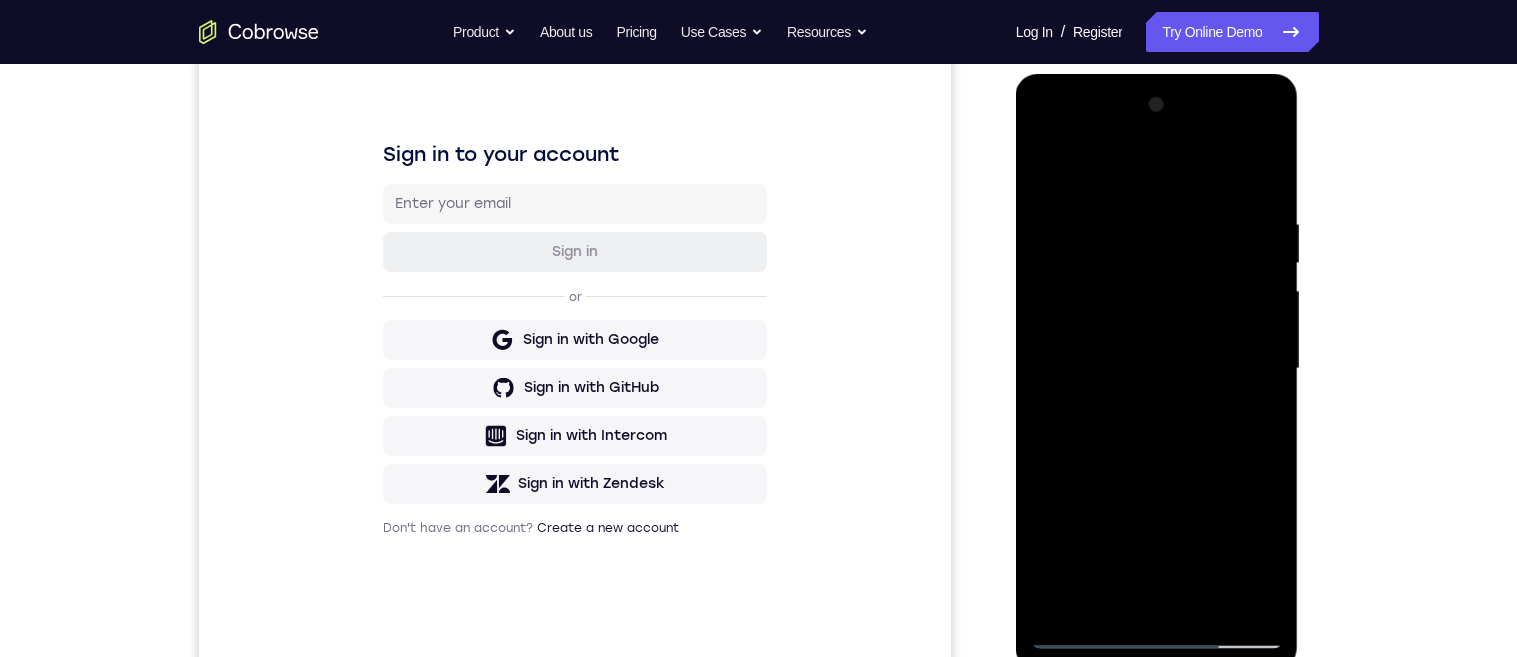 click at bounding box center [1157, 369] 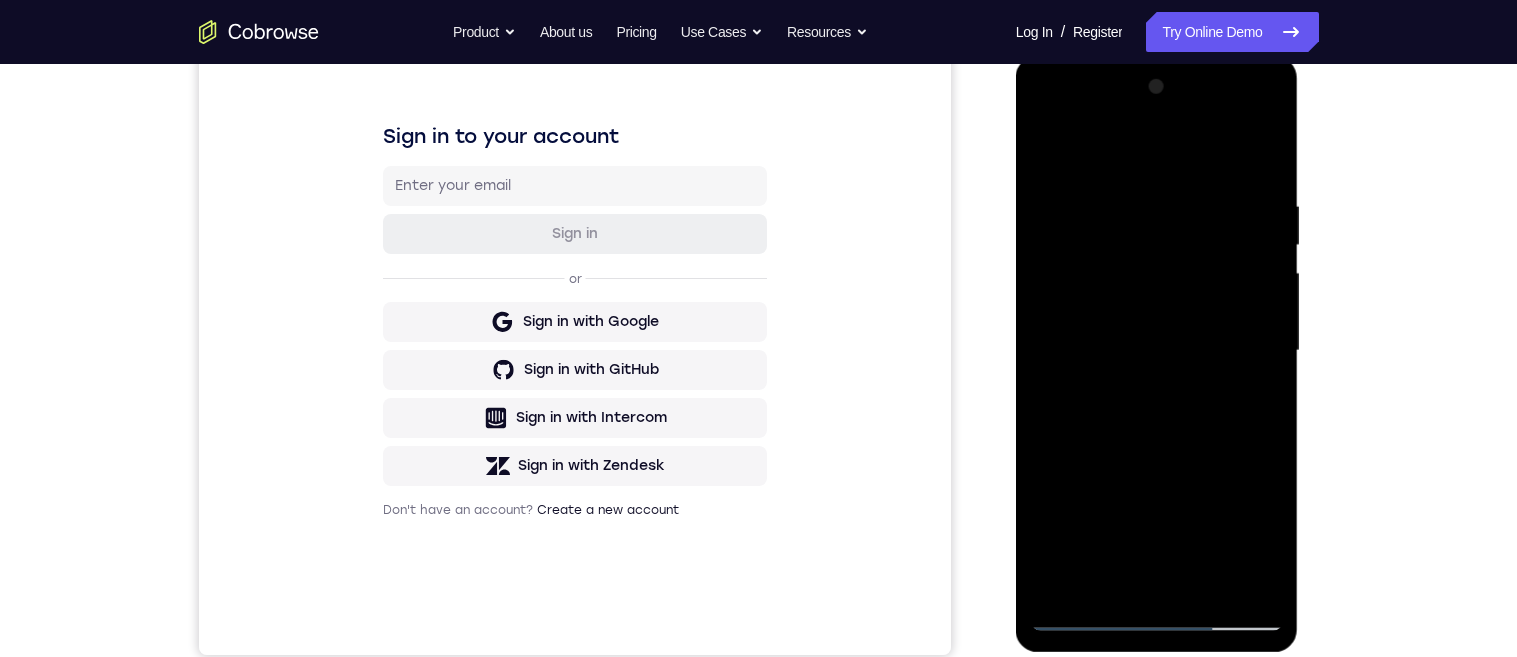 click at bounding box center (1157, 351) 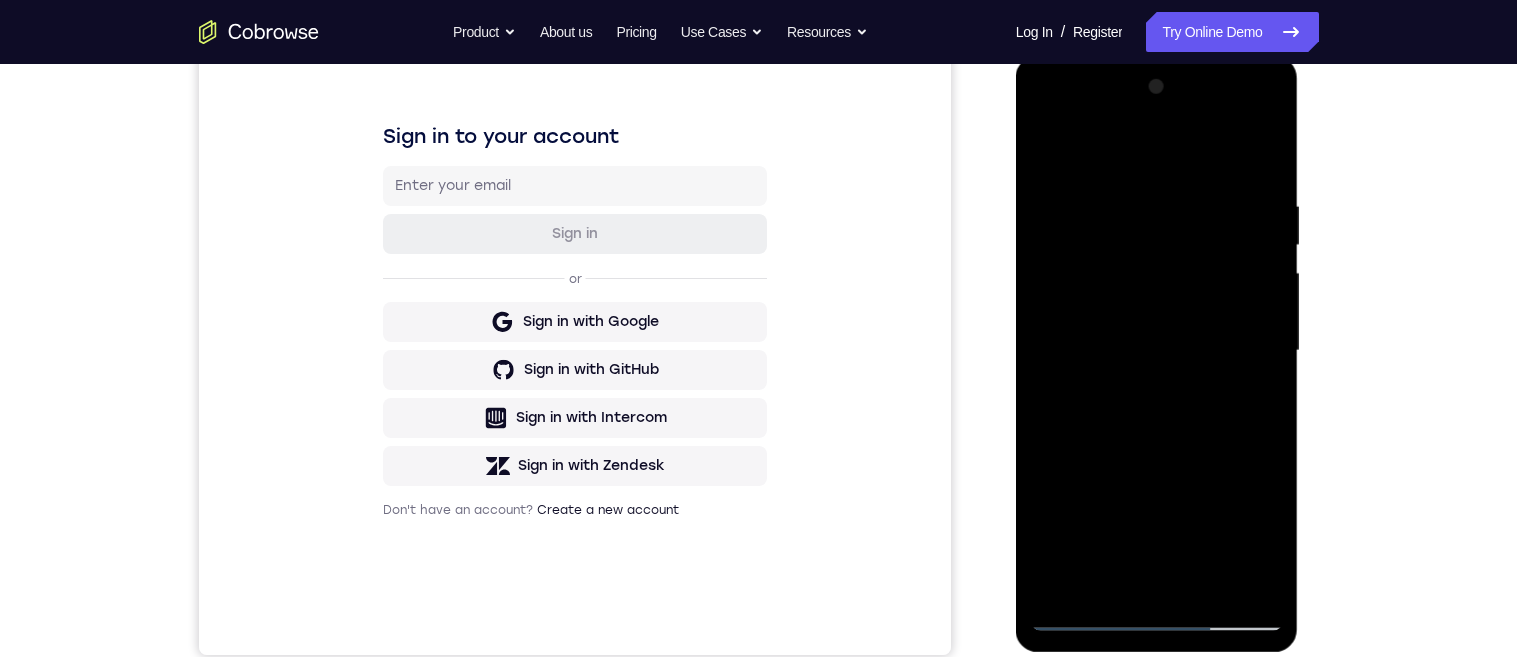 click at bounding box center [1157, 351] 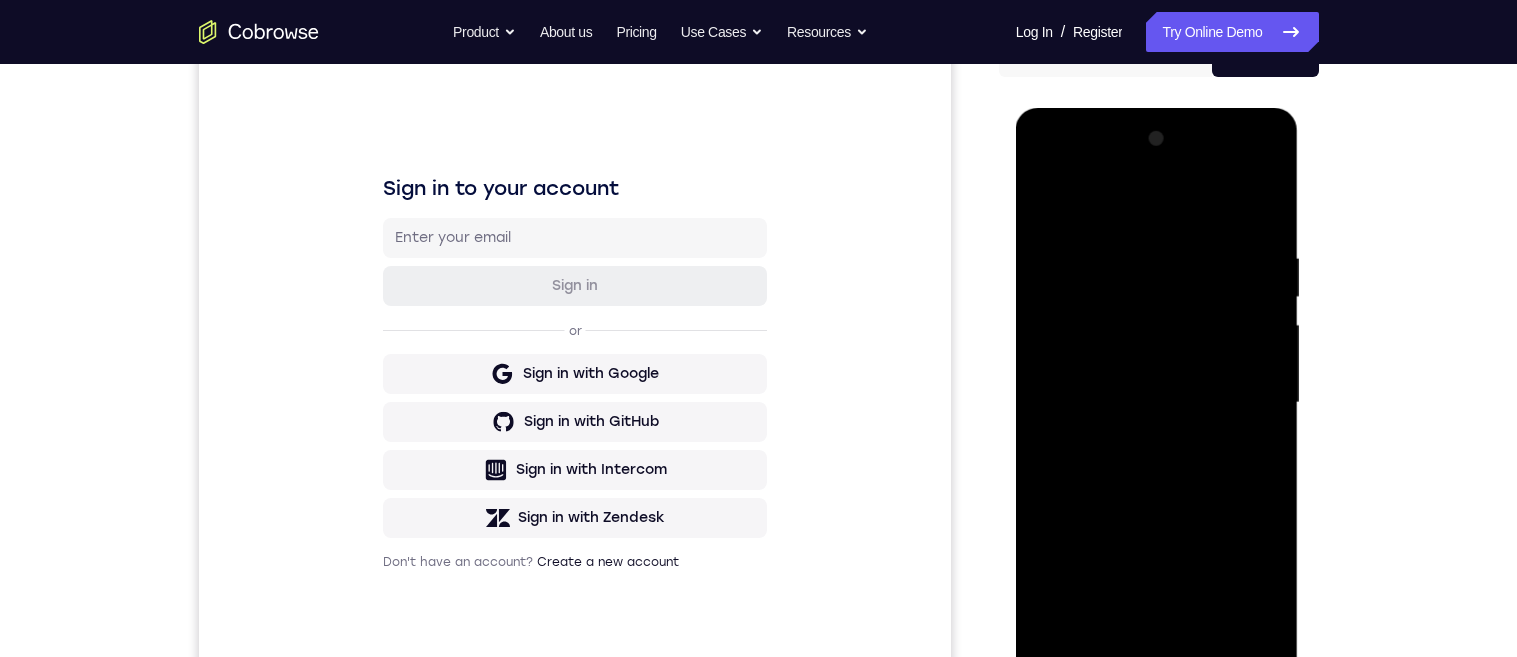 scroll, scrollTop: 174, scrollLeft: 0, axis: vertical 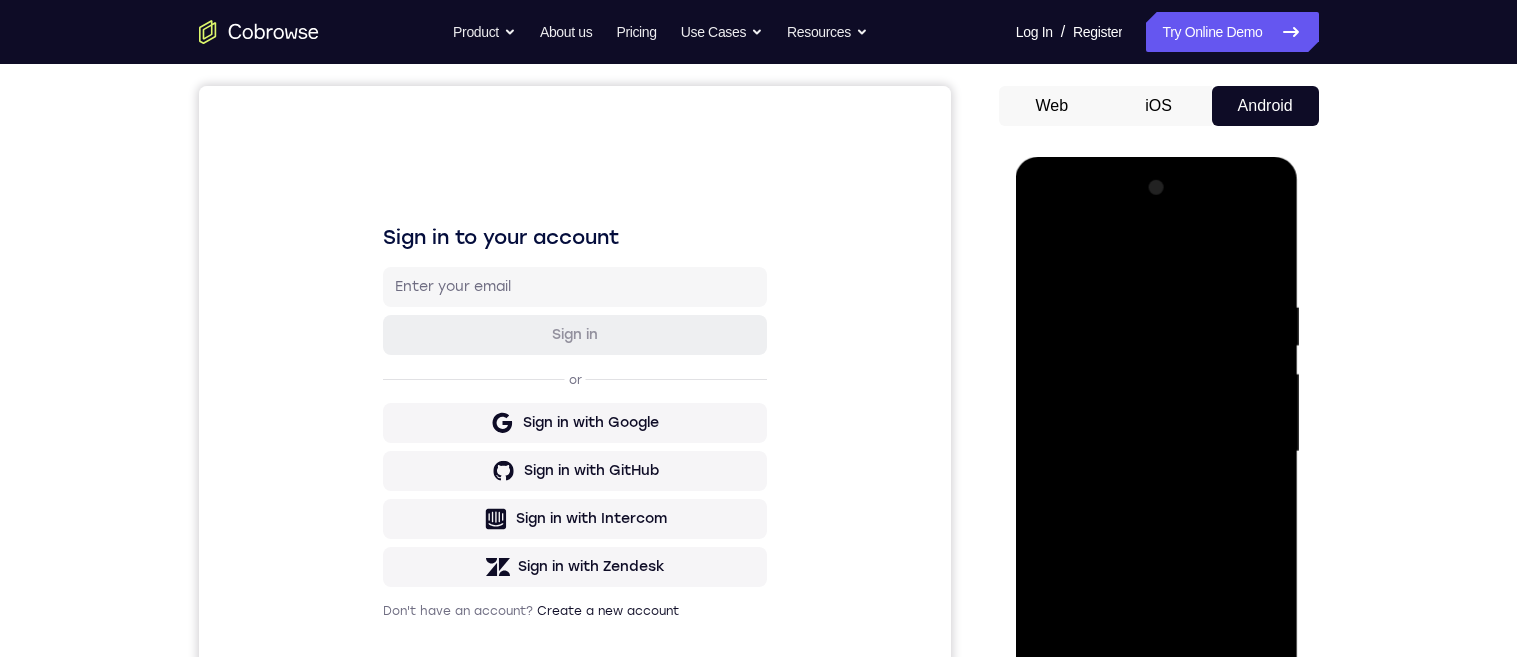 click at bounding box center [1157, 452] 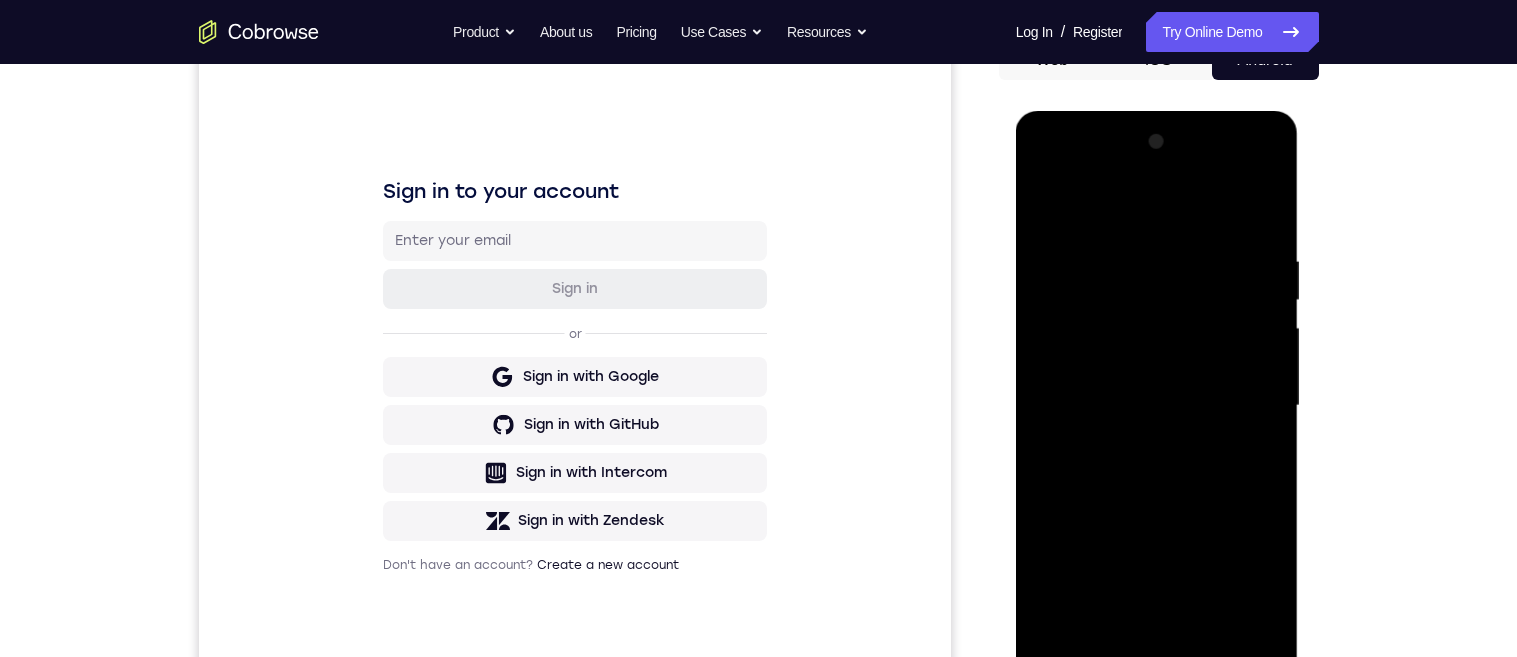 scroll, scrollTop: 225, scrollLeft: 0, axis: vertical 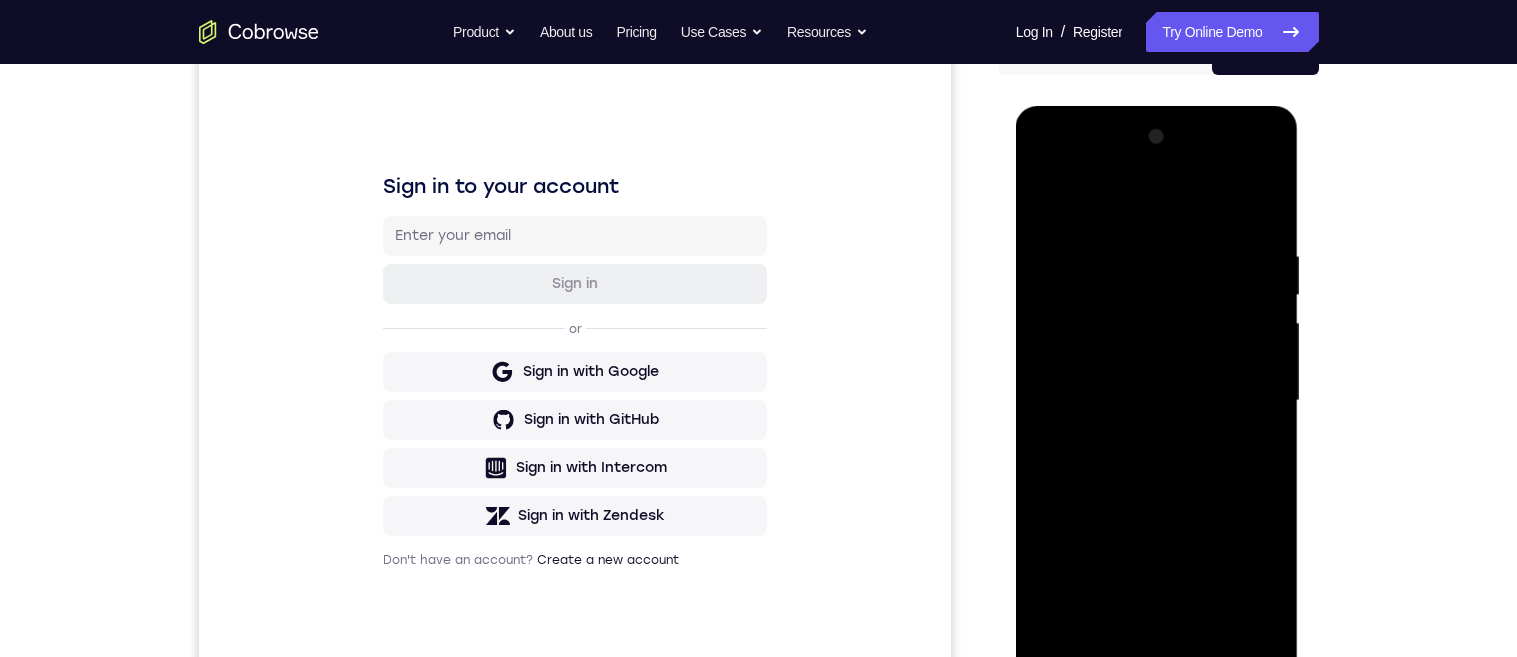 click at bounding box center (1157, 401) 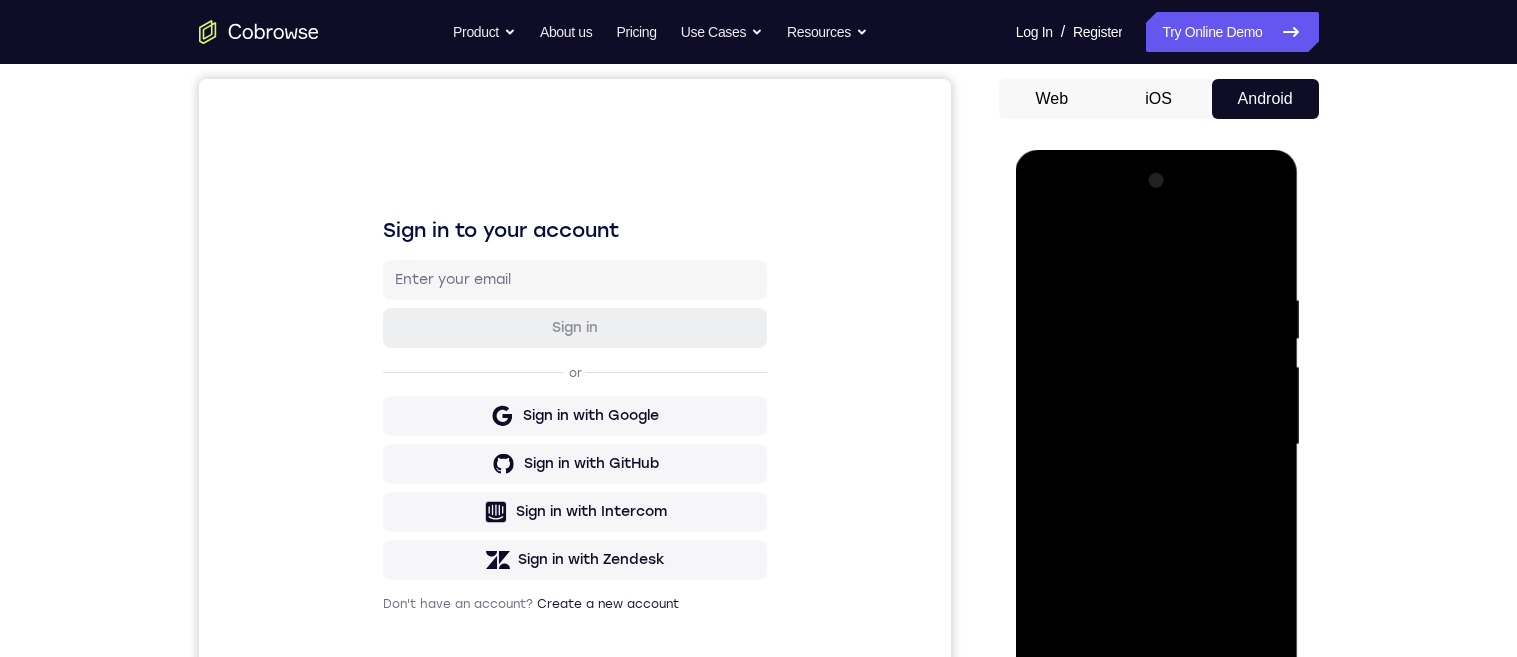 scroll, scrollTop: 184, scrollLeft: 0, axis: vertical 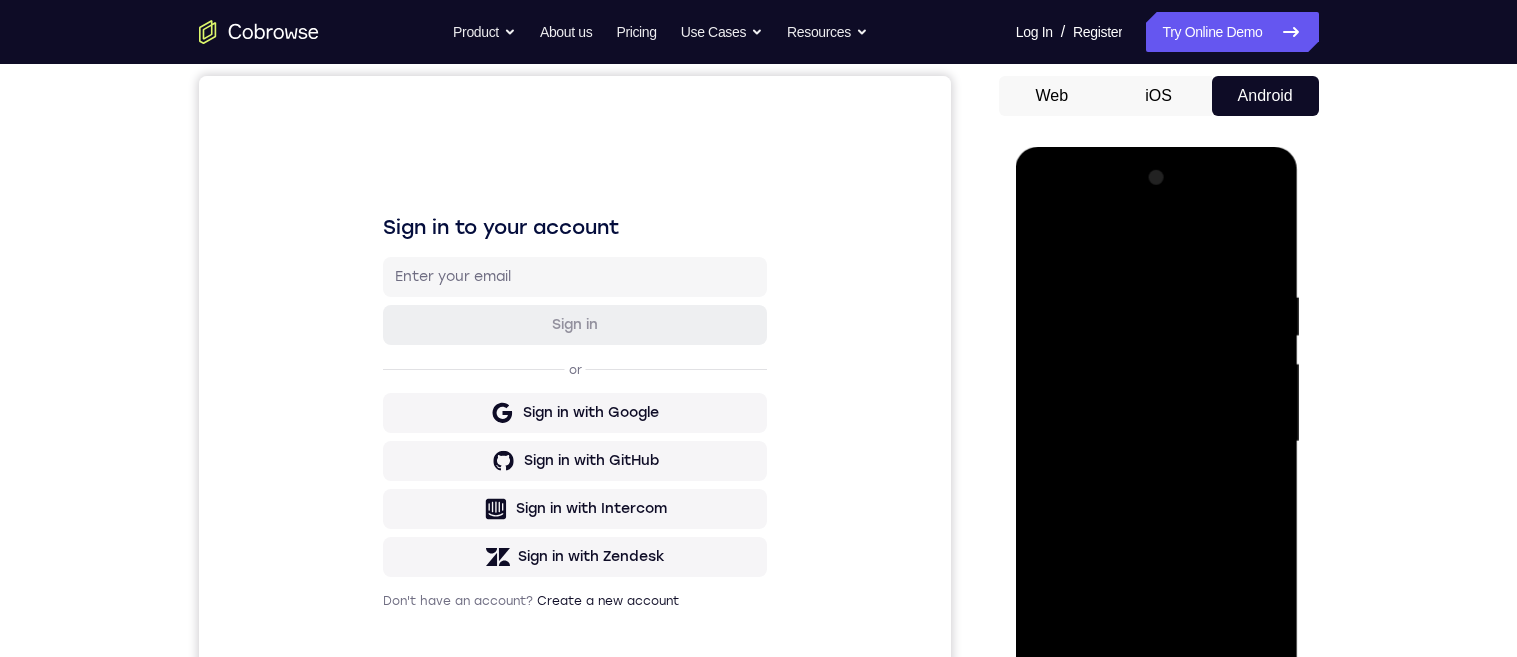 click at bounding box center [1157, 442] 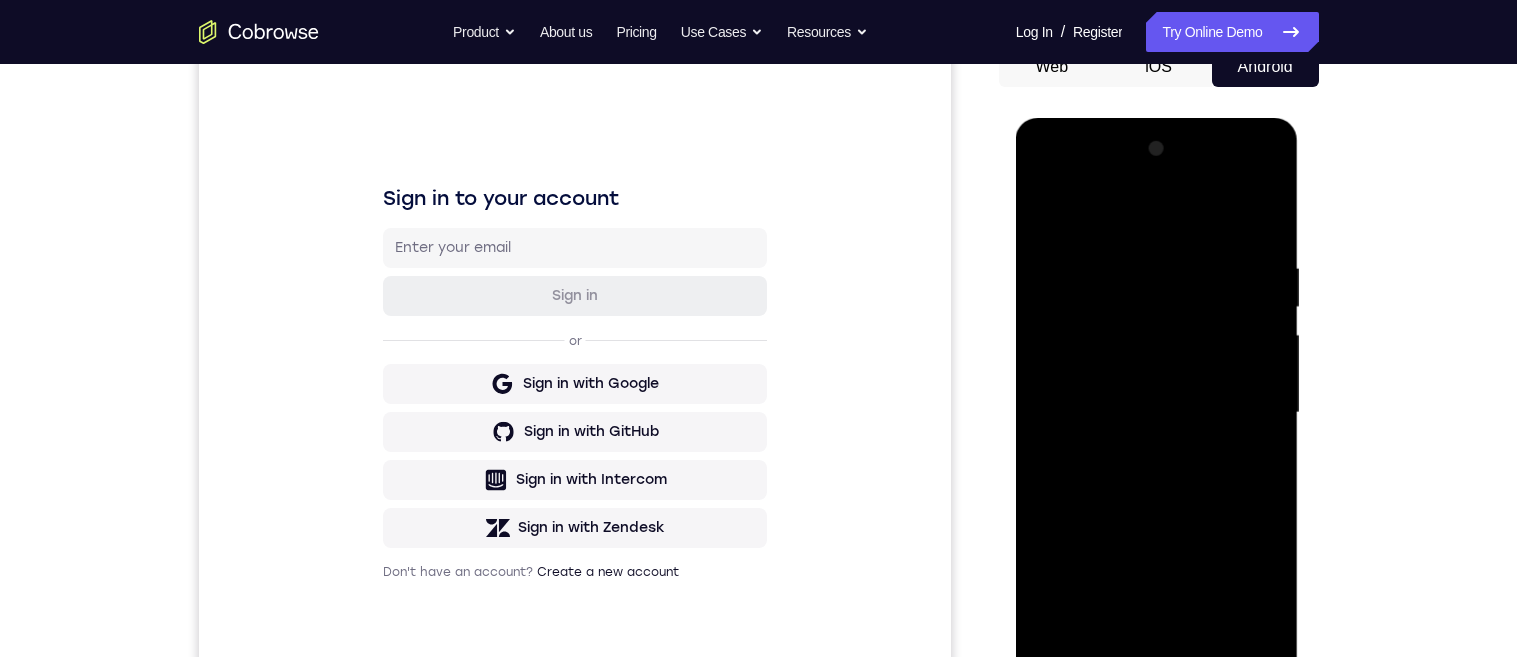 click at bounding box center [1157, 413] 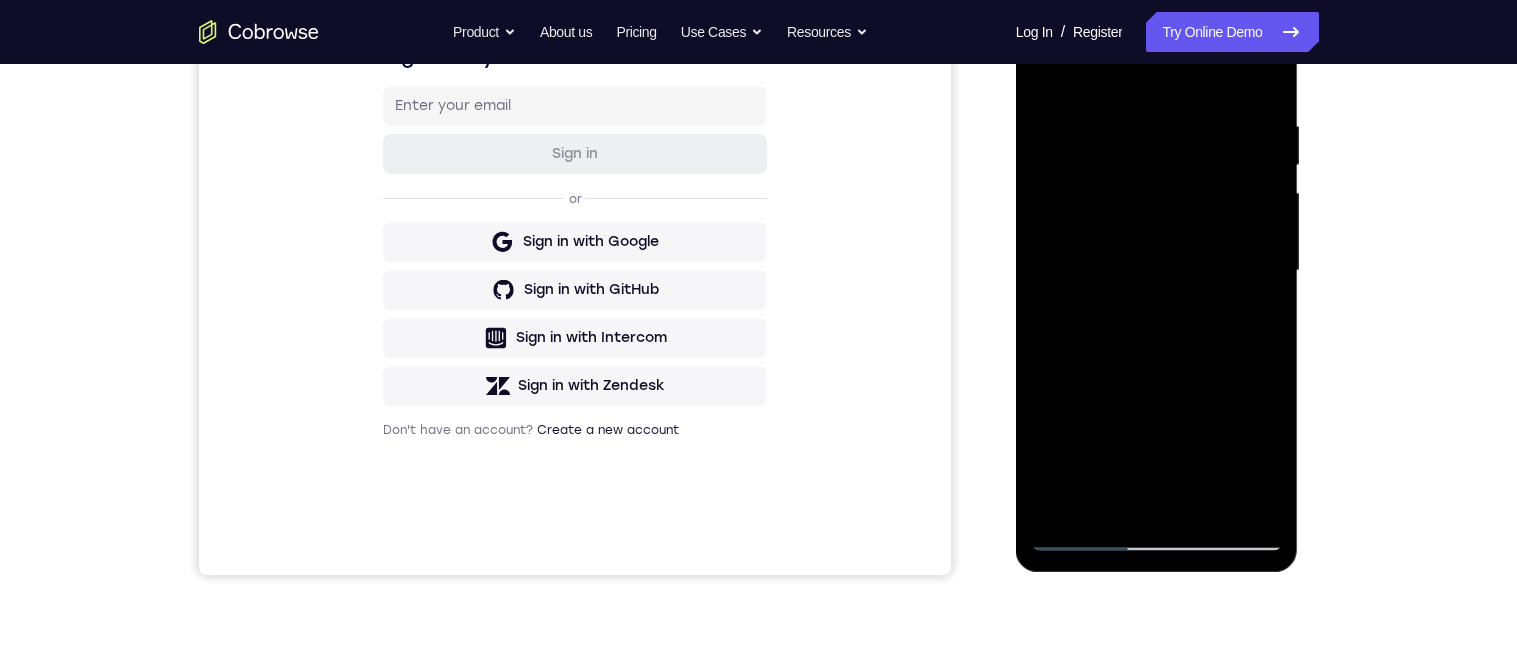 click at bounding box center (1157, 271) 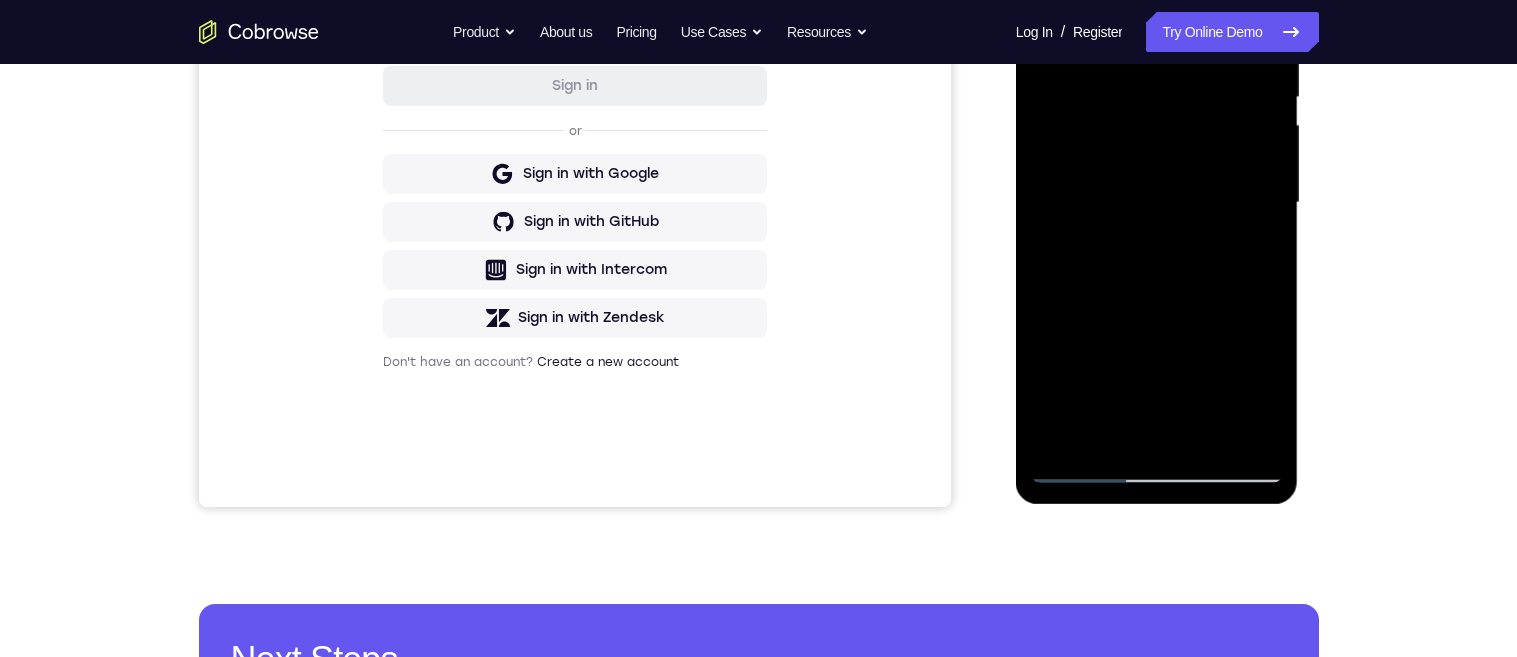 click at bounding box center (1157, 203) 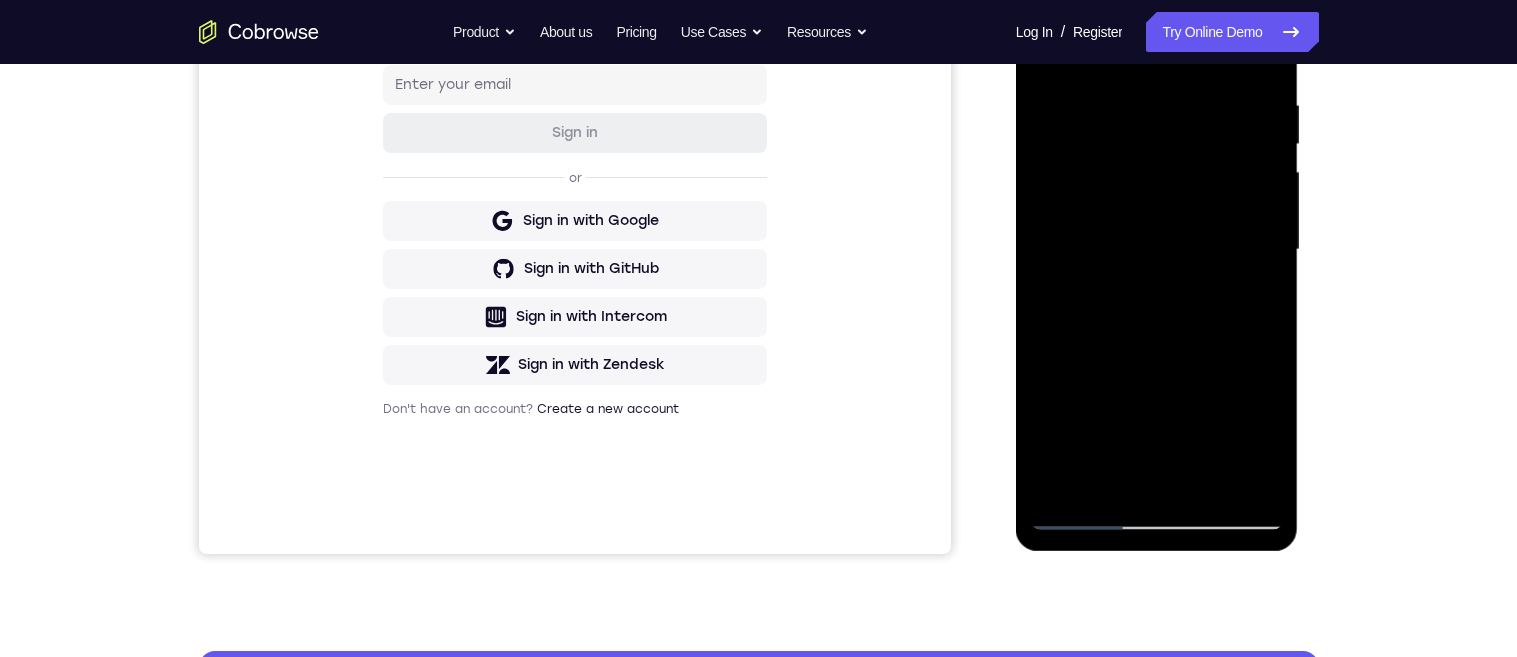 click at bounding box center (1157, 250) 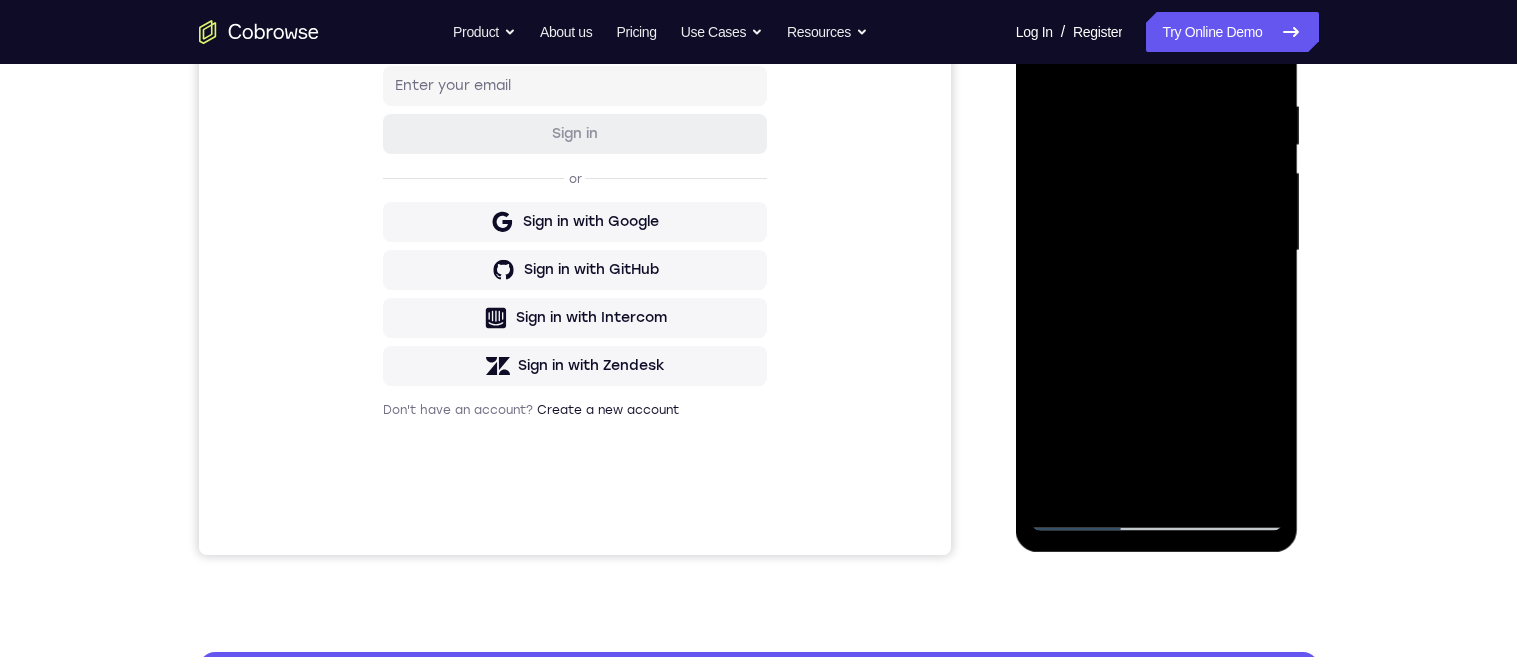 click at bounding box center (1157, 251) 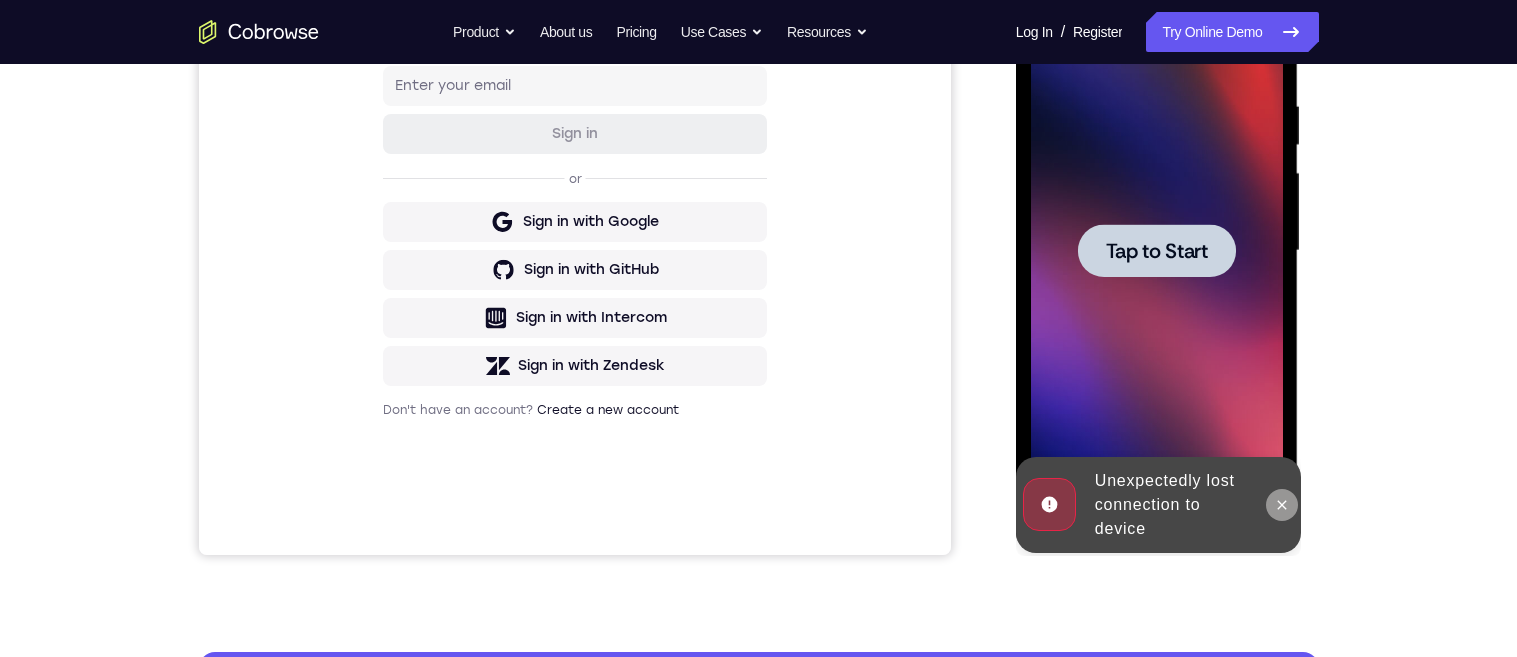 click 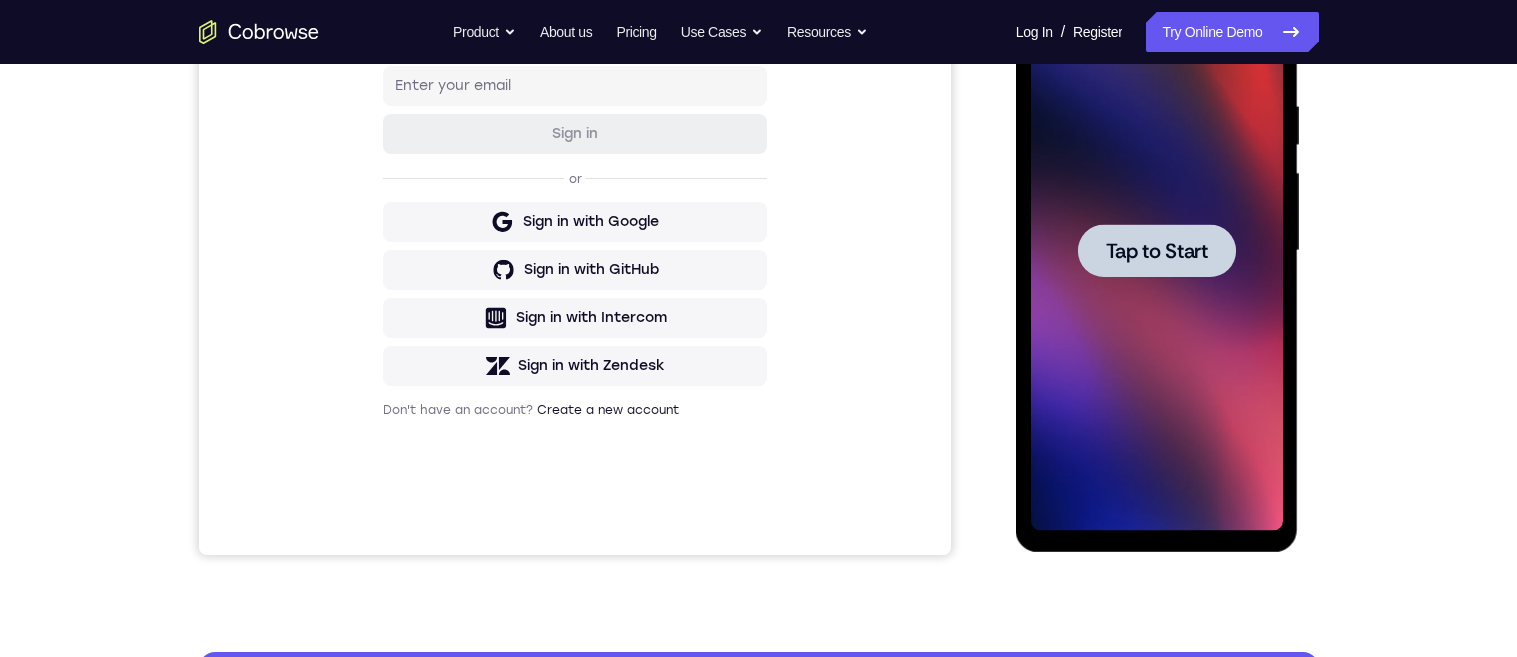 click on "Tap to Start" at bounding box center (1157, 251) 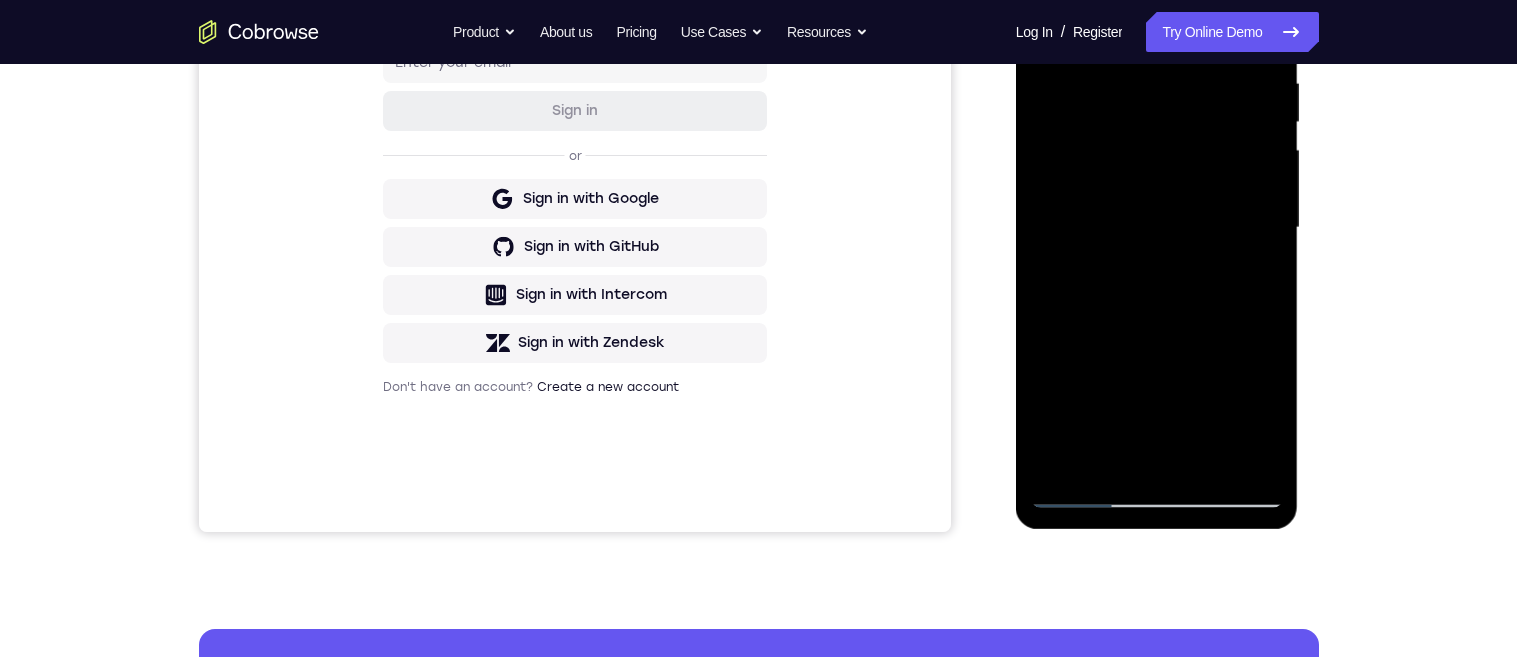 scroll, scrollTop: 414, scrollLeft: 0, axis: vertical 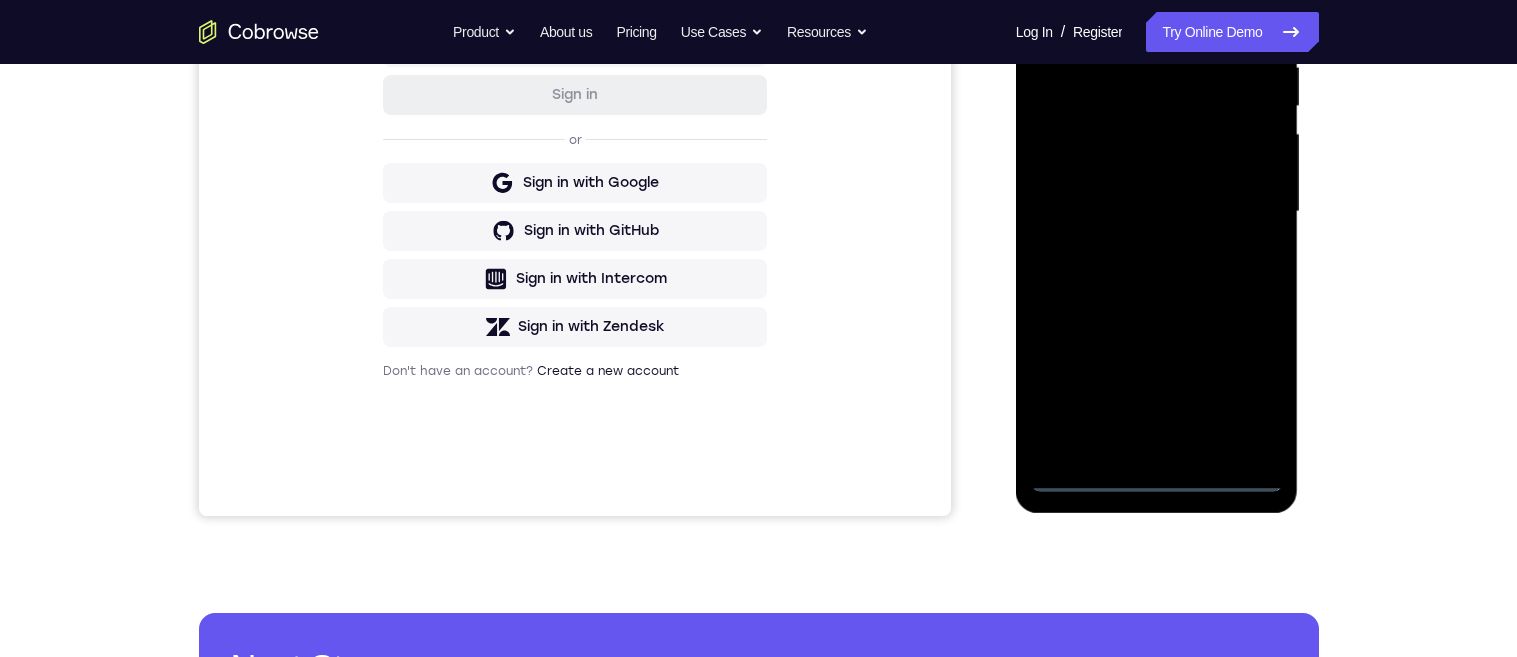 click at bounding box center (1157, 212) 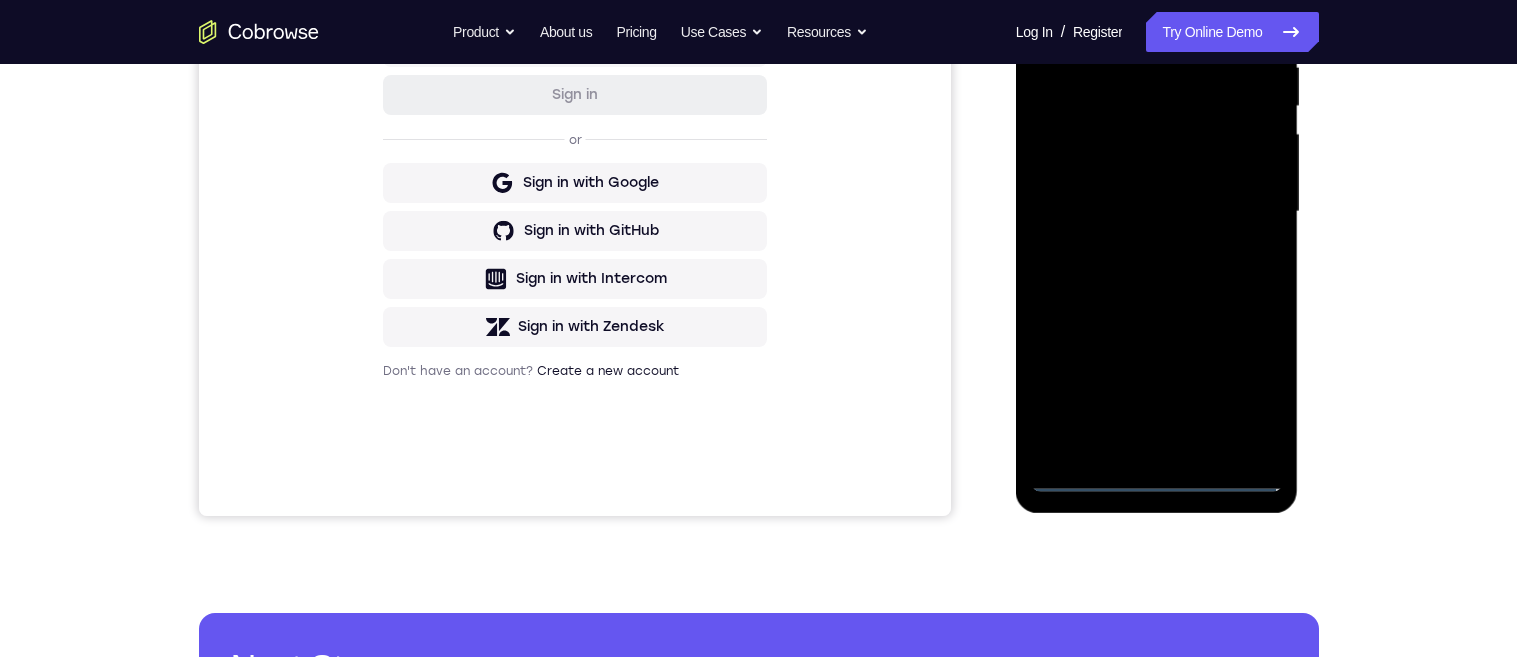 click at bounding box center (1157, 212) 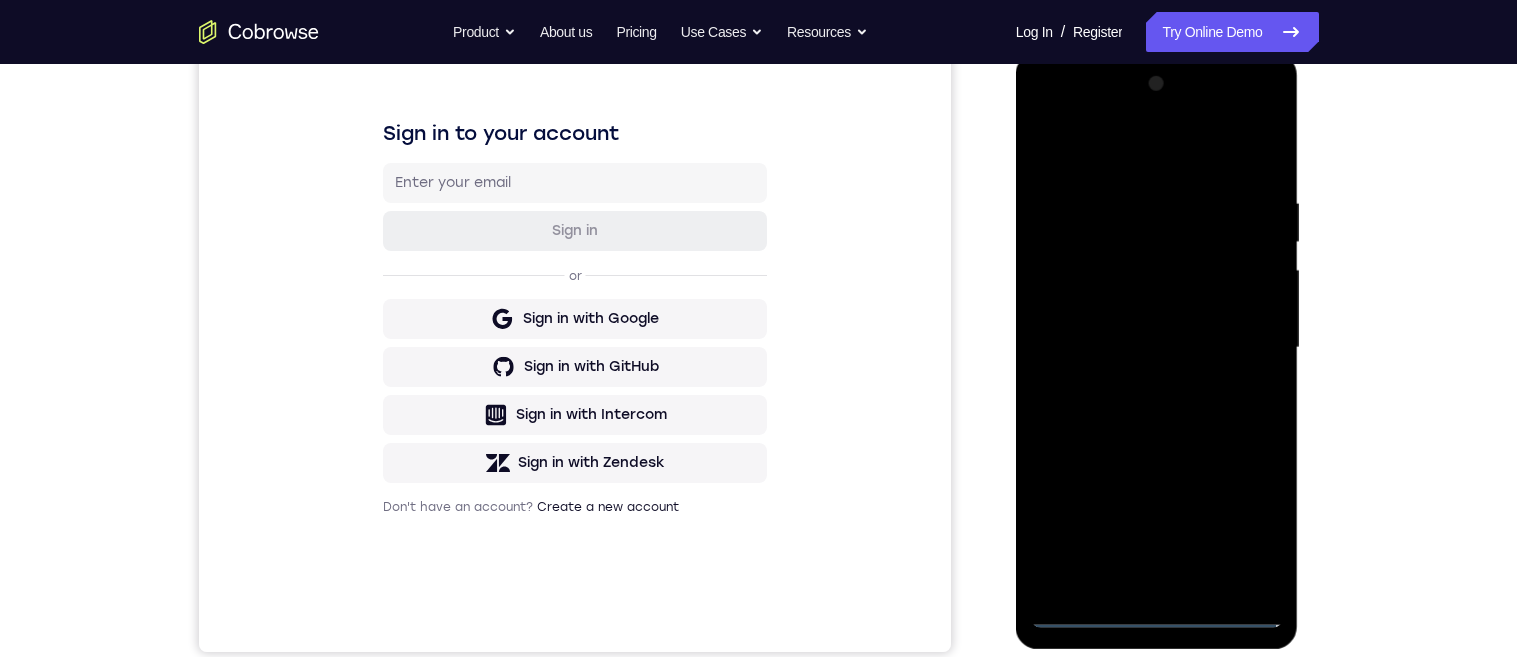 scroll, scrollTop: 155, scrollLeft: 0, axis: vertical 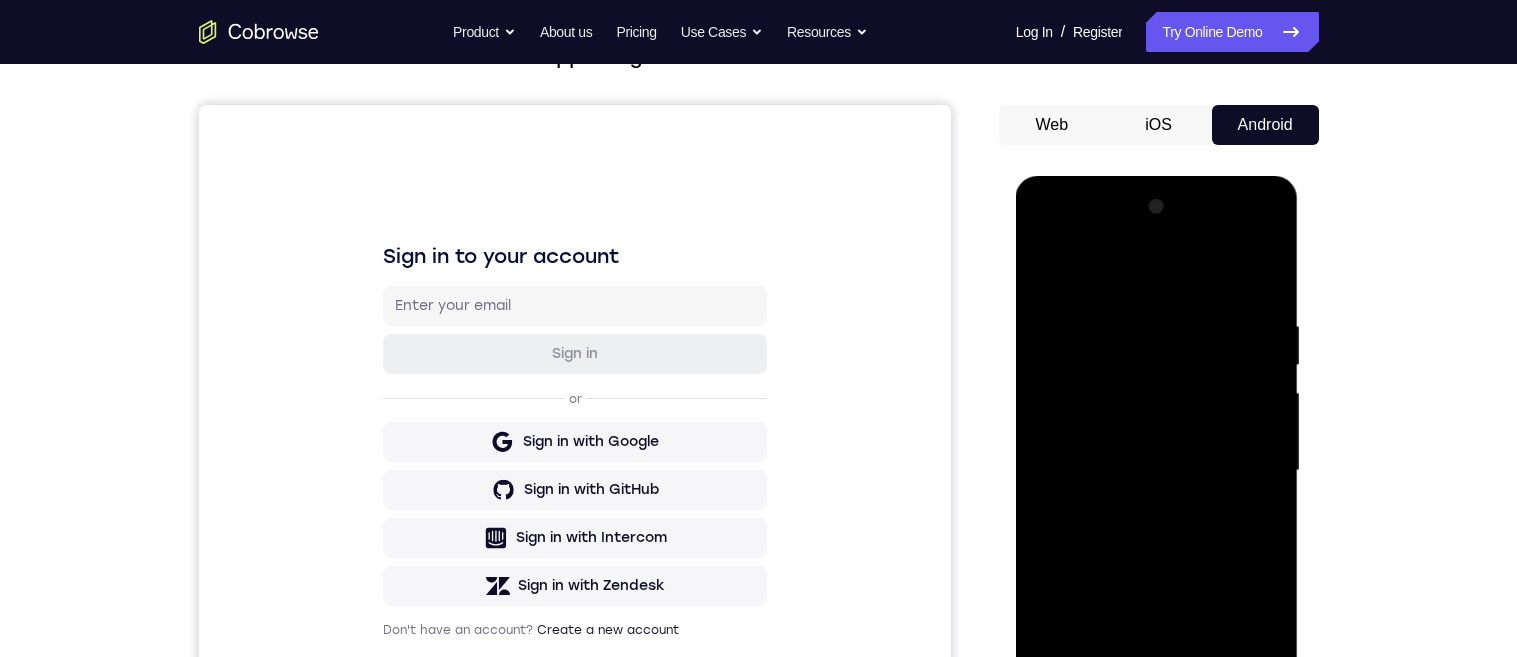 click at bounding box center [1157, 471] 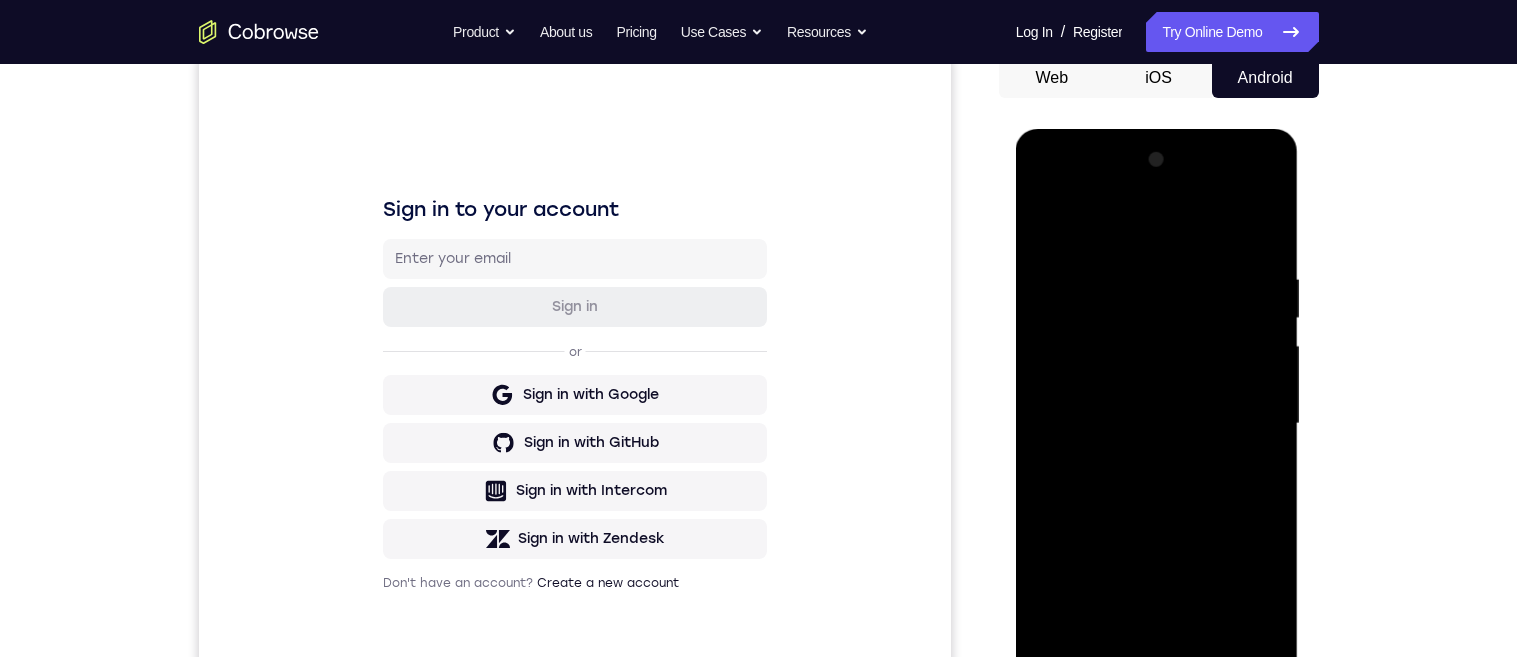 click at bounding box center [1157, 424] 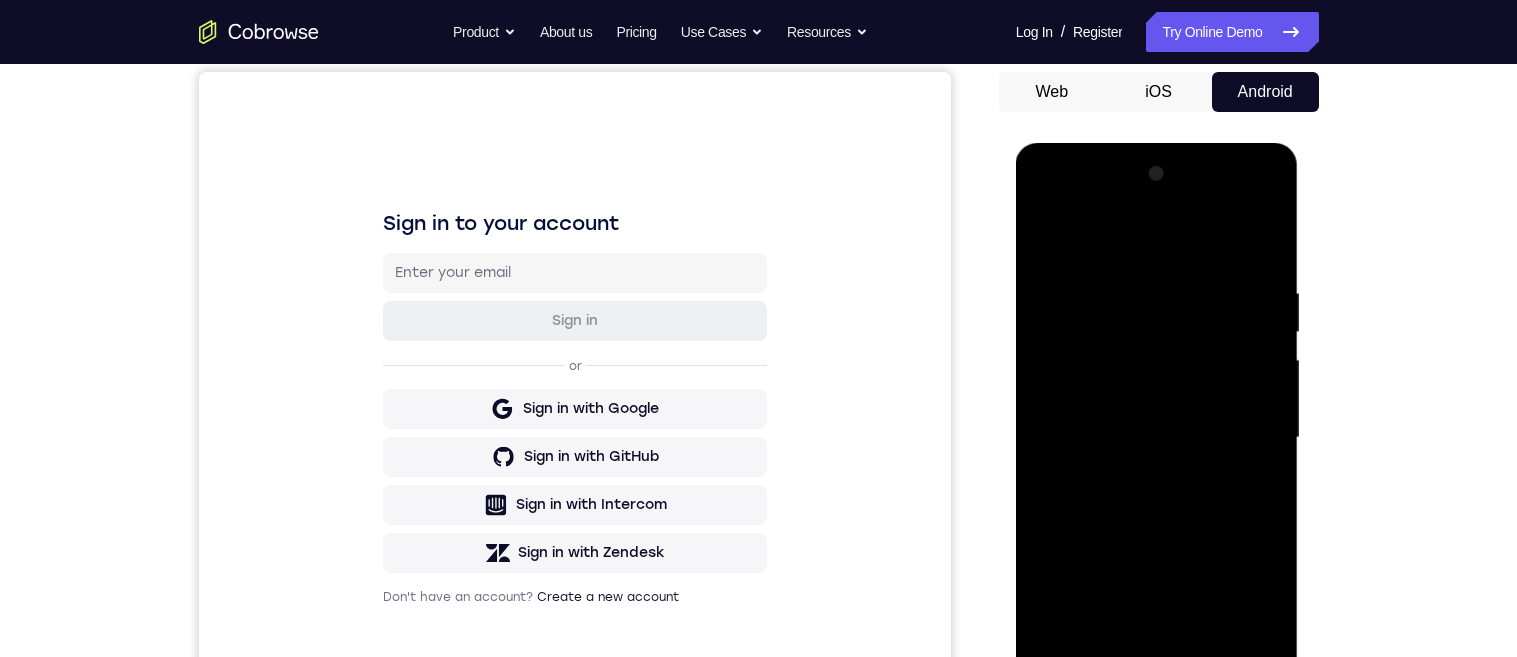 scroll, scrollTop: 225, scrollLeft: 0, axis: vertical 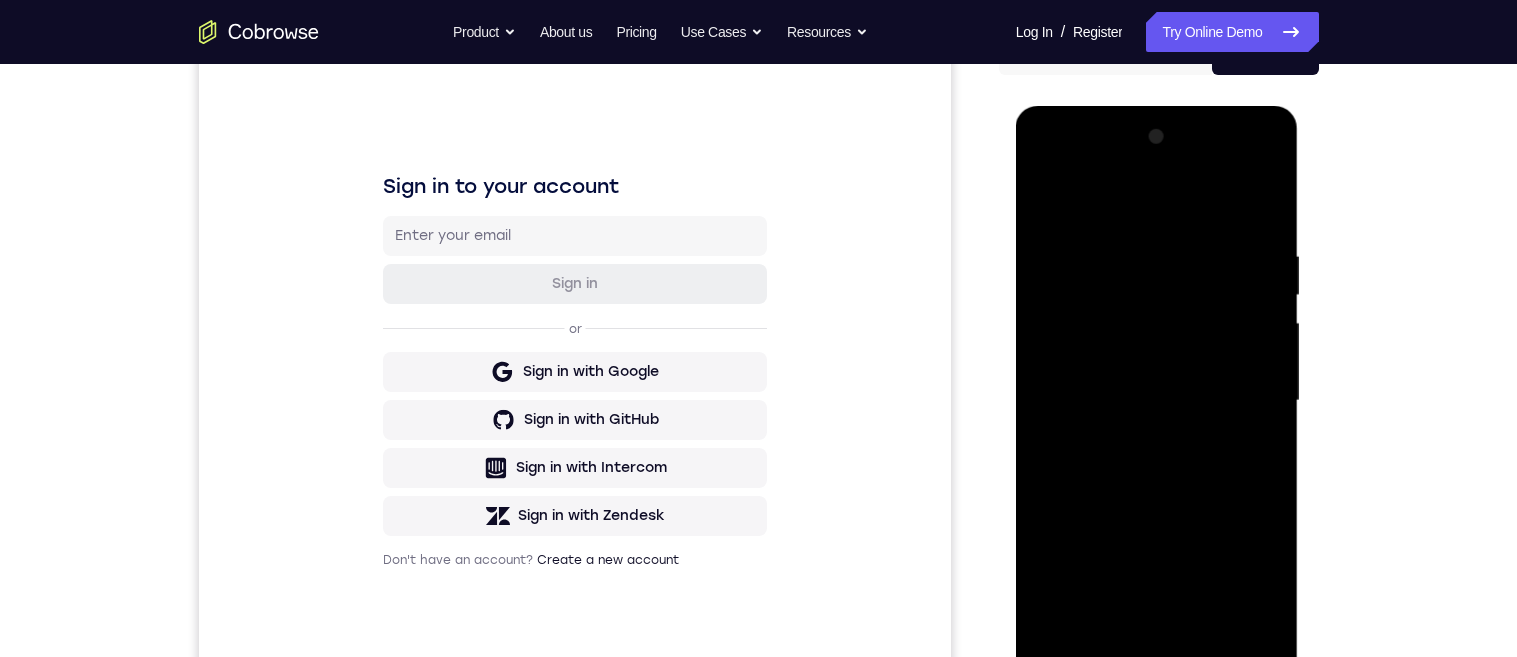 click at bounding box center (1157, 401) 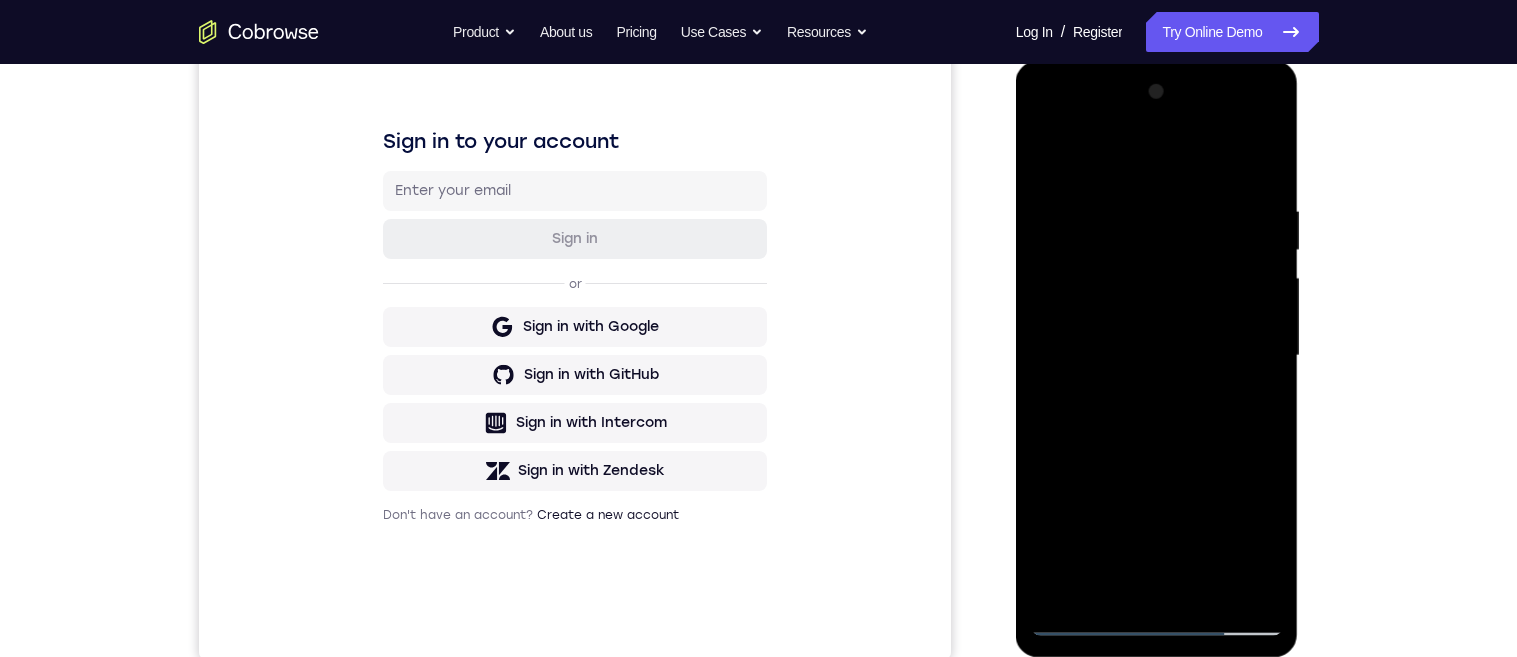 scroll, scrollTop: 323, scrollLeft: 0, axis: vertical 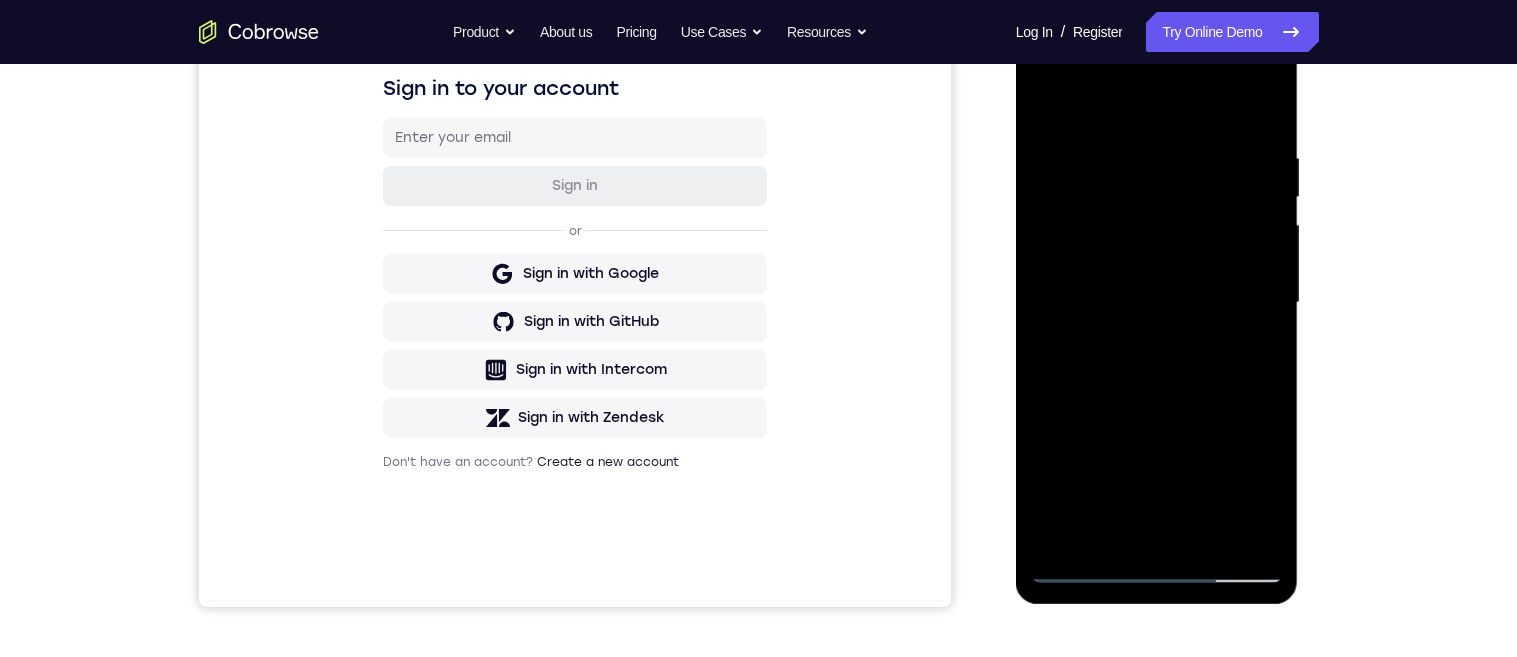 click at bounding box center (1157, 303) 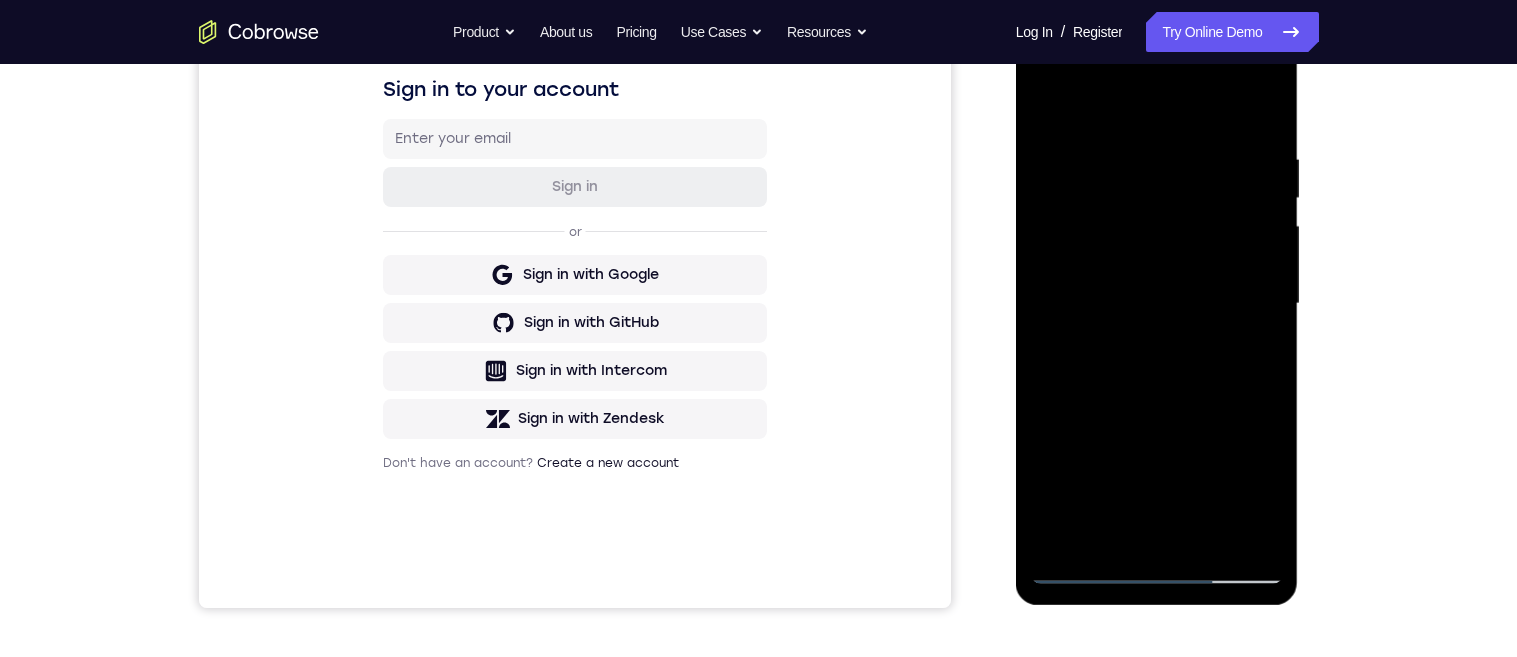 click at bounding box center [1157, 304] 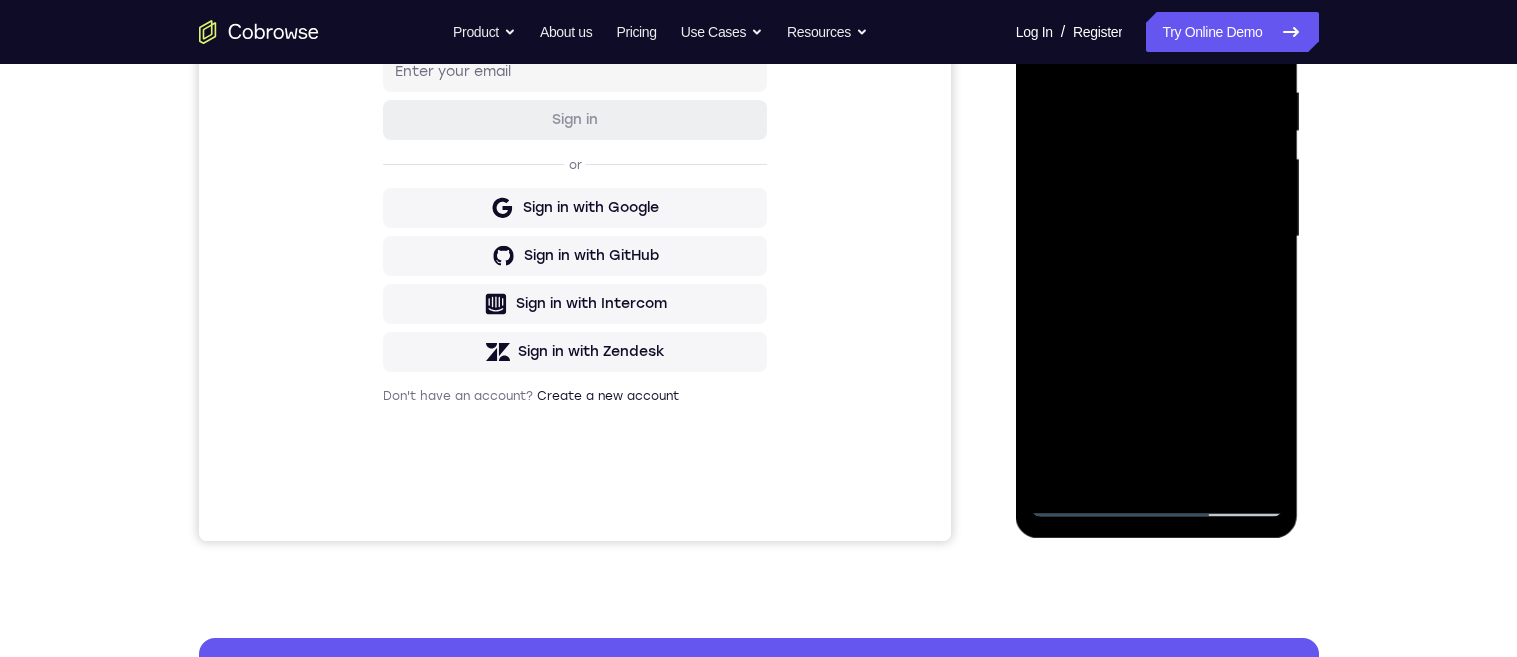 click at bounding box center (1157, 237) 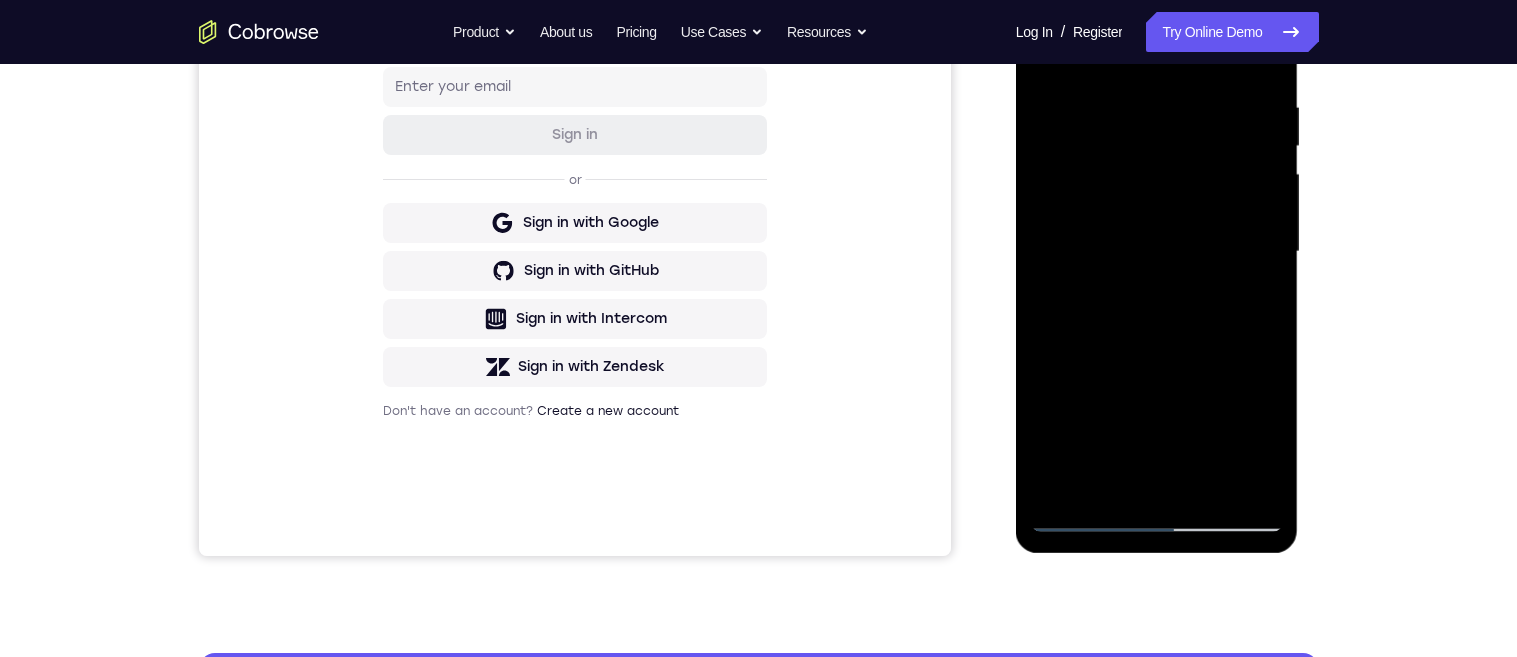 click at bounding box center [1157, 252] 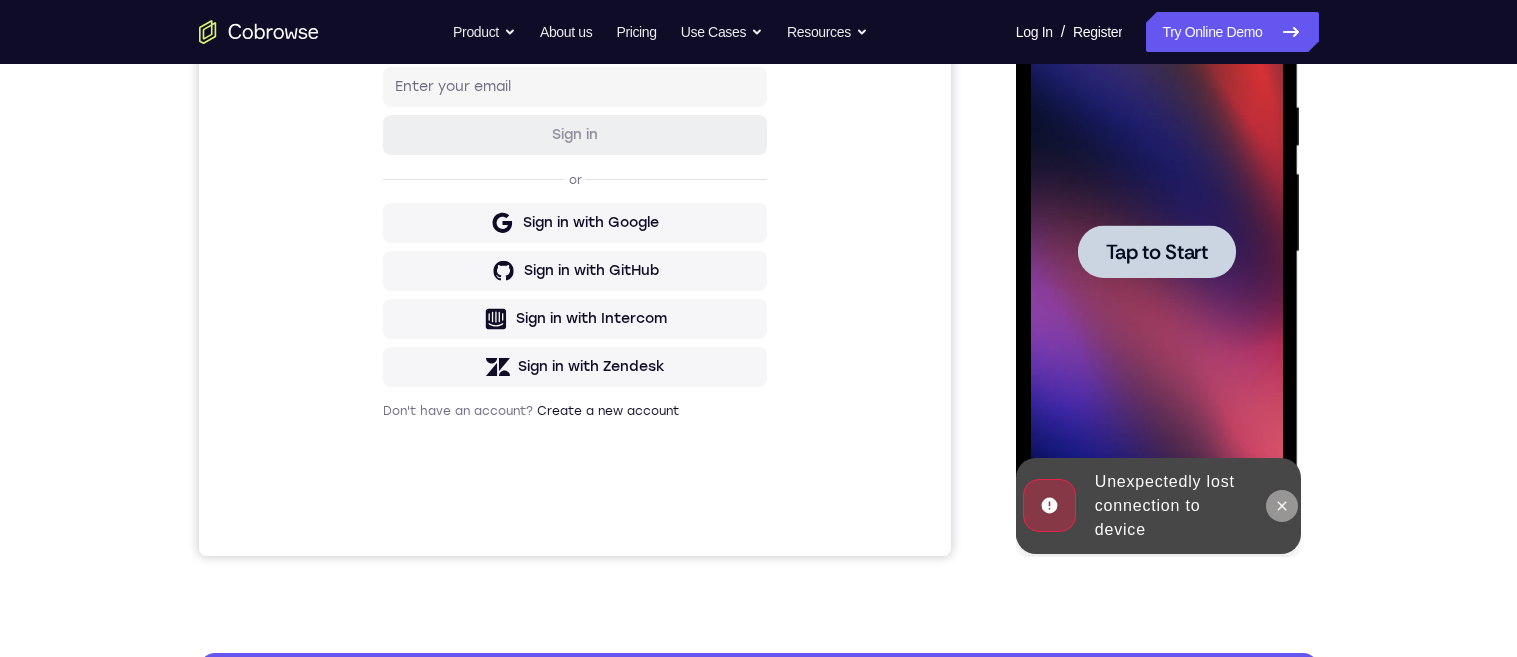 click at bounding box center [1282, 506] 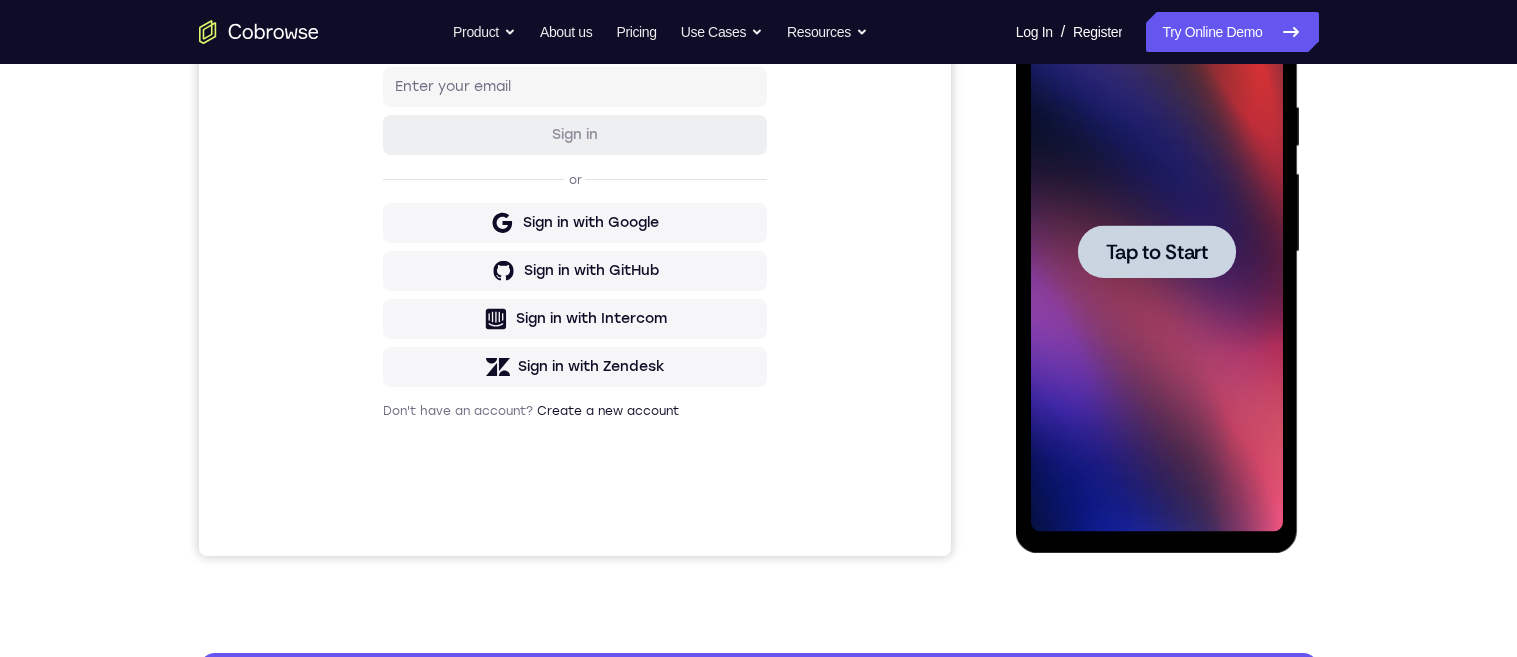 click on "Tap to Start" at bounding box center [1157, 252] 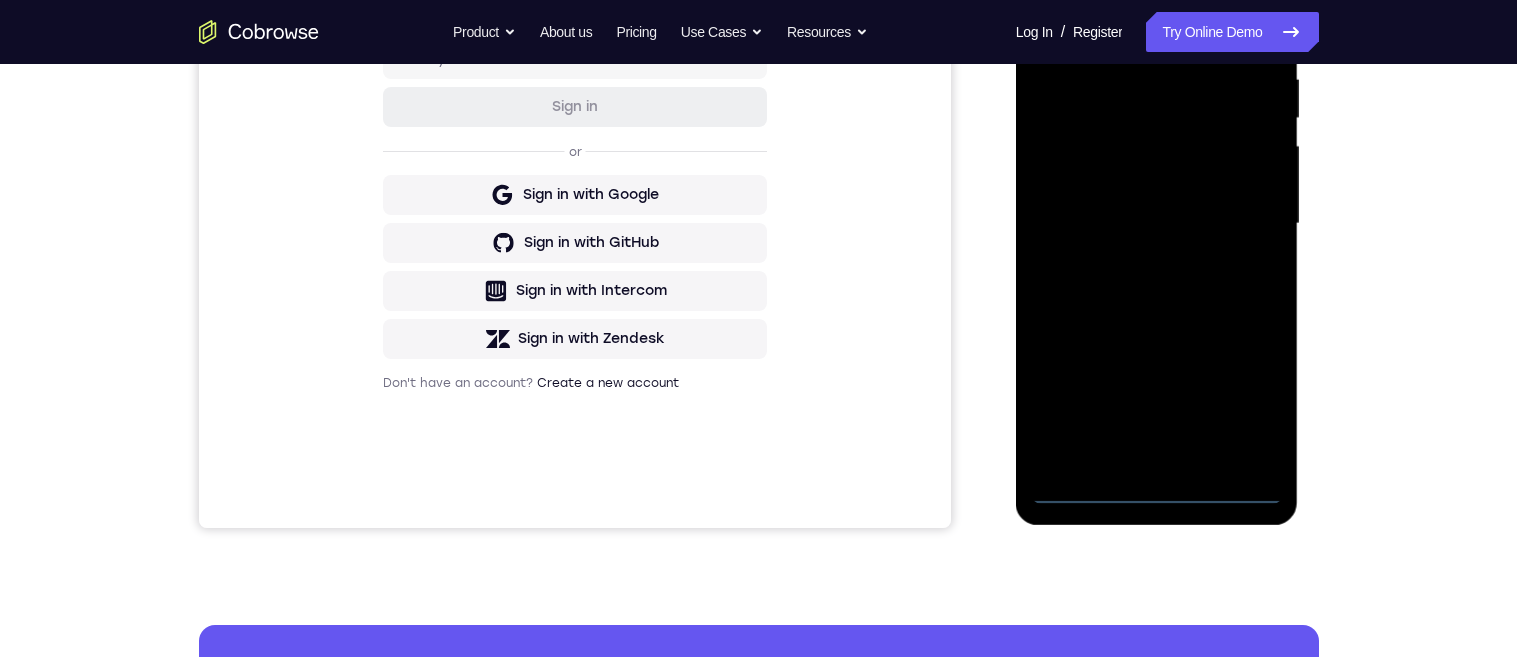 scroll, scrollTop: 436, scrollLeft: 0, axis: vertical 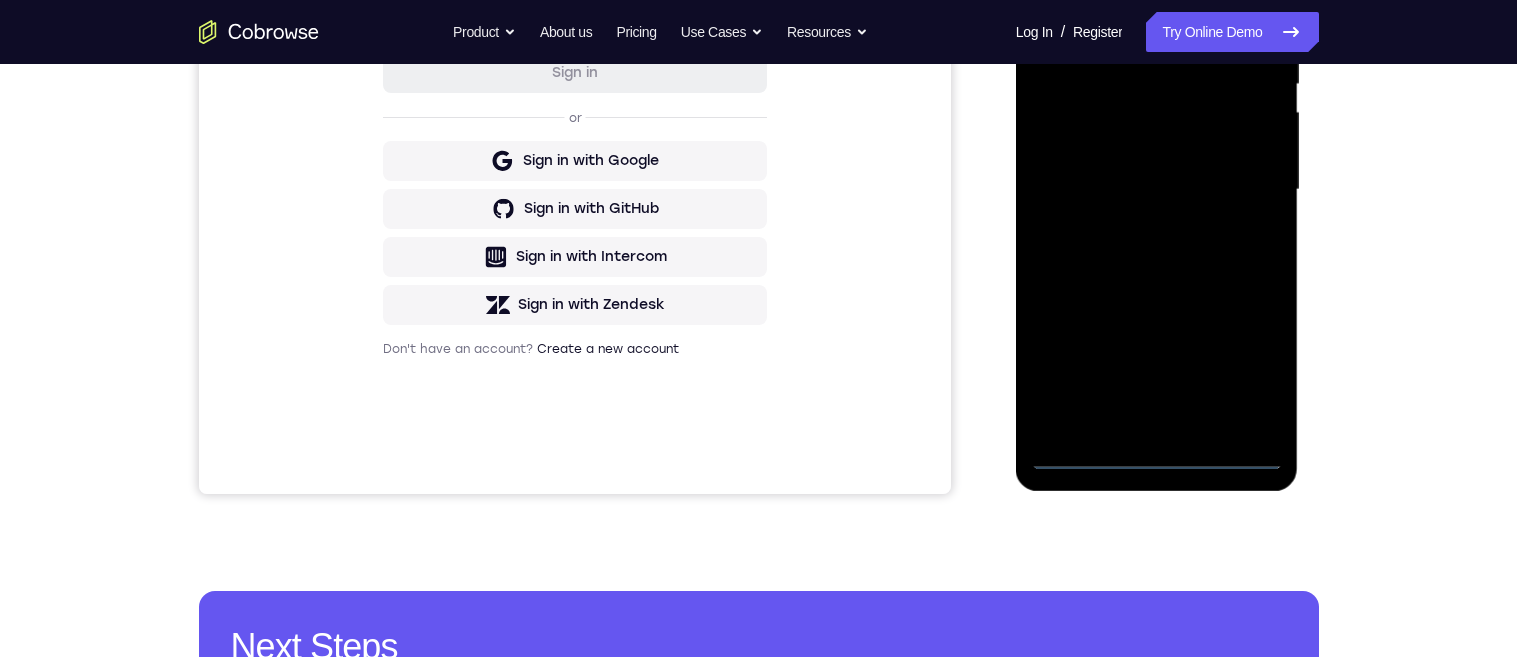 click at bounding box center [1157, 190] 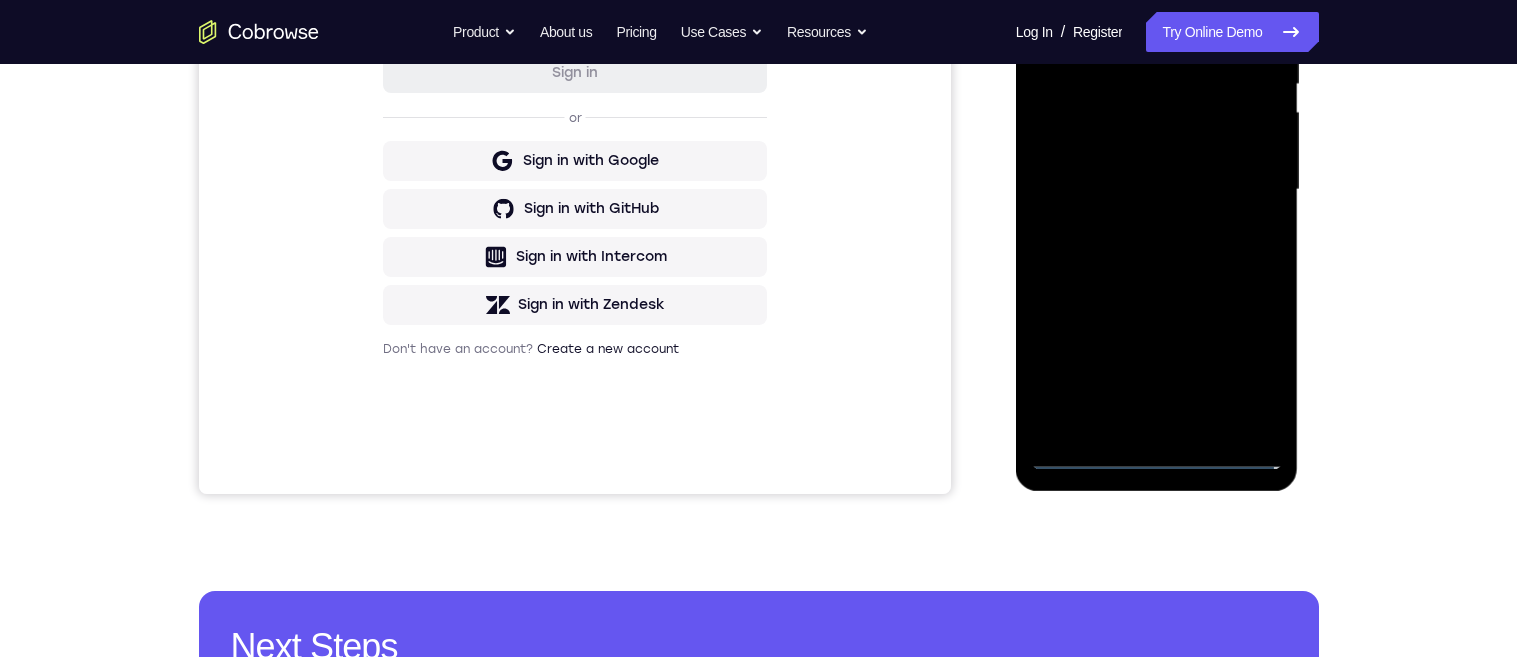 click at bounding box center [1157, 190] 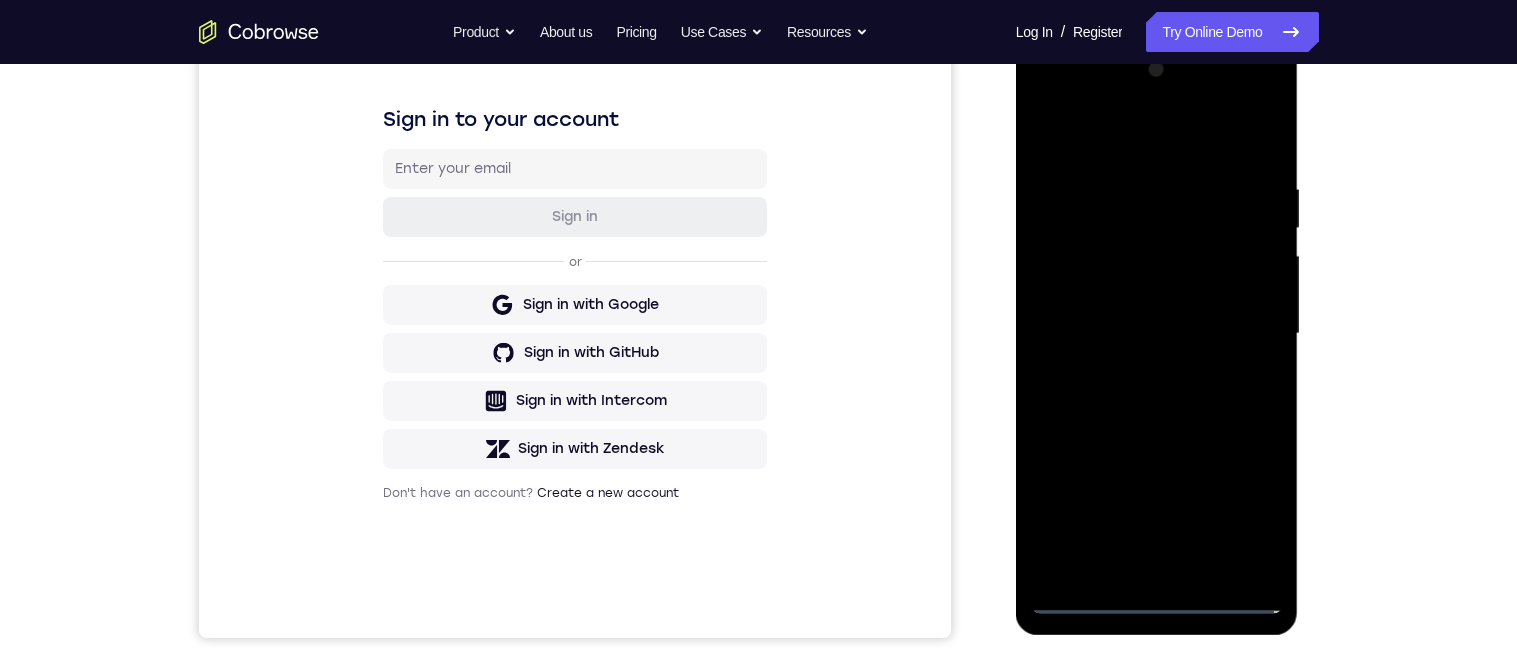 scroll, scrollTop: 179, scrollLeft: 0, axis: vertical 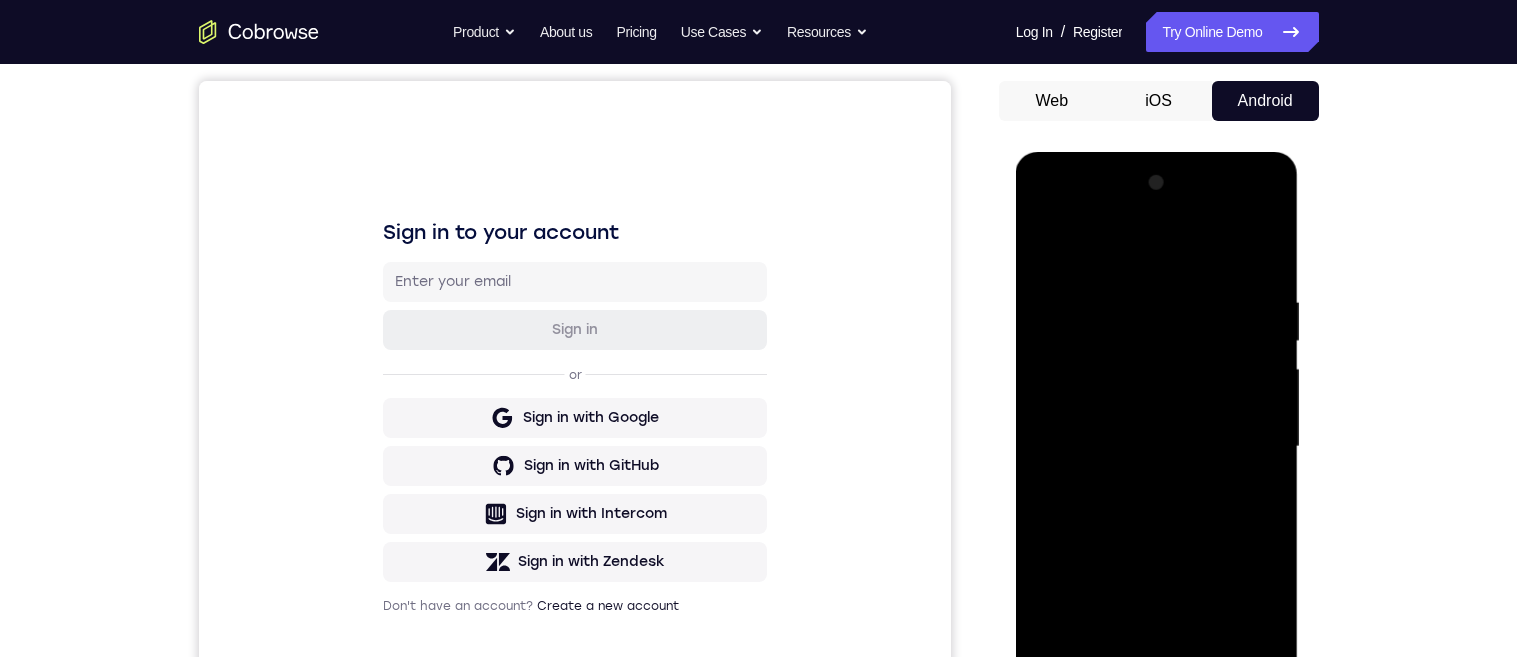 click at bounding box center (1157, 447) 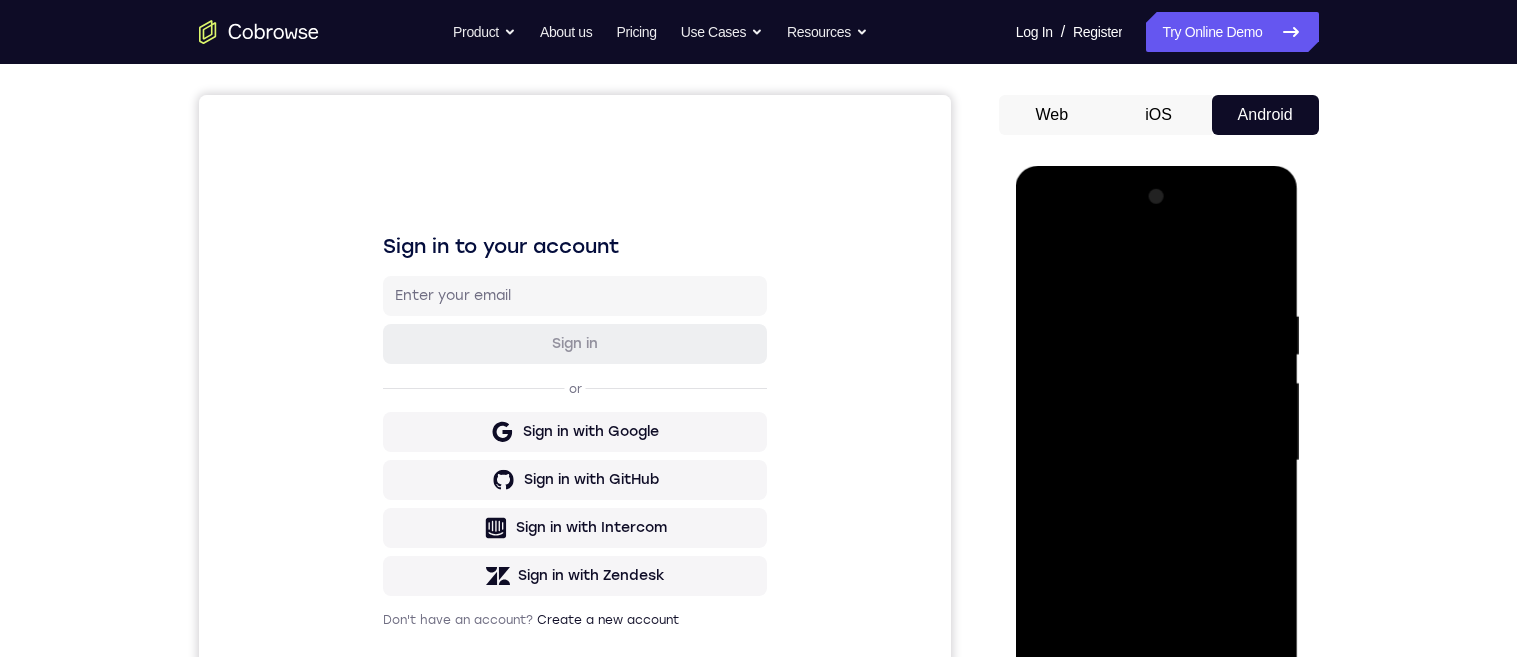 click at bounding box center [1157, 461] 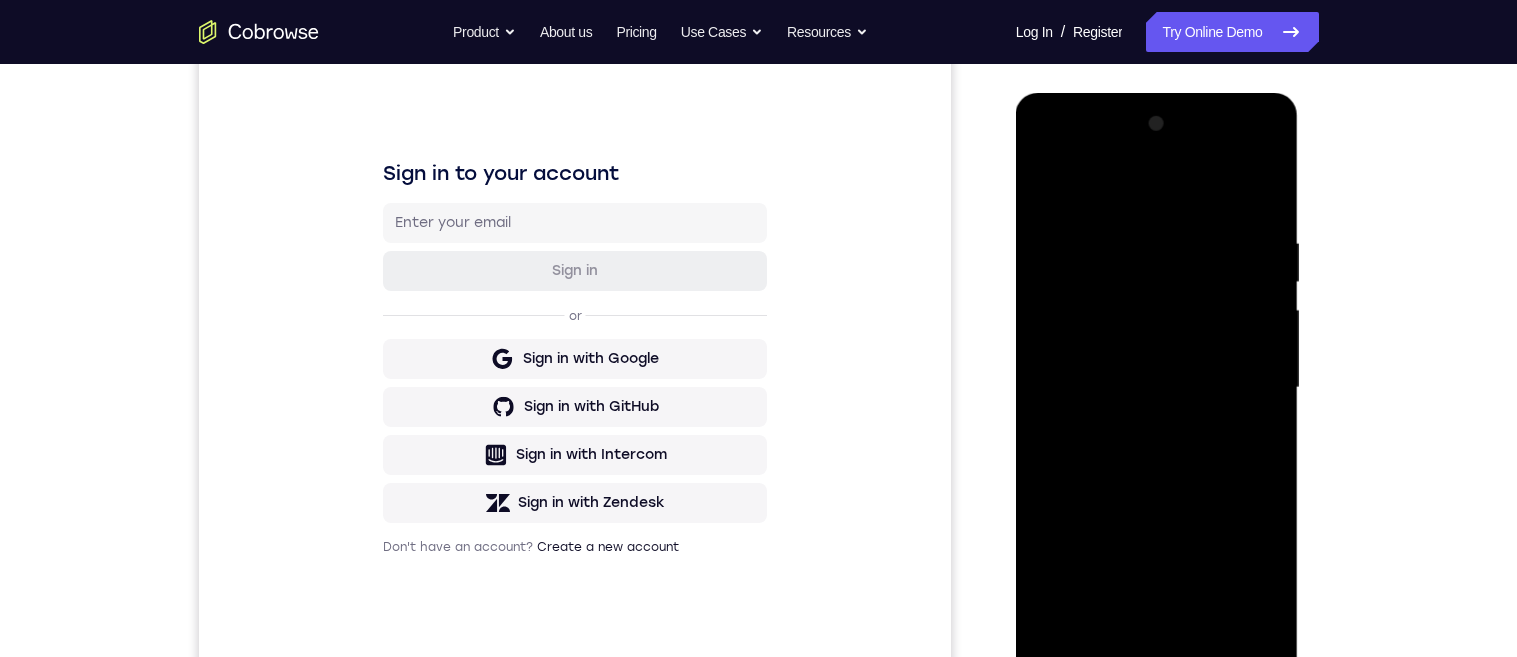 scroll, scrollTop: 141, scrollLeft: 0, axis: vertical 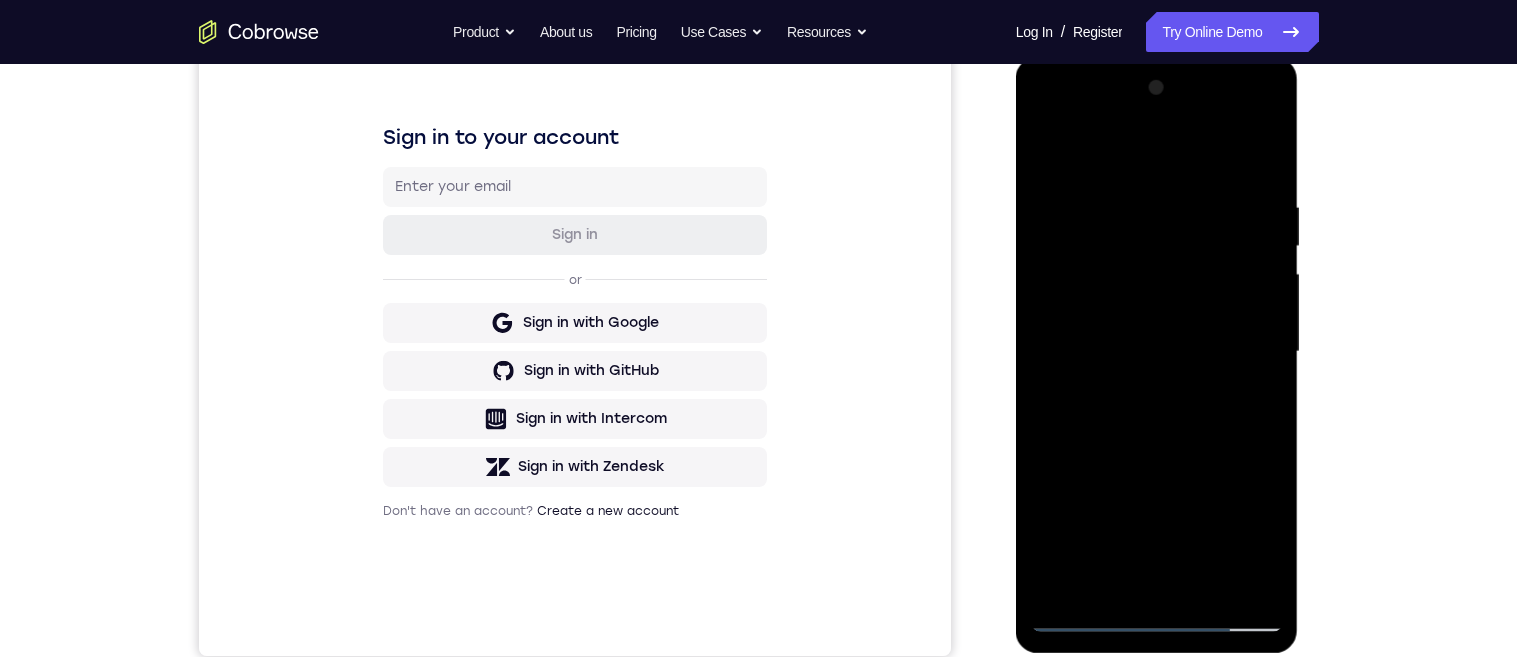 click at bounding box center [1157, 352] 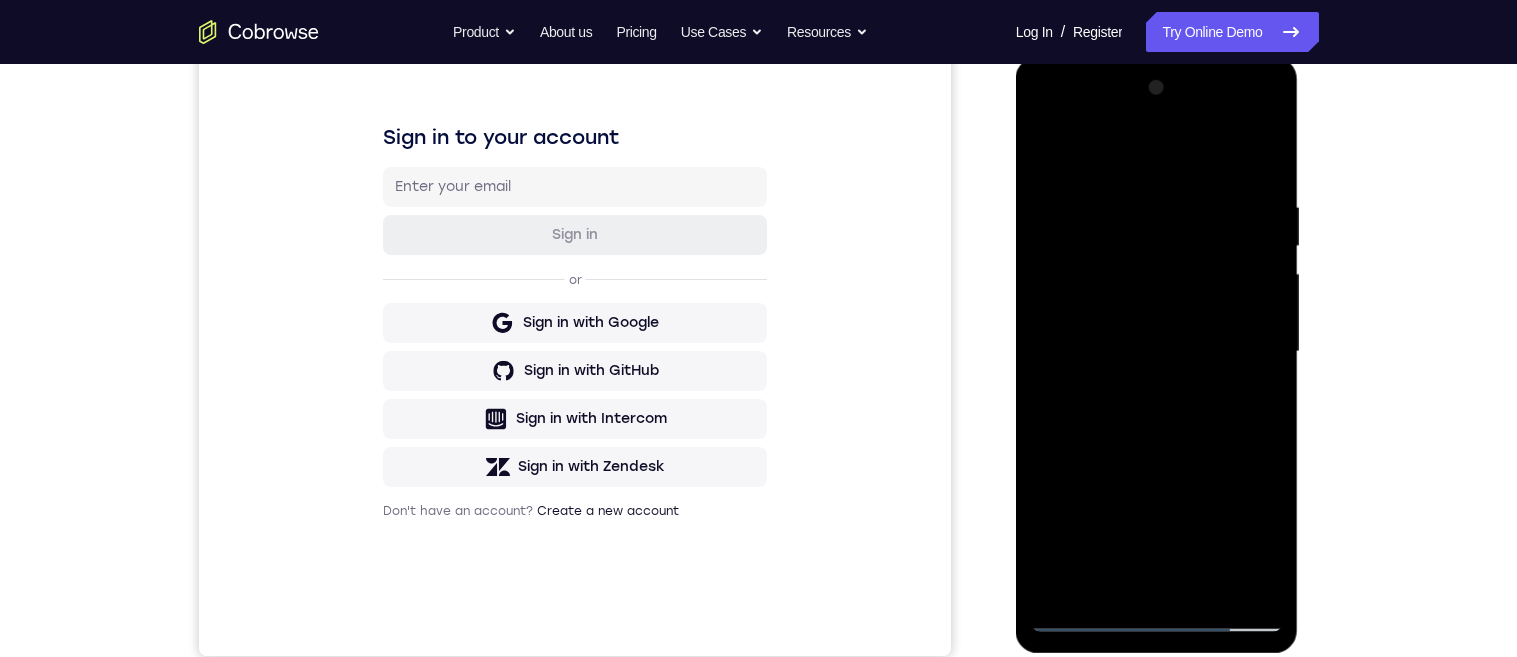 scroll, scrollTop: 292, scrollLeft: 0, axis: vertical 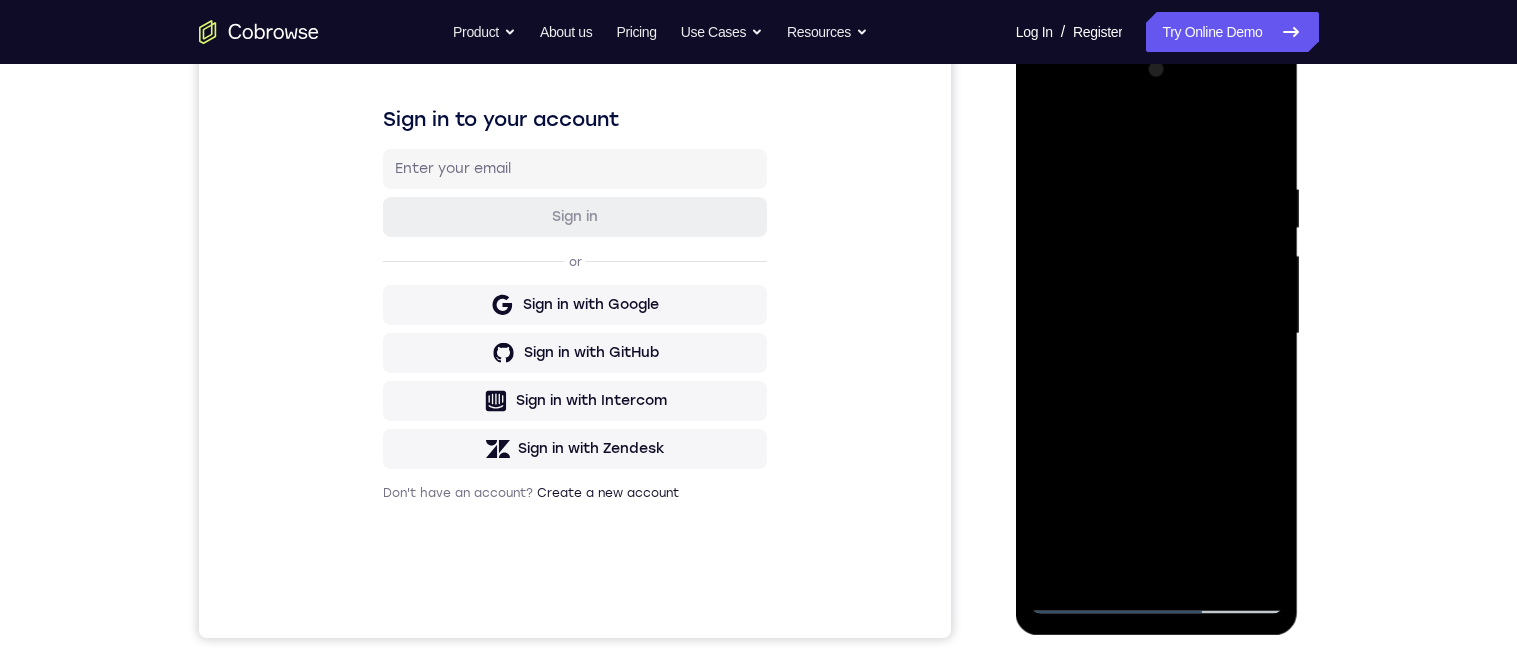 click at bounding box center (1157, 334) 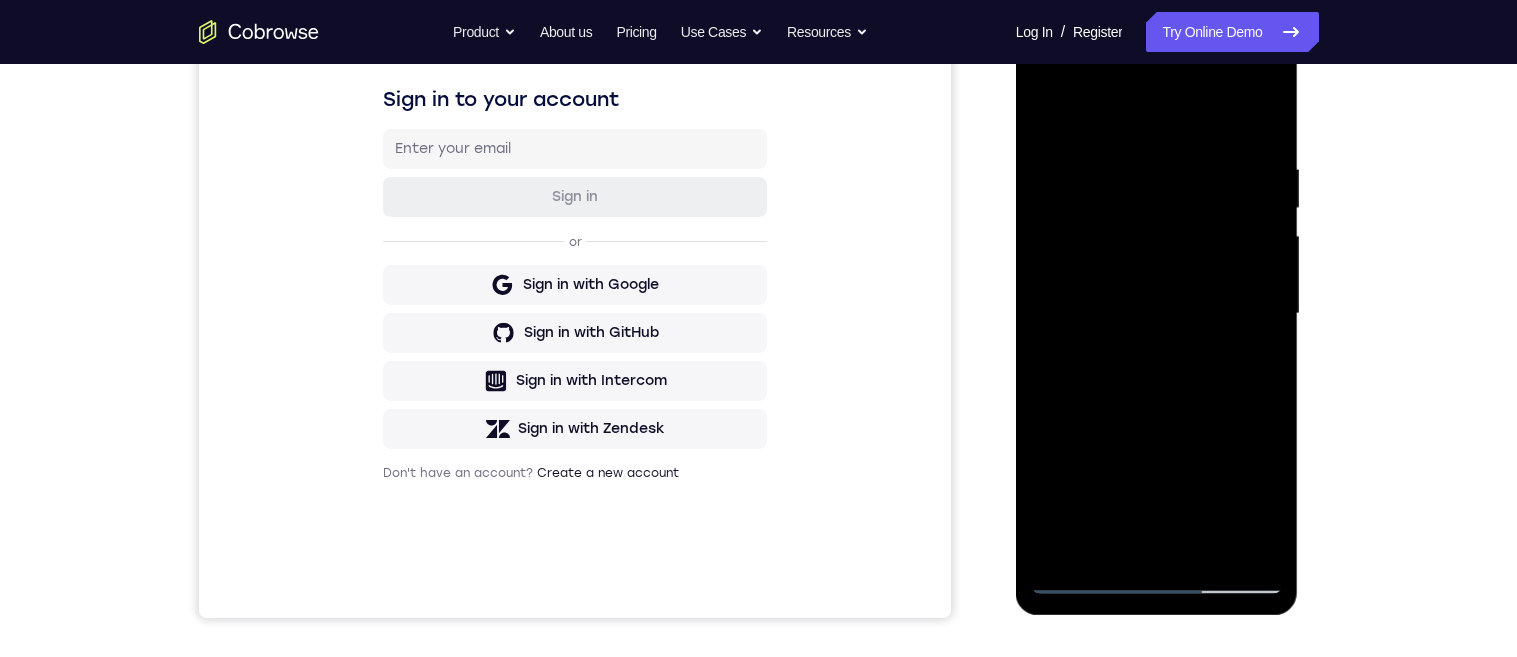 scroll, scrollTop: 254, scrollLeft: 0, axis: vertical 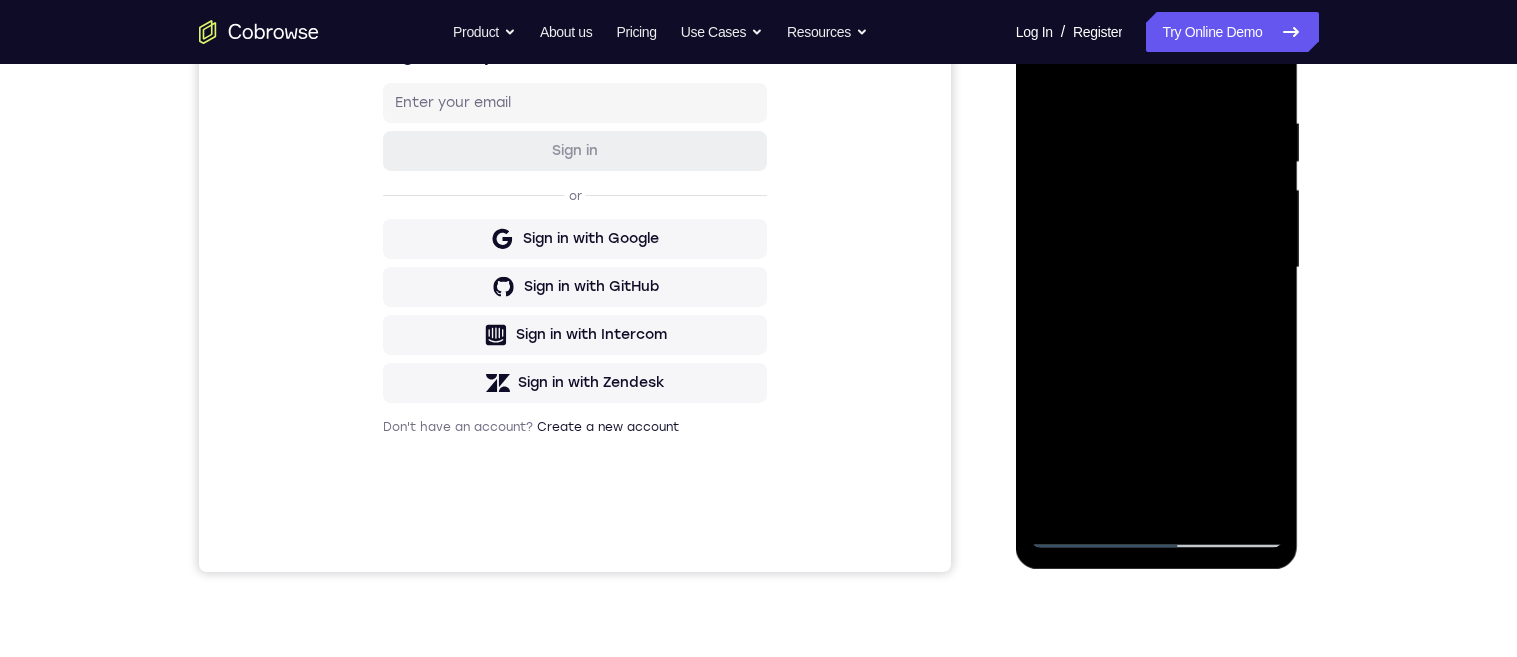 click at bounding box center [1157, 268] 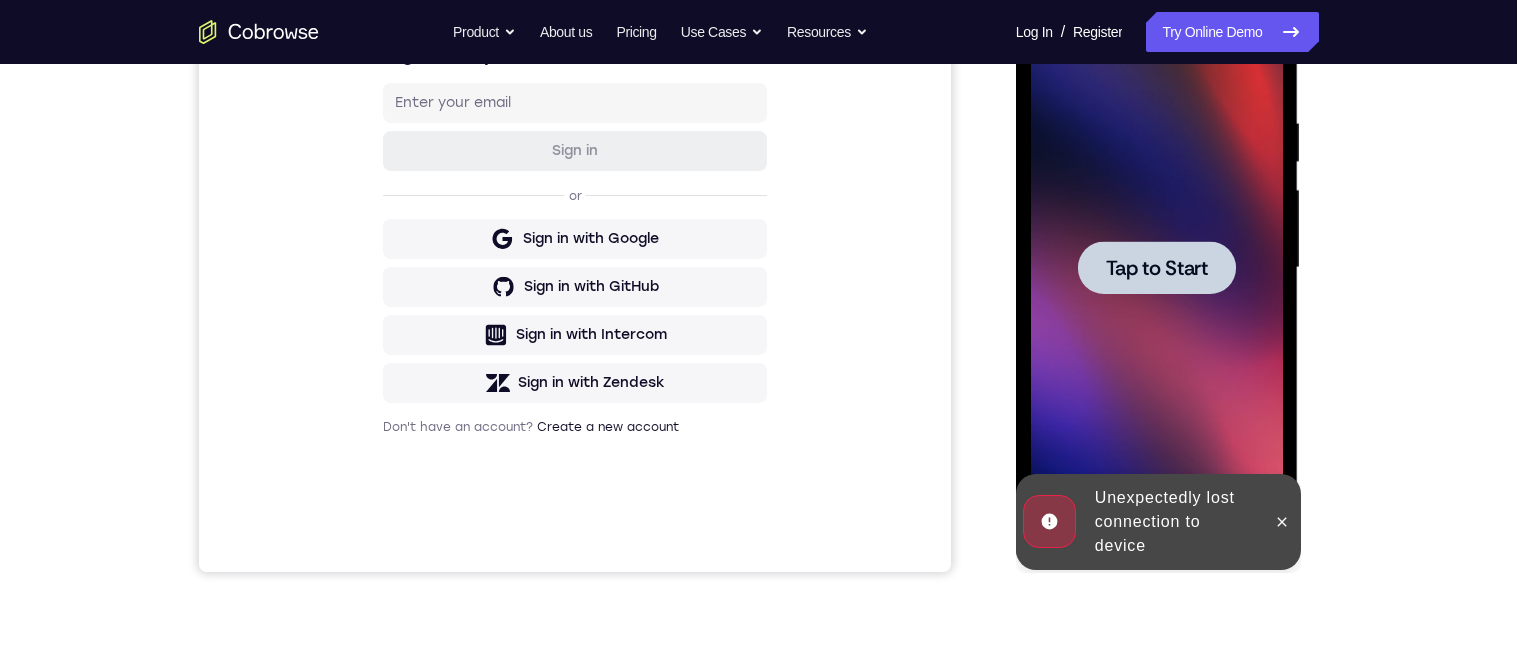 scroll, scrollTop: 0, scrollLeft: 0, axis: both 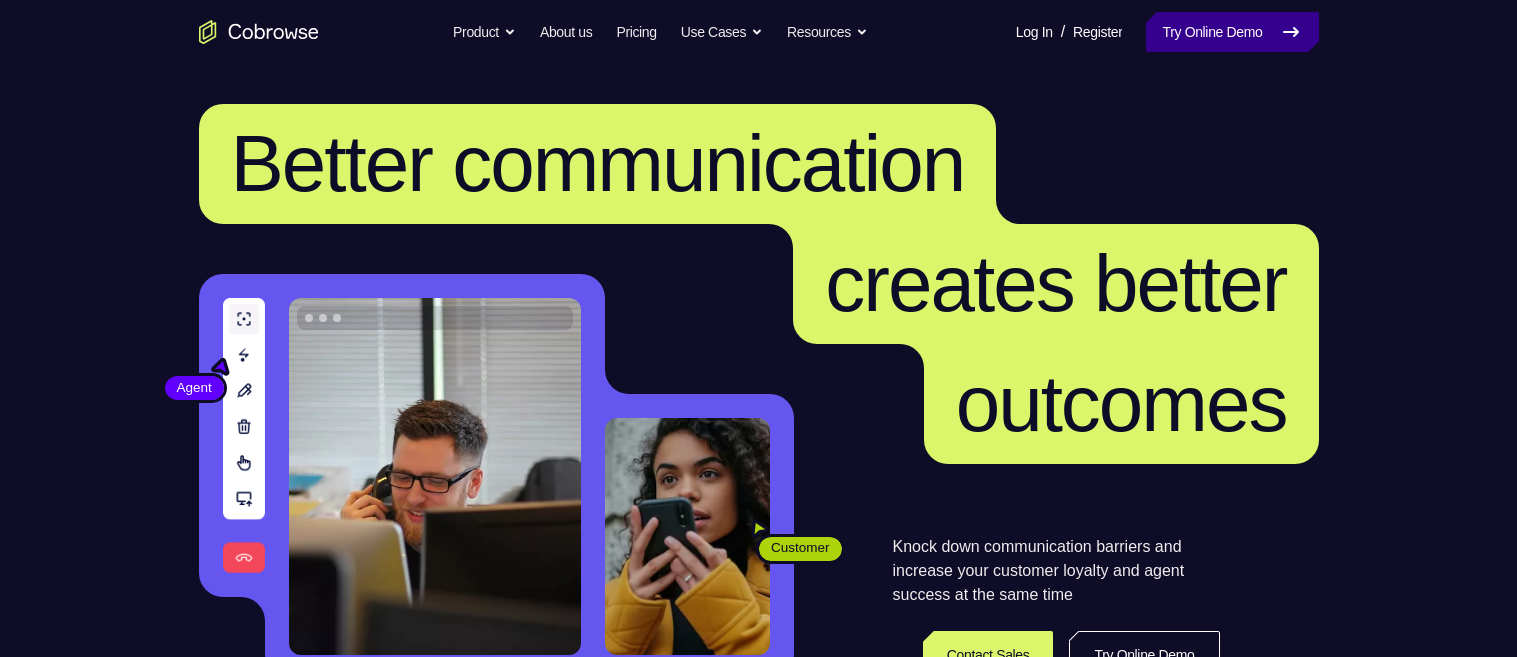 click on "Try Online Demo" at bounding box center [1232, 32] 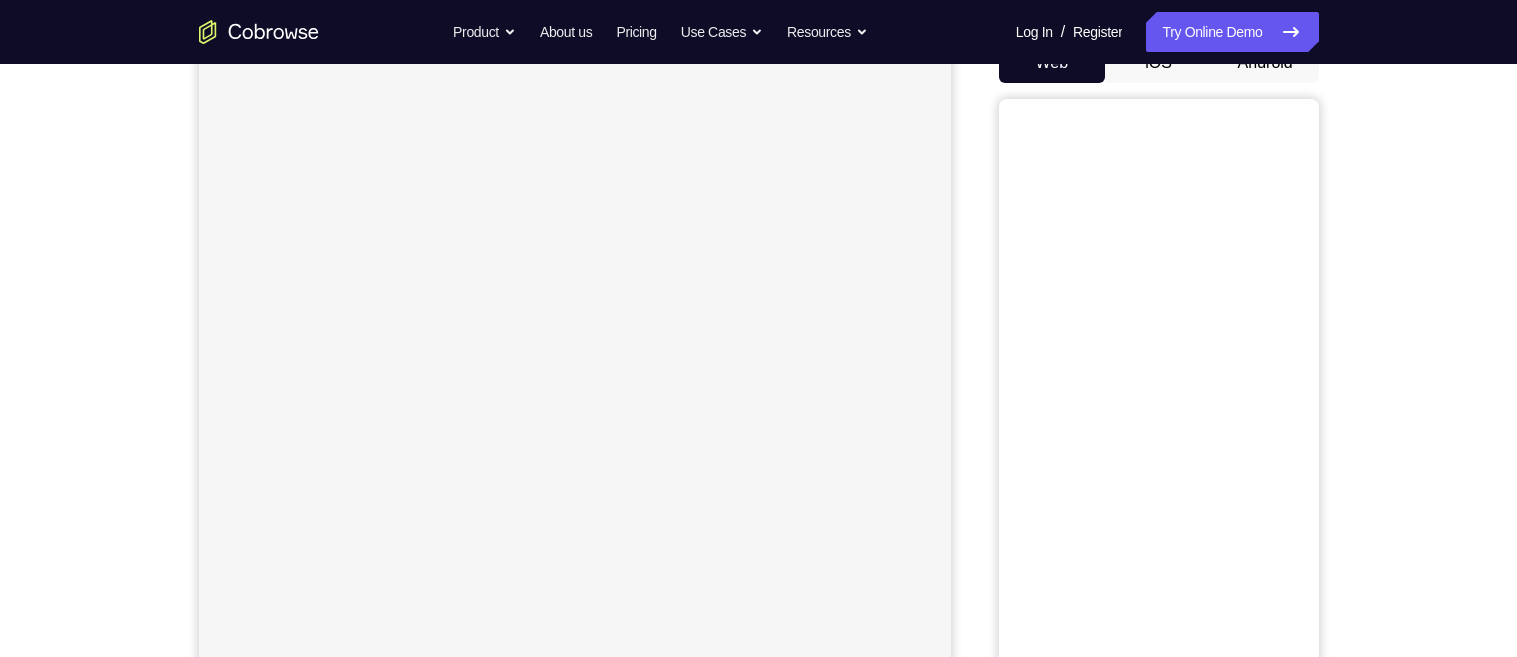 scroll, scrollTop: 109, scrollLeft: 0, axis: vertical 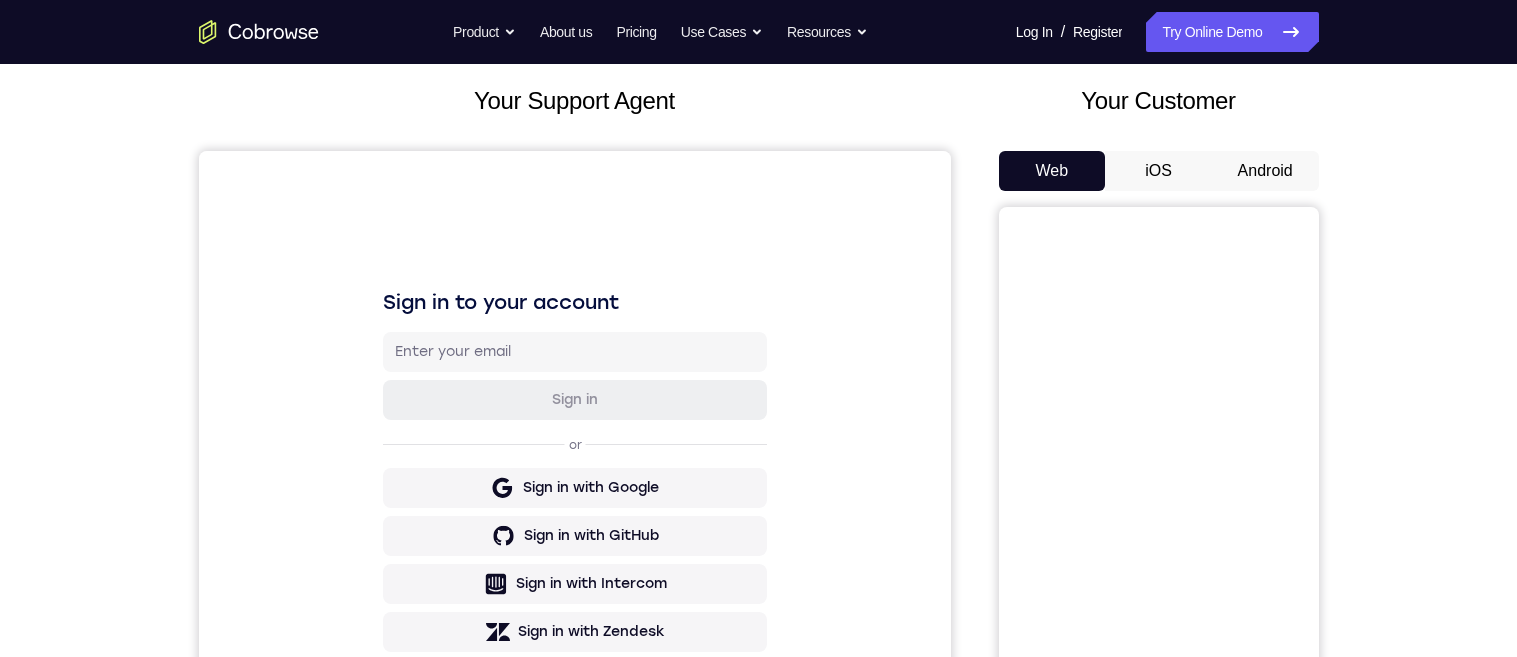 click on "Android" at bounding box center [1265, 171] 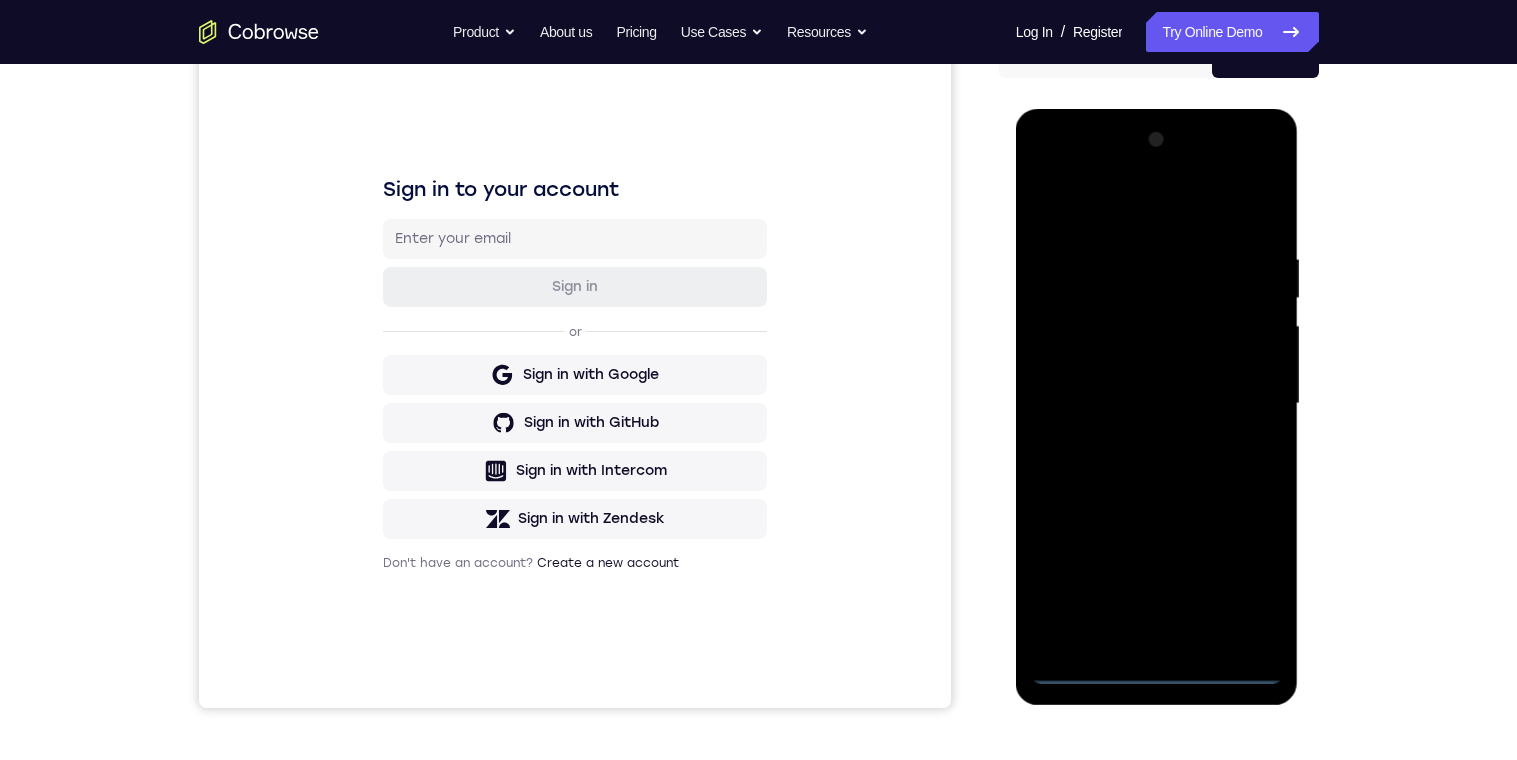scroll, scrollTop: 216, scrollLeft: 0, axis: vertical 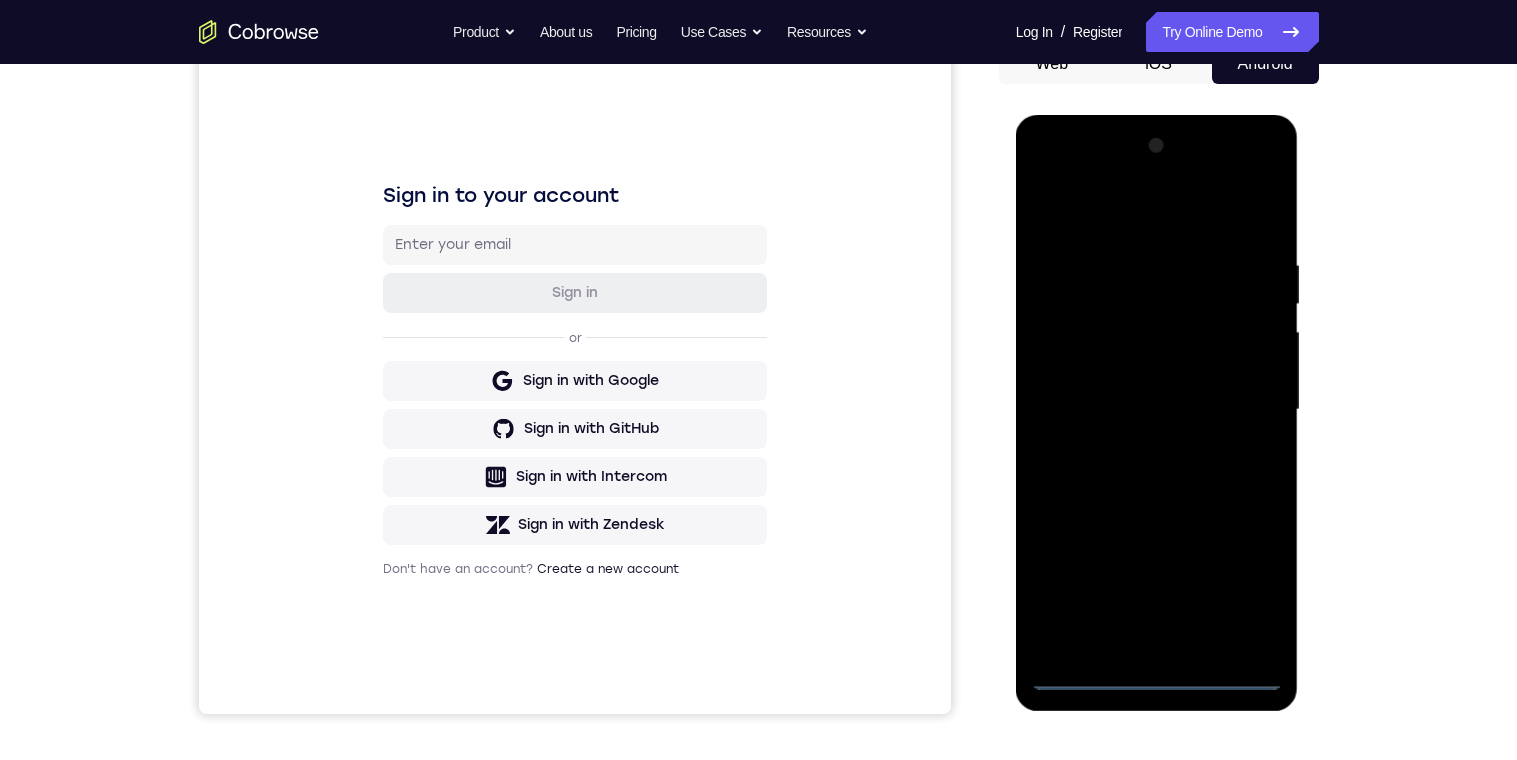 click at bounding box center (1157, 410) 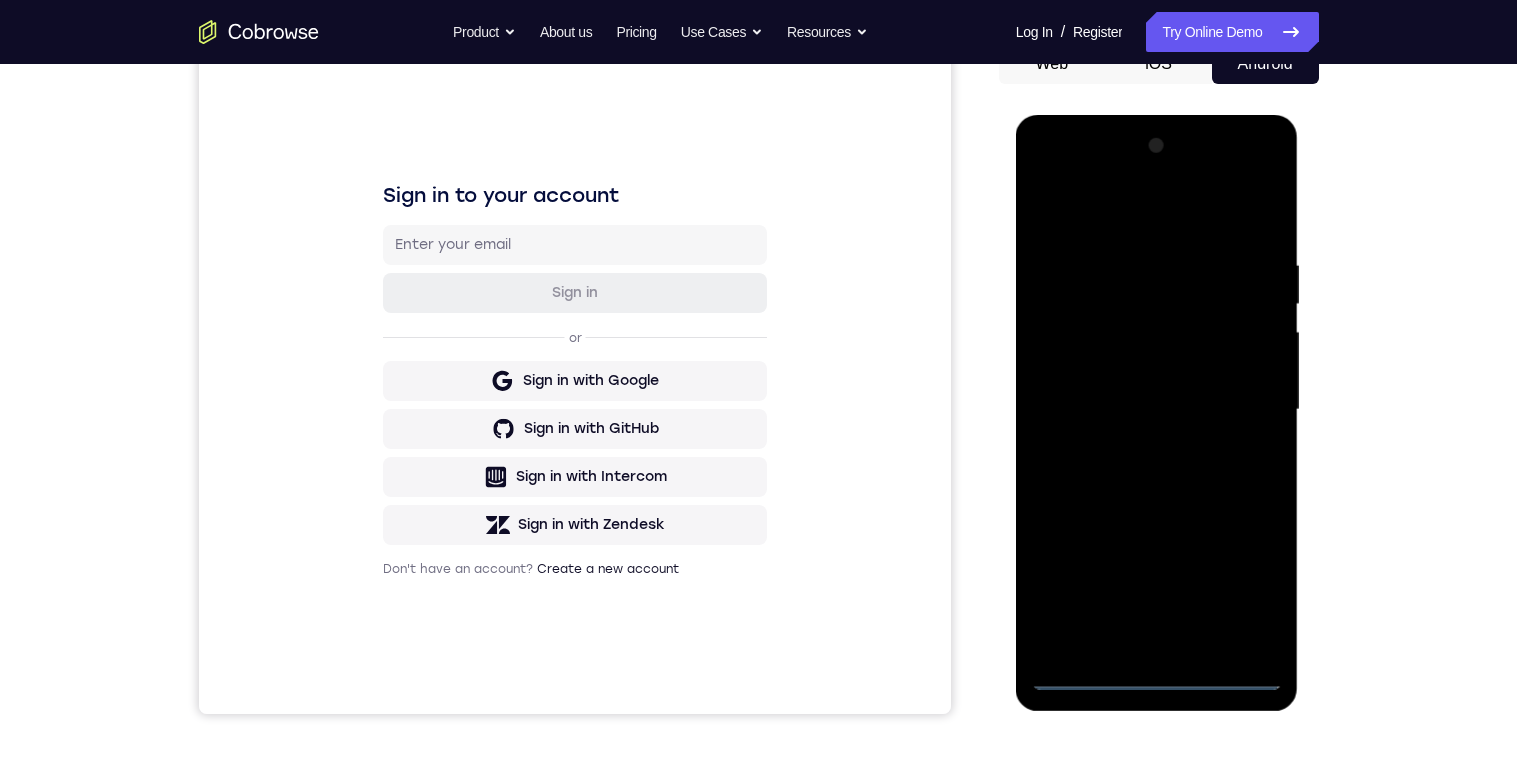 click at bounding box center [1157, 410] 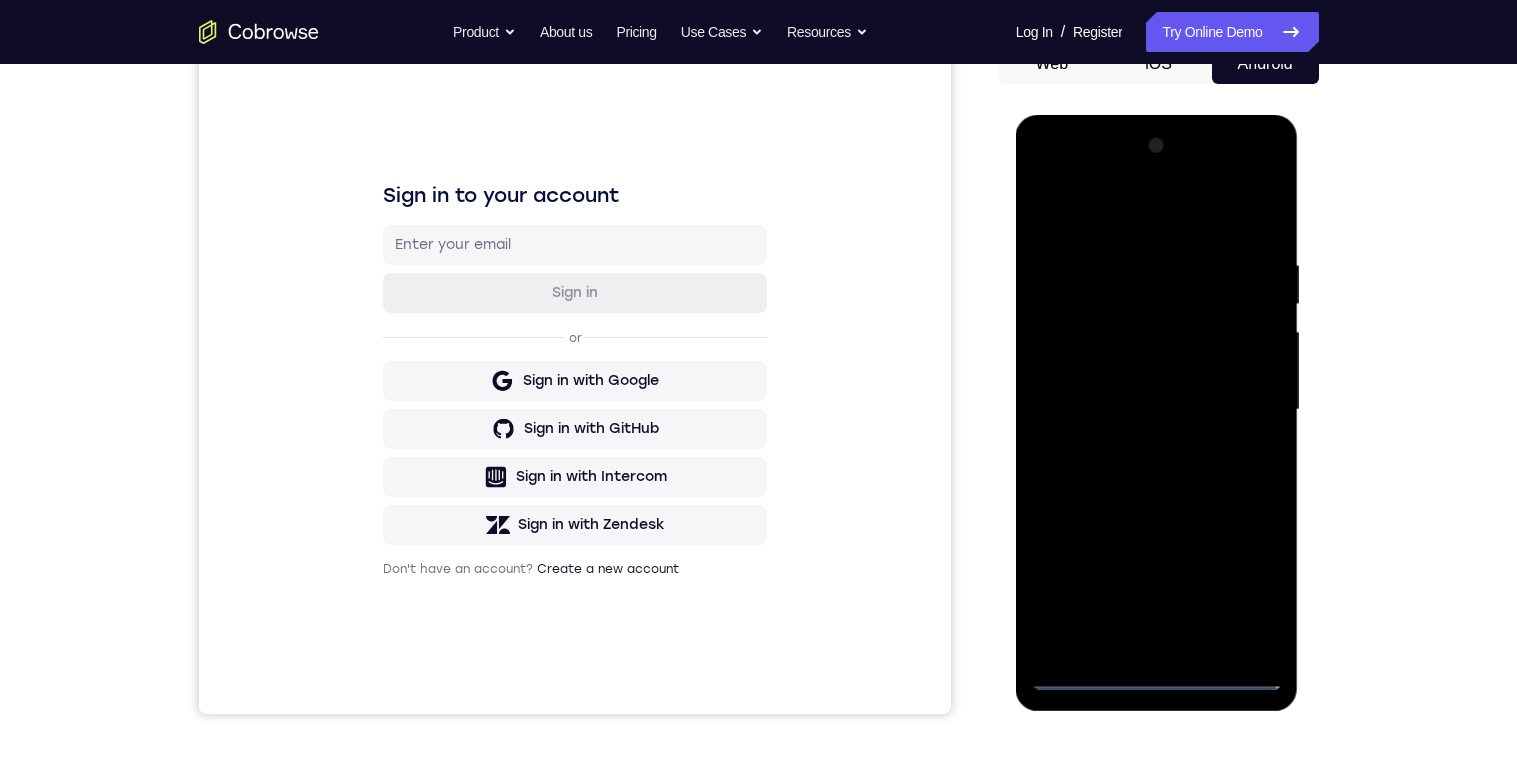 click at bounding box center [1157, 410] 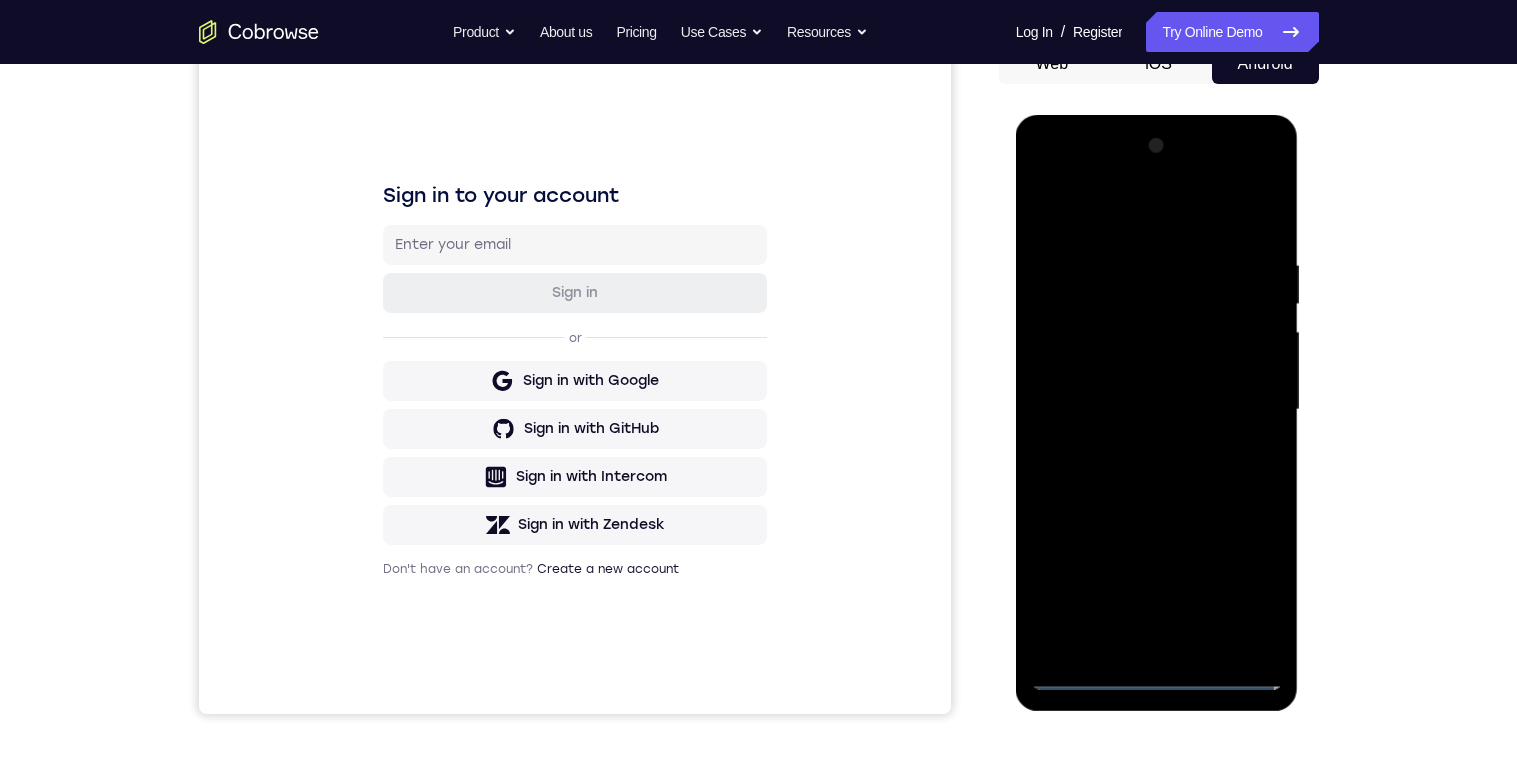 click at bounding box center (1157, 410) 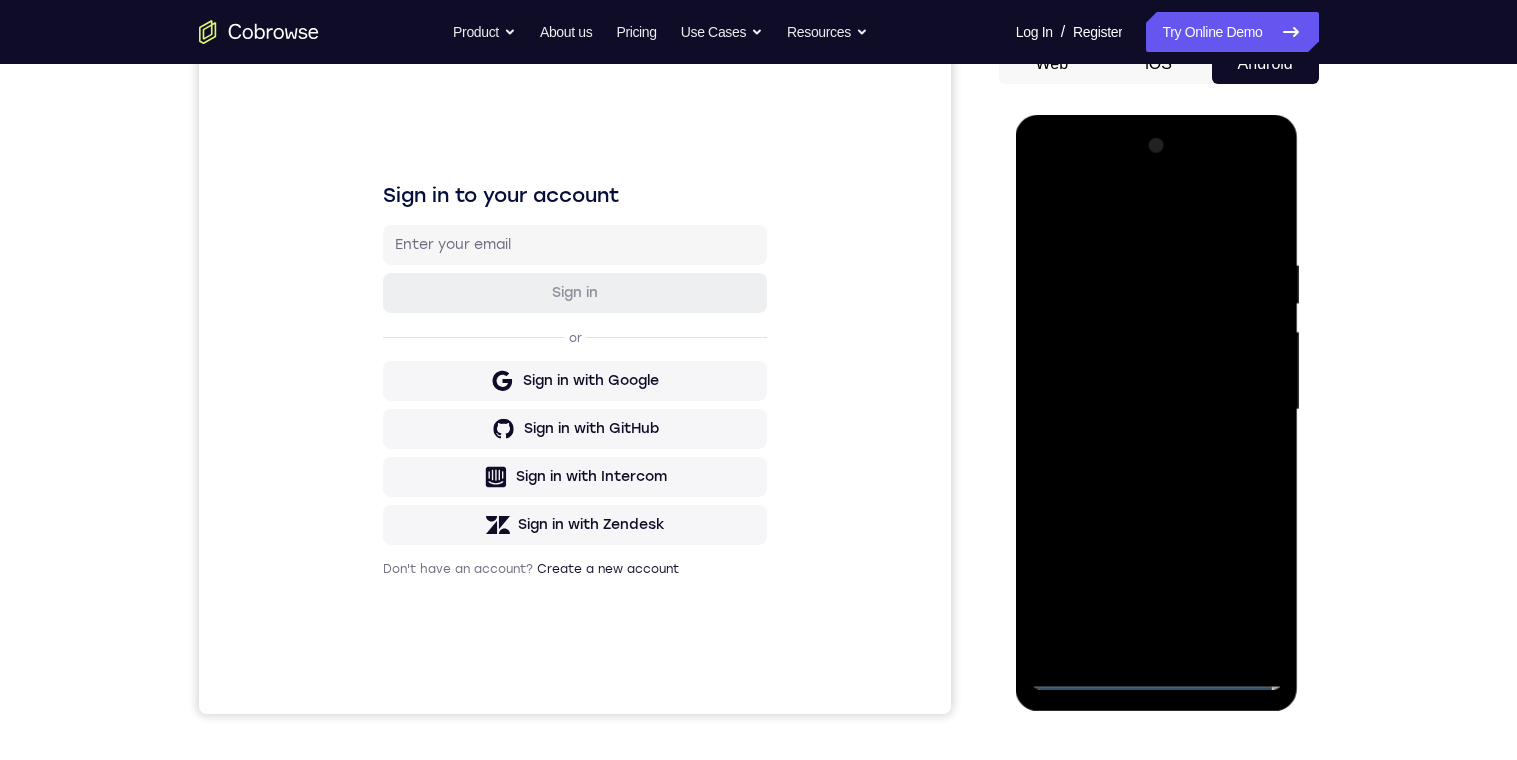 click at bounding box center (1157, 410) 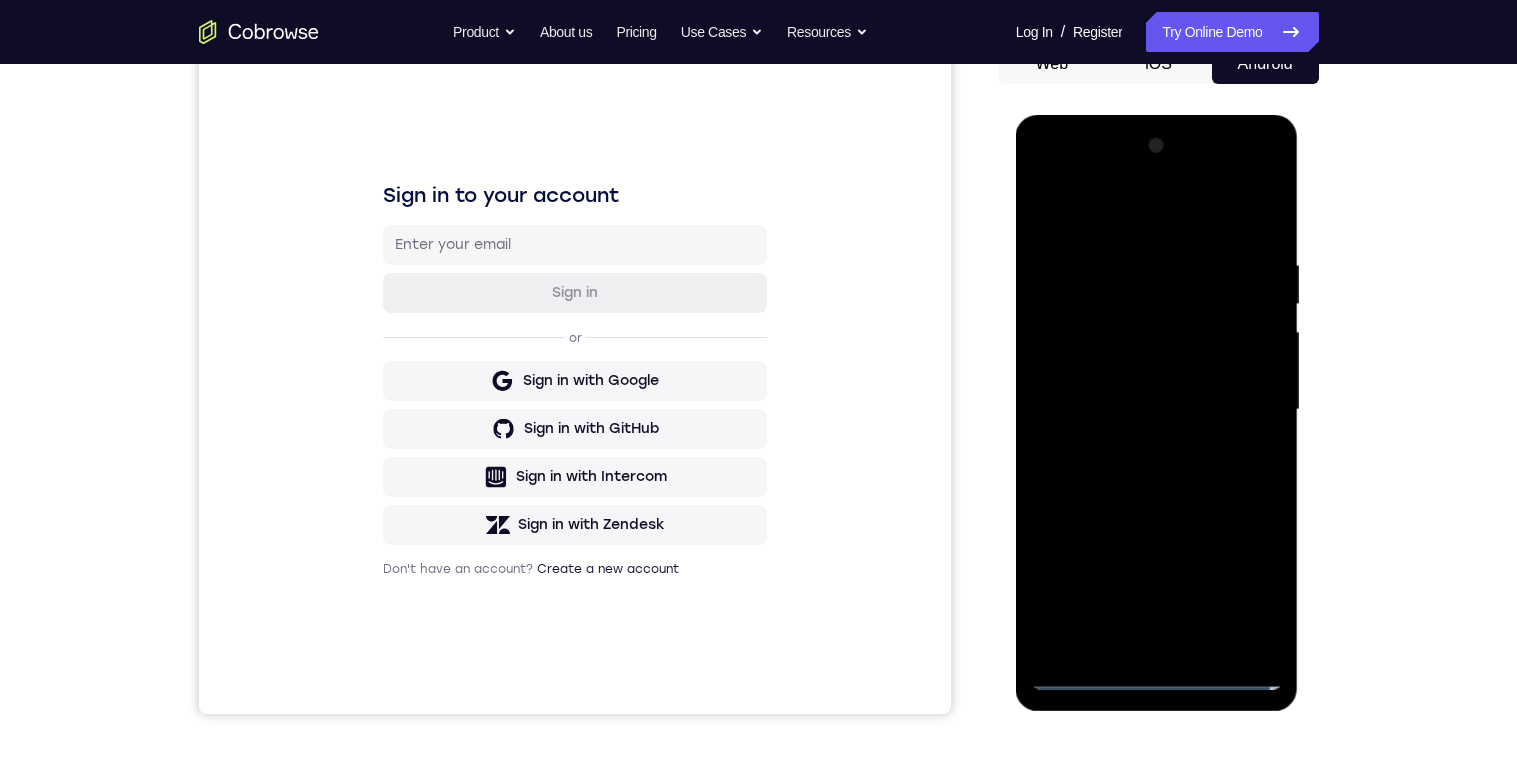 click at bounding box center [1157, 410] 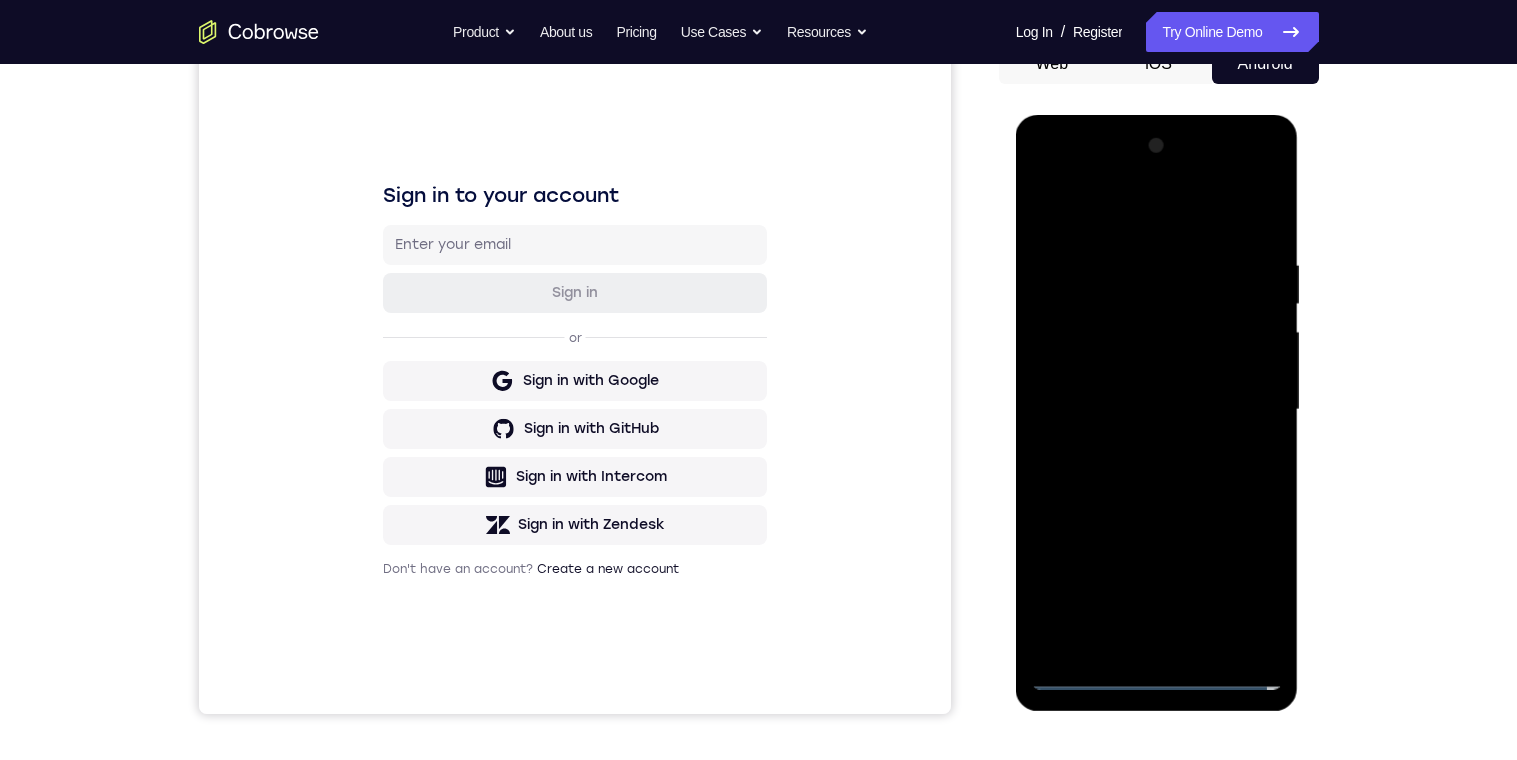 click at bounding box center [1157, 410] 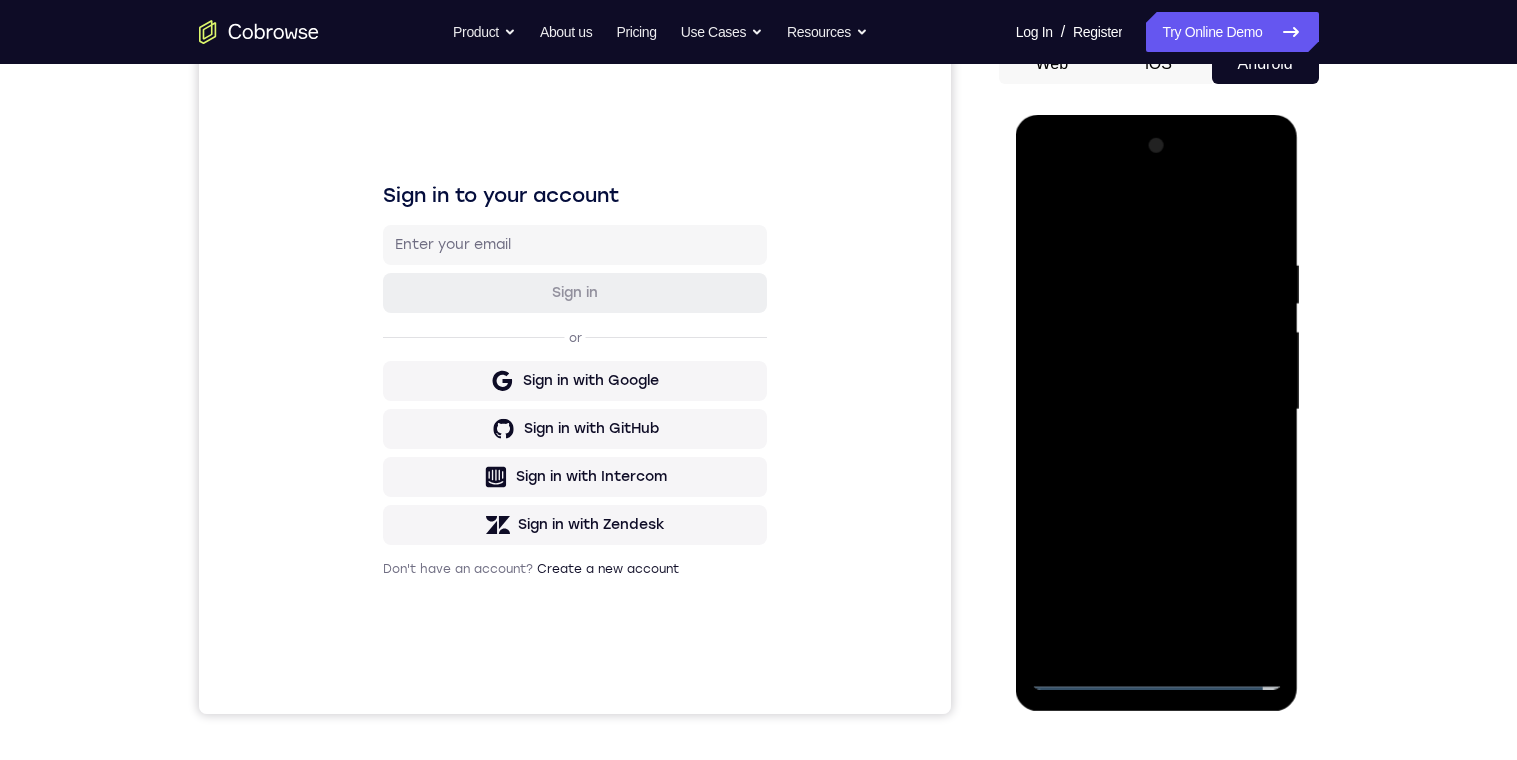 click at bounding box center [1157, 410] 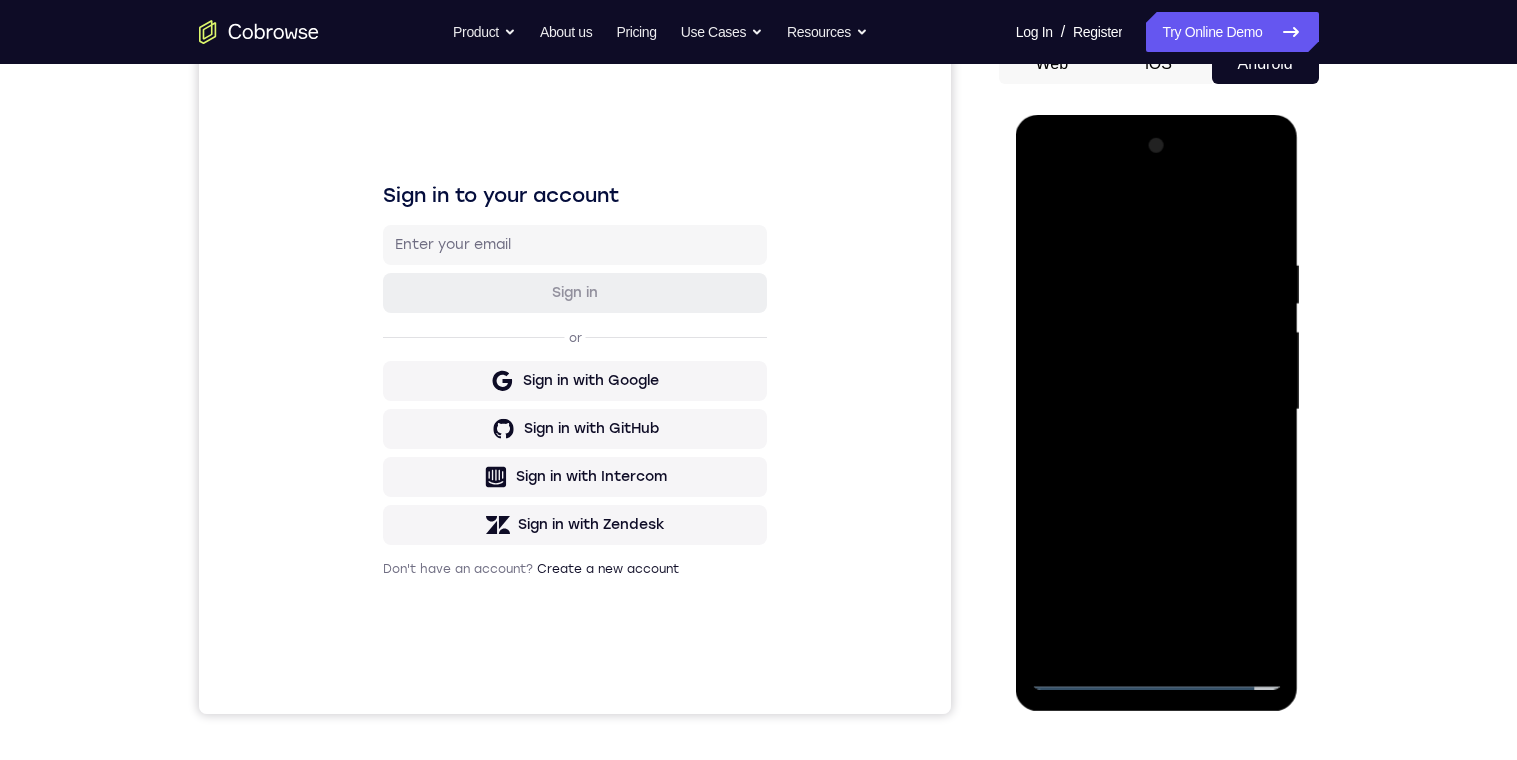 click at bounding box center (1157, 410) 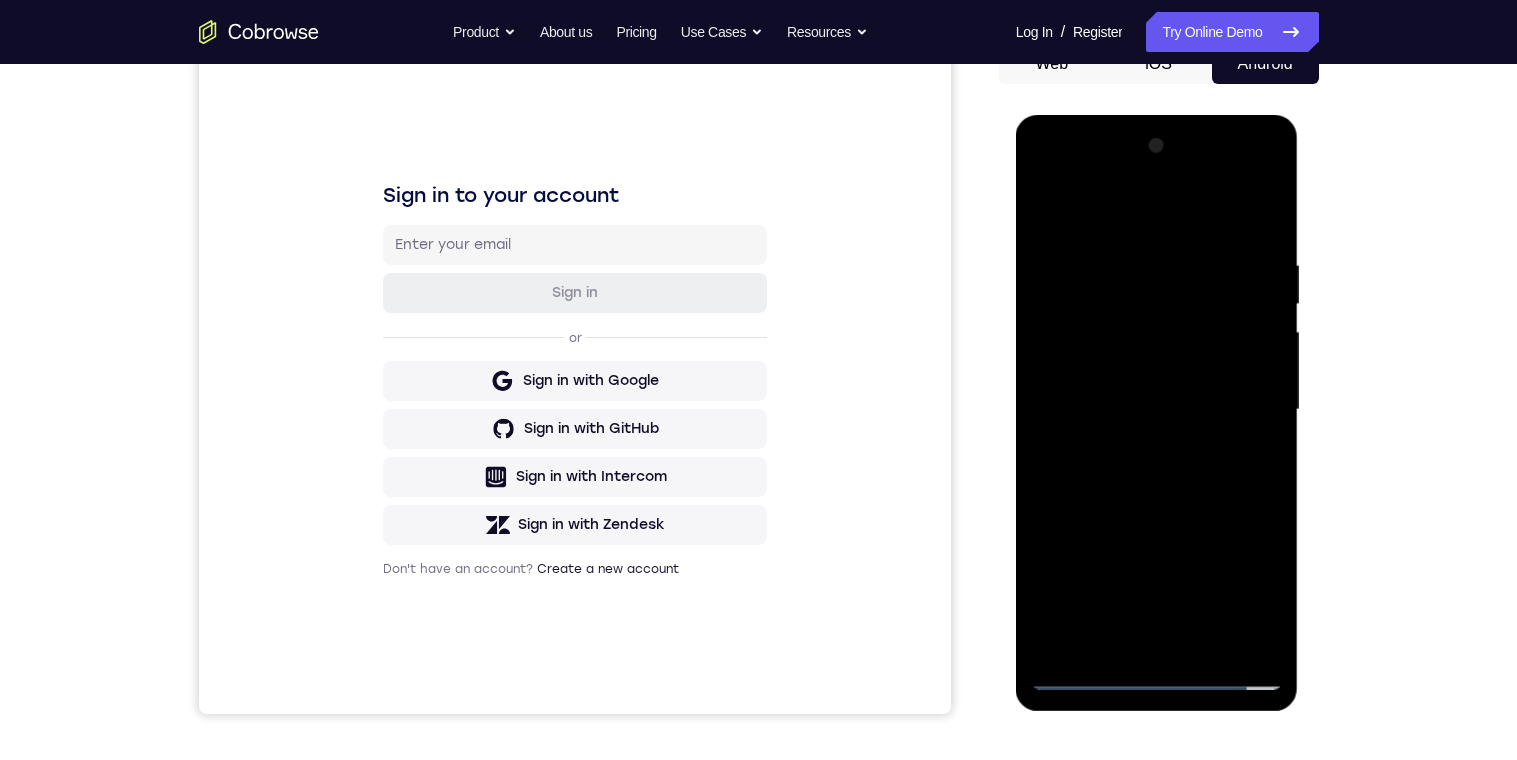 click at bounding box center [1157, 410] 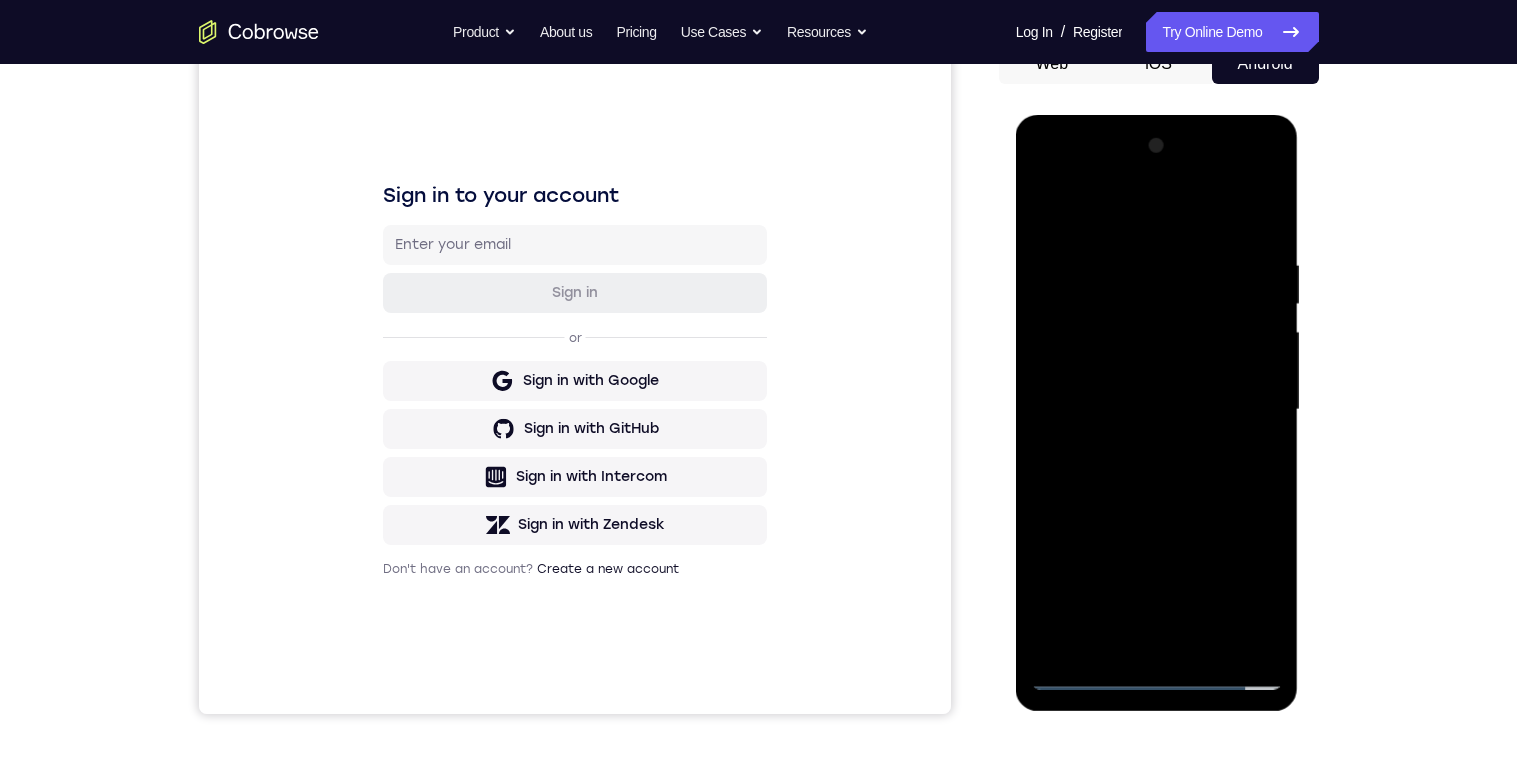 click at bounding box center [1157, 410] 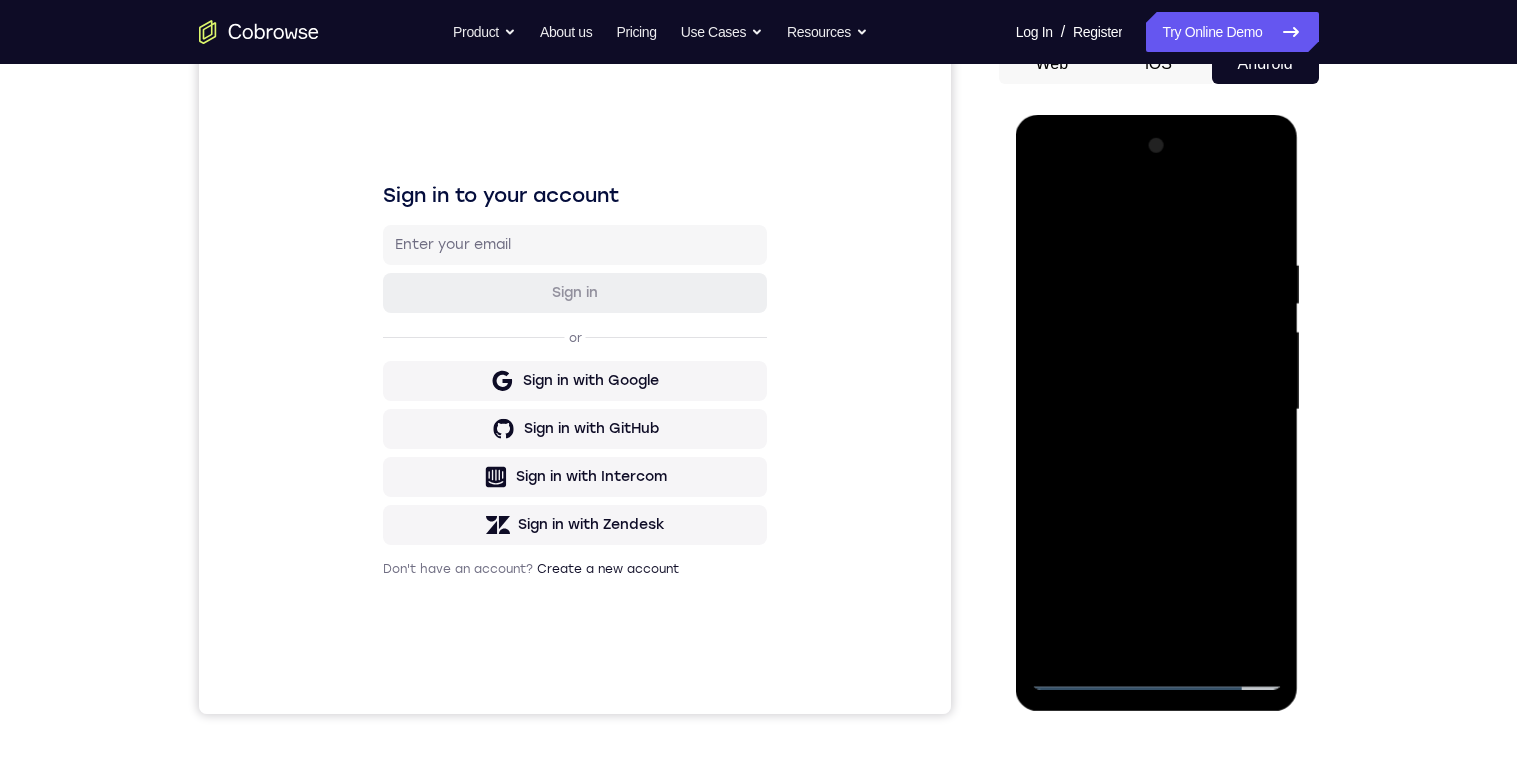 click at bounding box center [1157, 410] 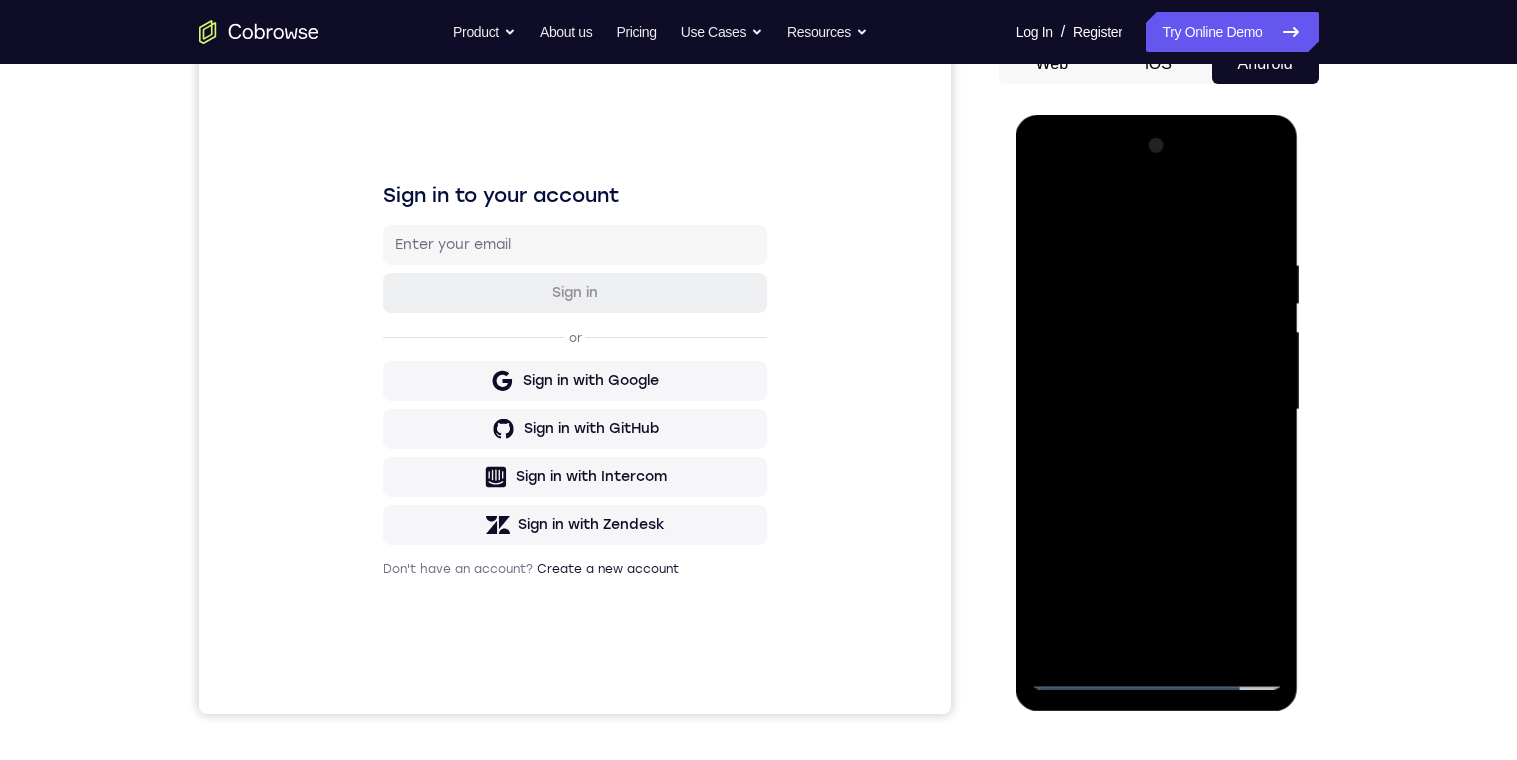 click at bounding box center (1157, 410) 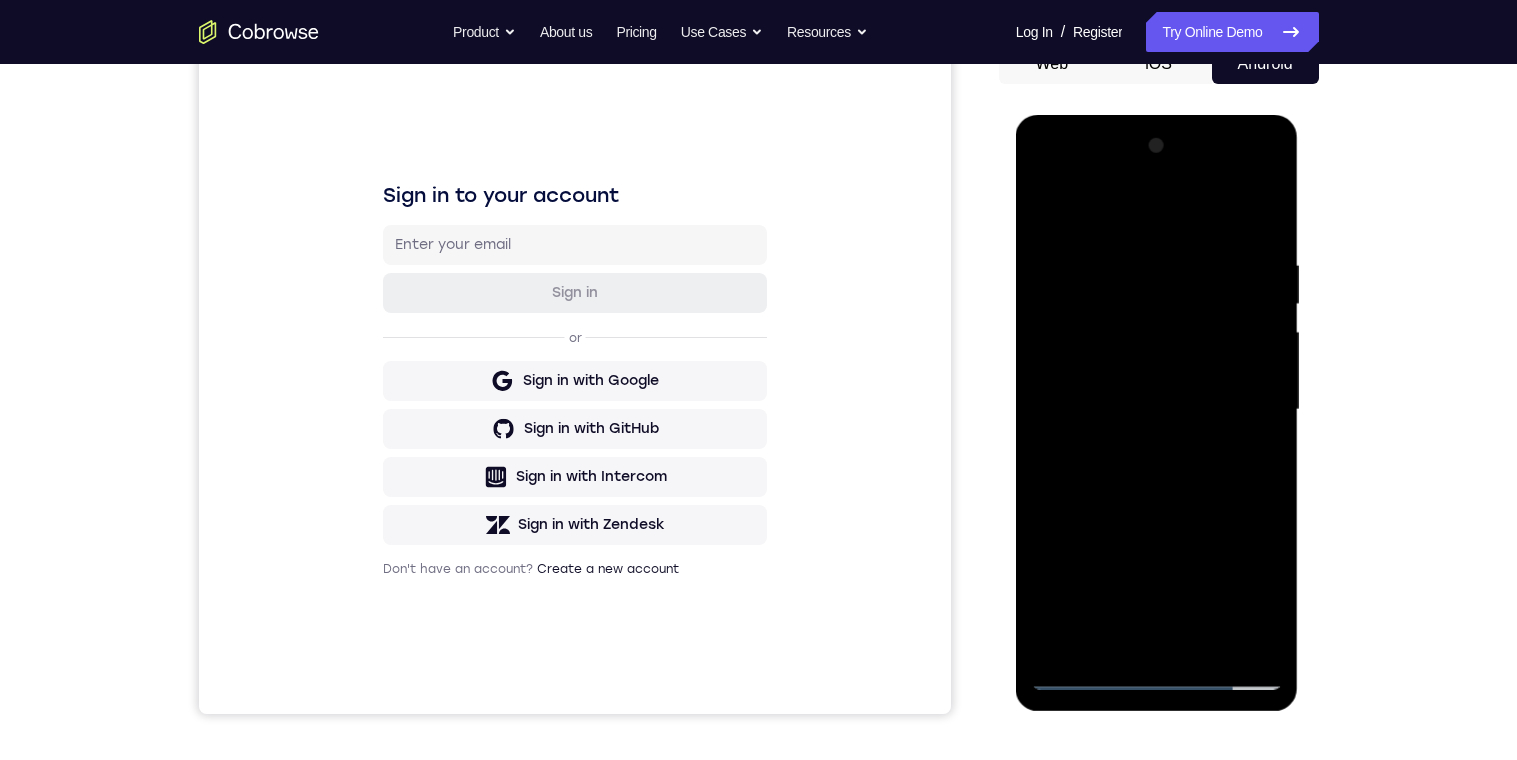 click at bounding box center (1157, 410) 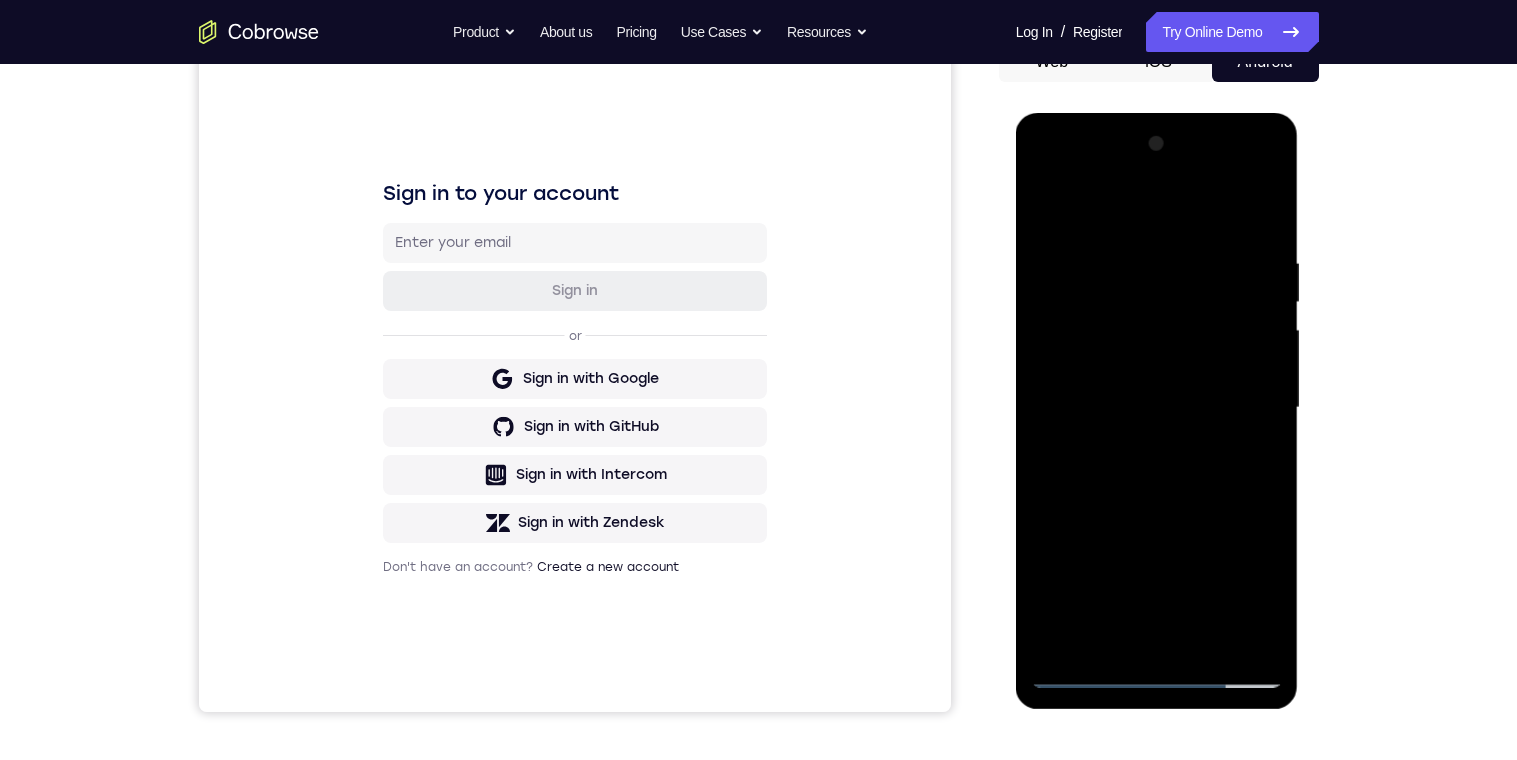click at bounding box center [1157, 408] 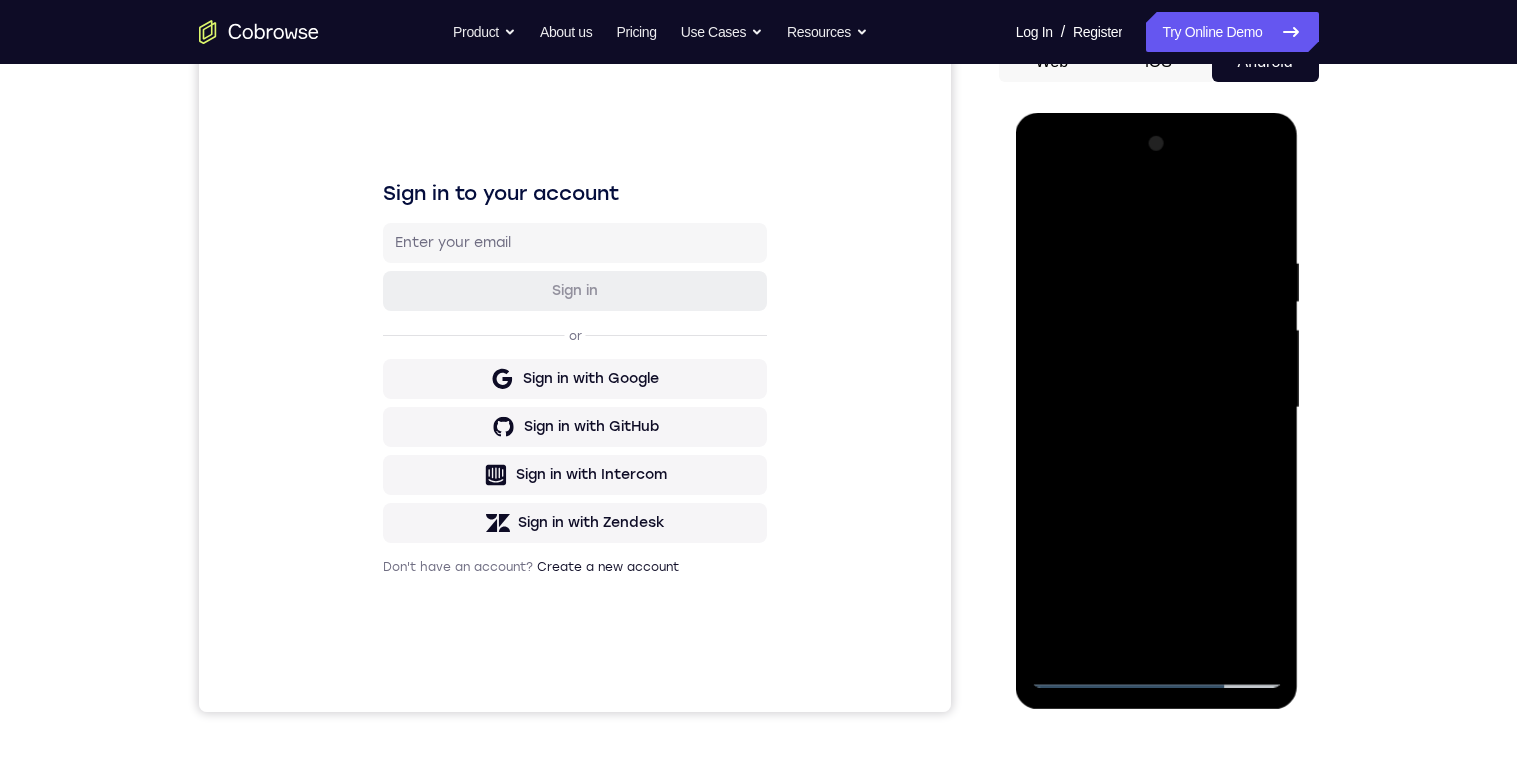 click at bounding box center [1157, 408] 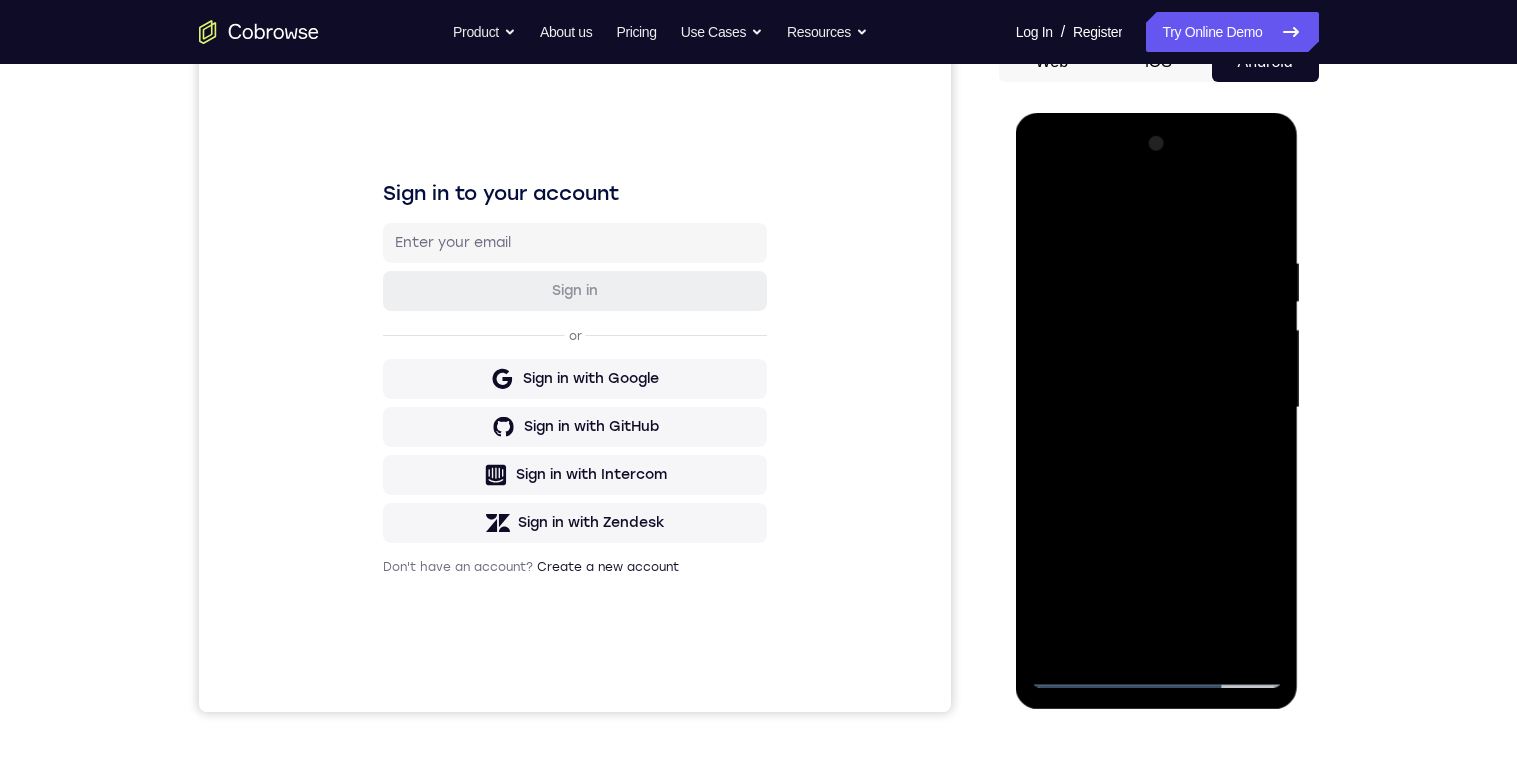 click at bounding box center (1157, 408) 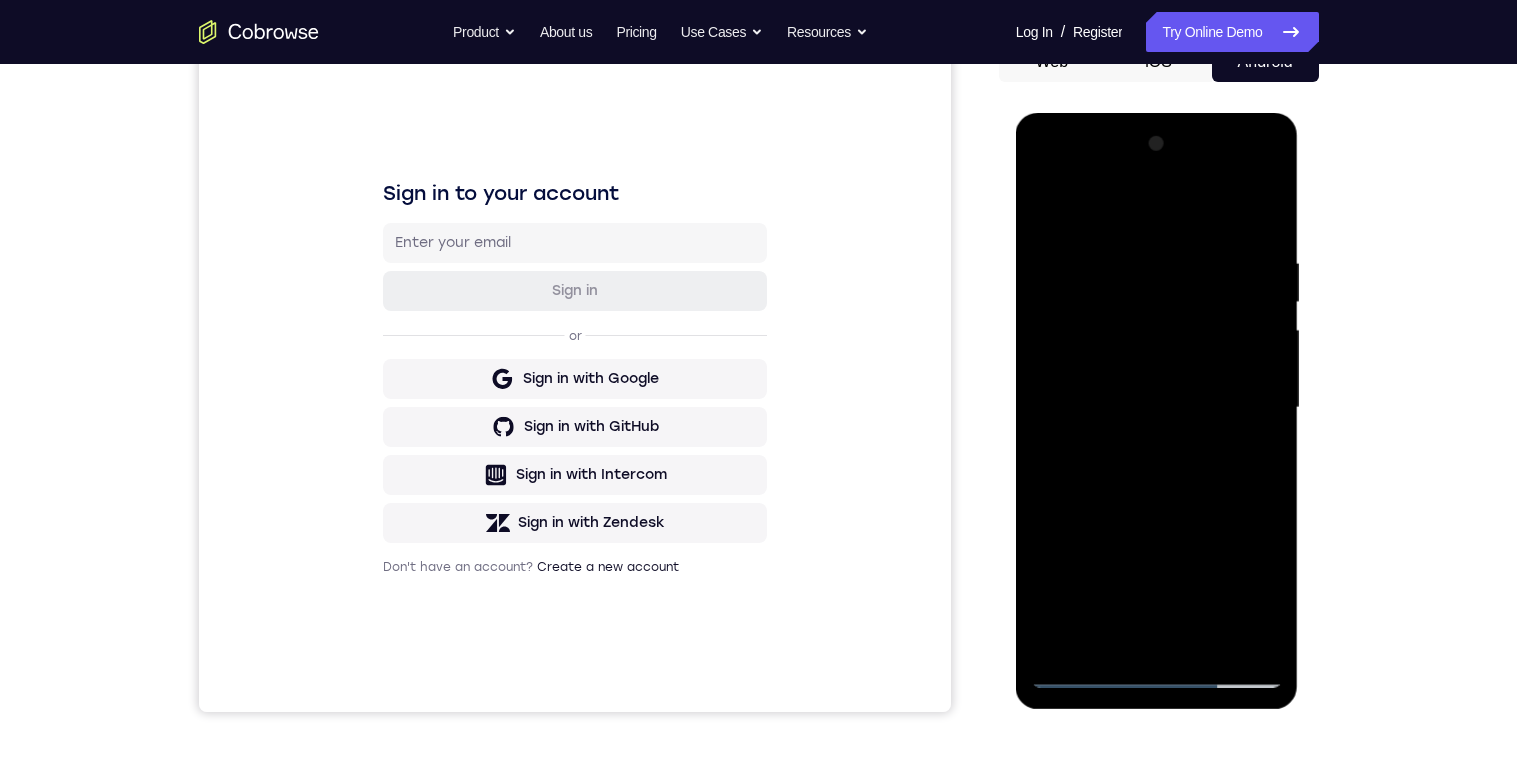 click at bounding box center [1157, 408] 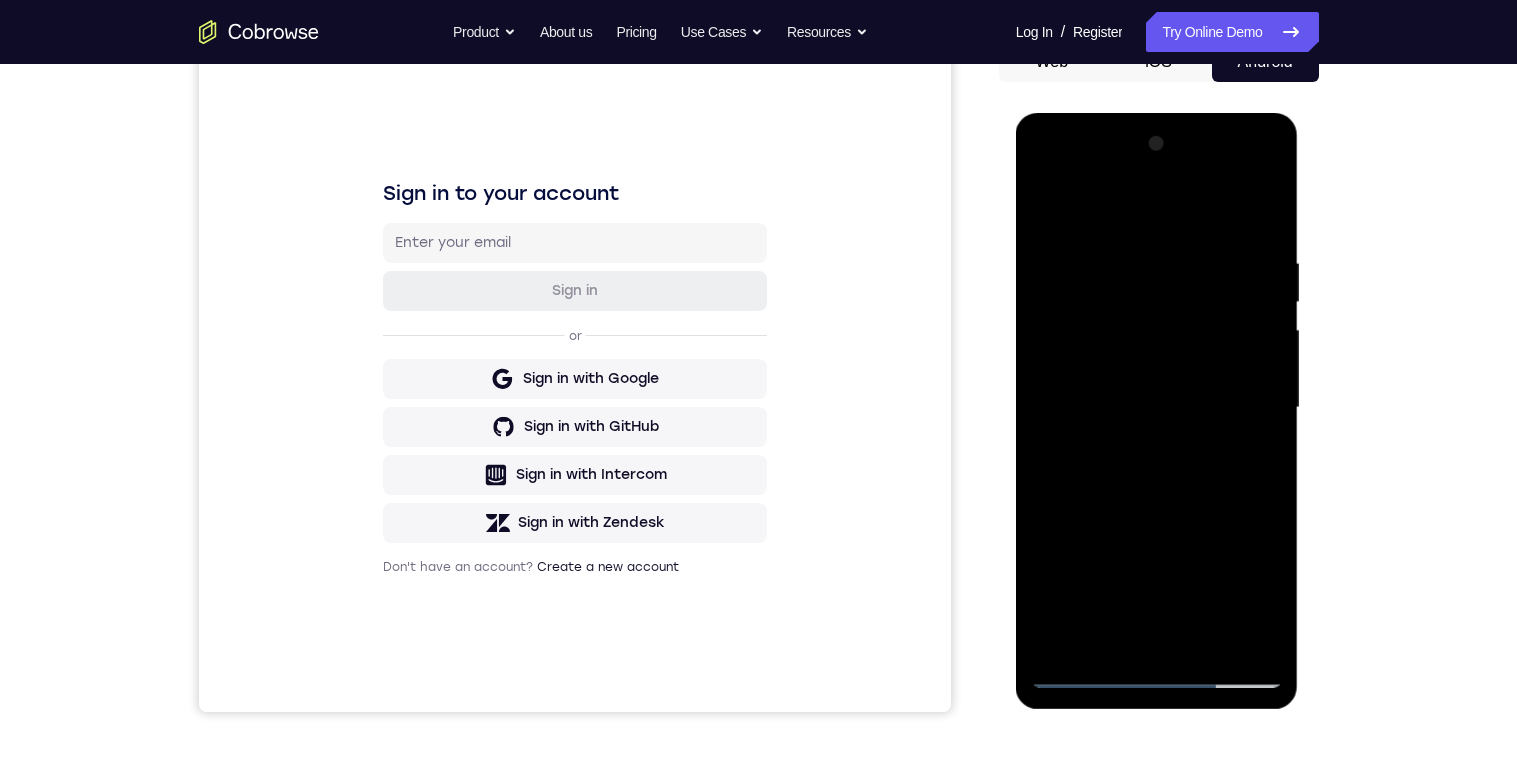 click at bounding box center [1157, 408] 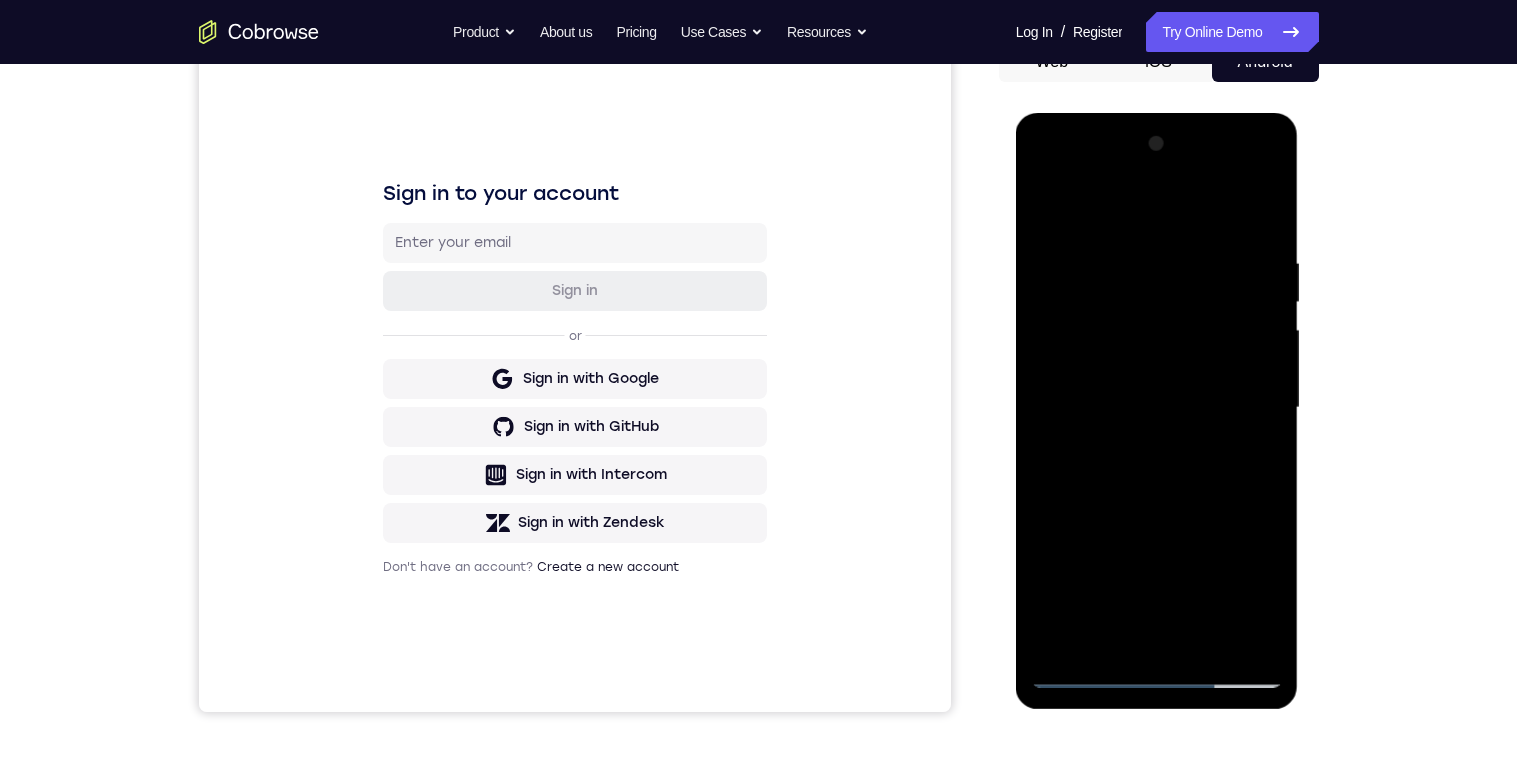 click at bounding box center [1157, 408] 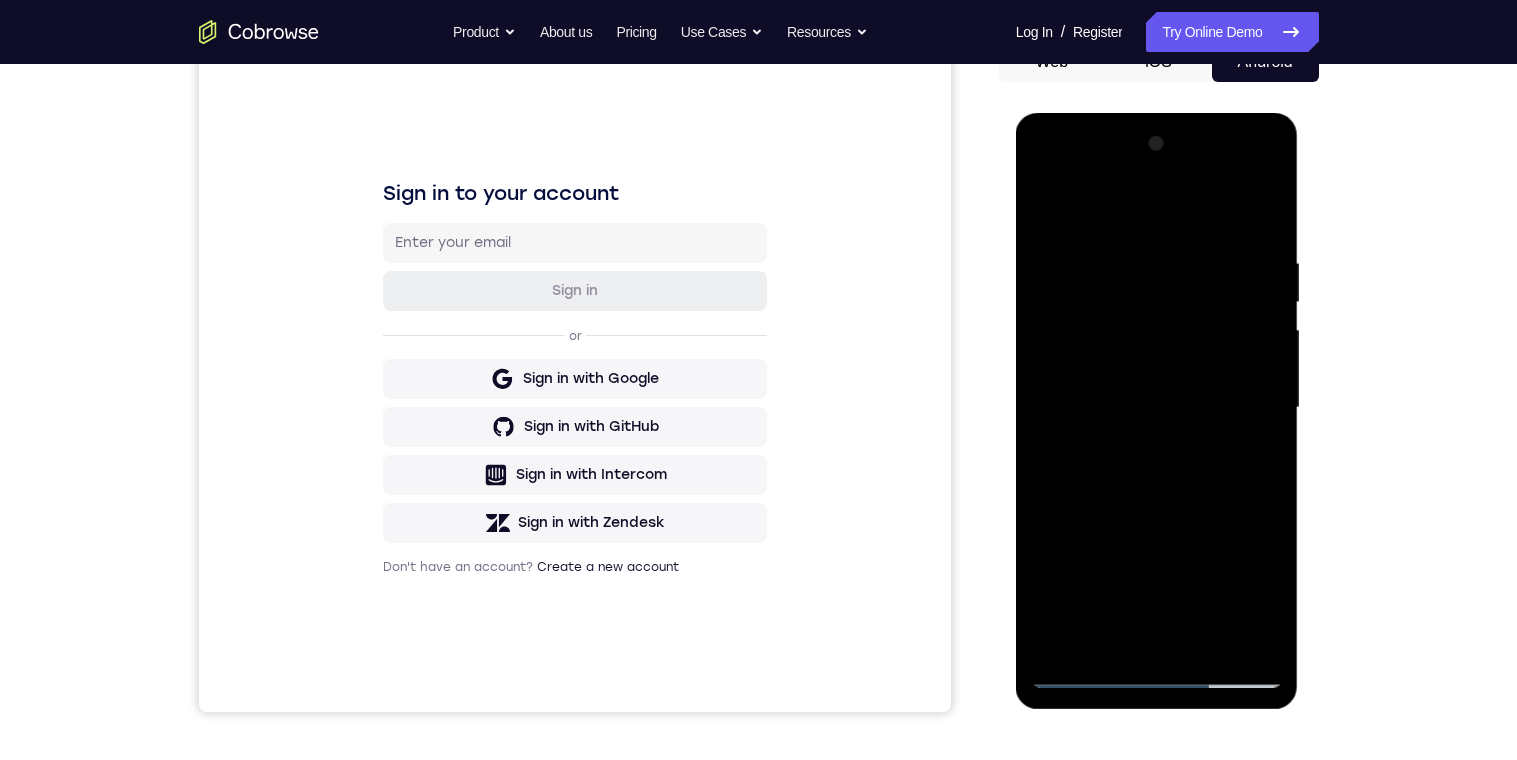 click at bounding box center (1157, 408) 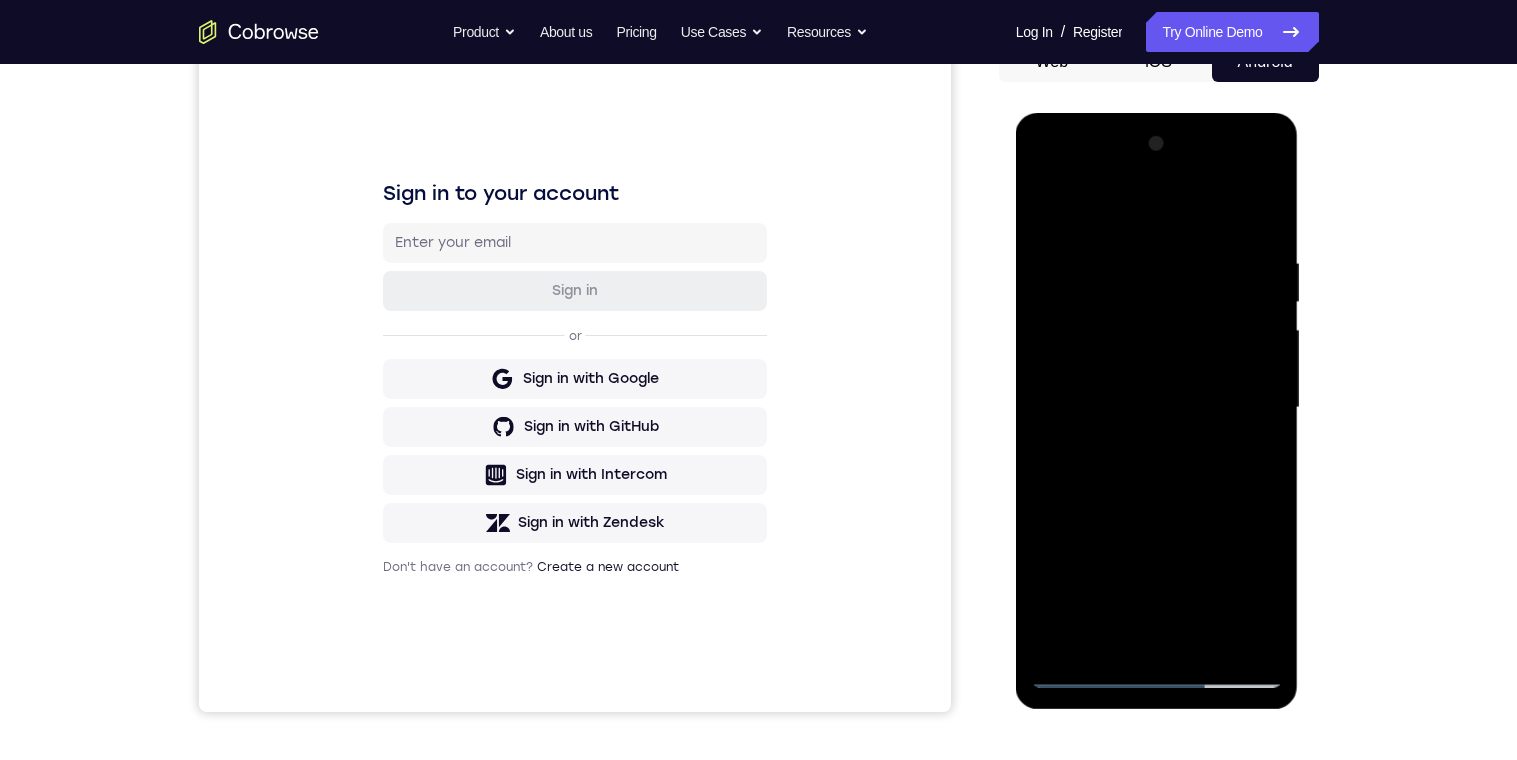click at bounding box center [1157, 408] 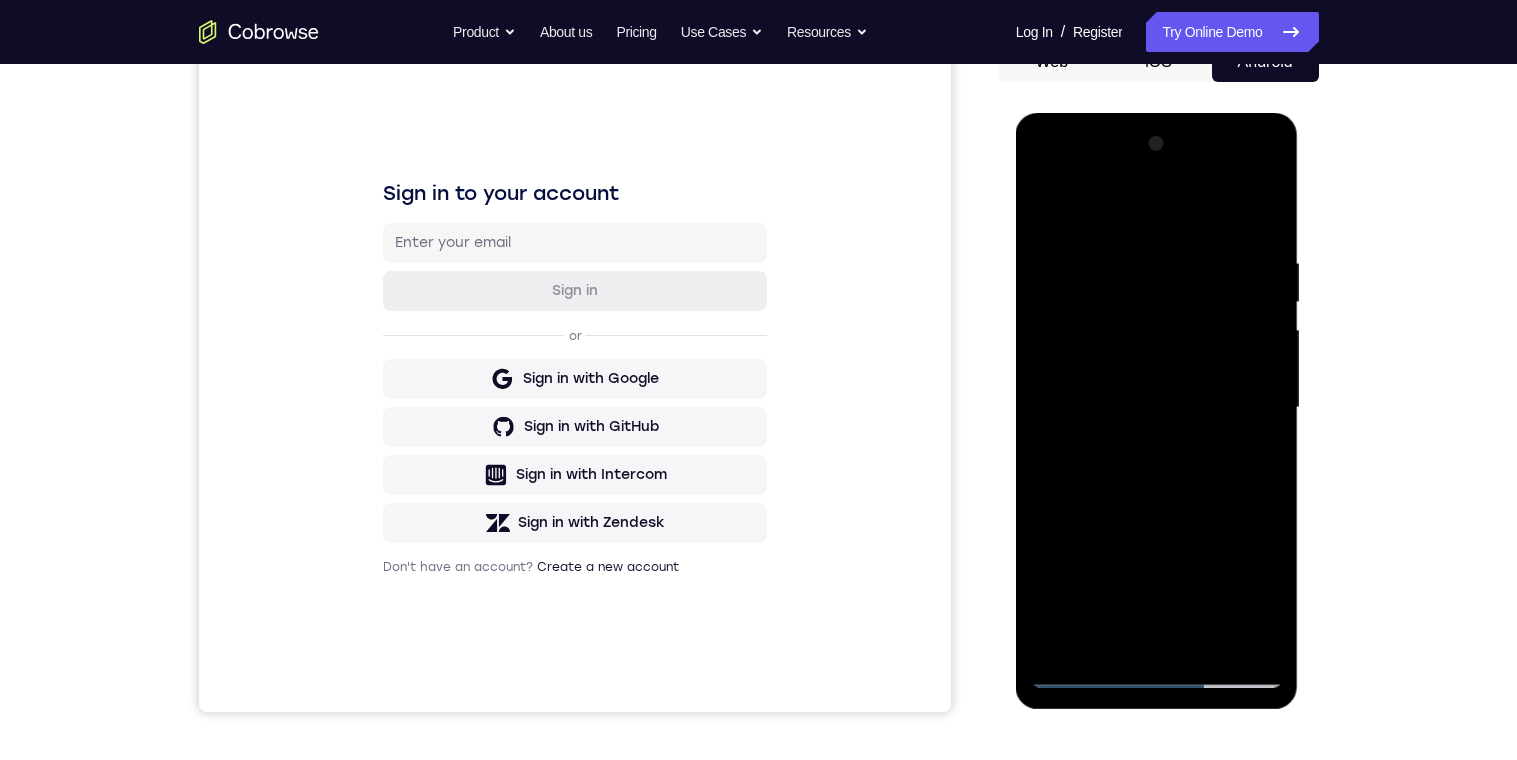 click at bounding box center [1157, 408] 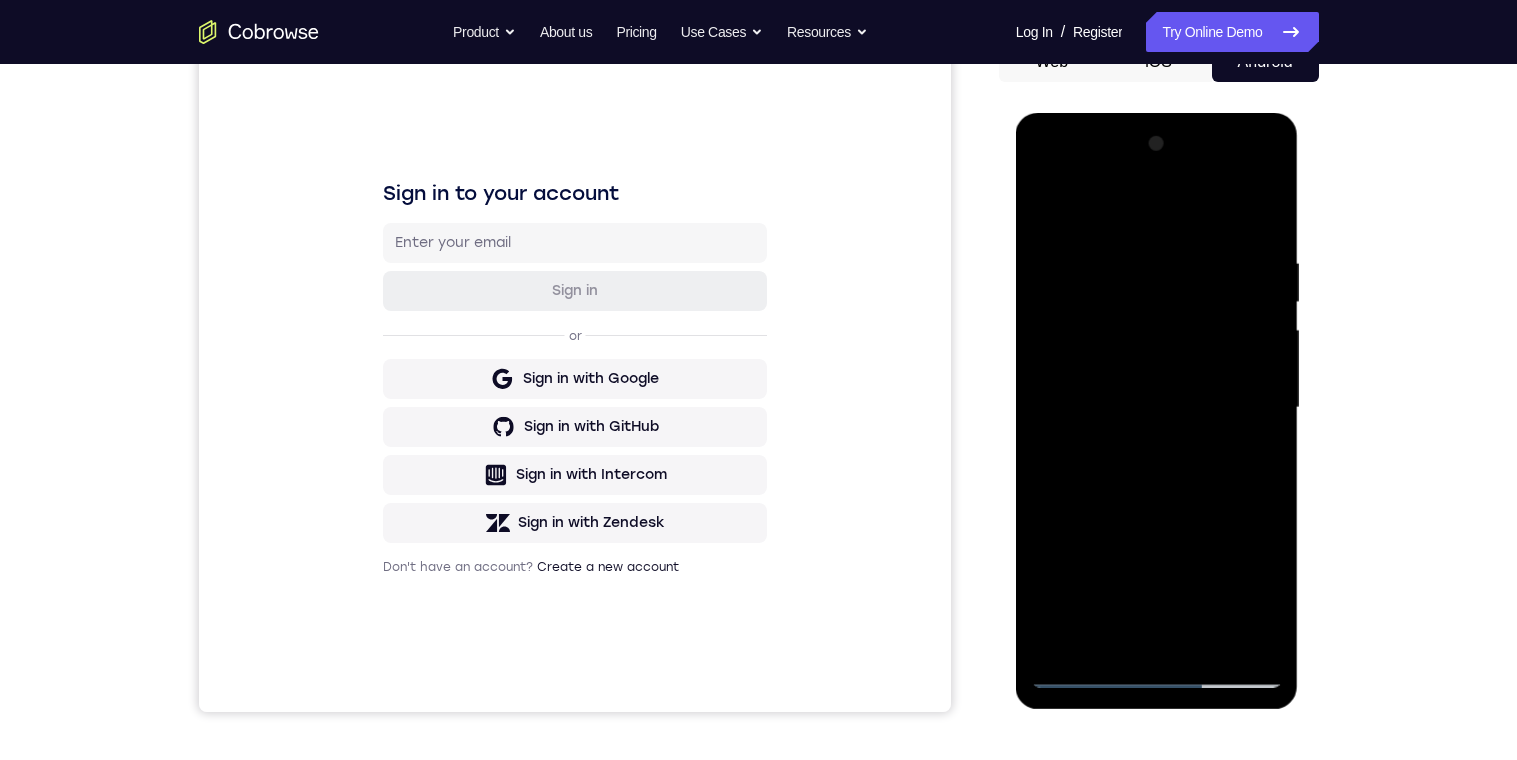 click at bounding box center (1157, 408) 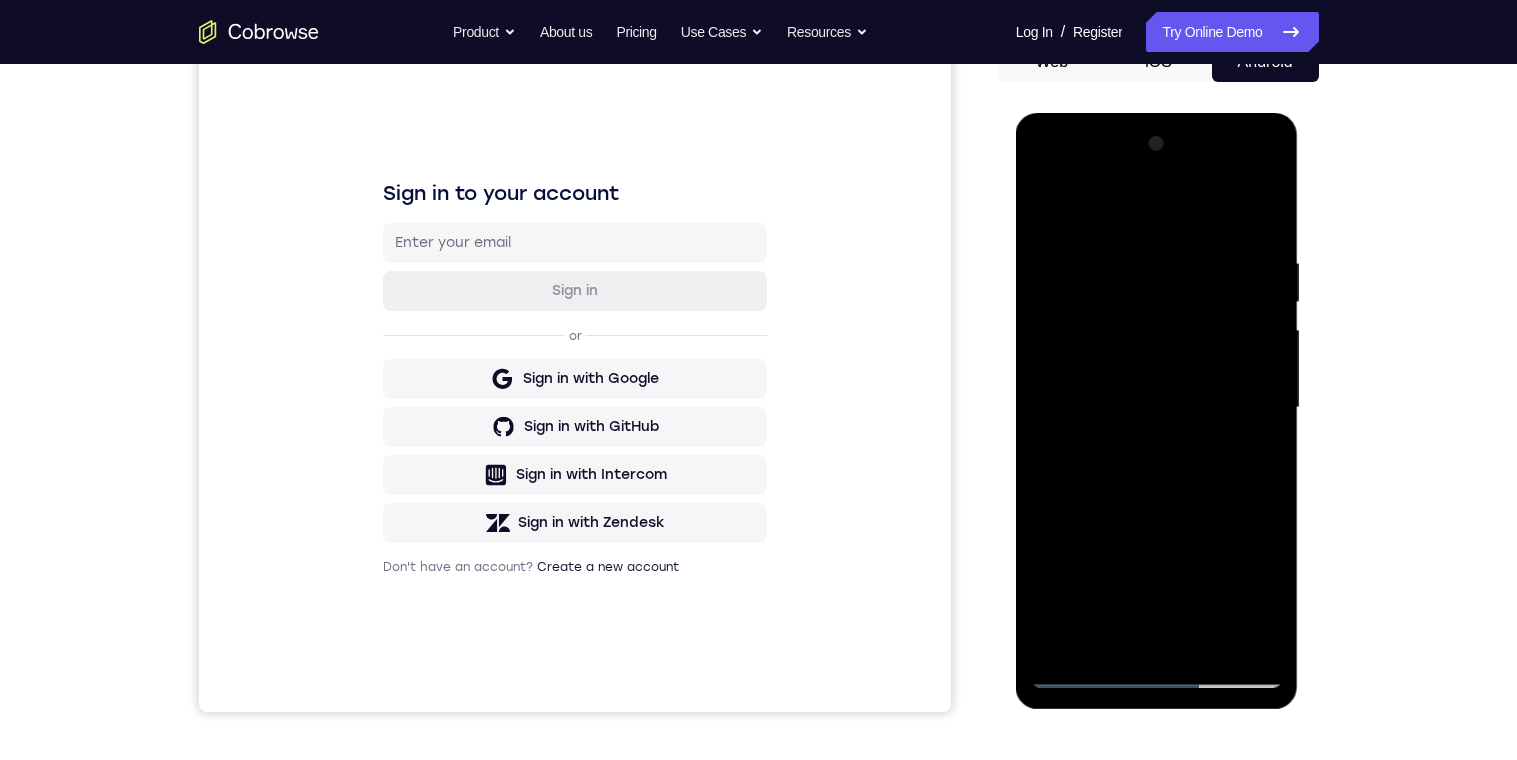 click at bounding box center [1157, 408] 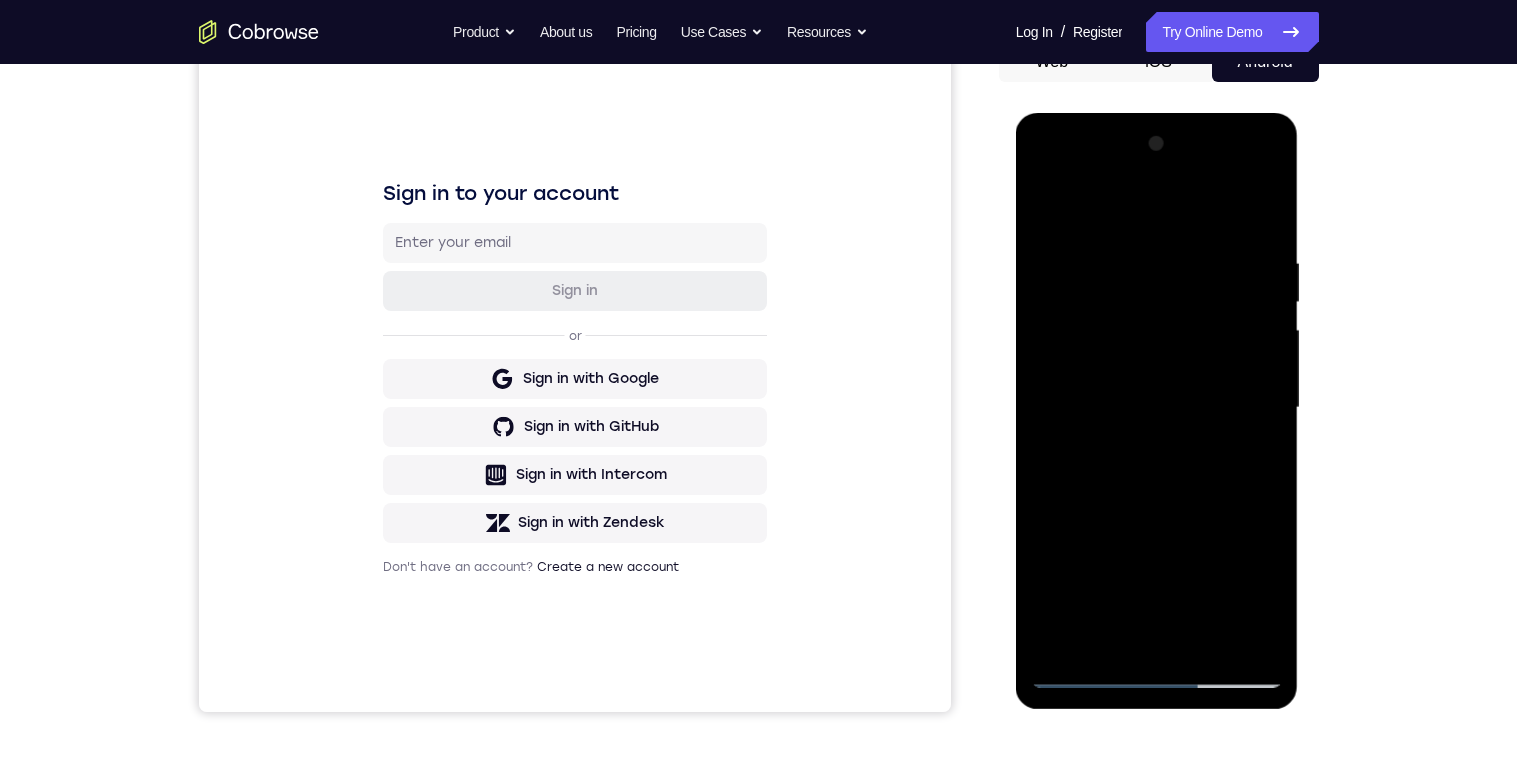 click at bounding box center [1157, 408] 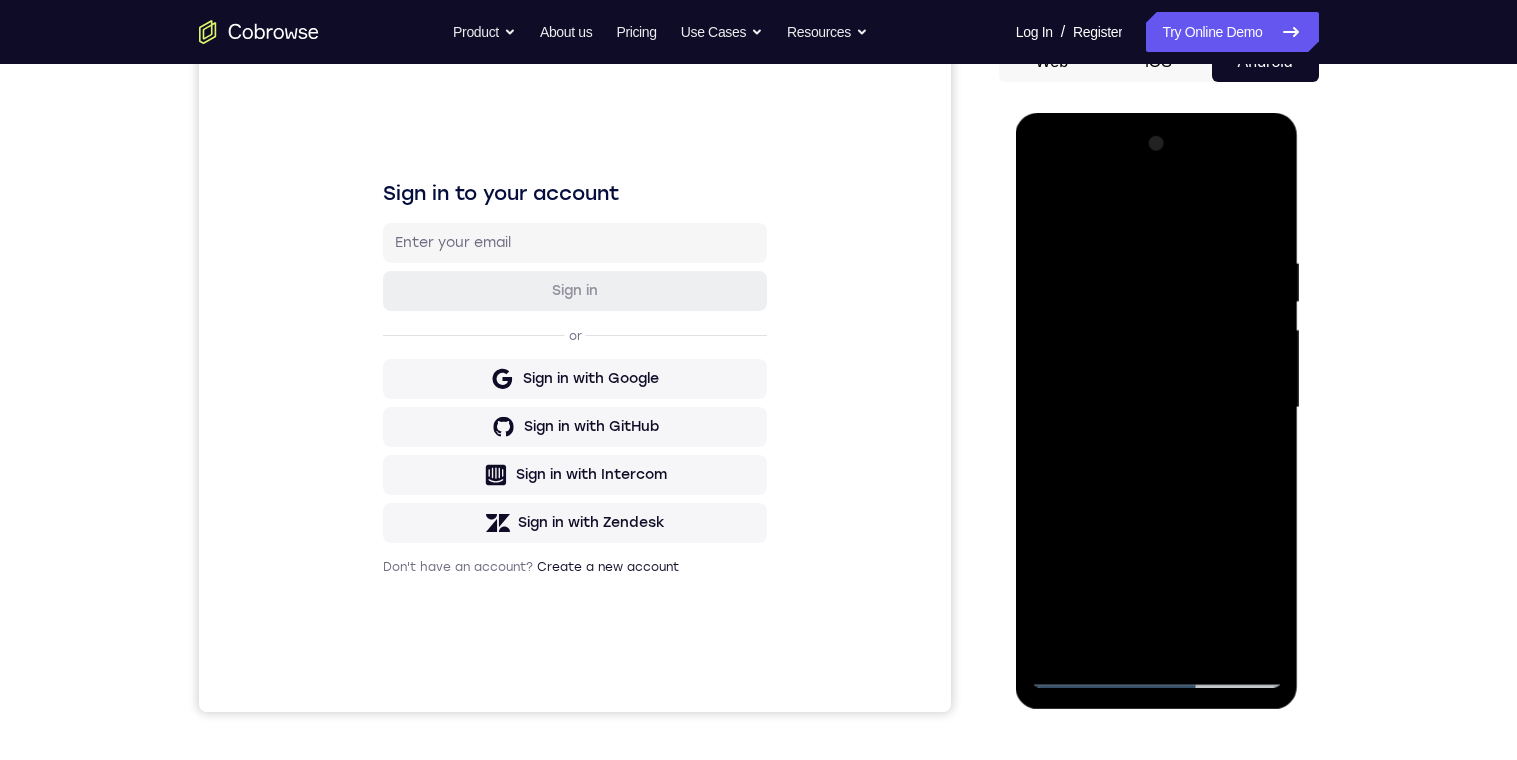 click at bounding box center [1157, 408] 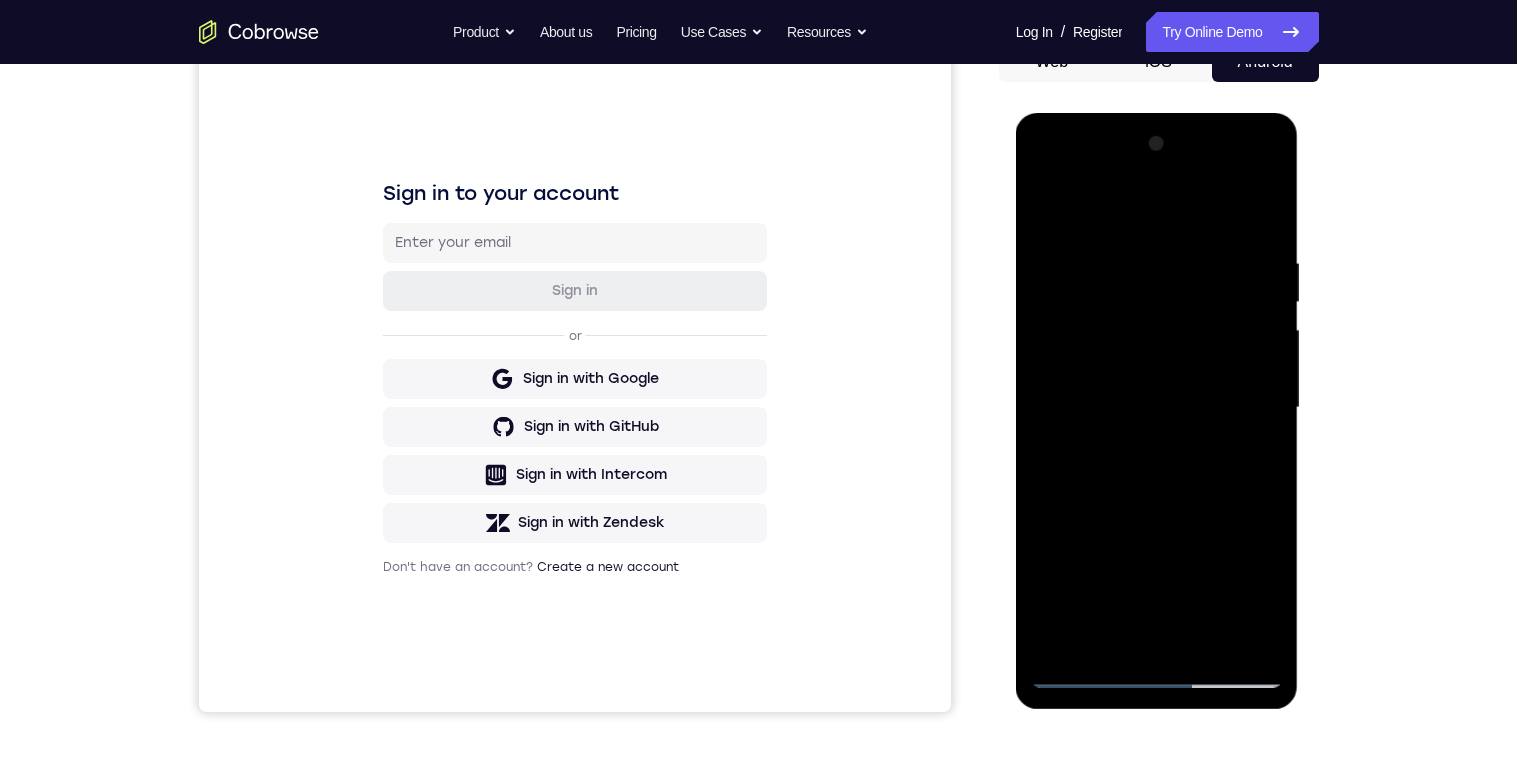 click at bounding box center [1157, 408] 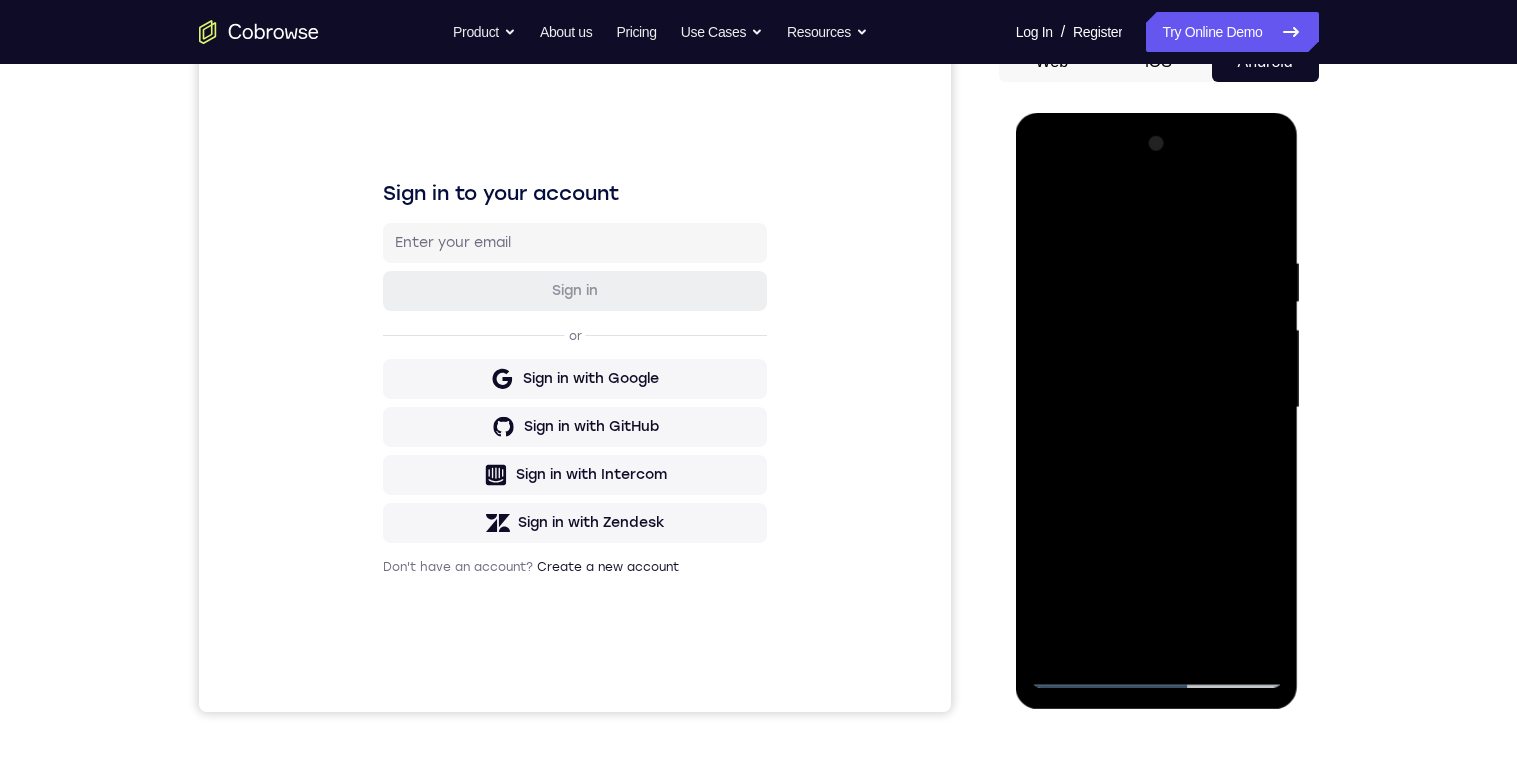 click at bounding box center [1157, 408] 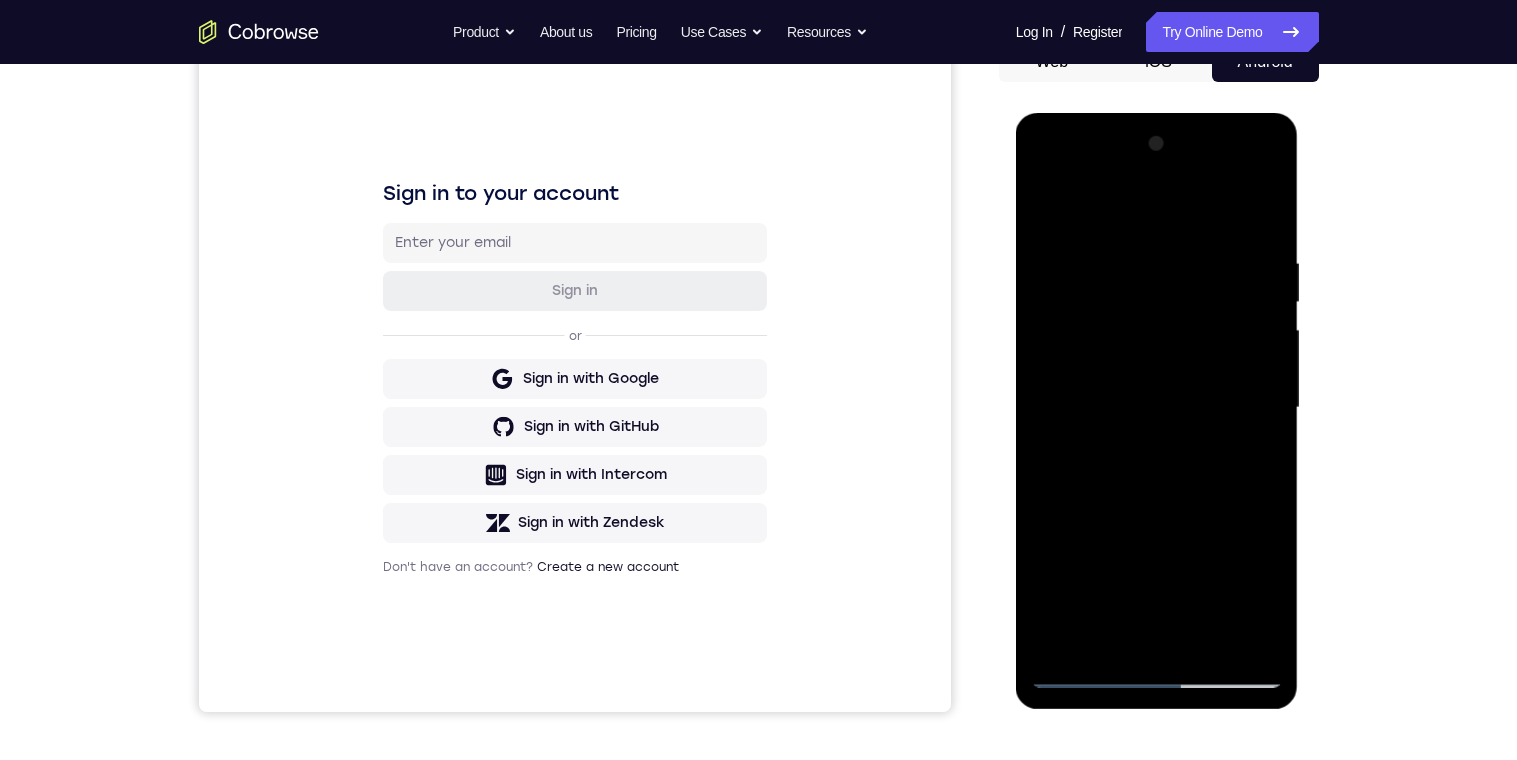 click at bounding box center [1157, 408] 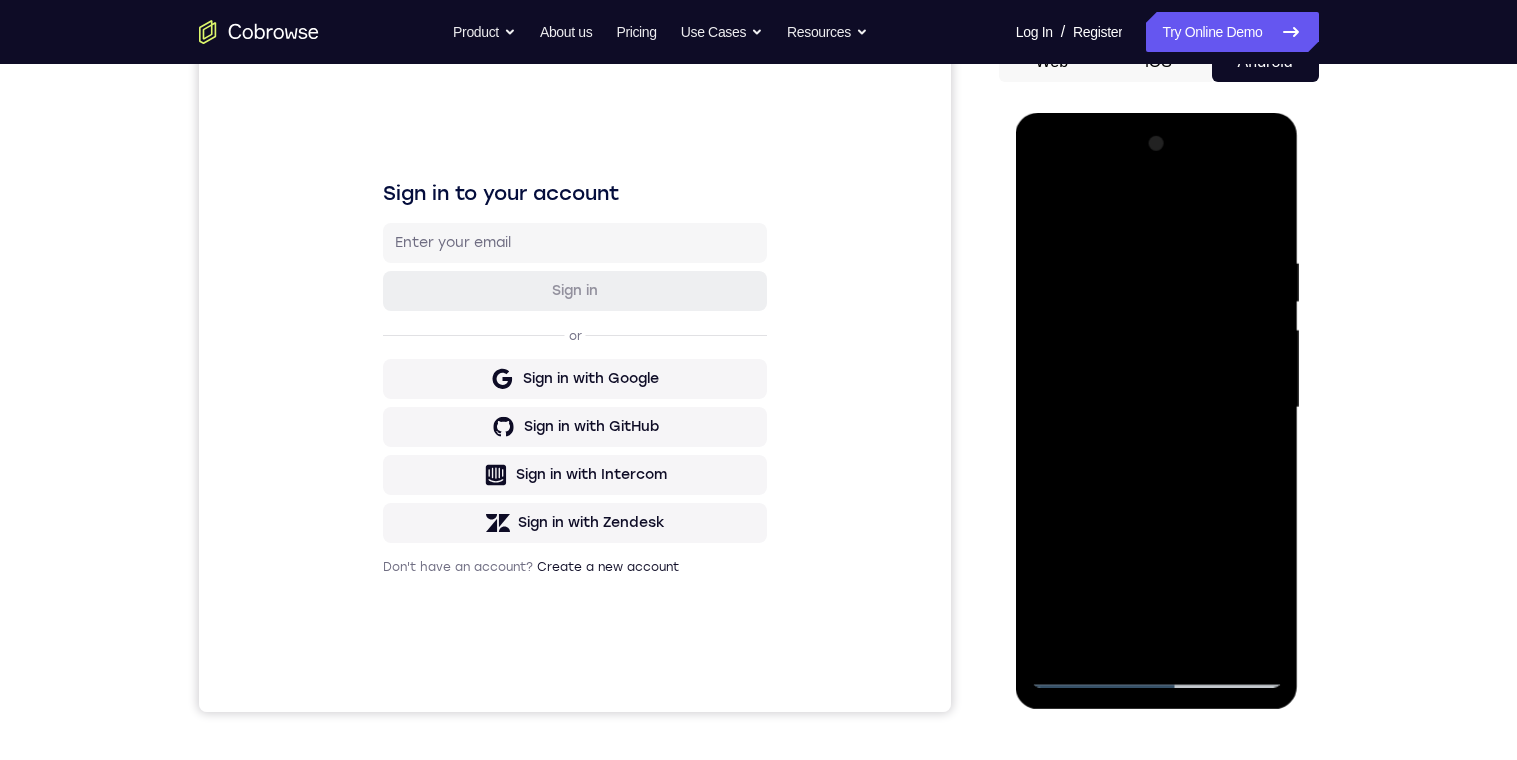 click at bounding box center (1157, 408) 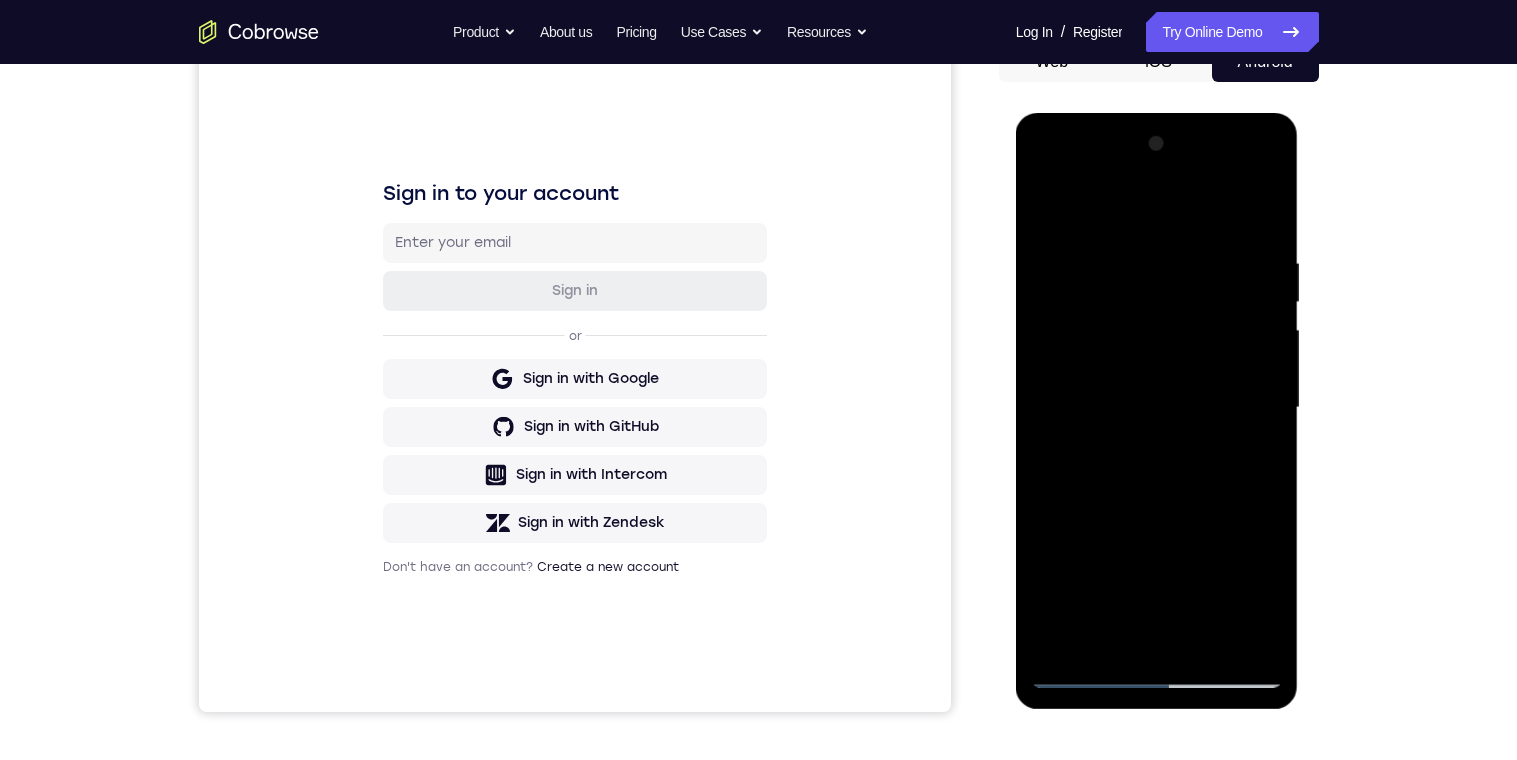click at bounding box center [1157, 408] 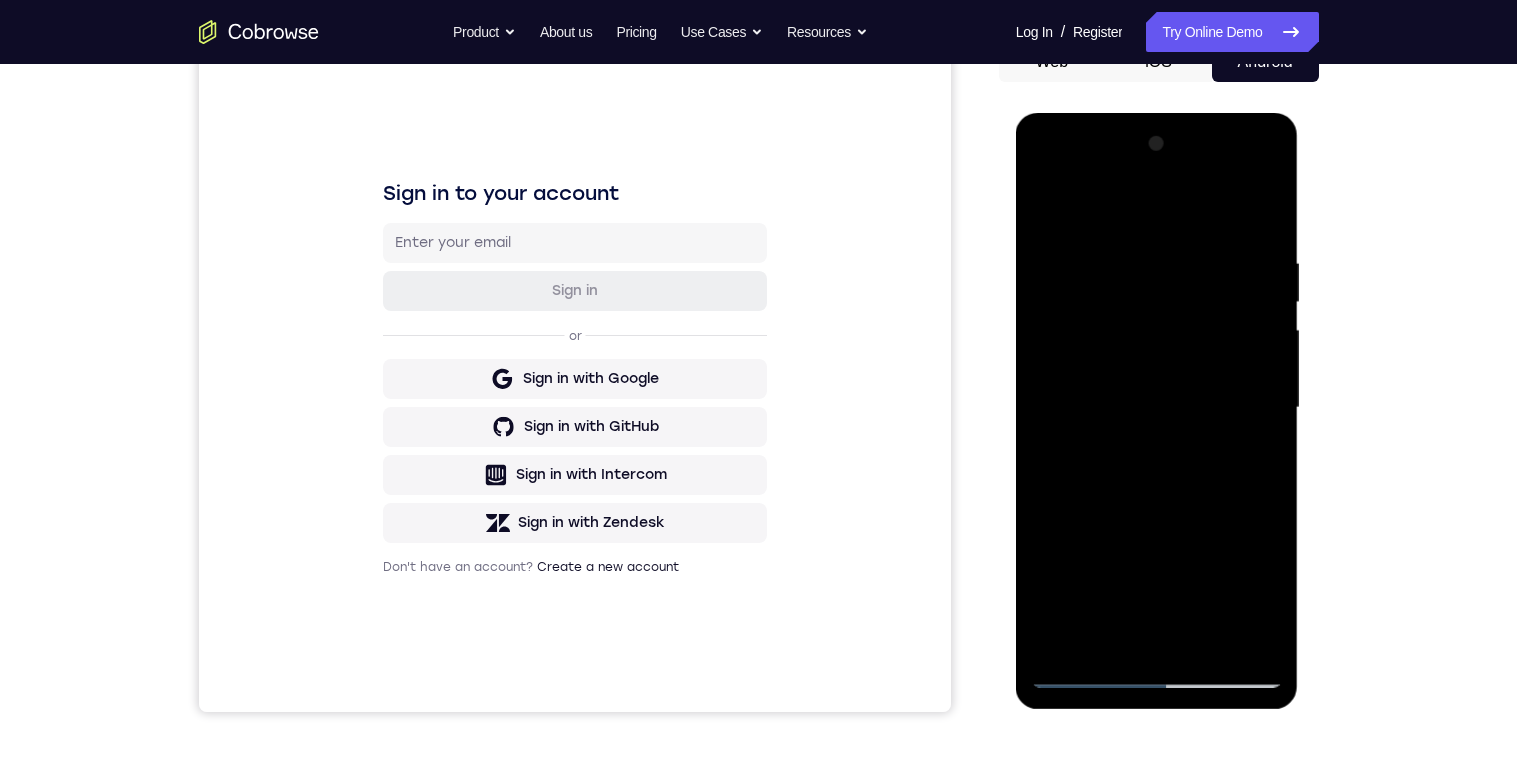 click at bounding box center (1157, 408) 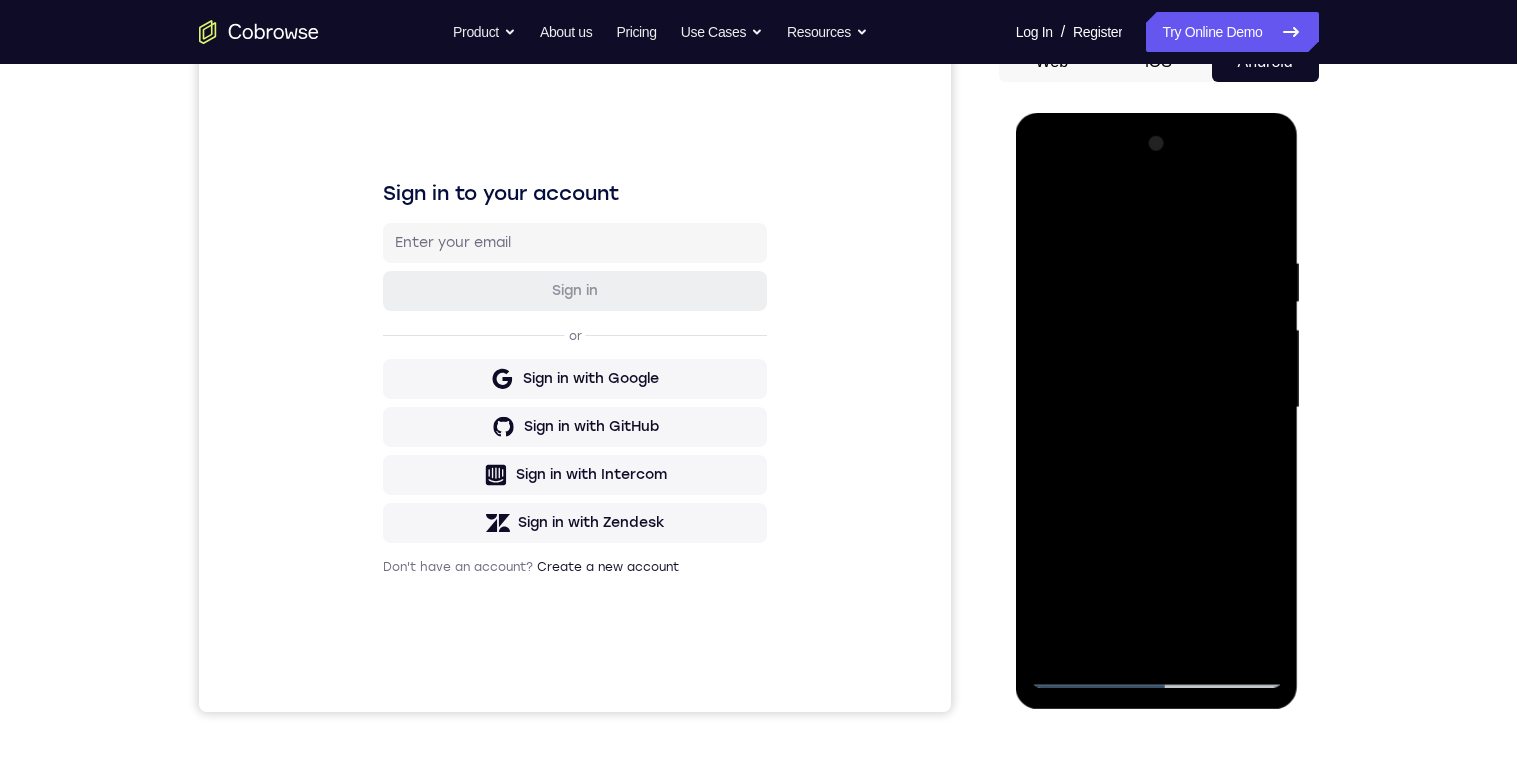 click at bounding box center [1157, 408] 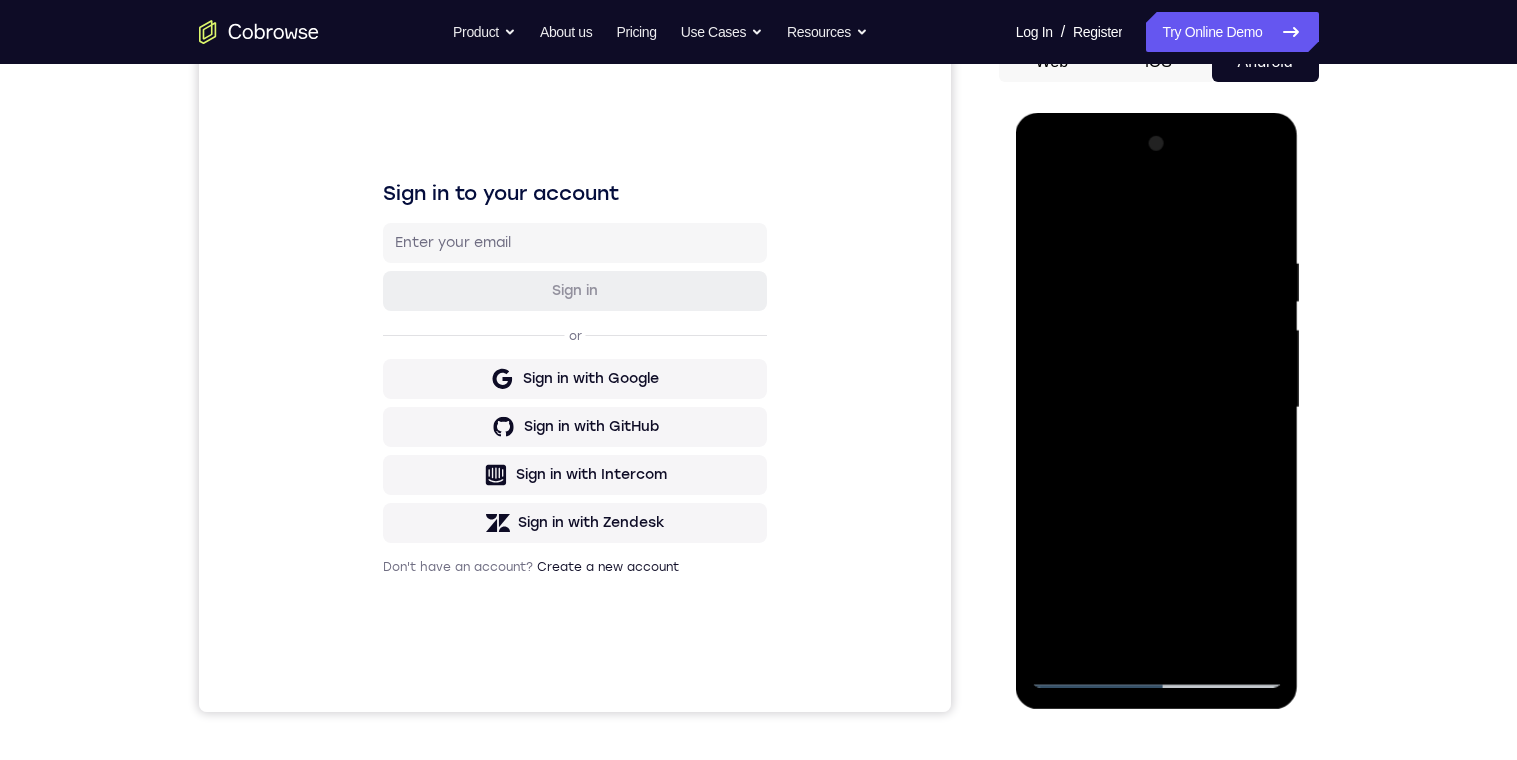 click at bounding box center (1157, 408) 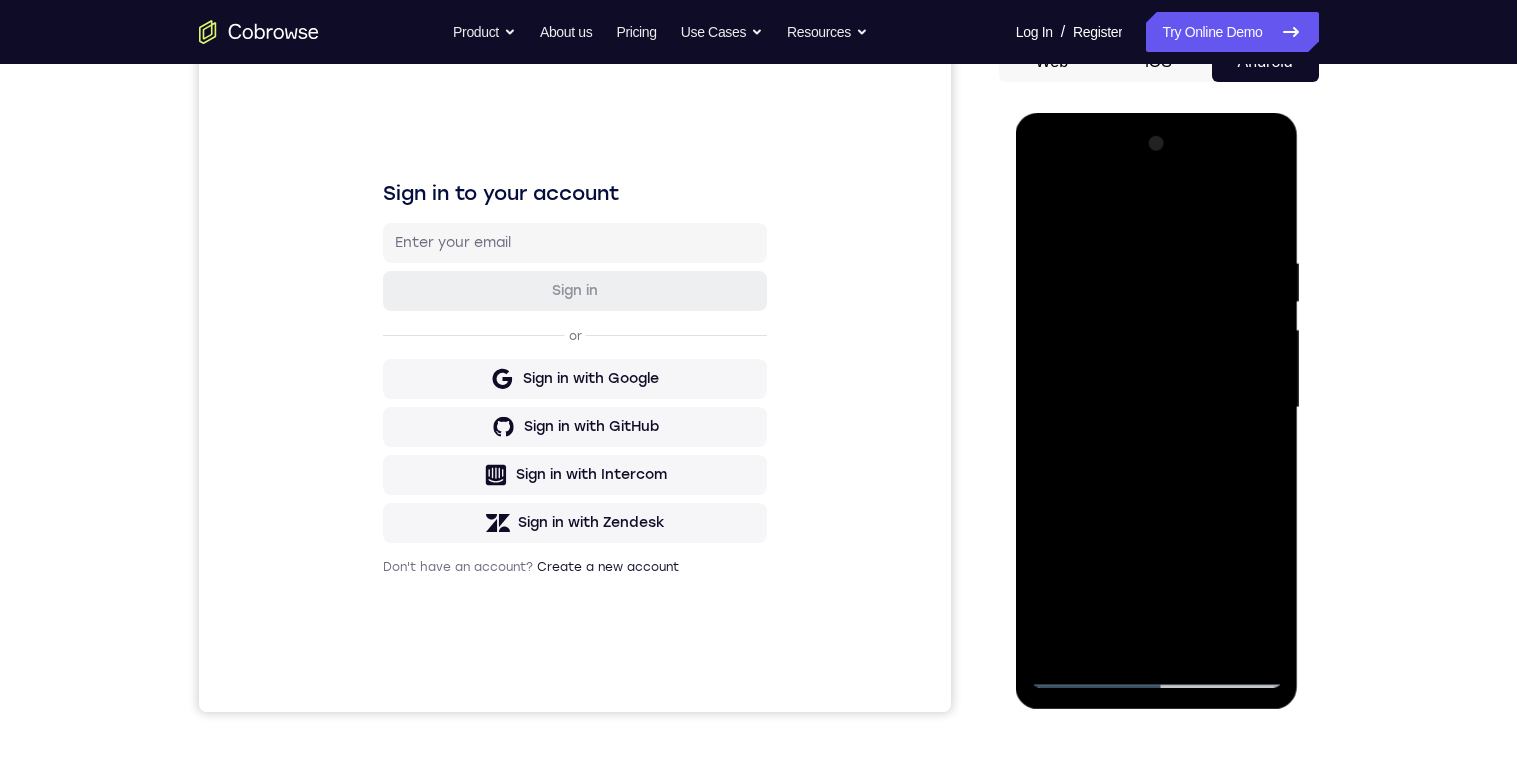 click at bounding box center [1157, 408] 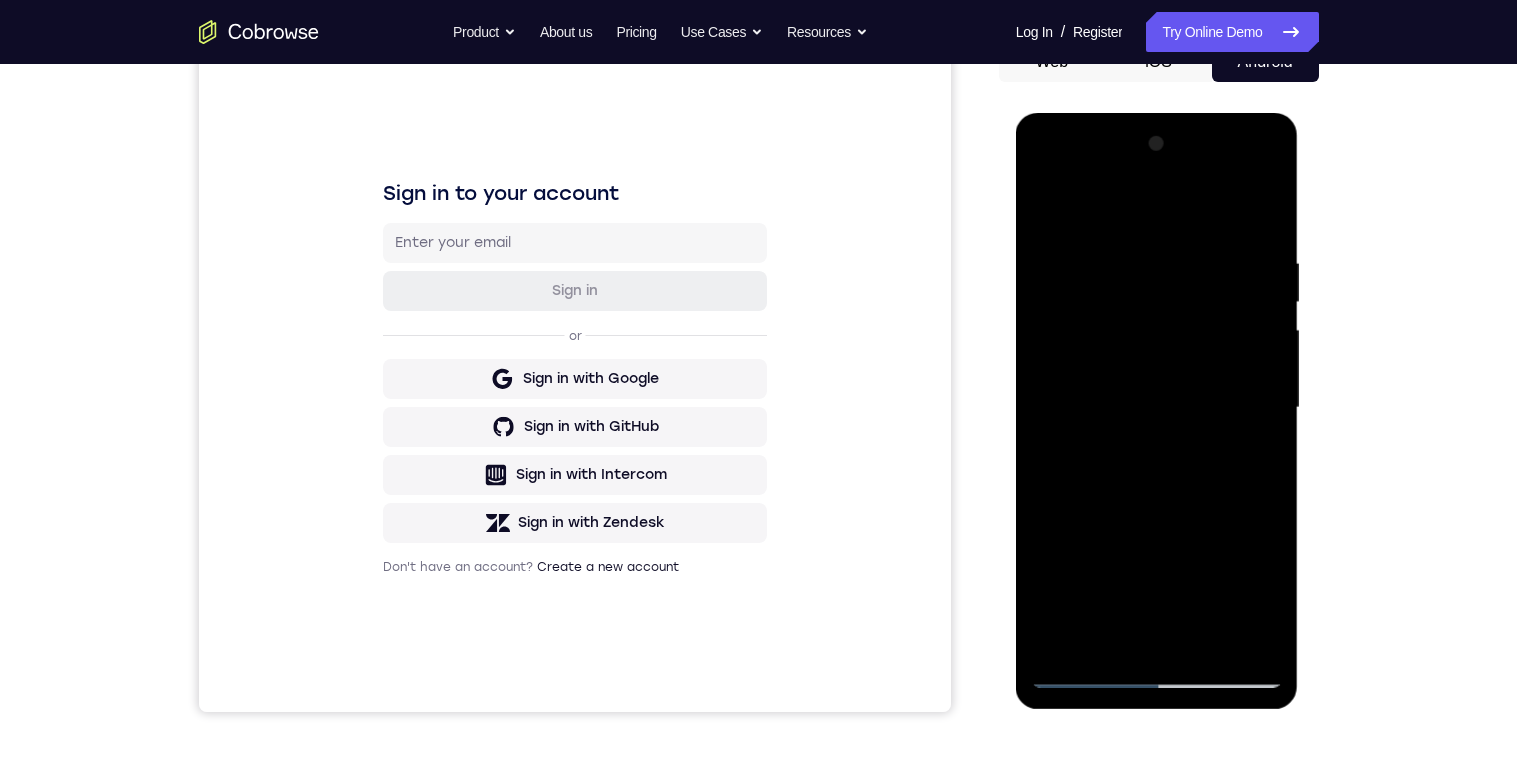 click at bounding box center (1157, 408) 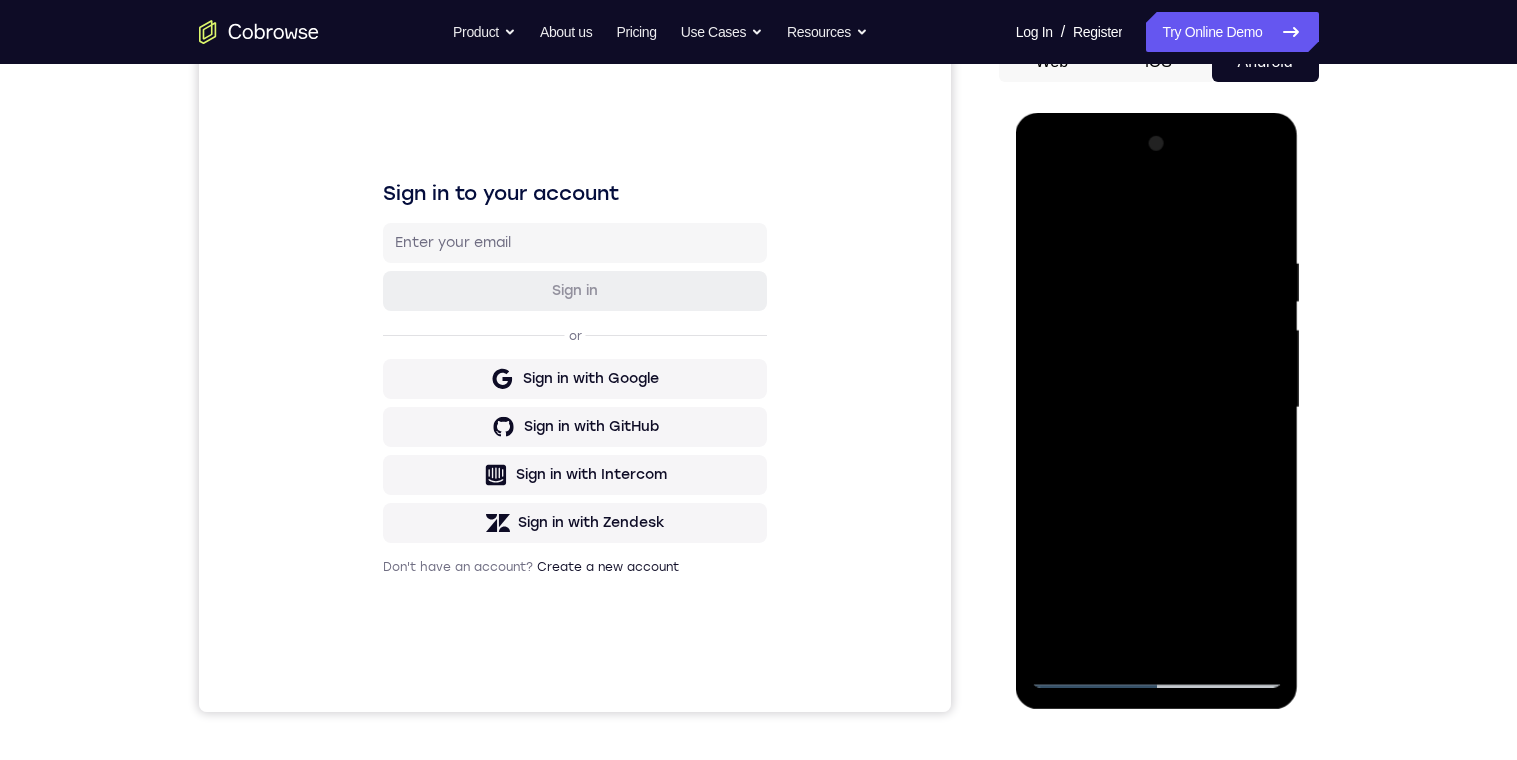 click at bounding box center [1157, 408] 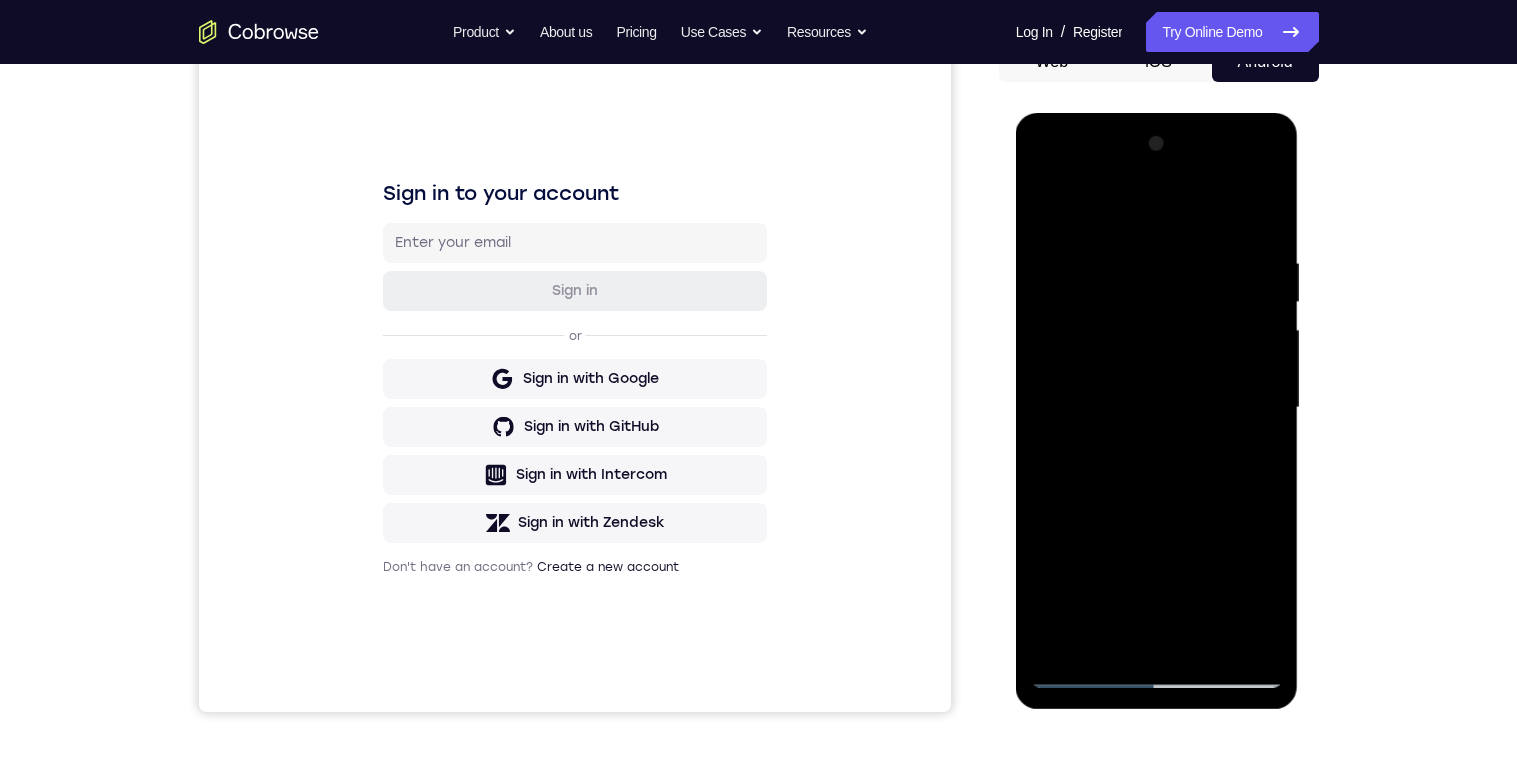 click at bounding box center [1157, 408] 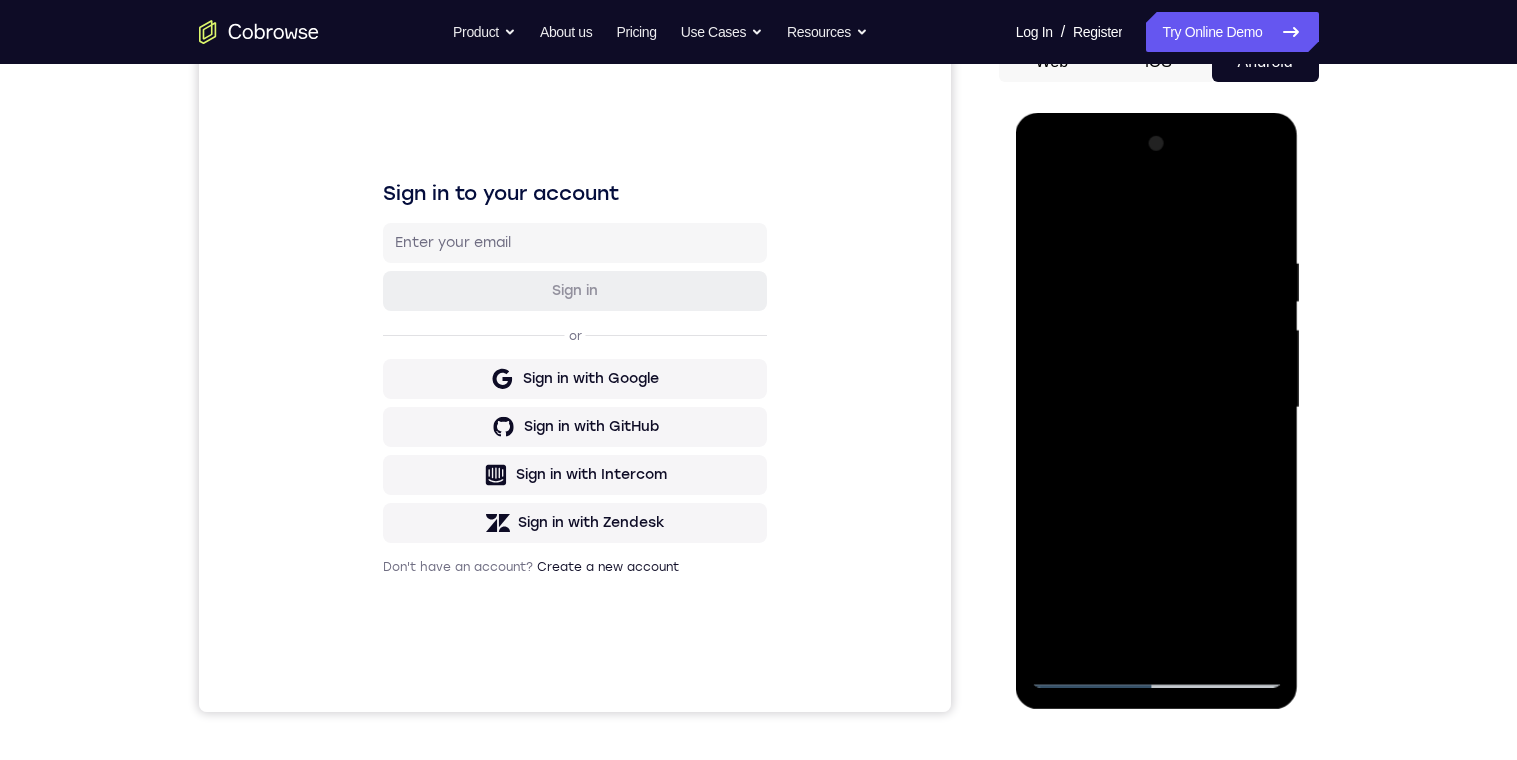 click at bounding box center [1157, 408] 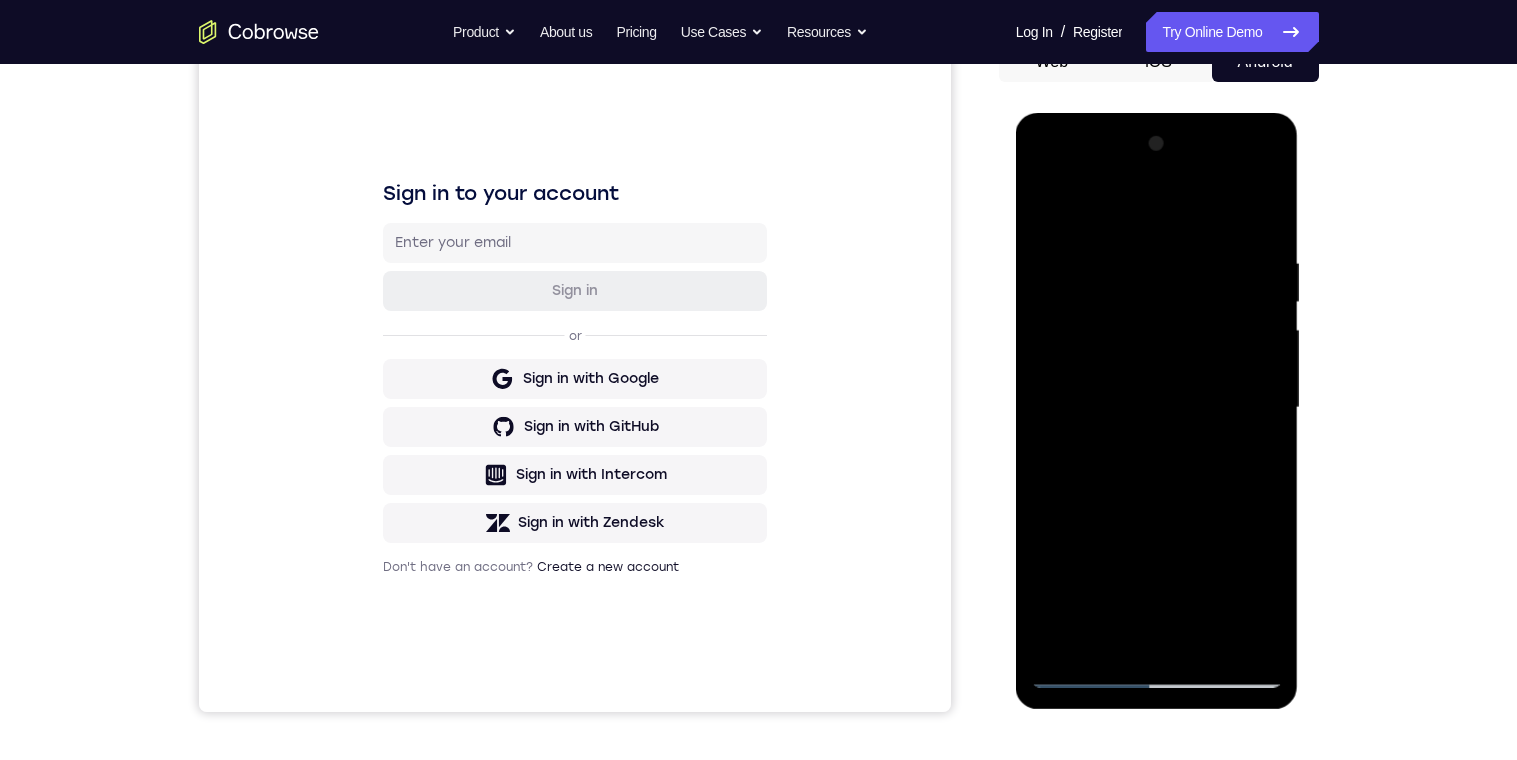 click at bounding box center (1157, 408) 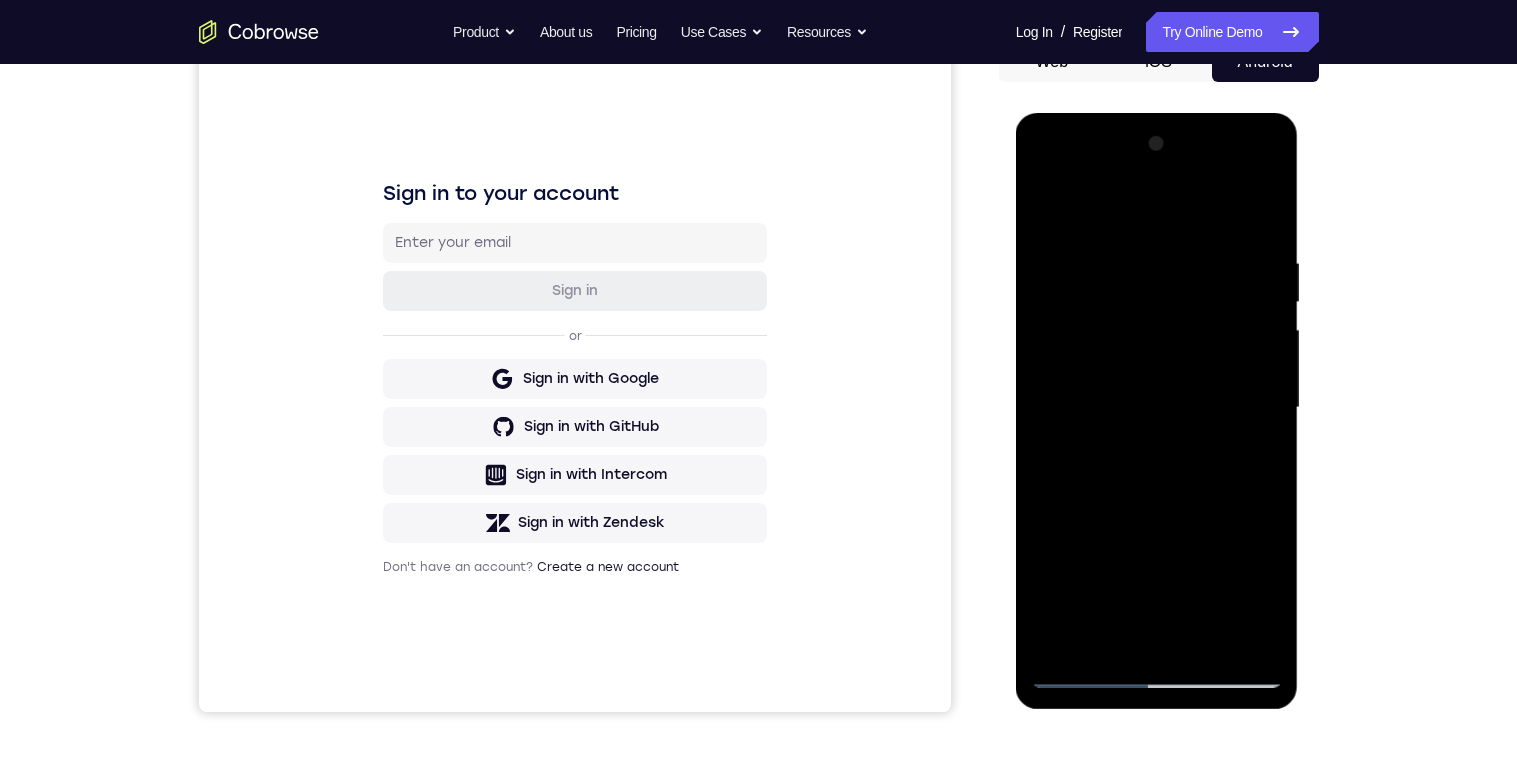 click at bounding box center (1157, 408) 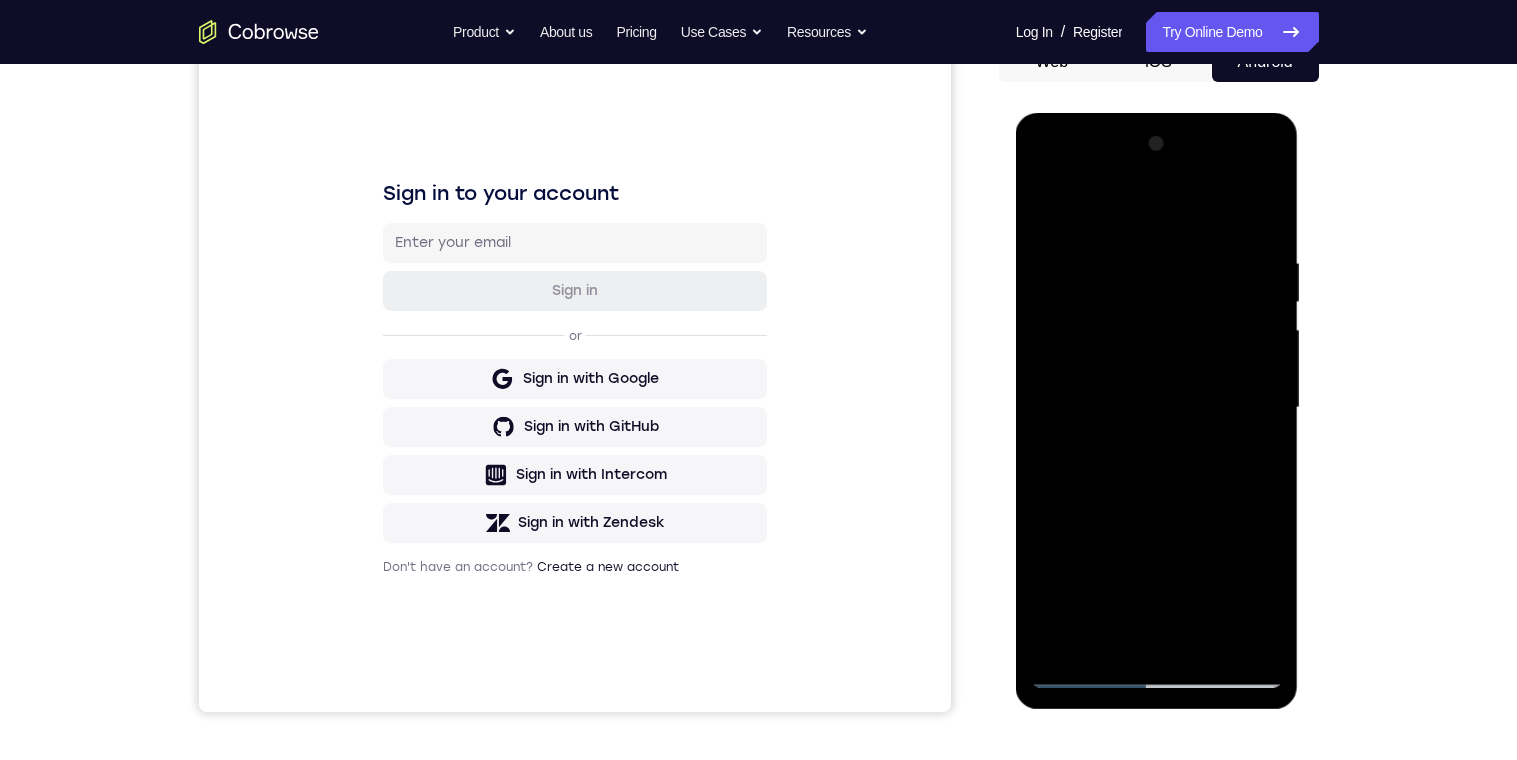 click at bounding box center [1157, 408] 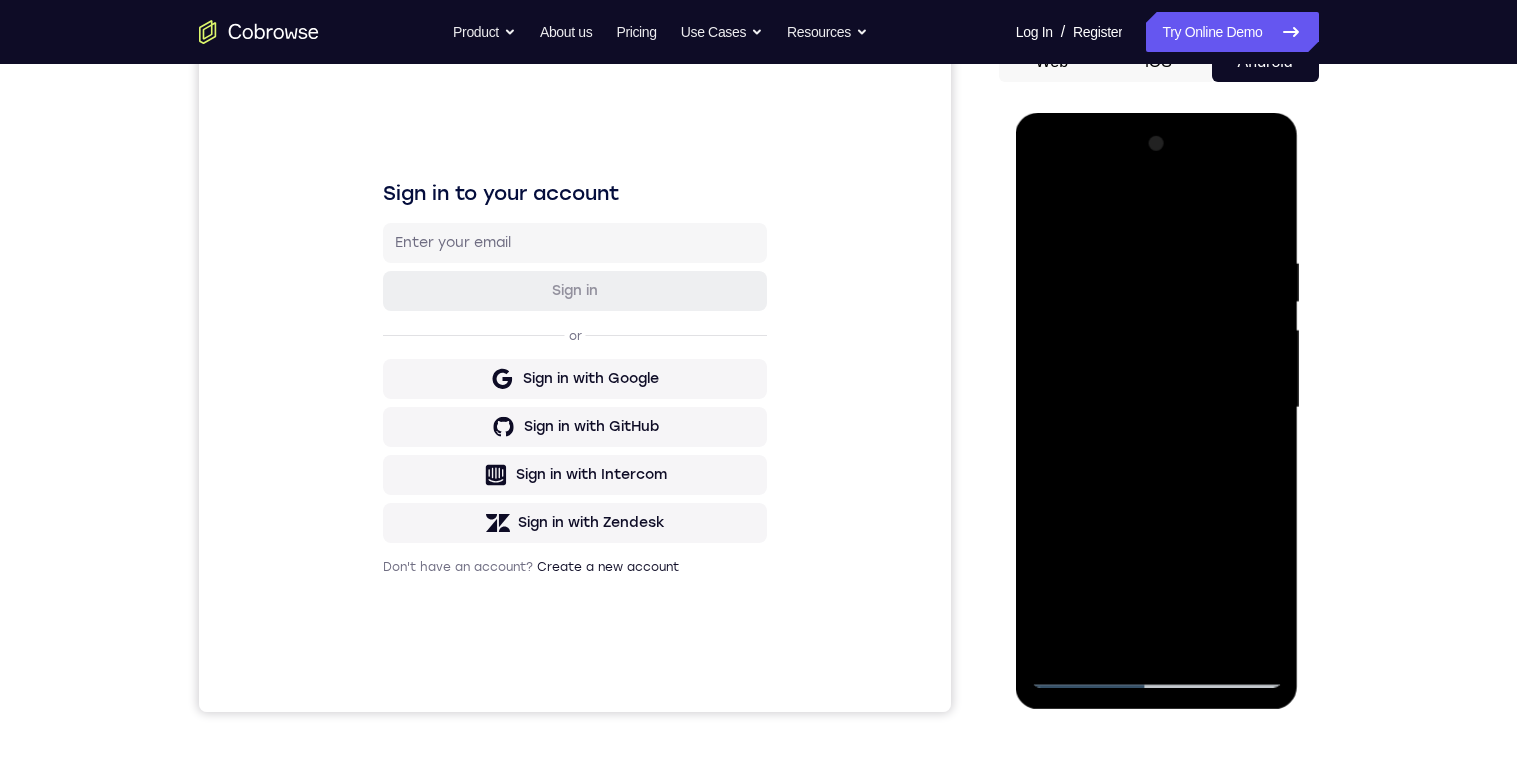 click at bounding box center (1157, 408) 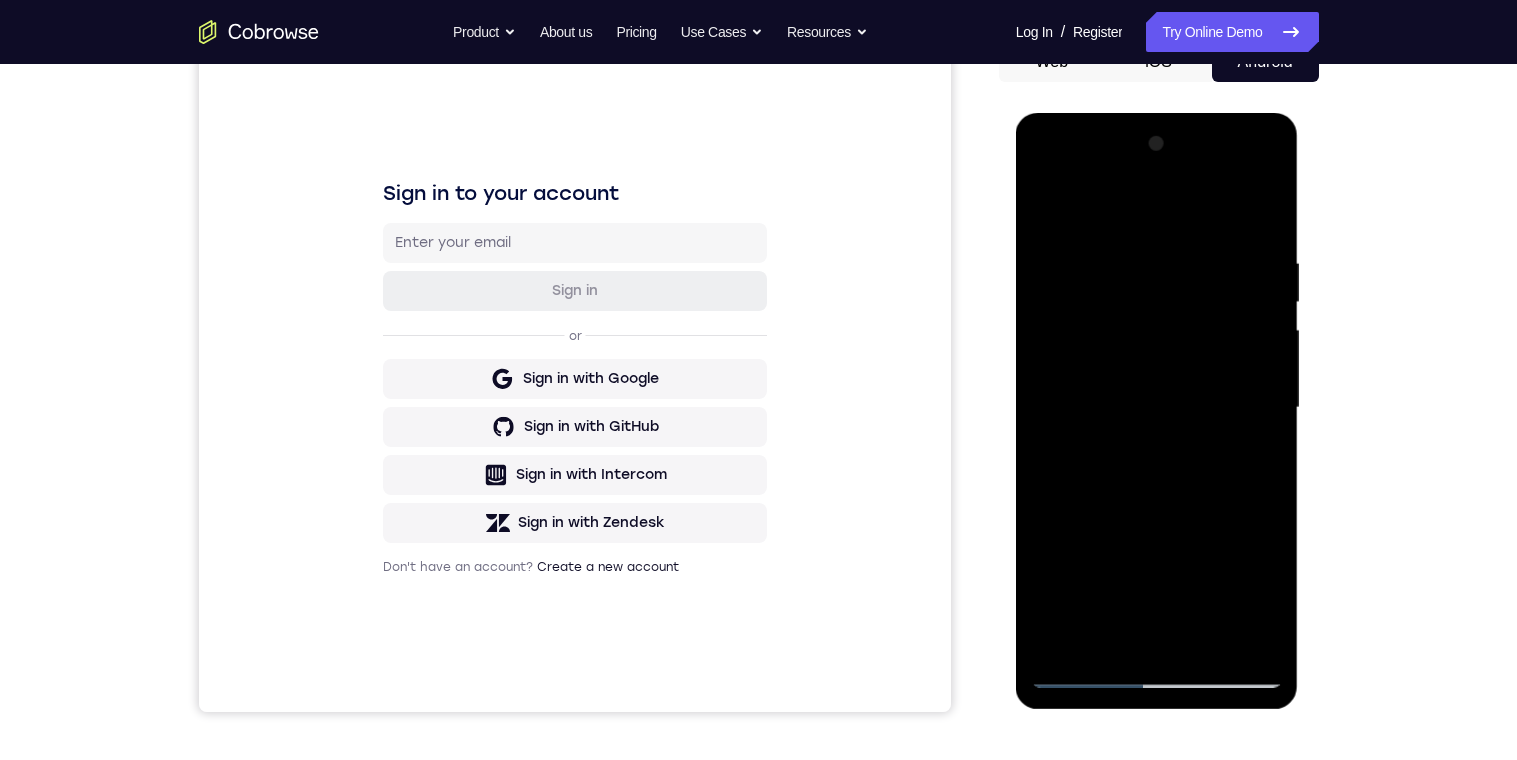click at bounding box center [1157, 408] 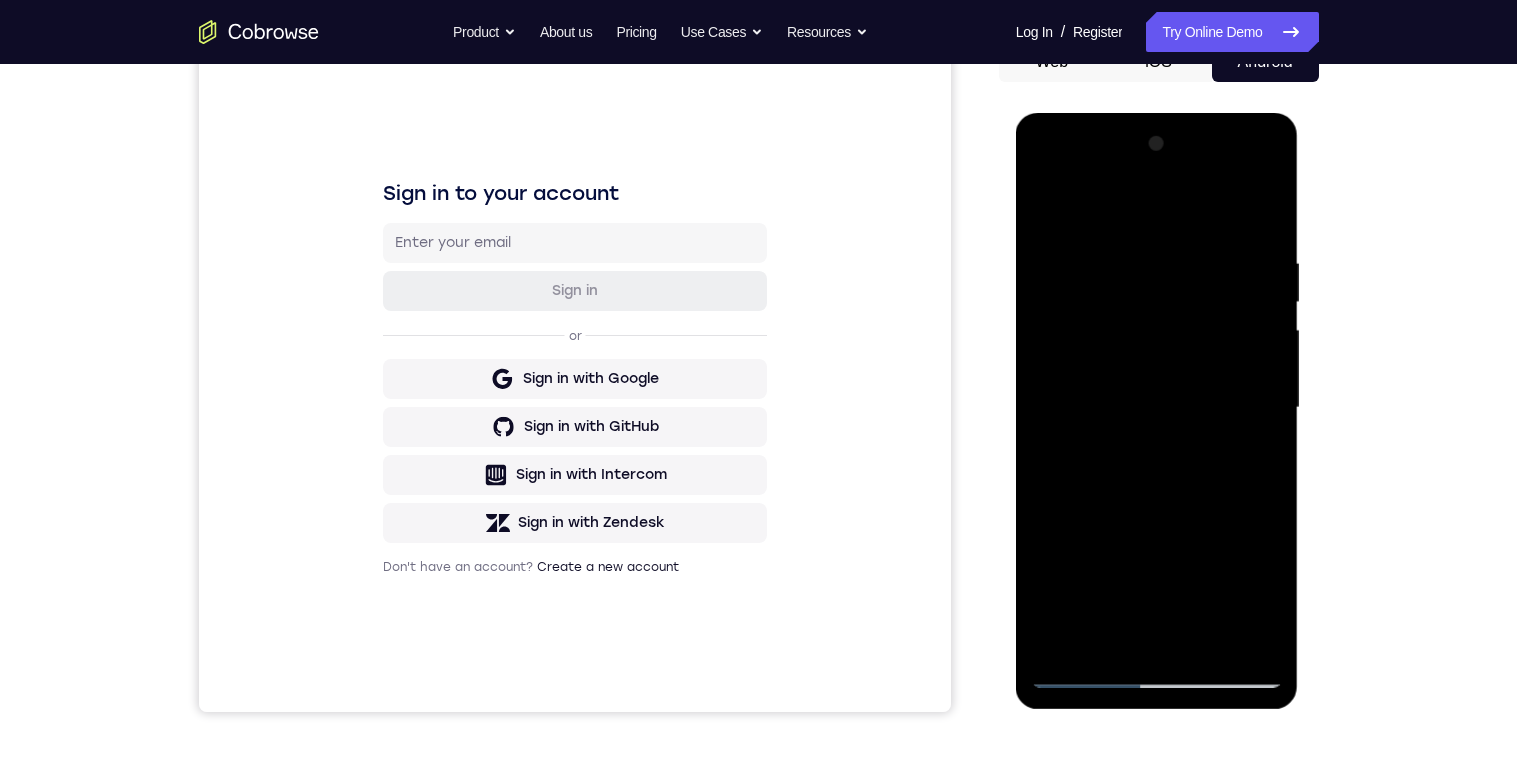 click at bounding box center [1157, 408] 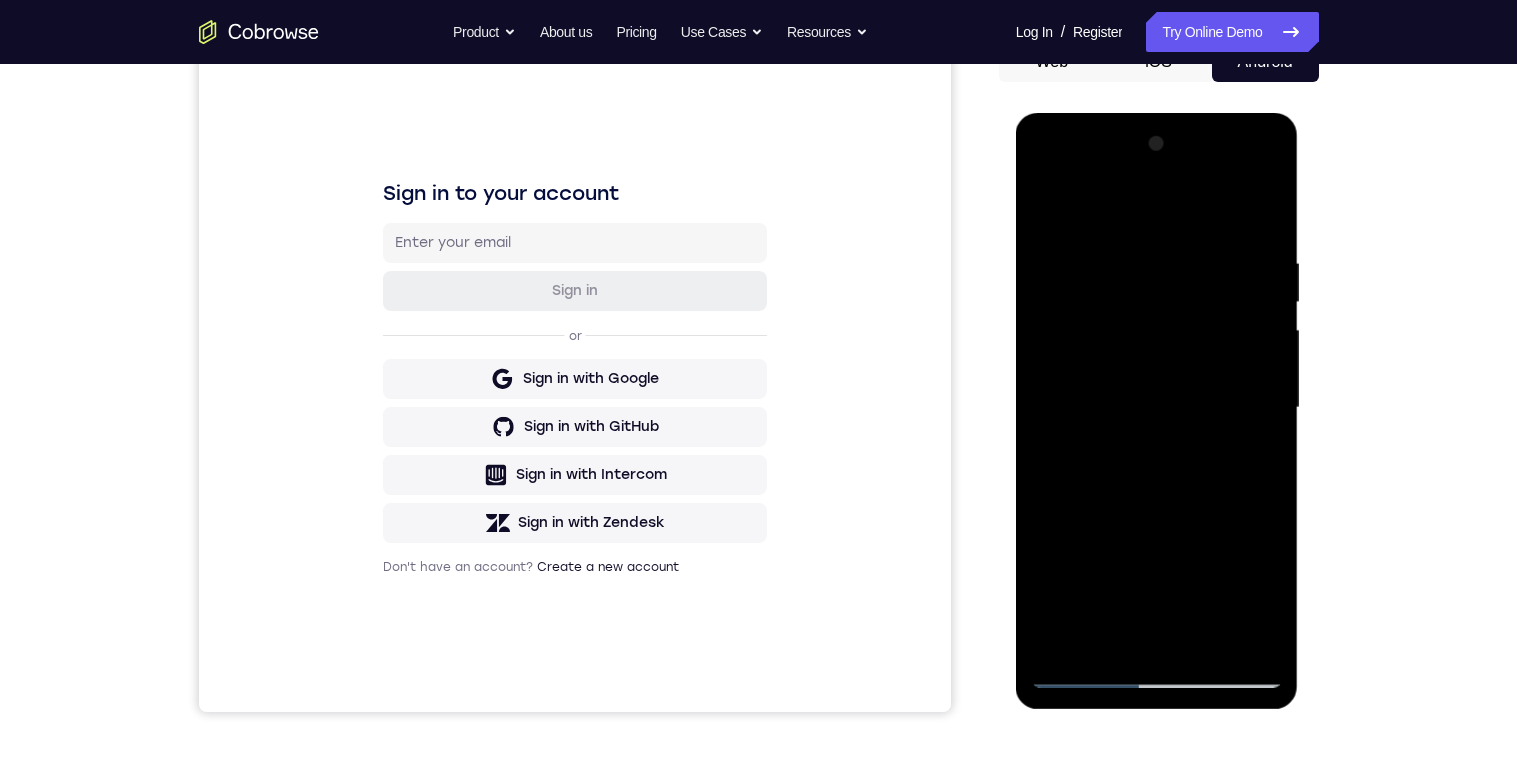 click at bounding box center (1157, 408) 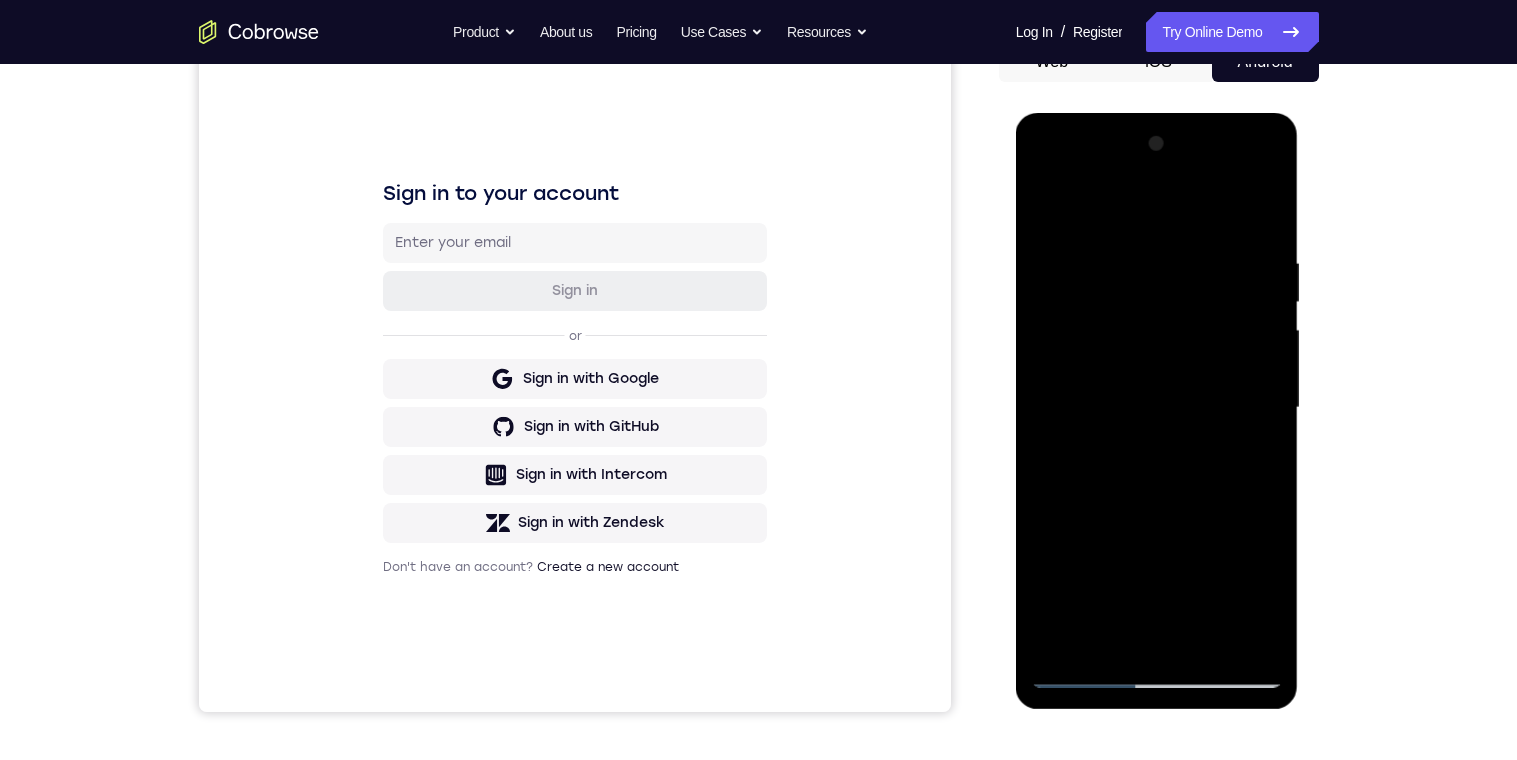 click at bounding box center (1157, 408) 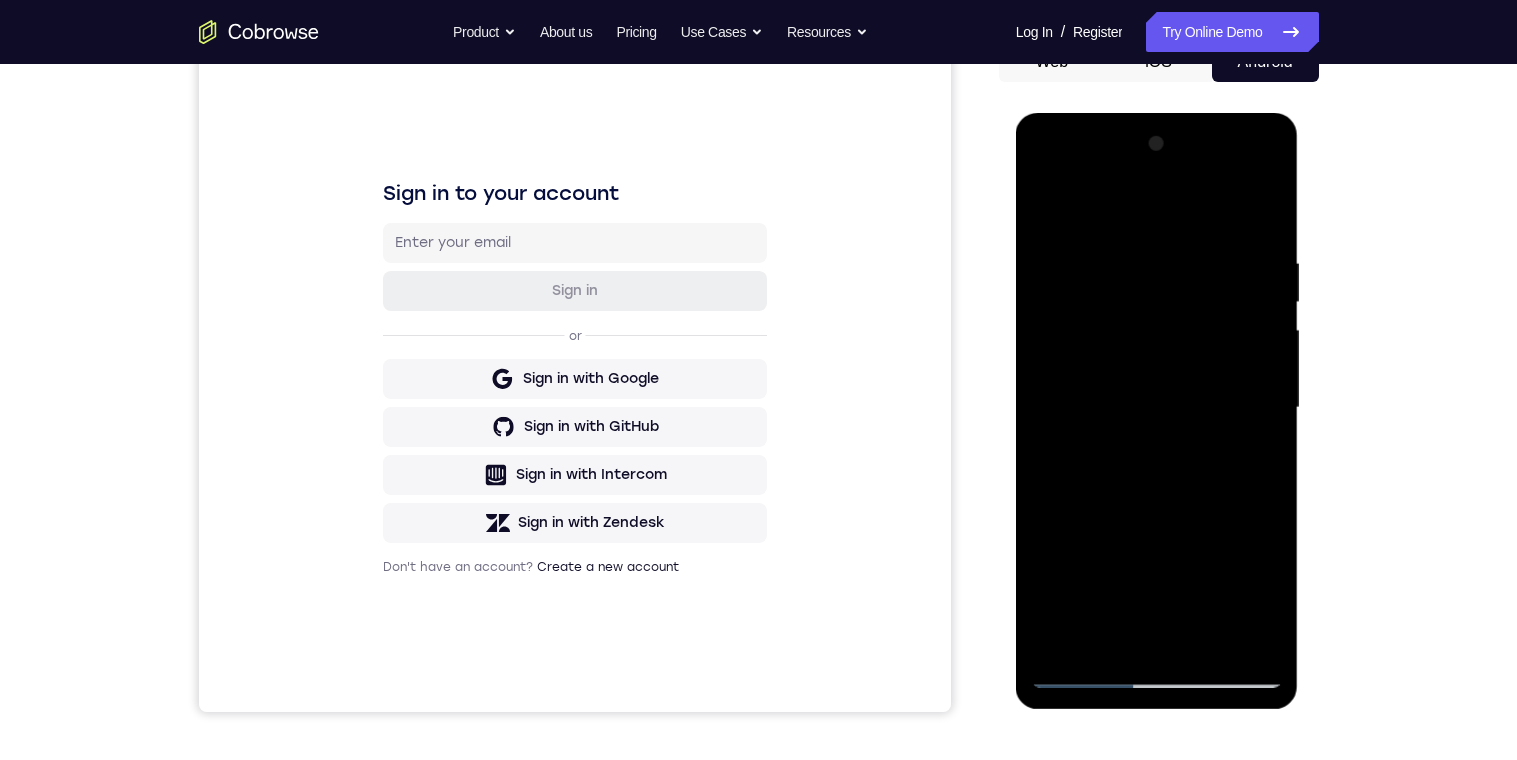 click at bounding box center (1157, 408) 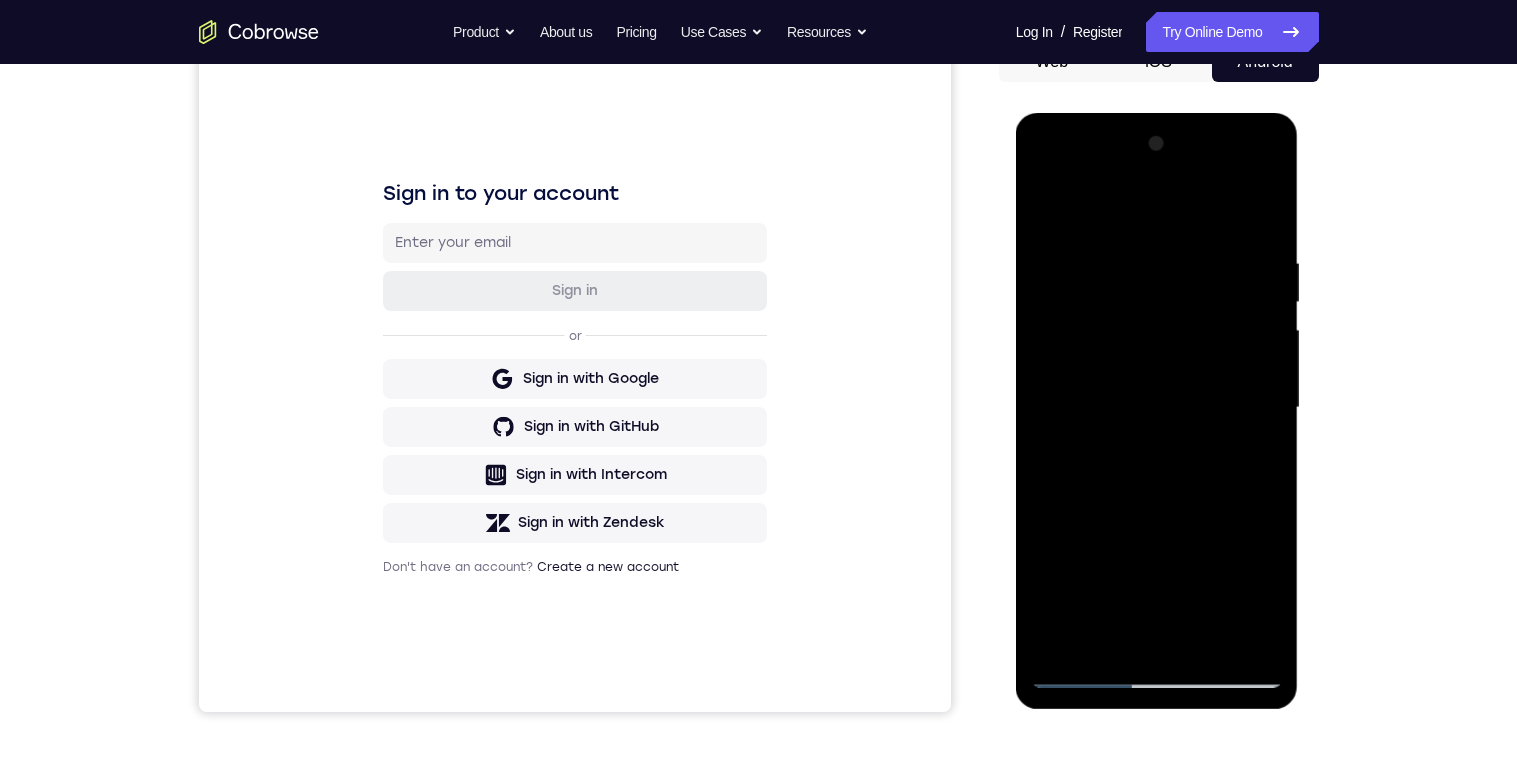 click at bounding box center [1157, 408] 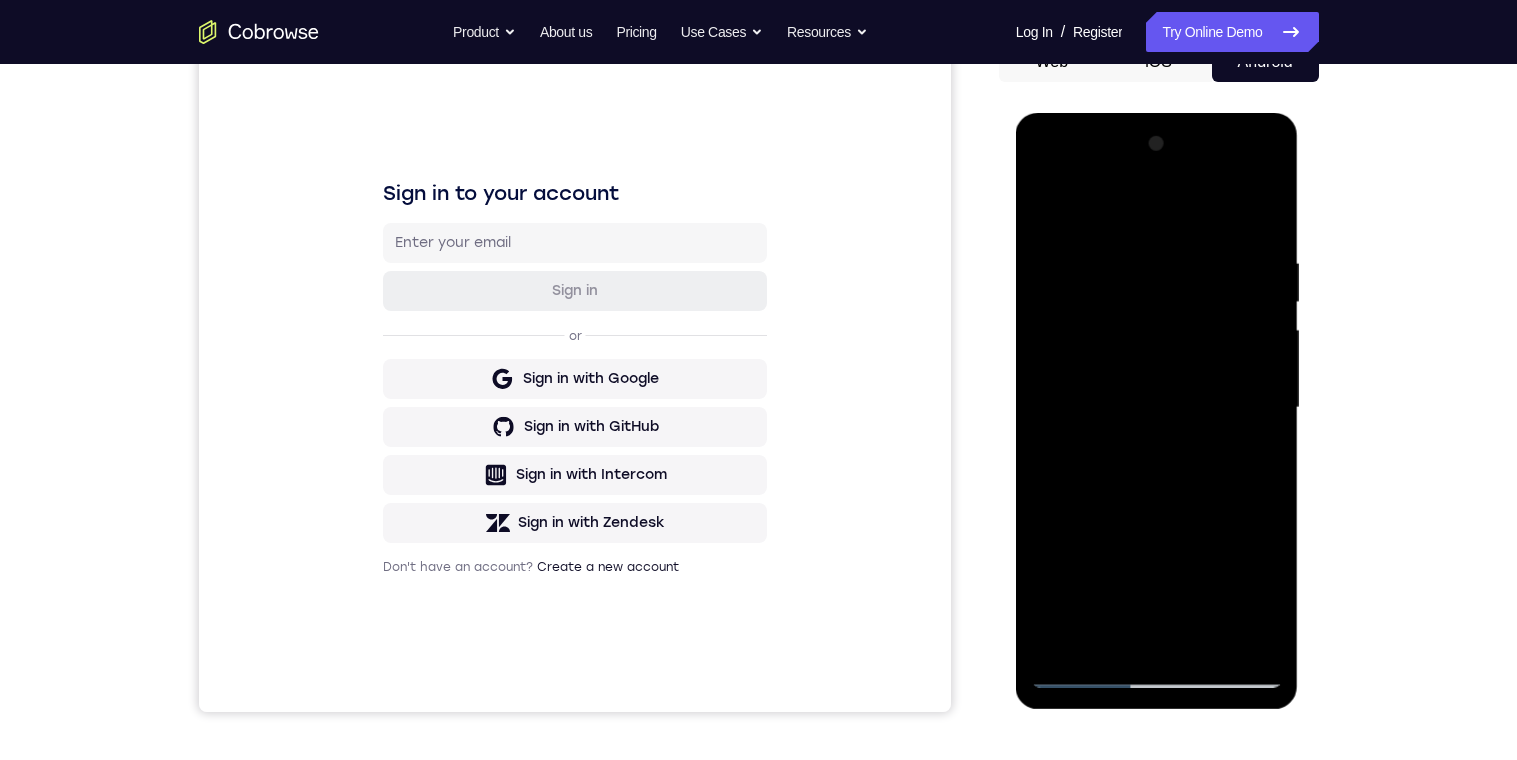 click at bounding box center [1157, 408] 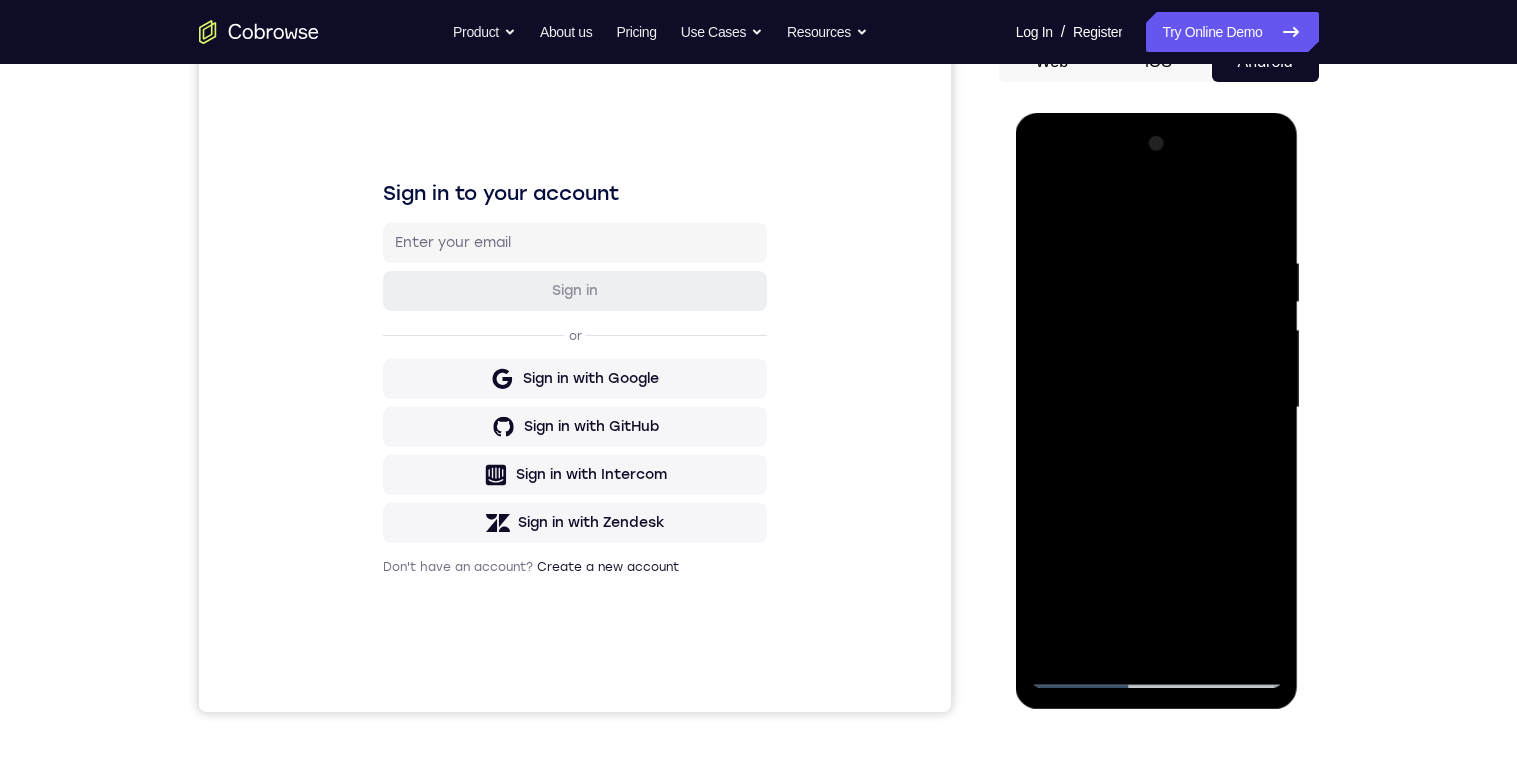 click at bounding box center [1157, 408] 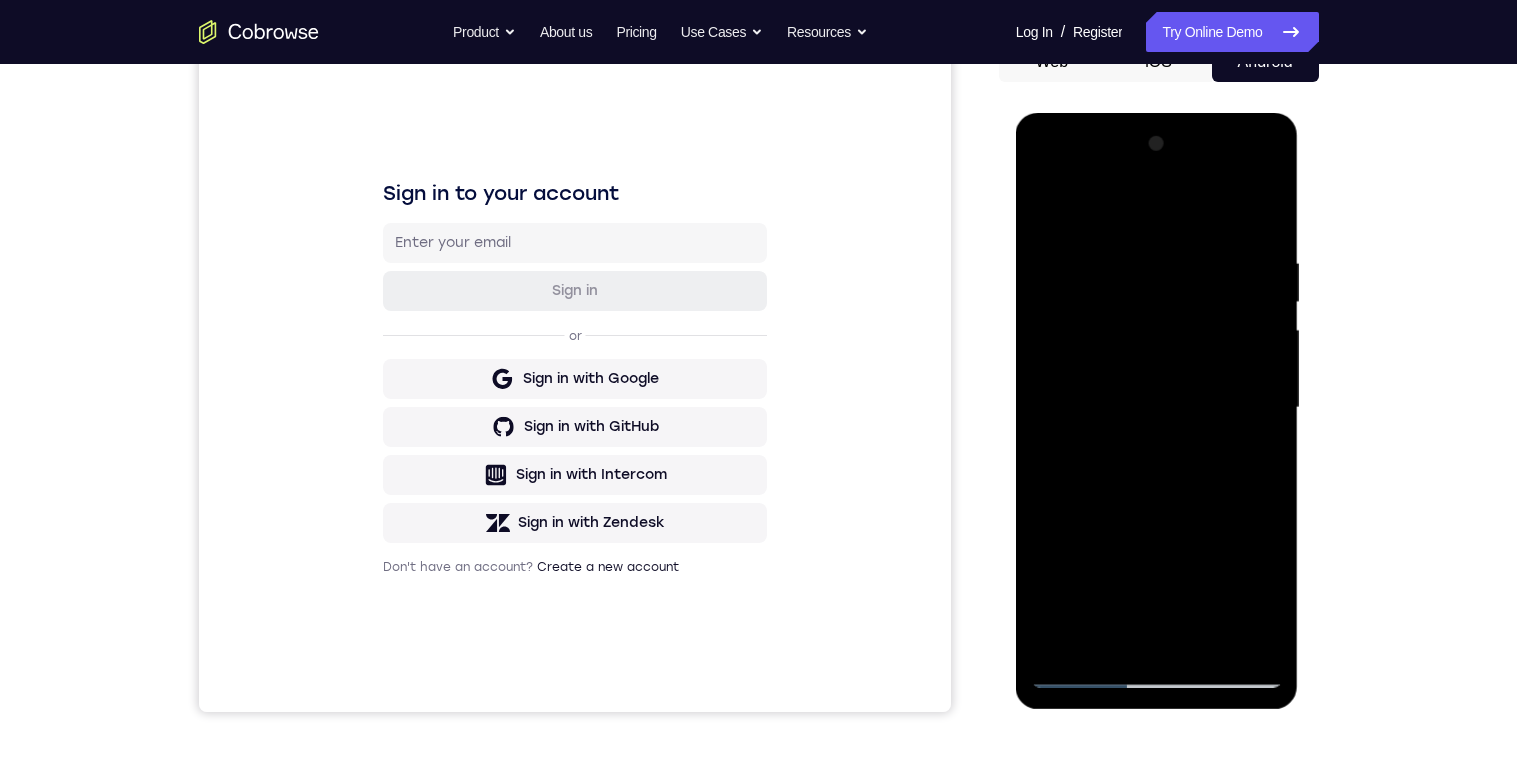 click at bounding box center [1157, 408] 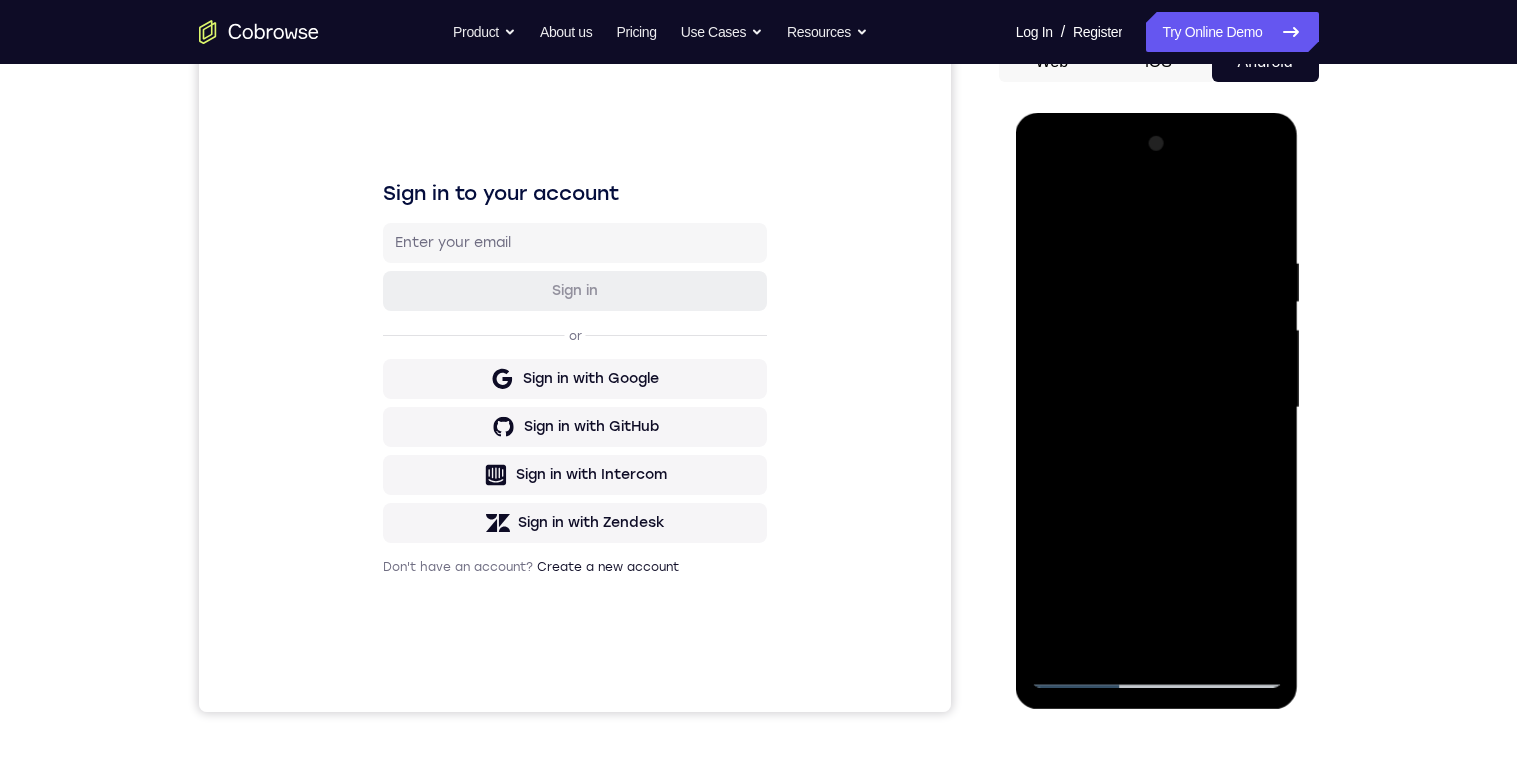 click at bounding box center (1157, 408) 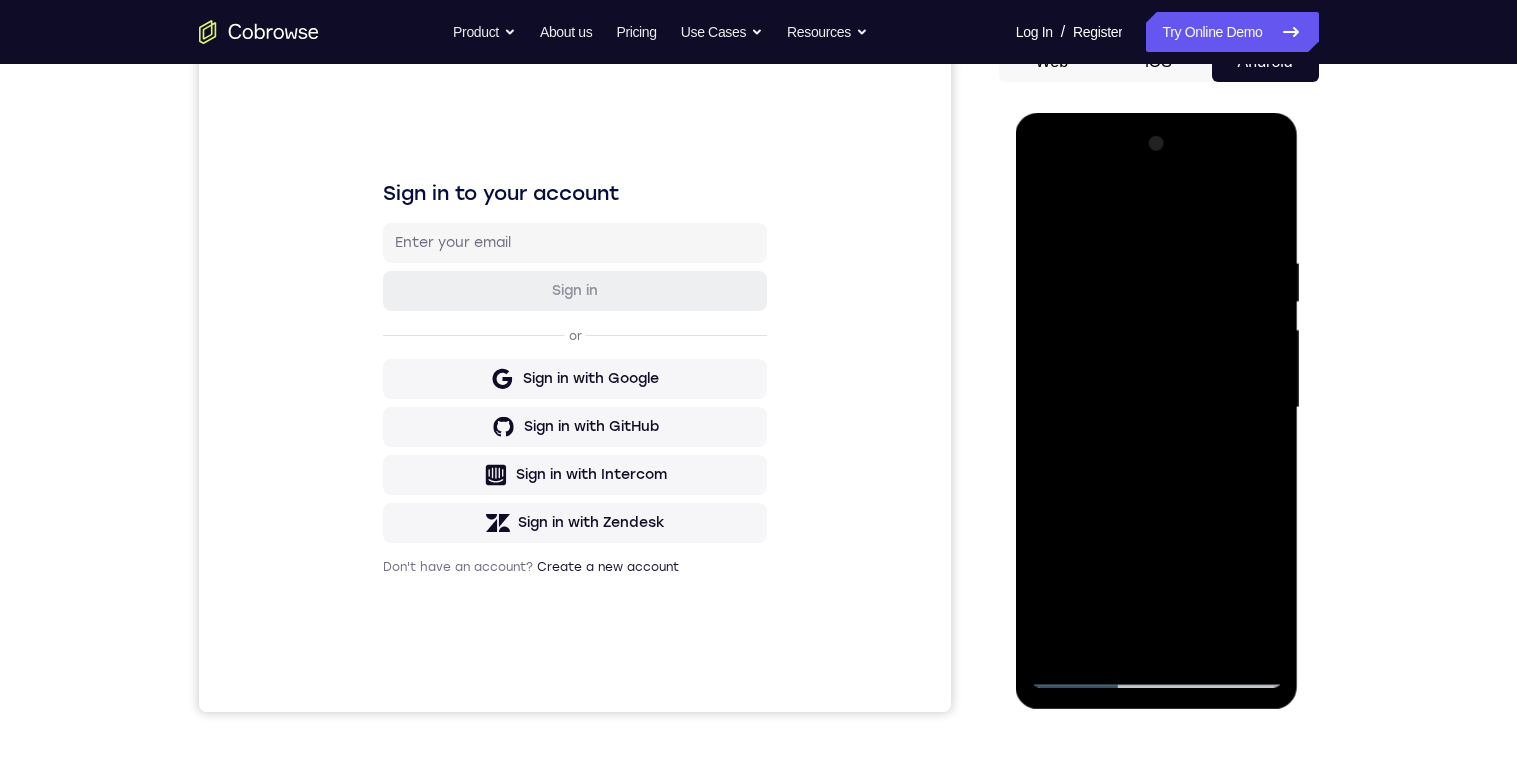 click at bounding box center [1157, 408] 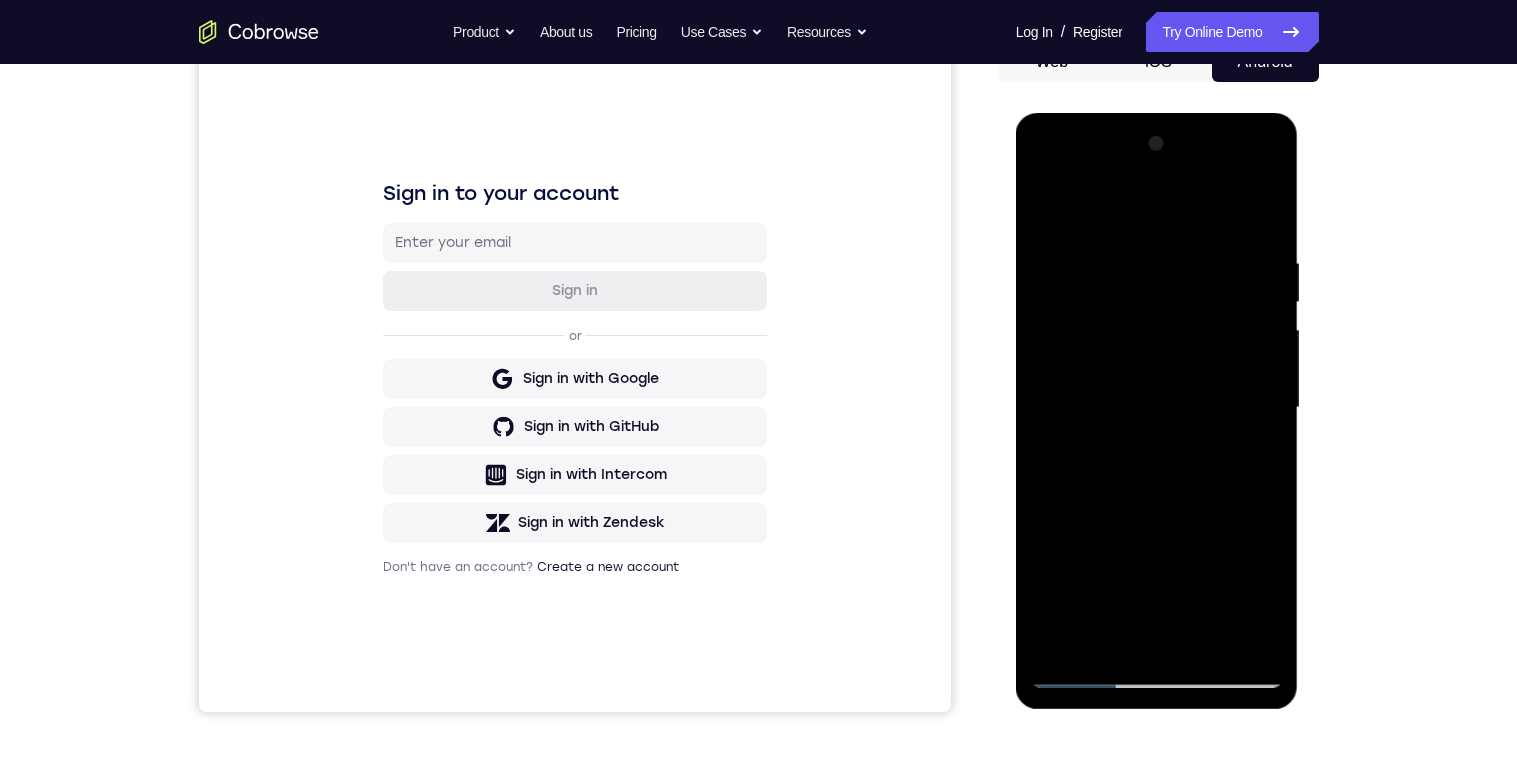 click at bounding box center [1157, 408] 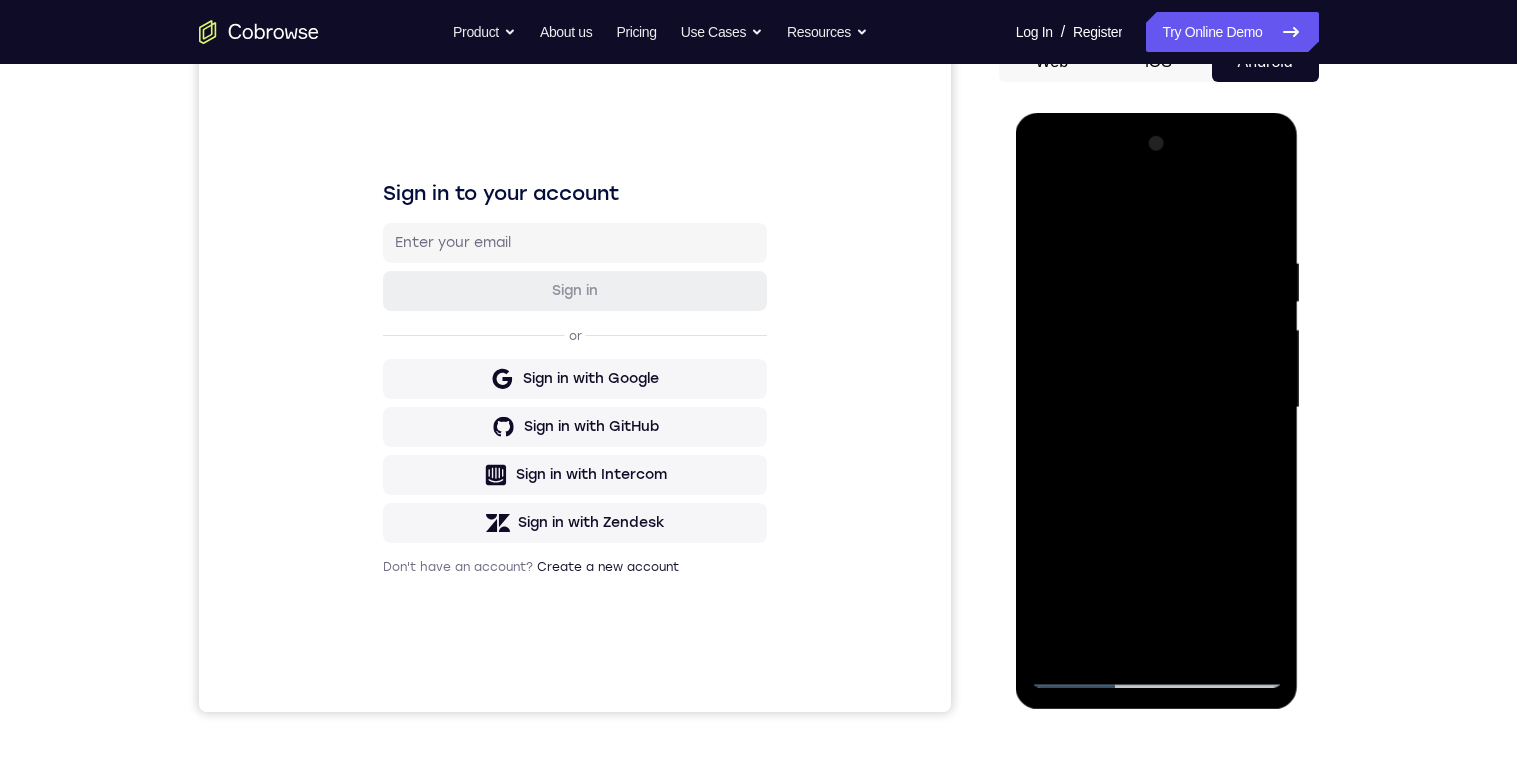 click at bounding box center [1157, 408] 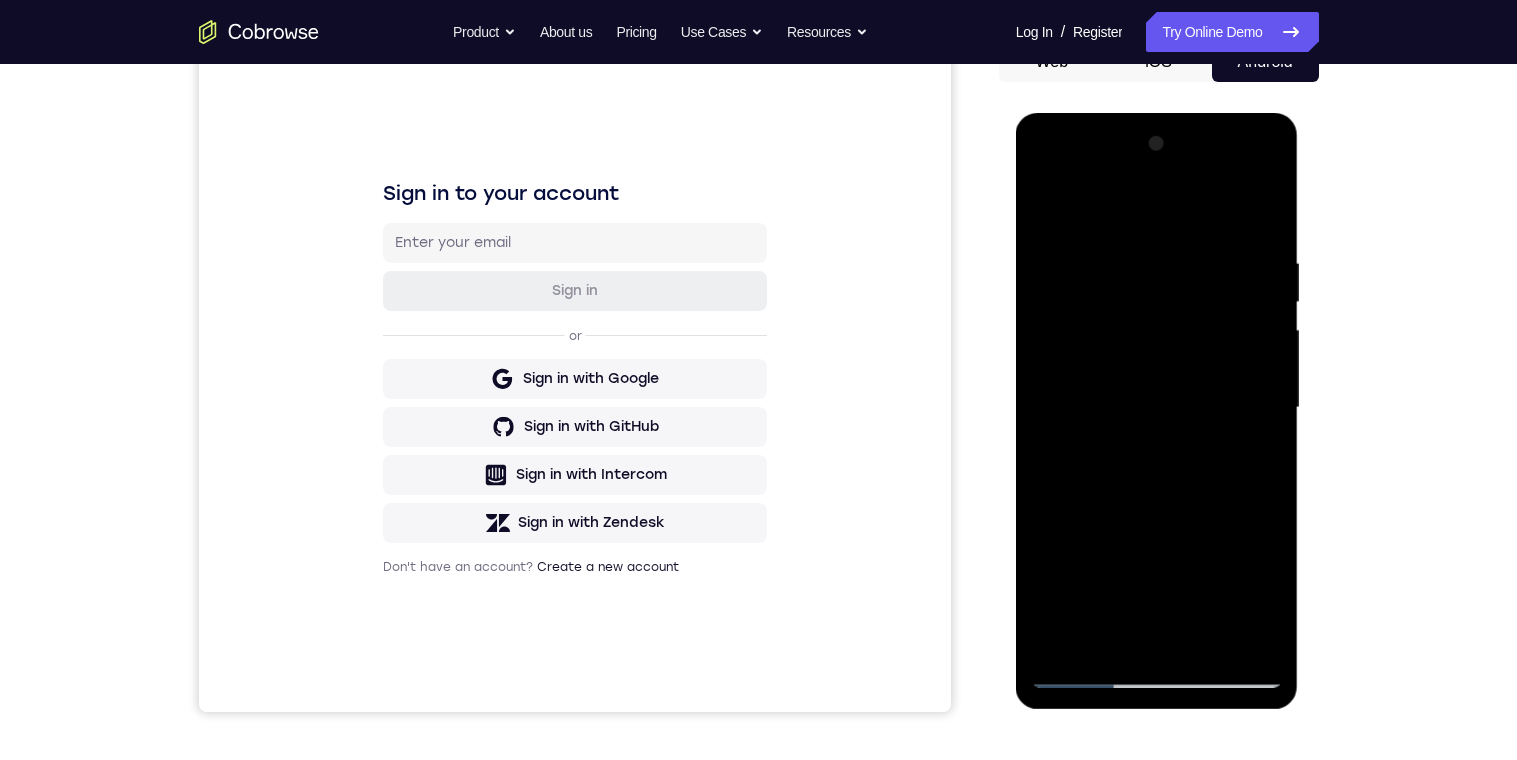 click at bounding box center (1157, 408) 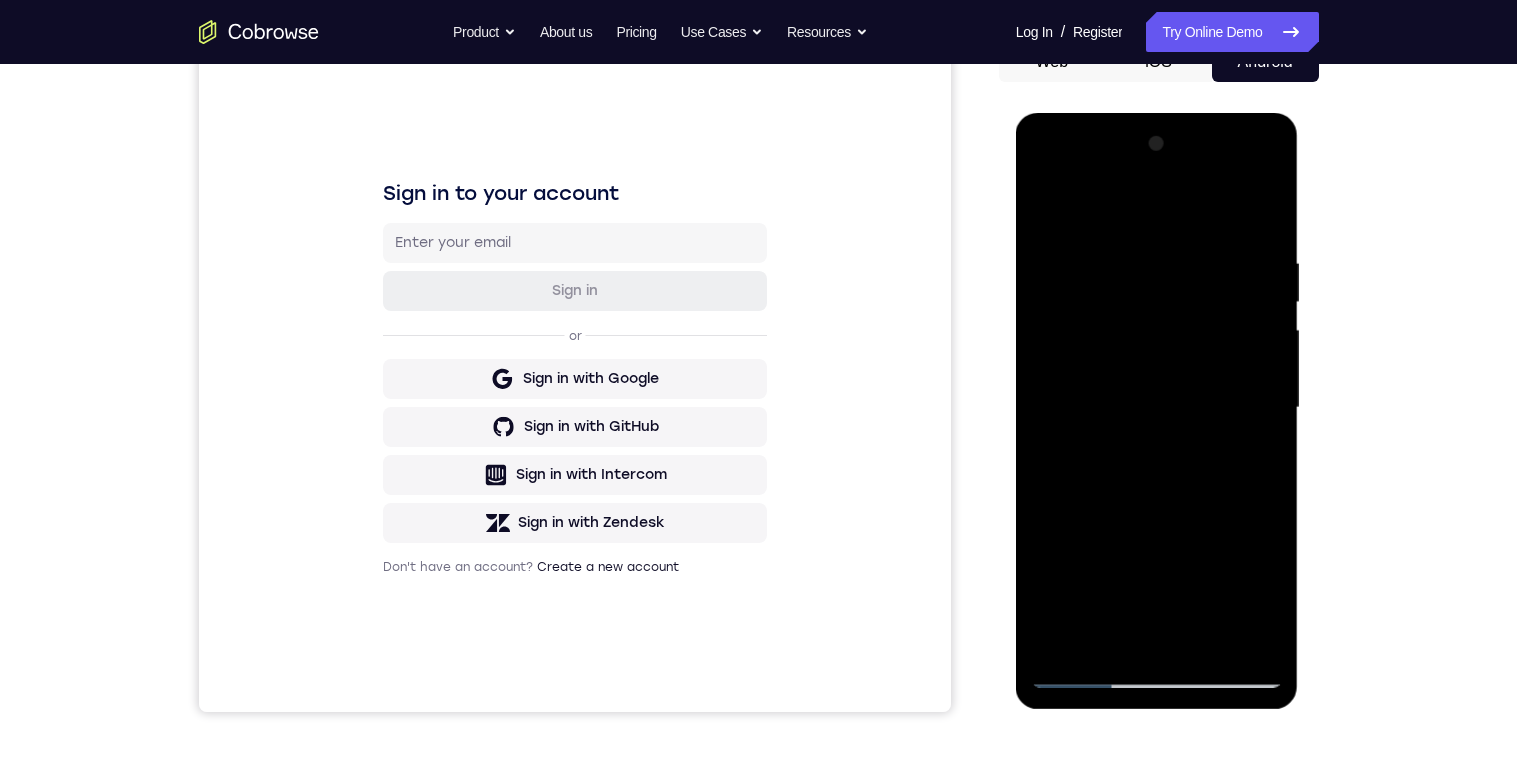 click at bounding box center (1157, 408) 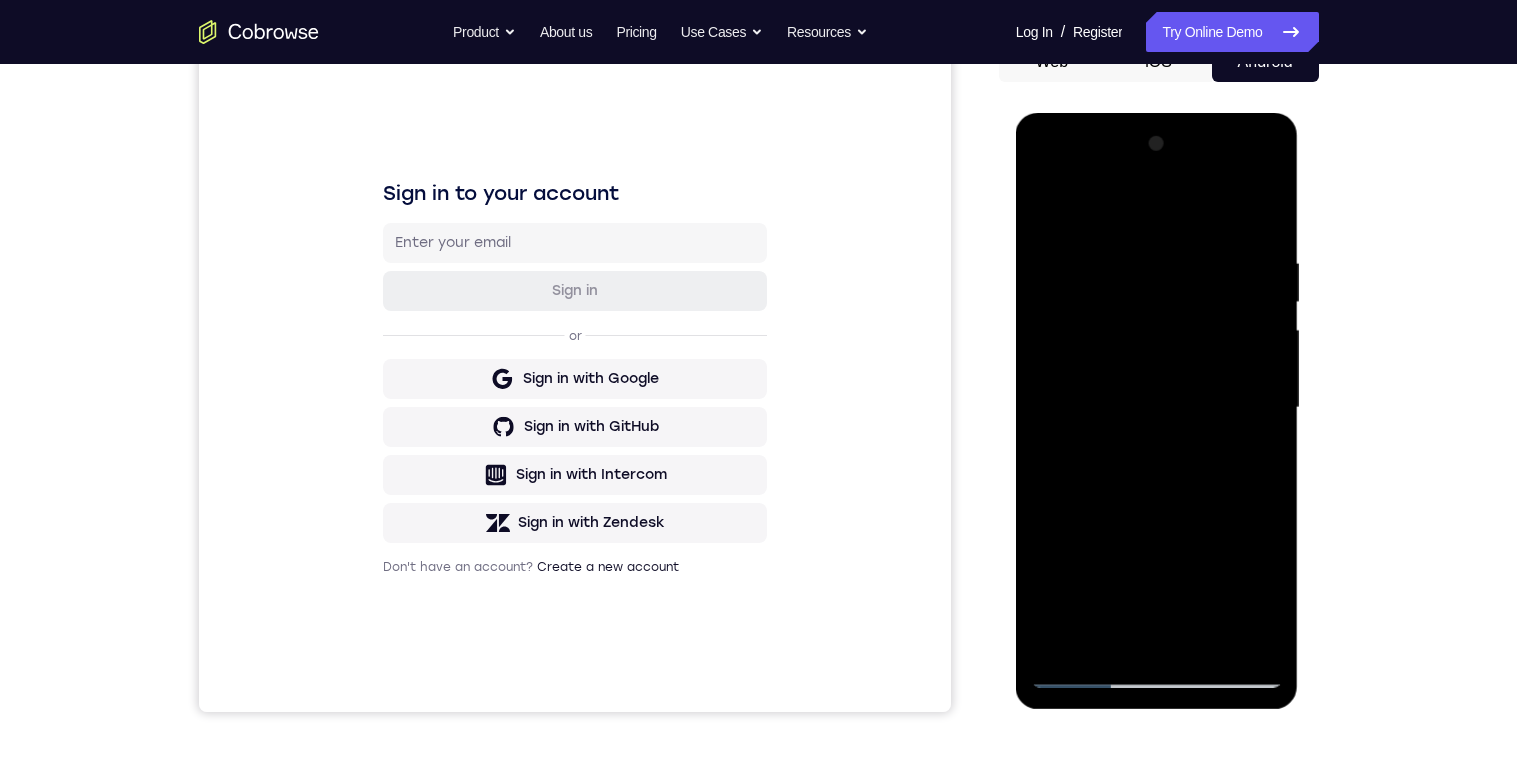 click at bounding box center [1157, 408] 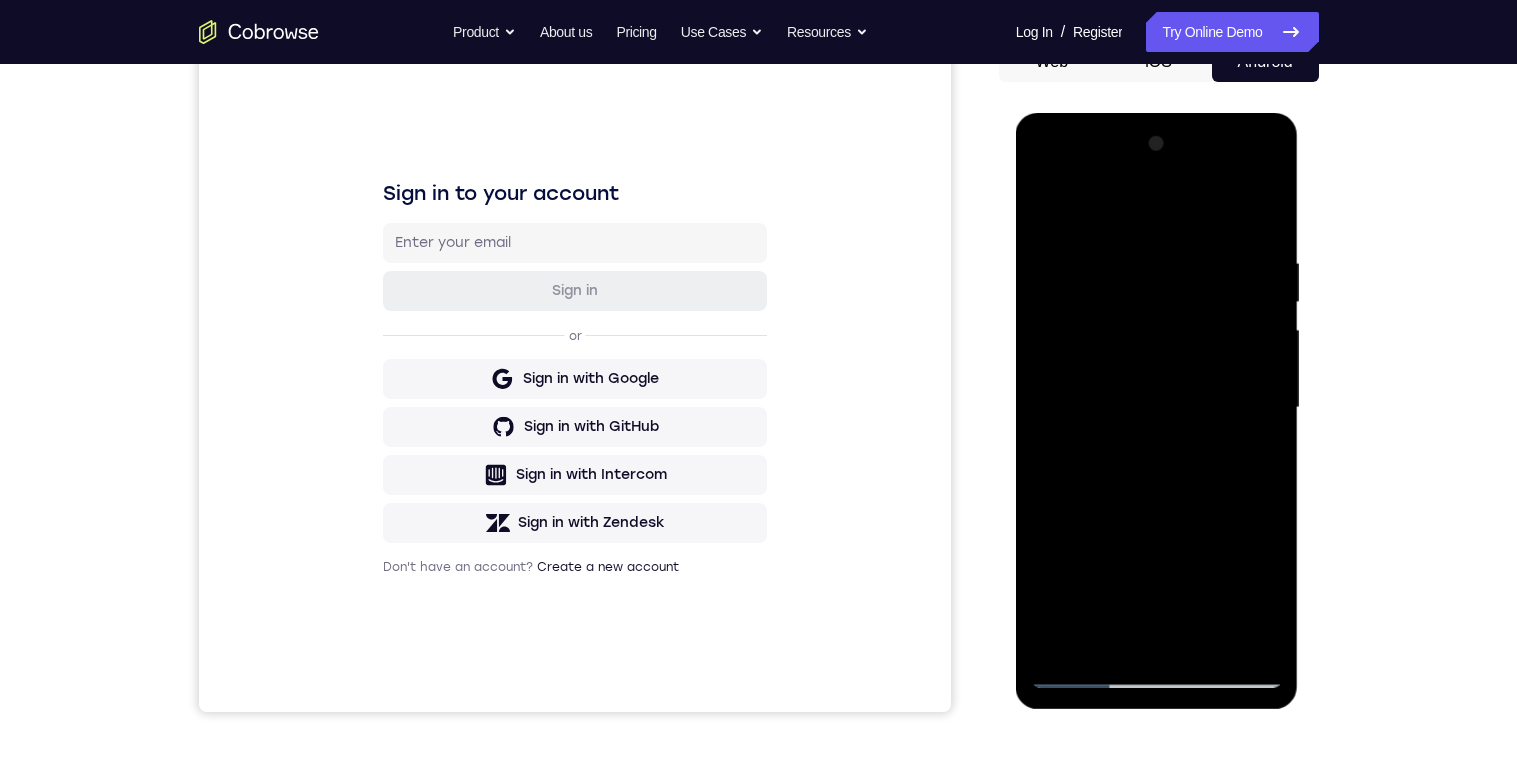 click at bounding box center [1157, 408] 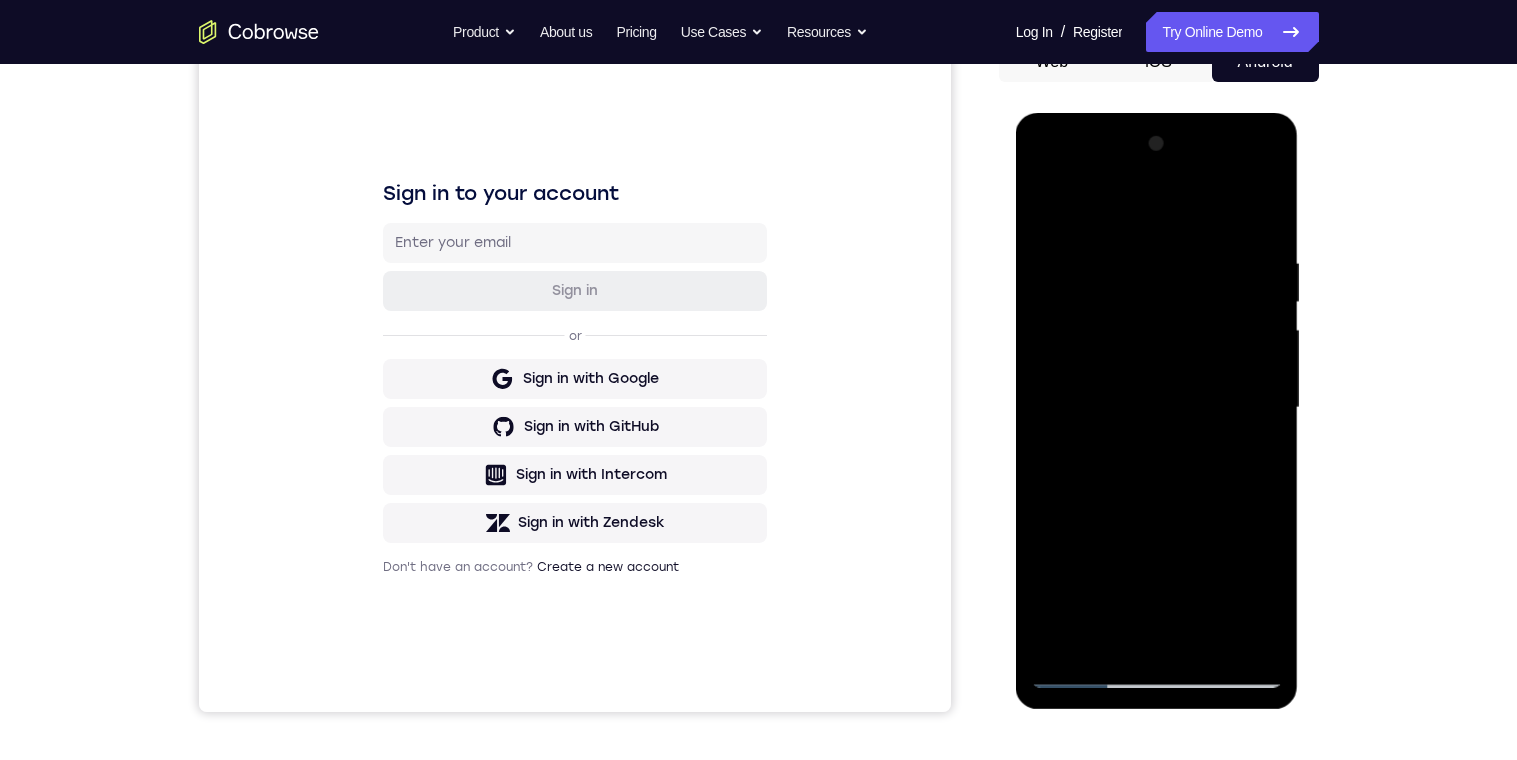 click at bounding box center (1157, 408) 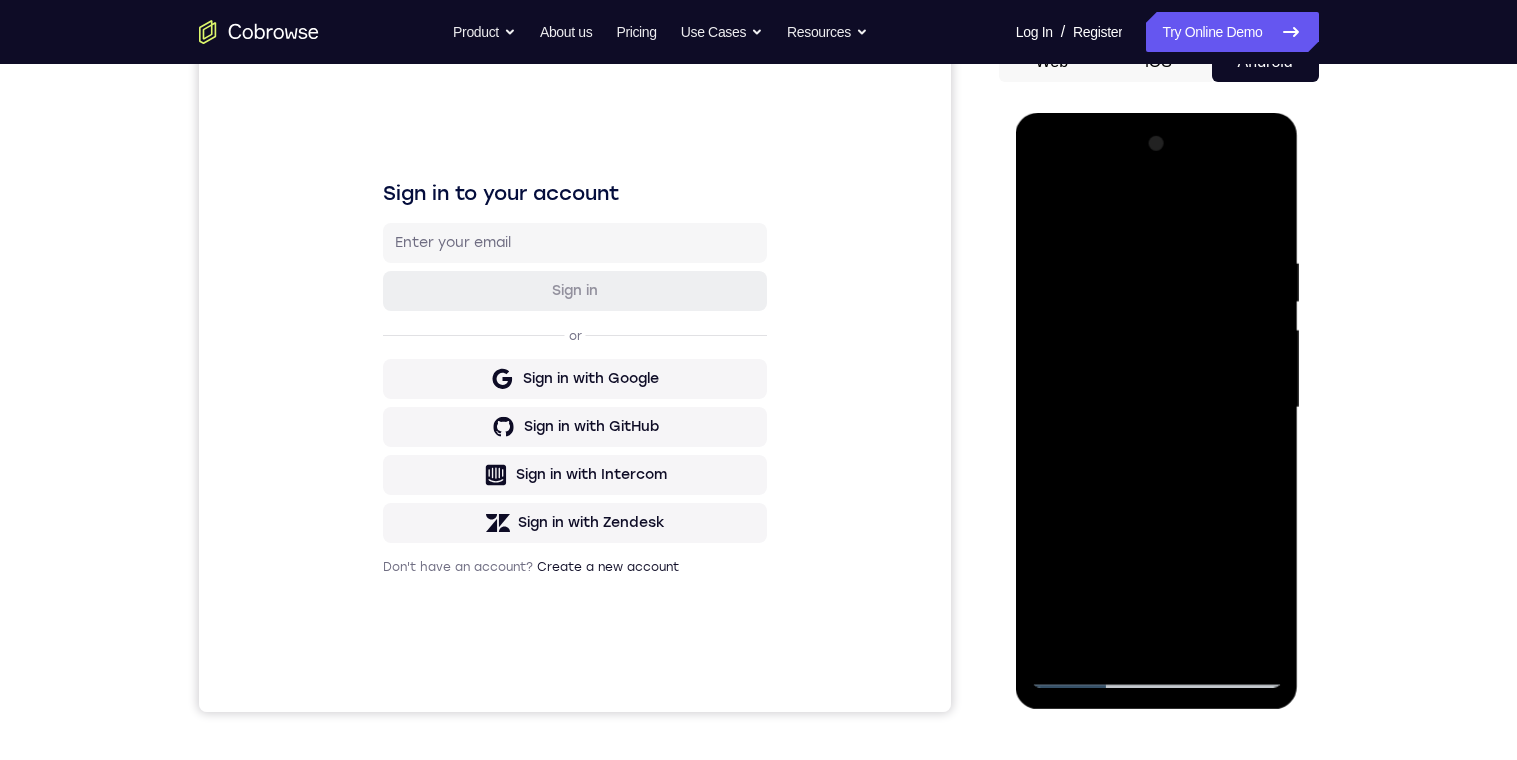 click at bounding box center (1157, 408) 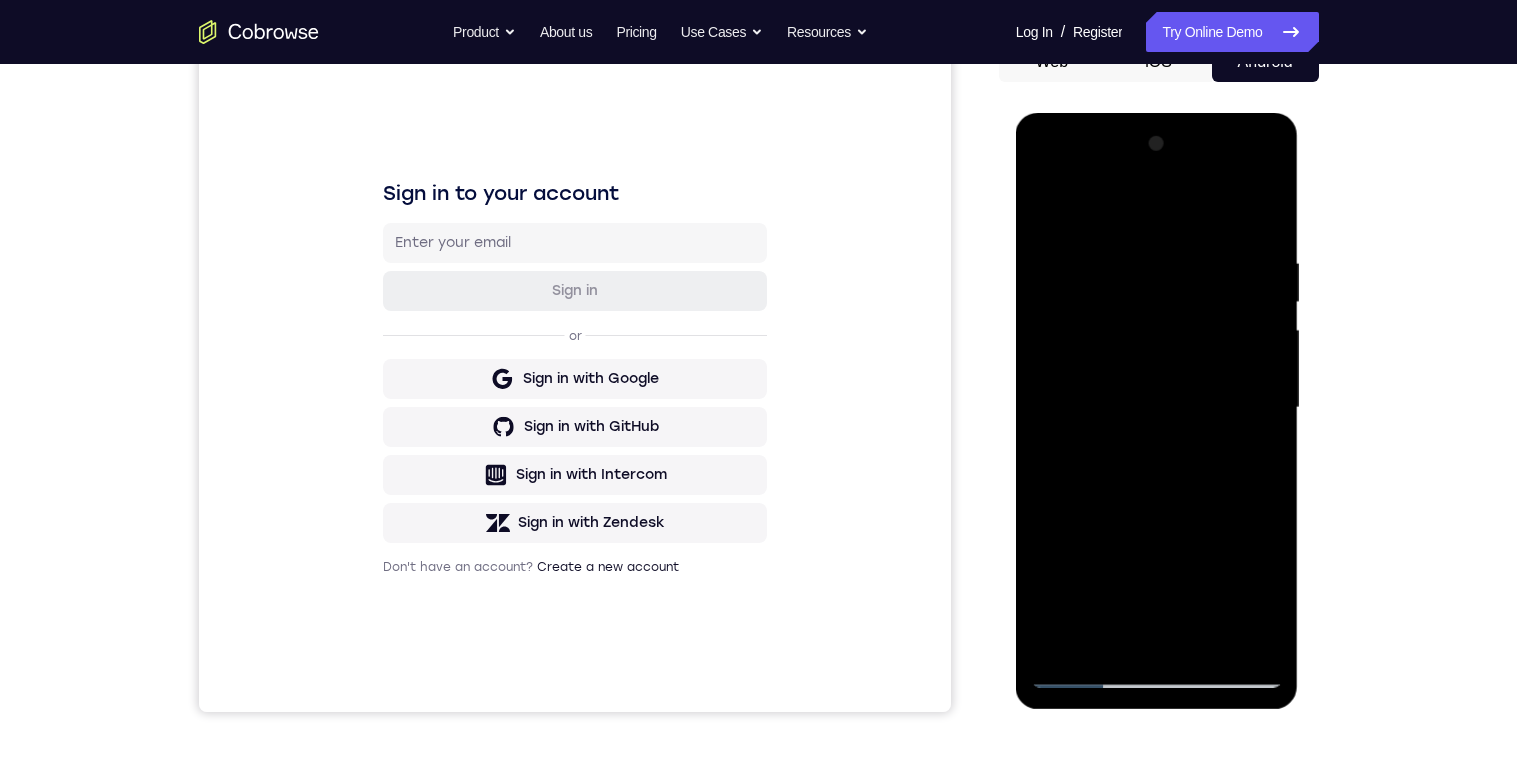 click at bounding box center [1157, 408] 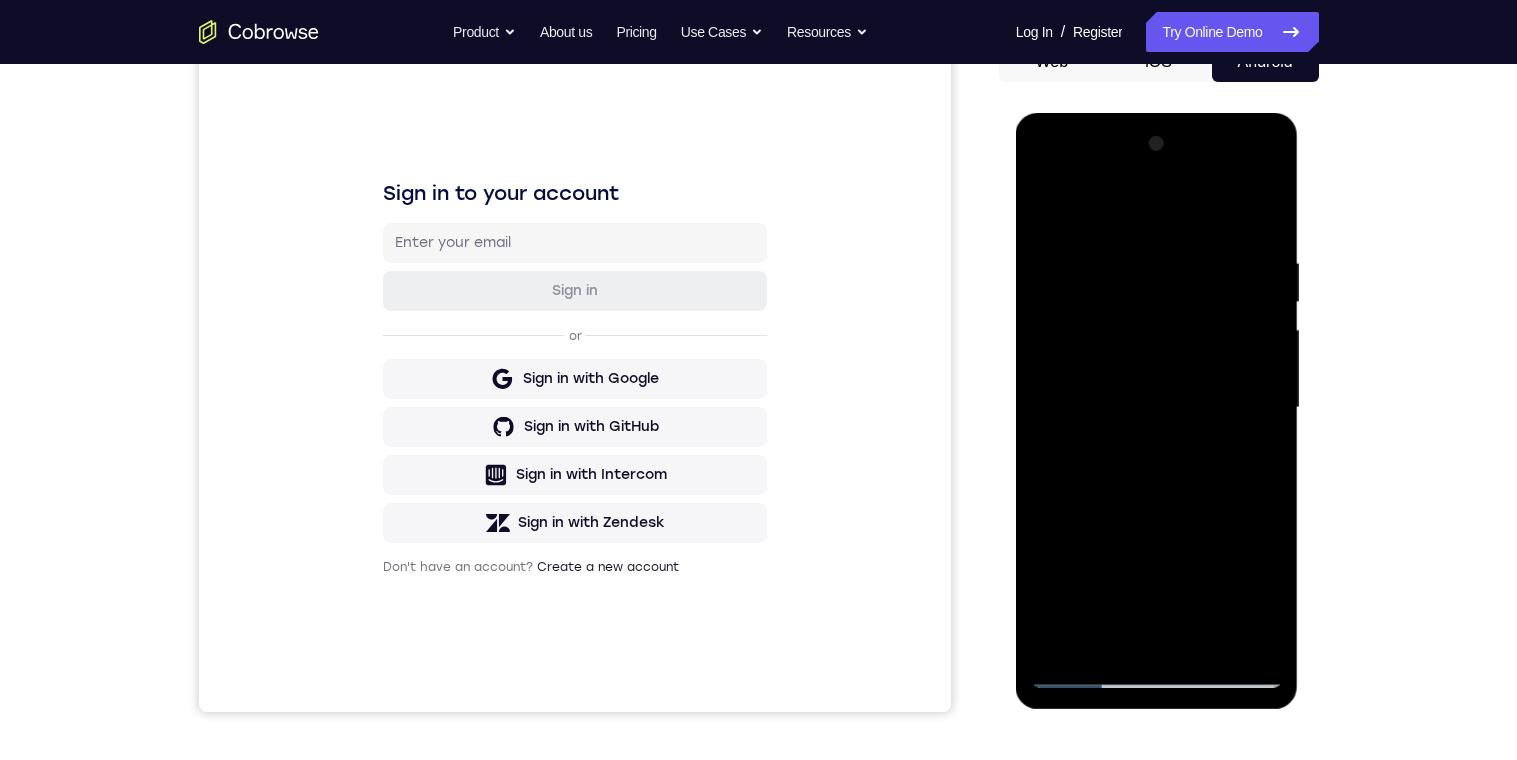 click at bounding box center [1157, 408] 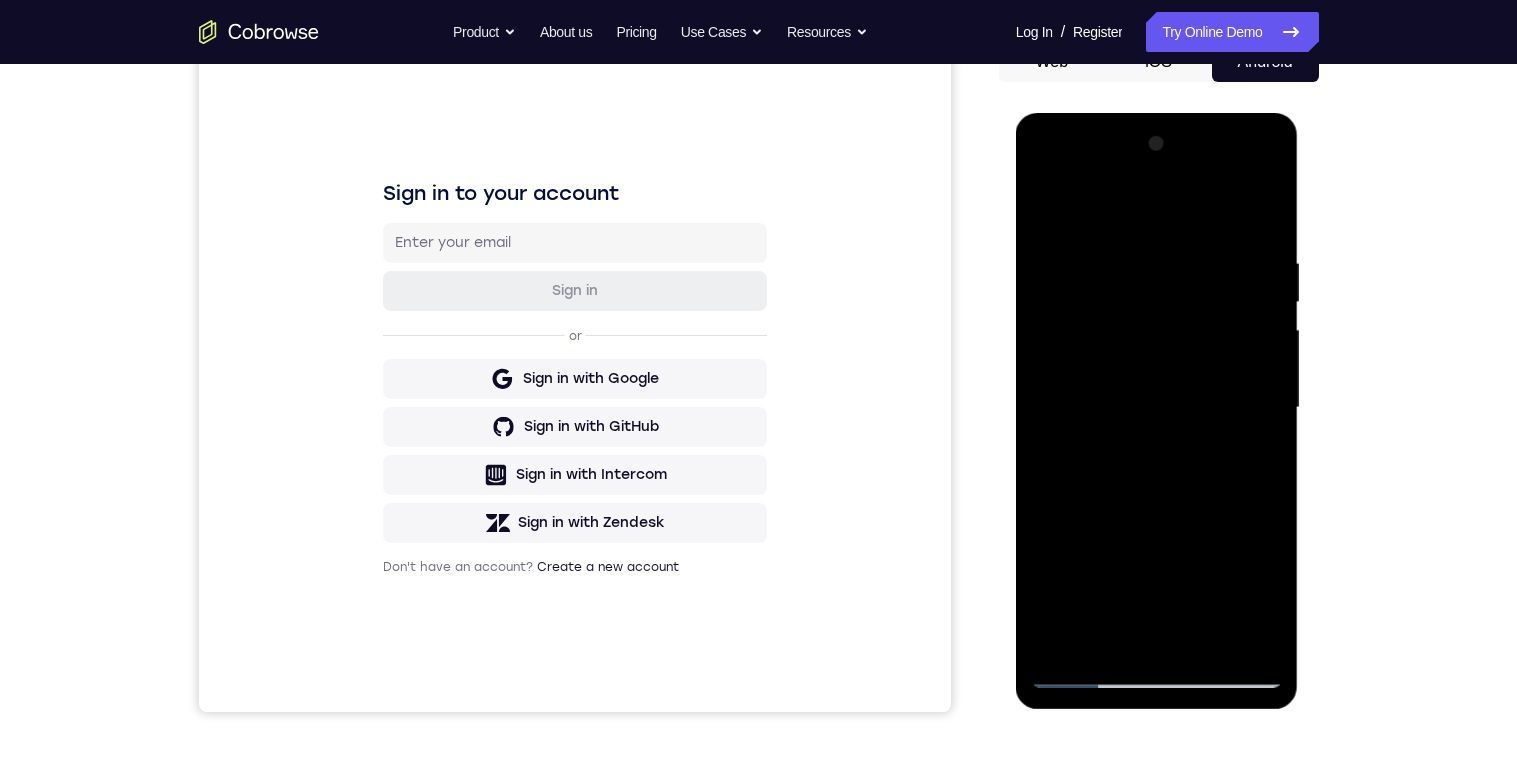 click at bounding box center (1157, 408) 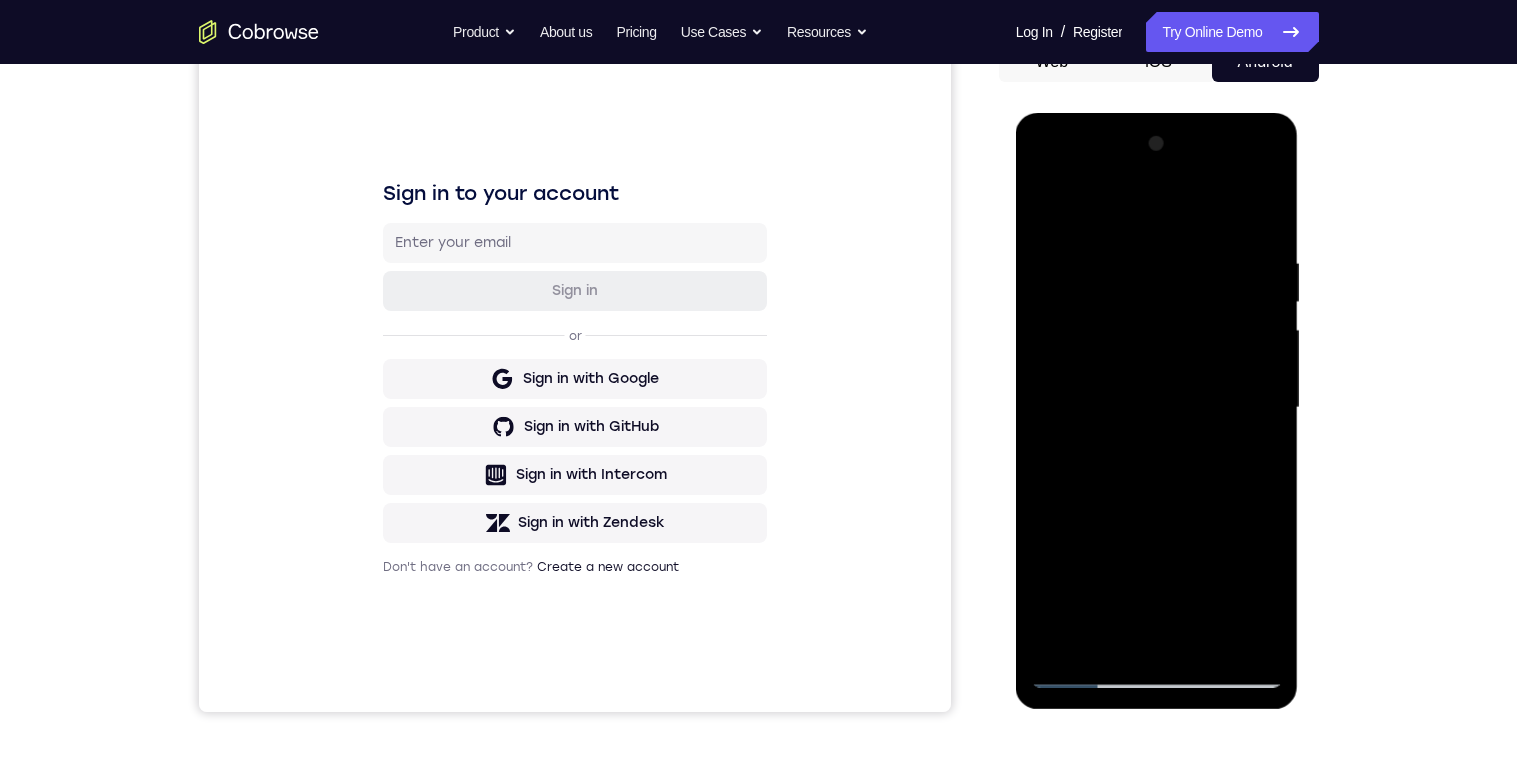 click at bounding box center [1157, 408] 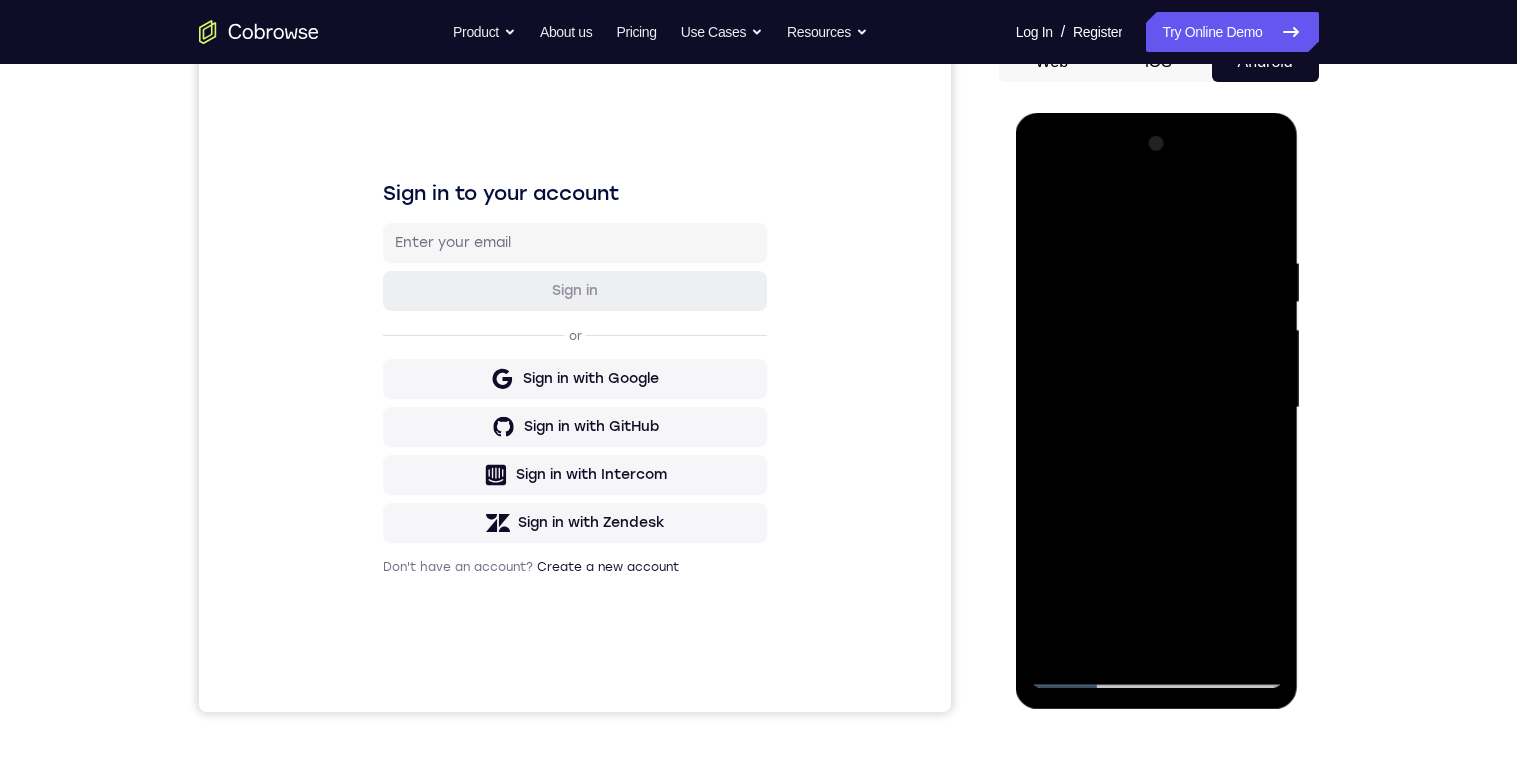 click at bounding box center (1157, 408) 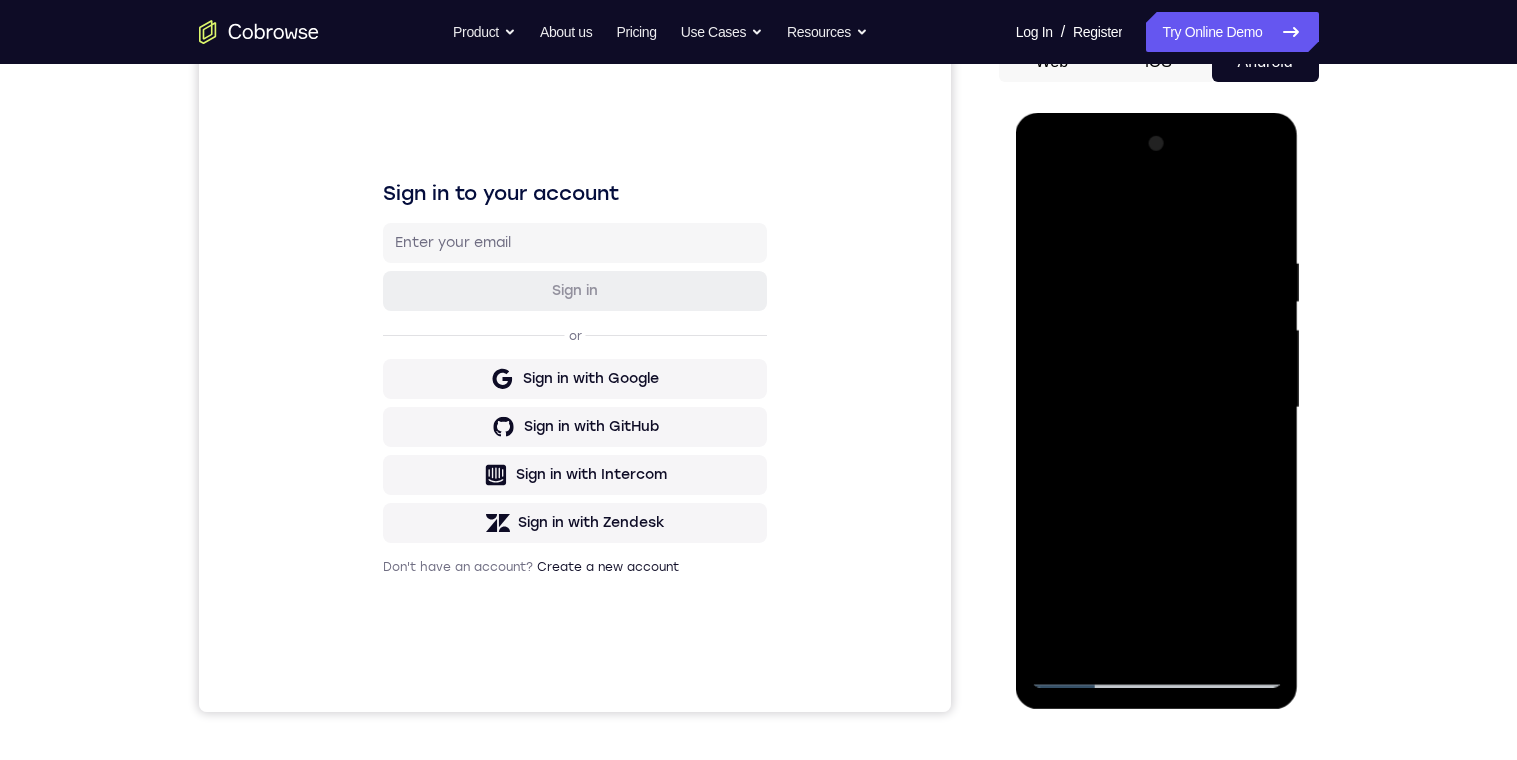 click at bounding box center (1157, 408) 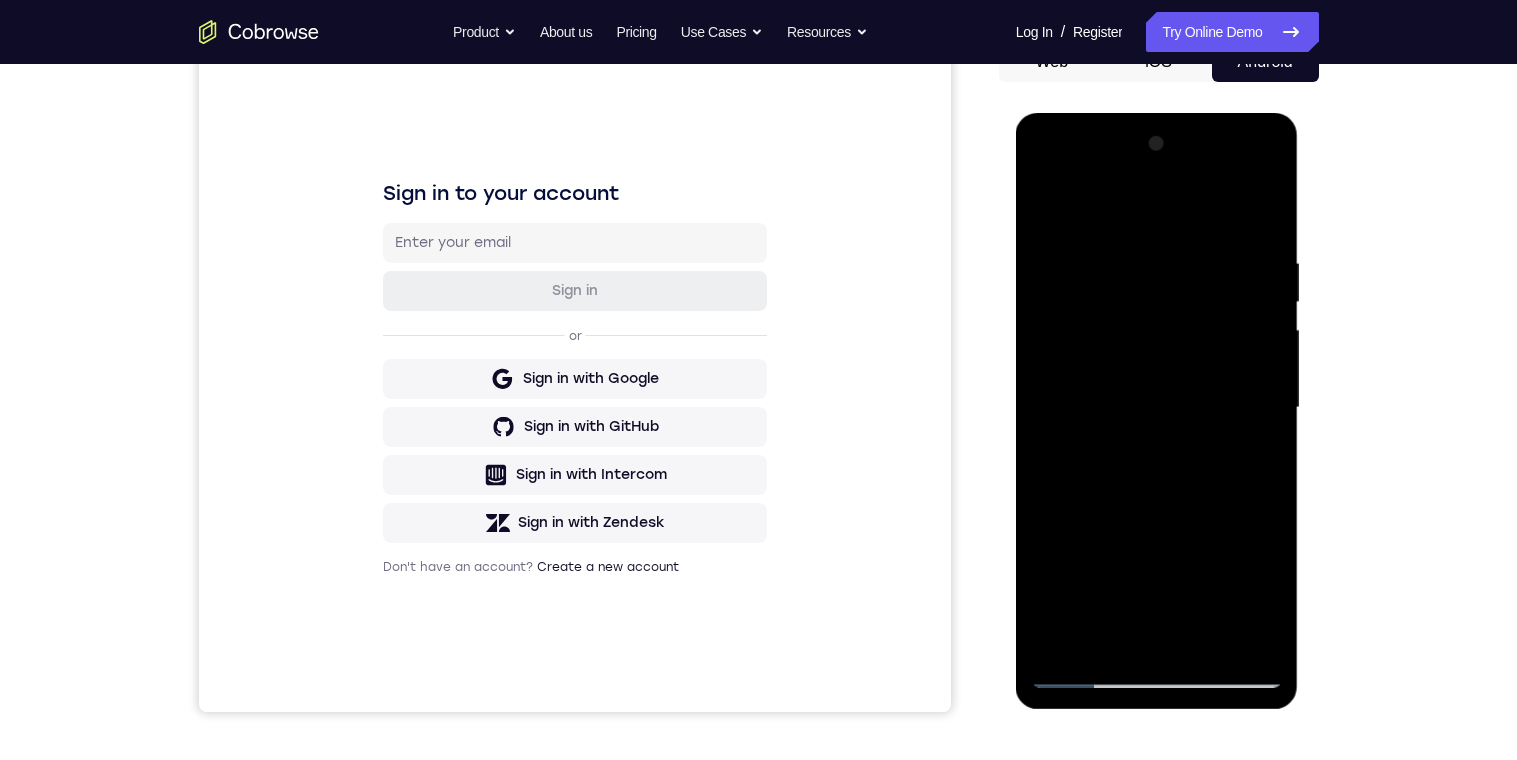 click at bounding box center [1157, 408] 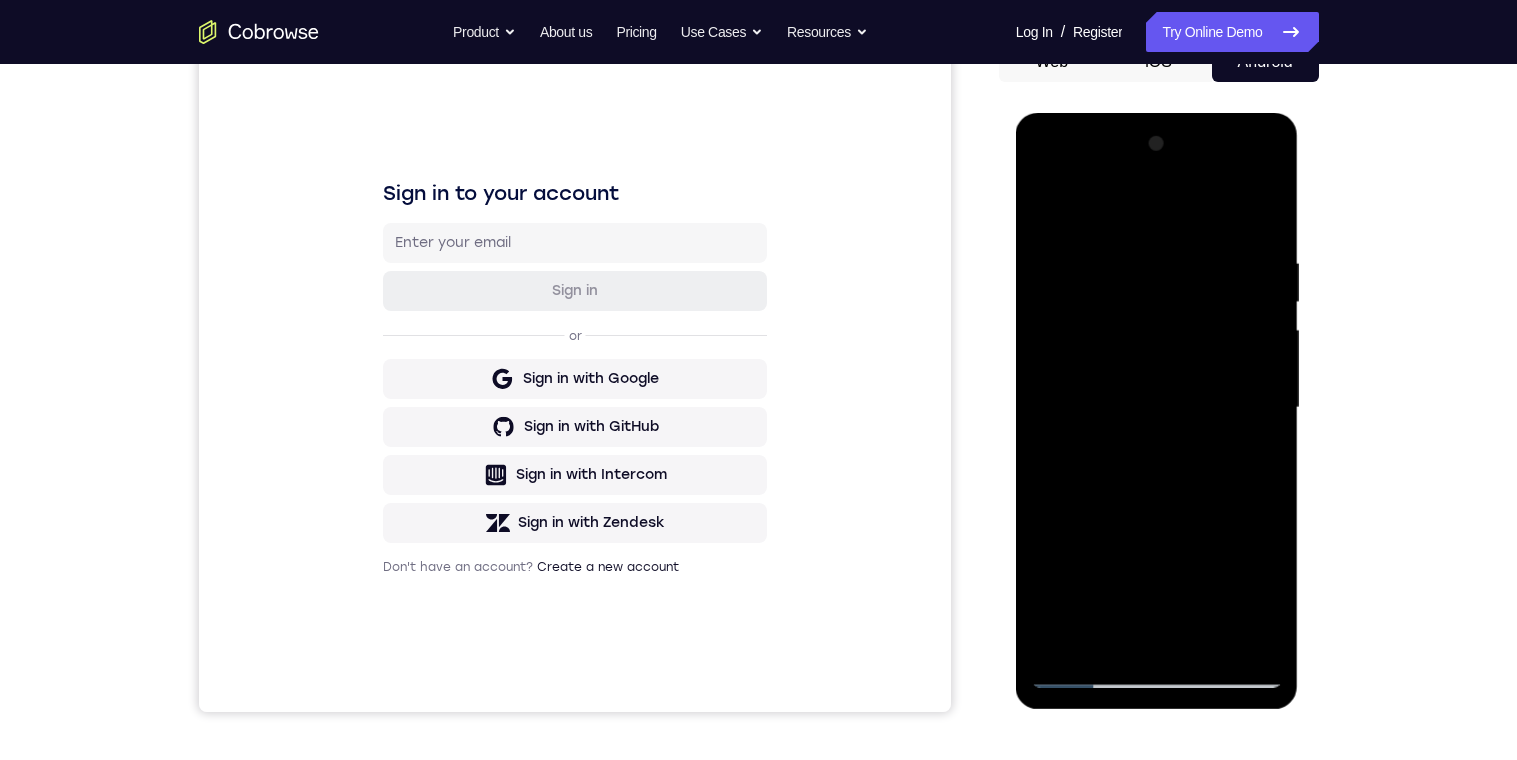 click at bounding box center [1157, 408] 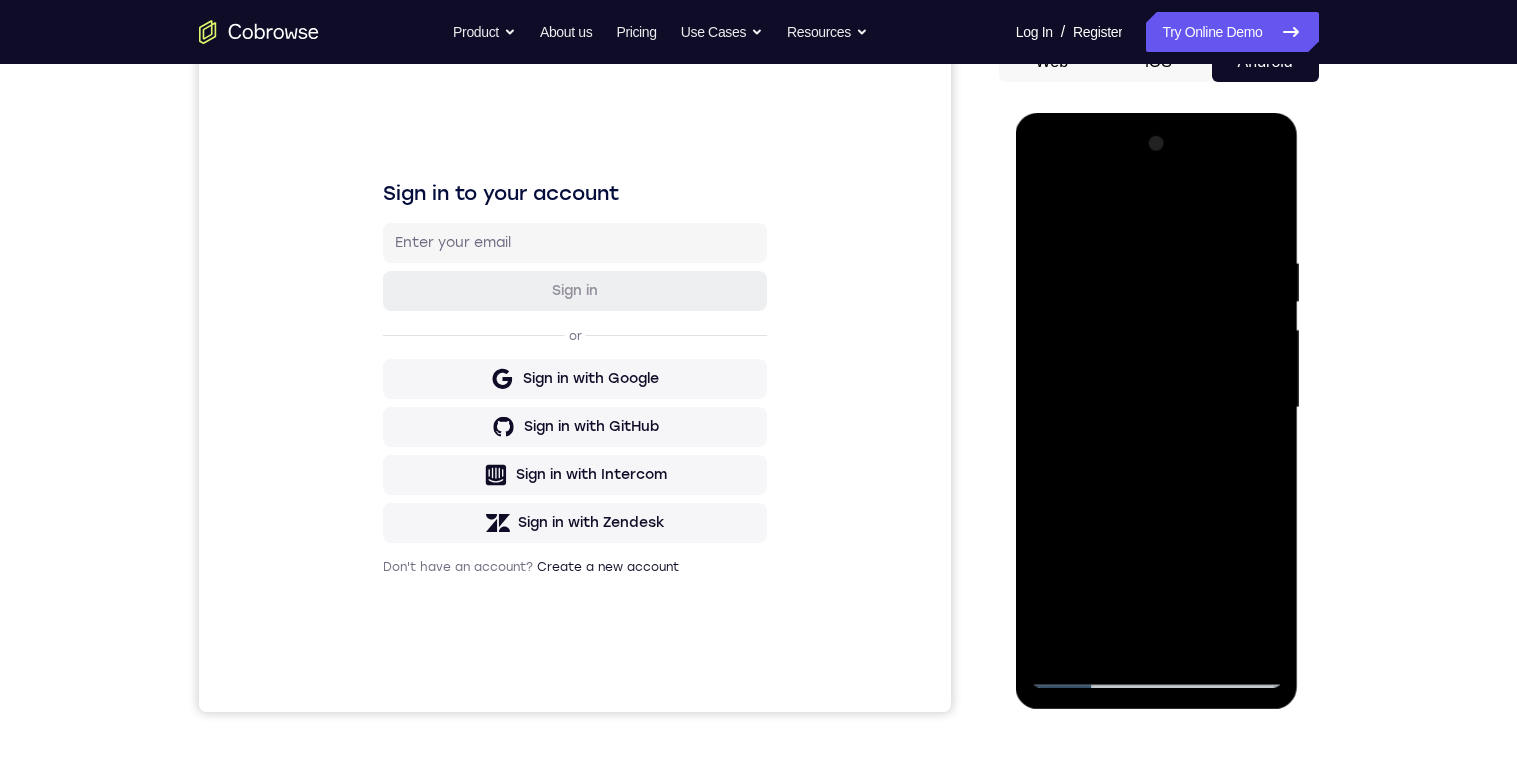 click at bounding box center (1157, 408) 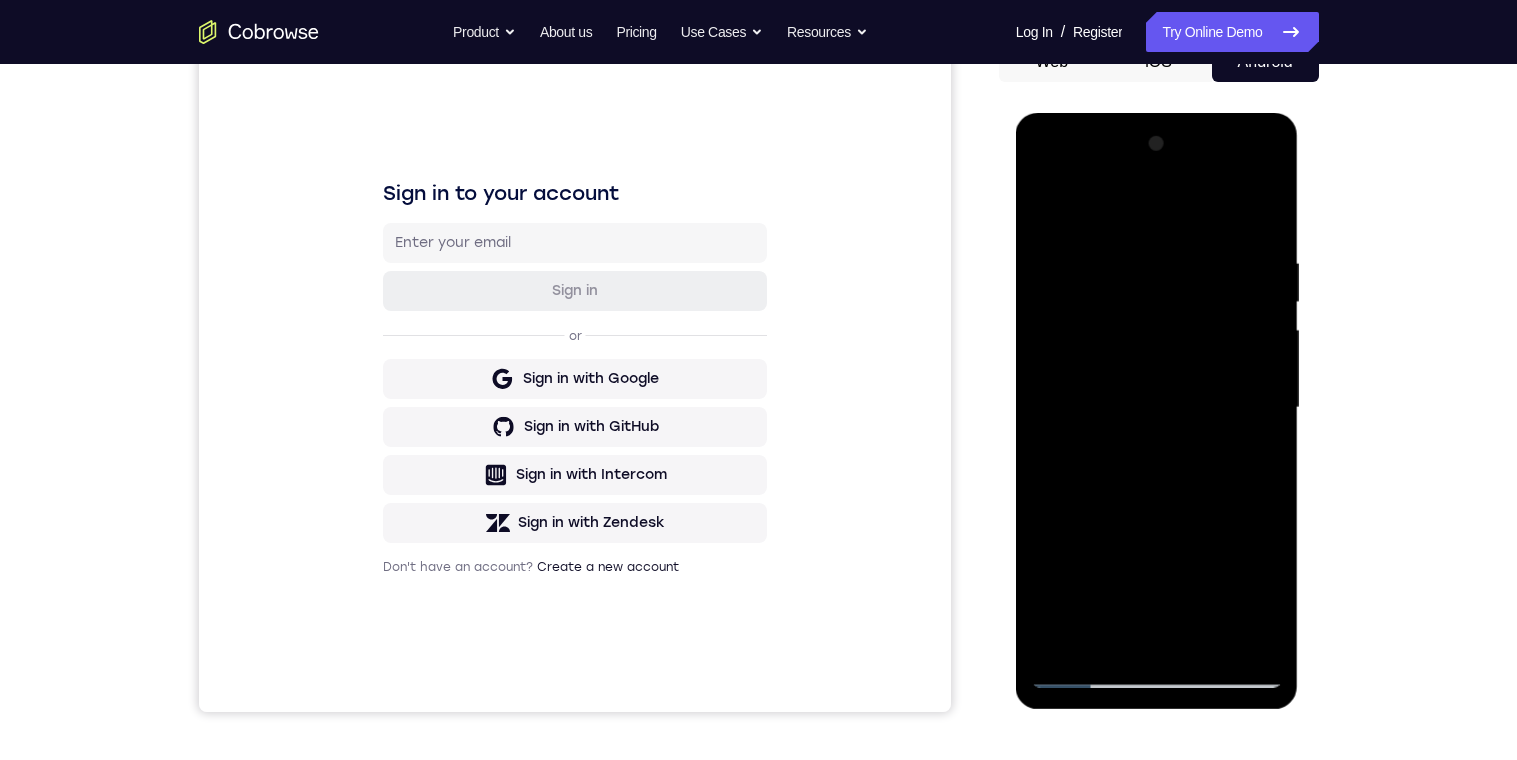 click at bounding box center [1157, 408] 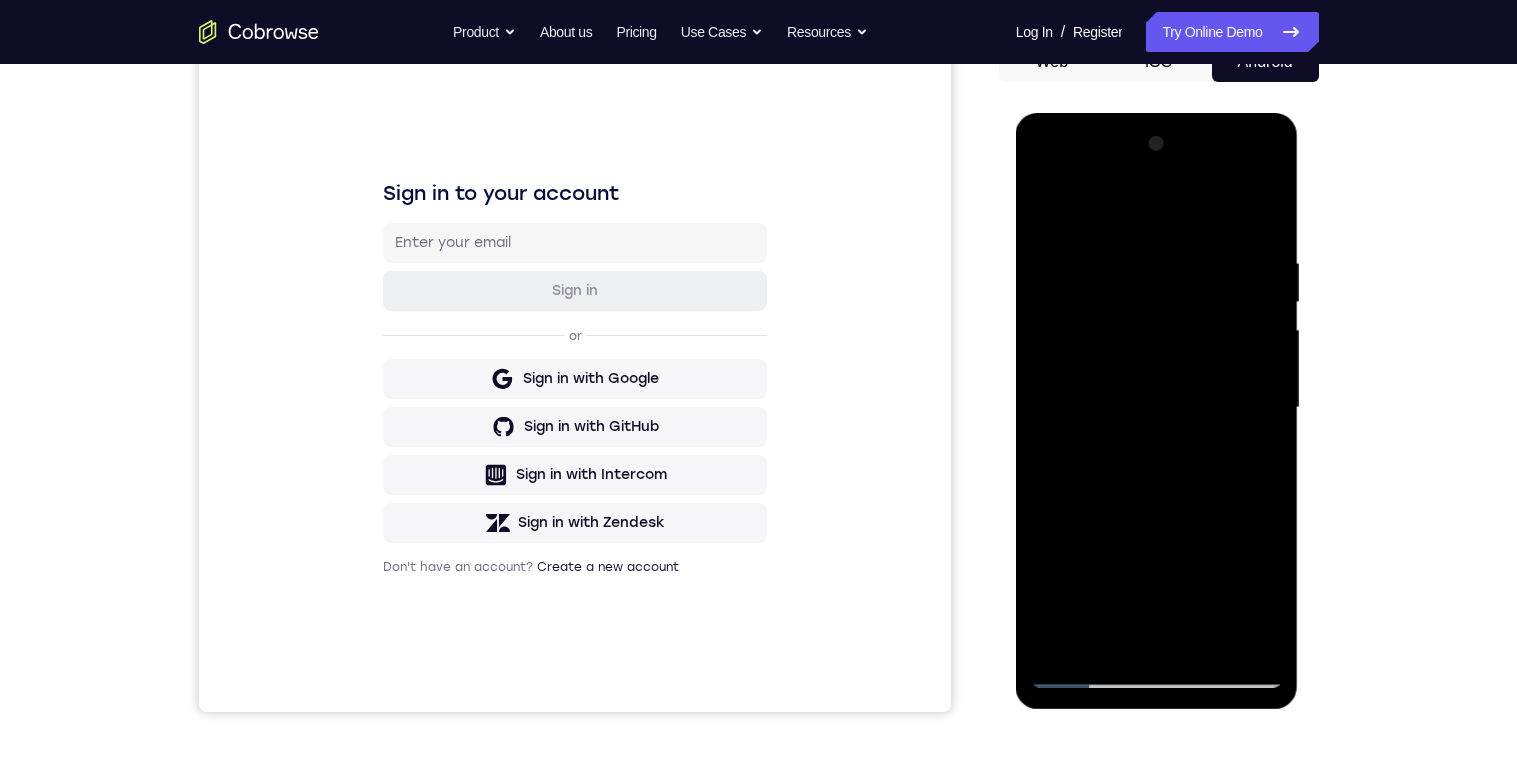click at bounding box center [1157, 408] 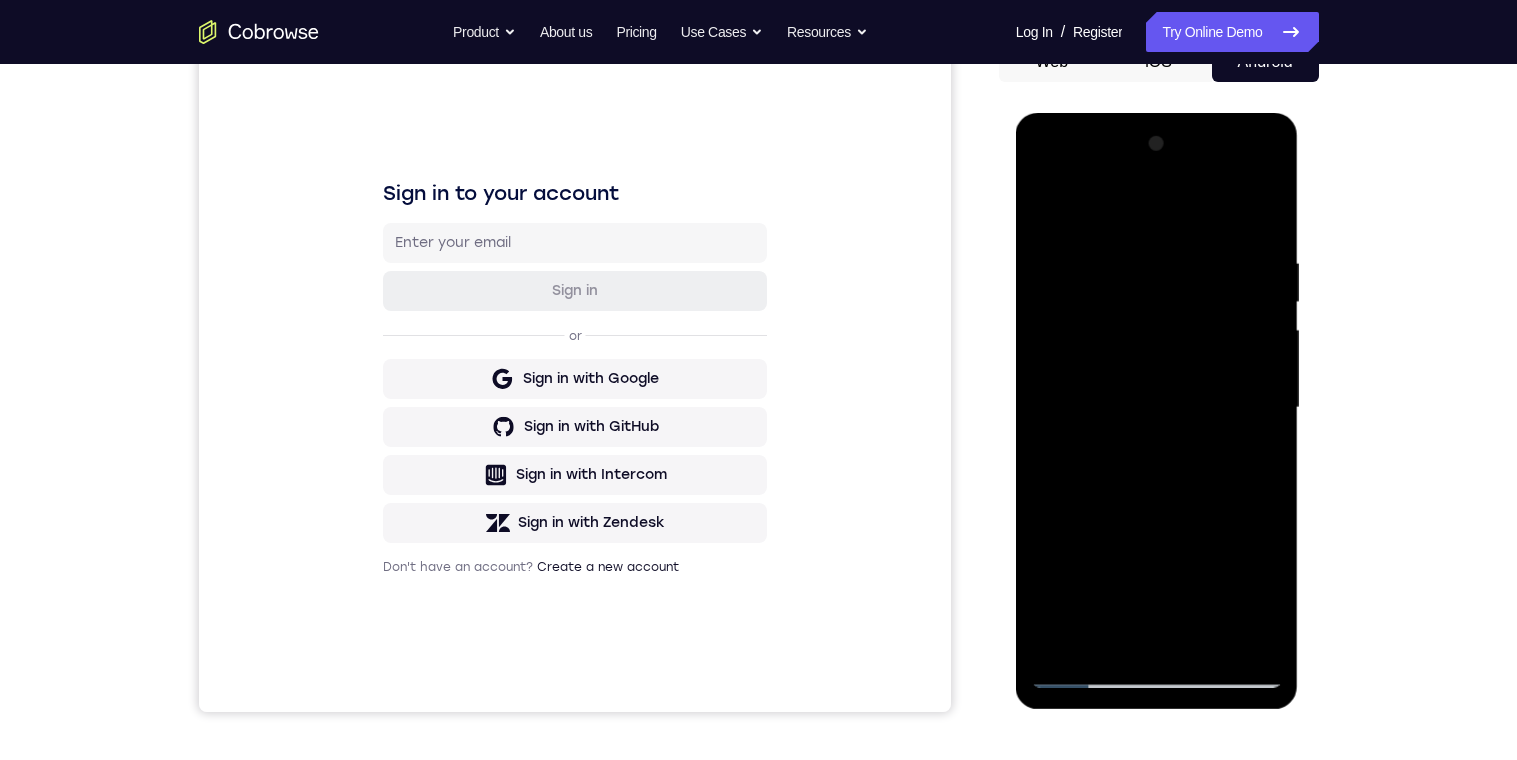 click at bounding box center [1157, 408] 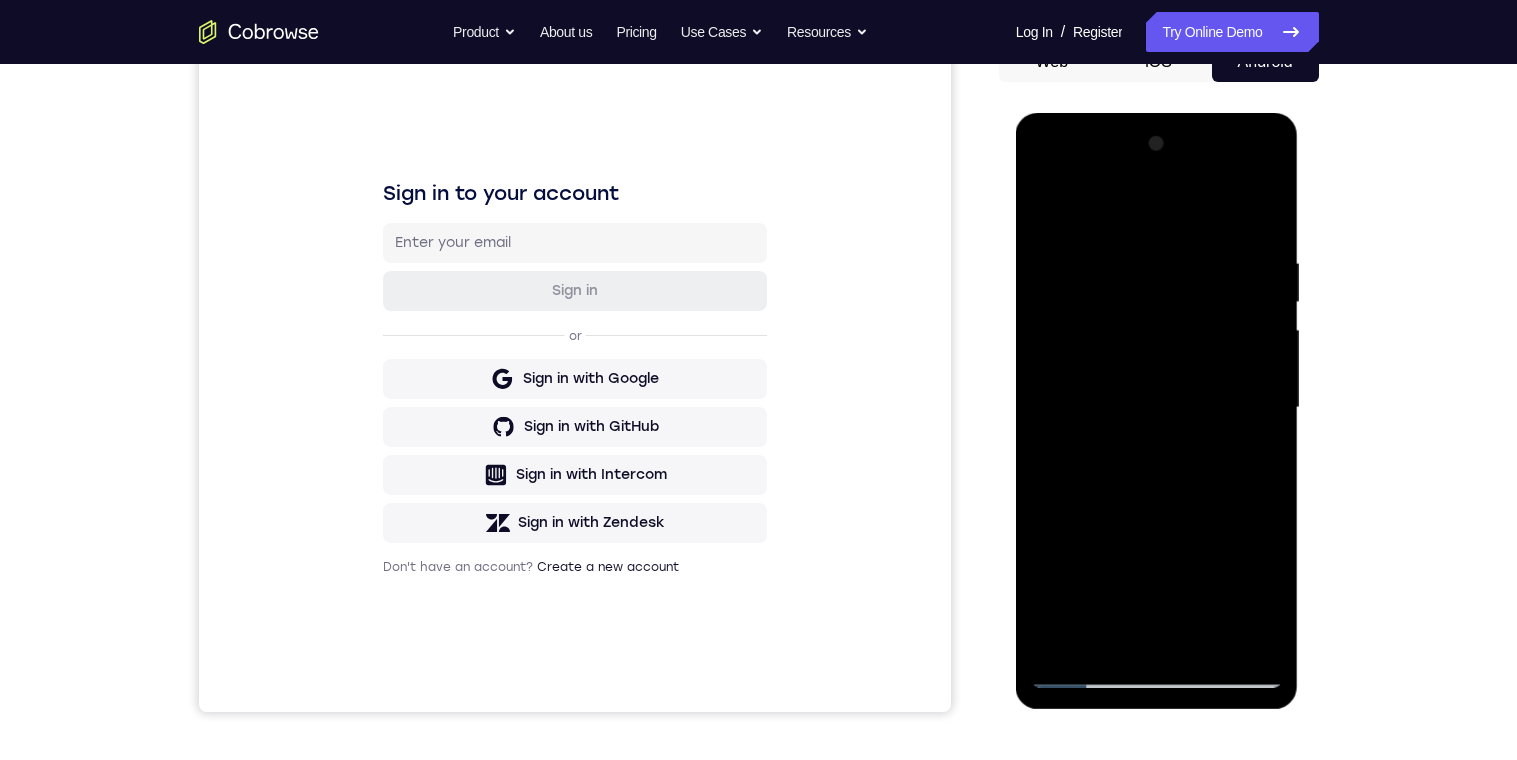 click at bounding box center (1157, 408) 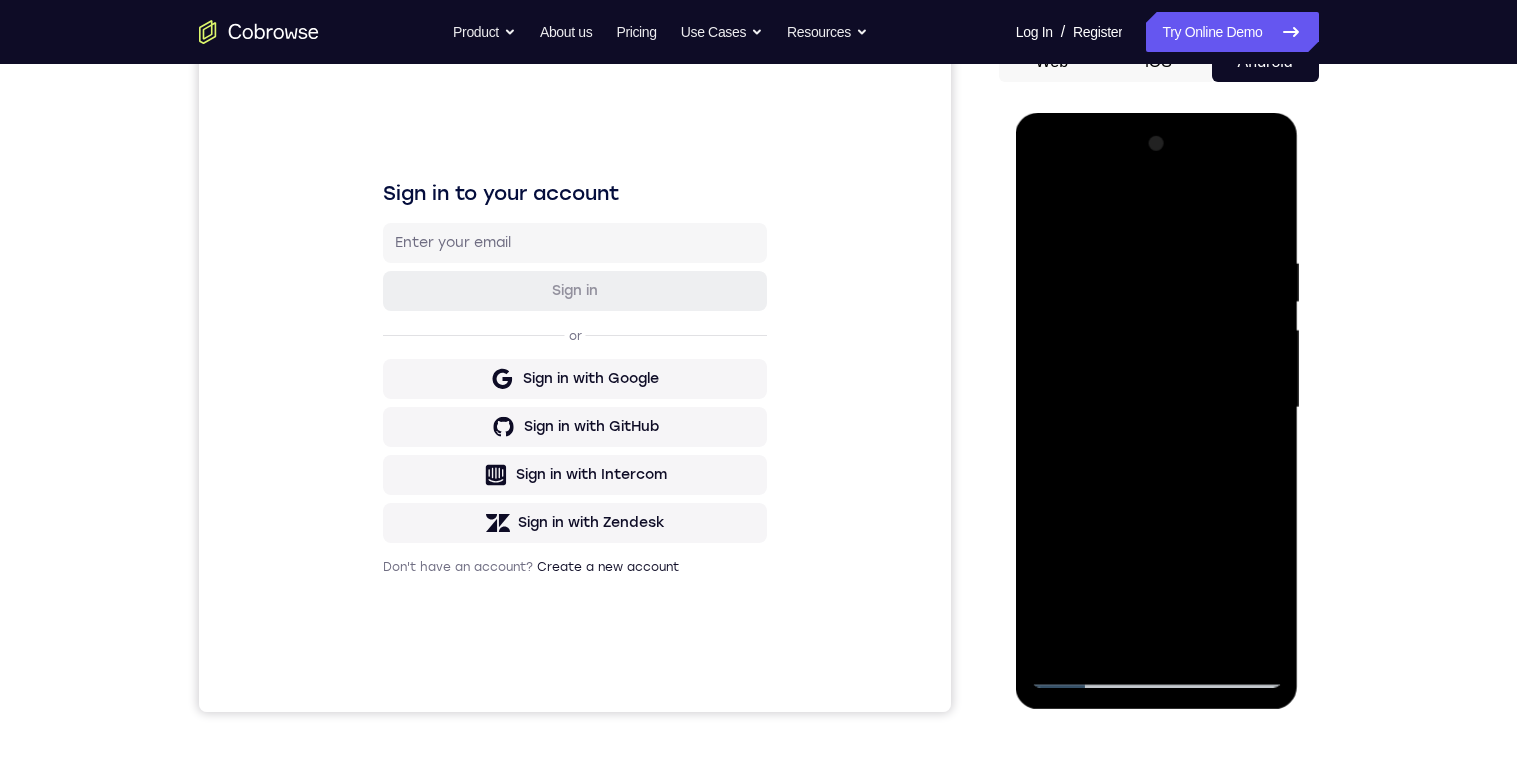 click at bounding box center (1157, 408) 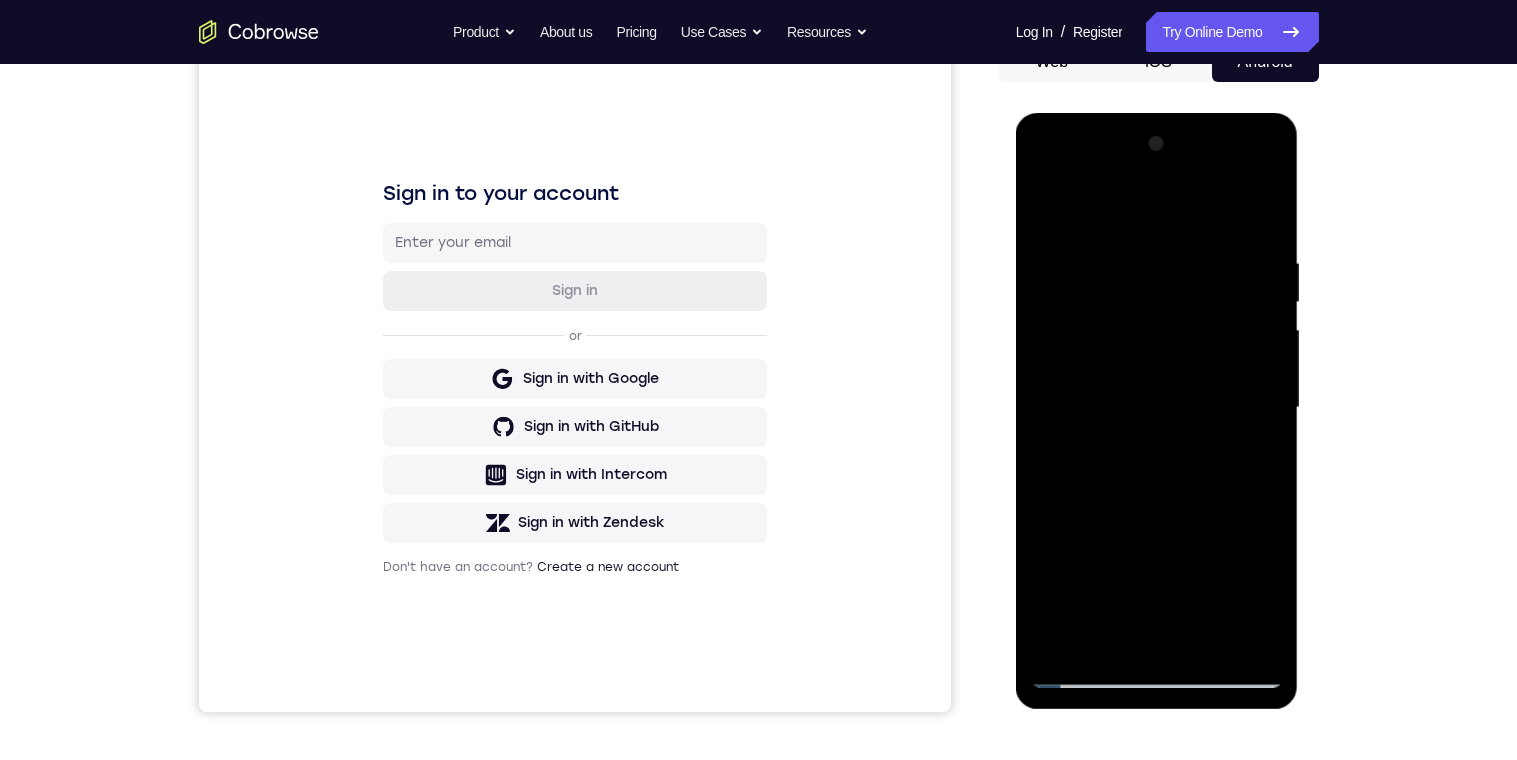 click at bounding box center [1157, 408] 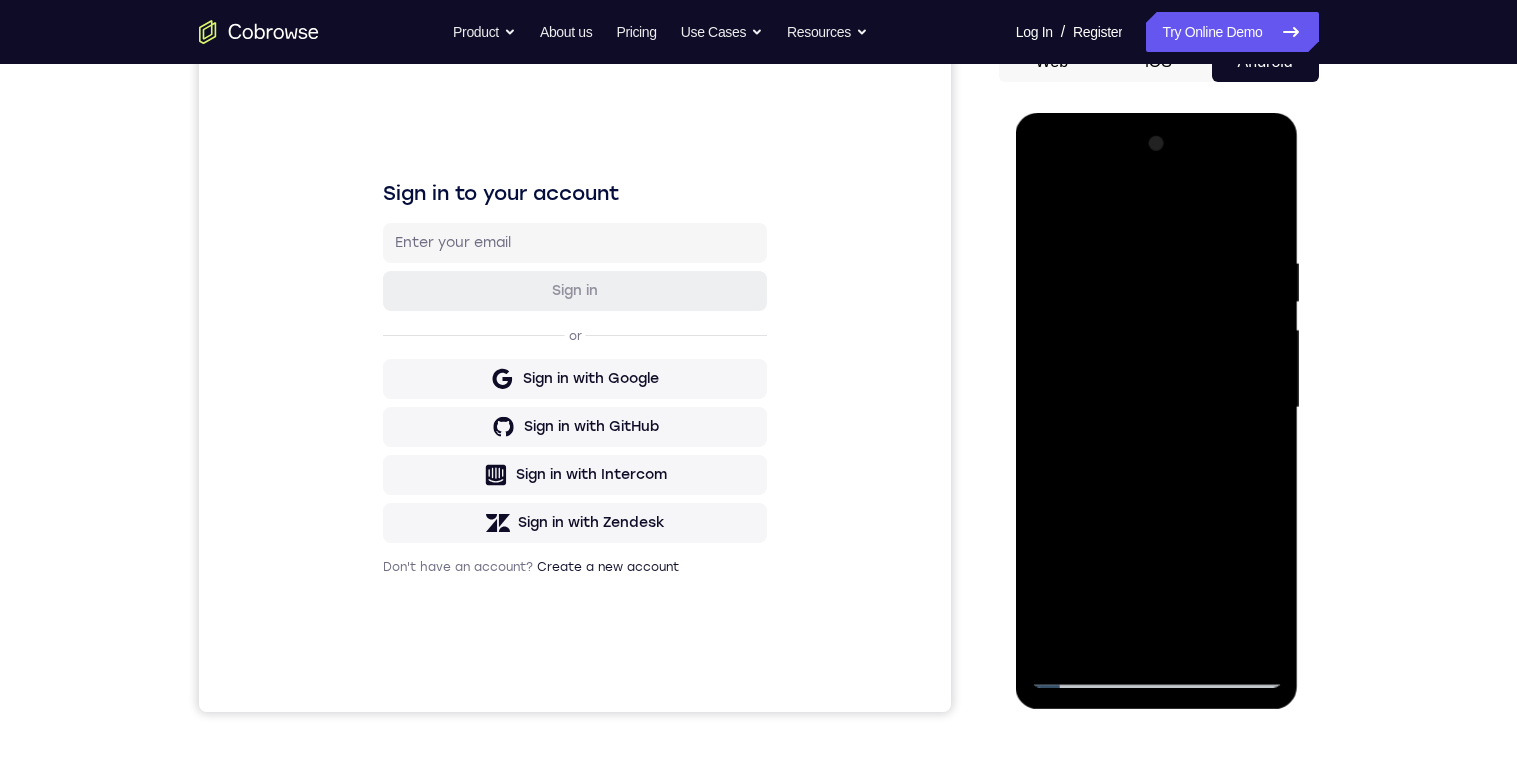 click at bounding box center [1157, 408] 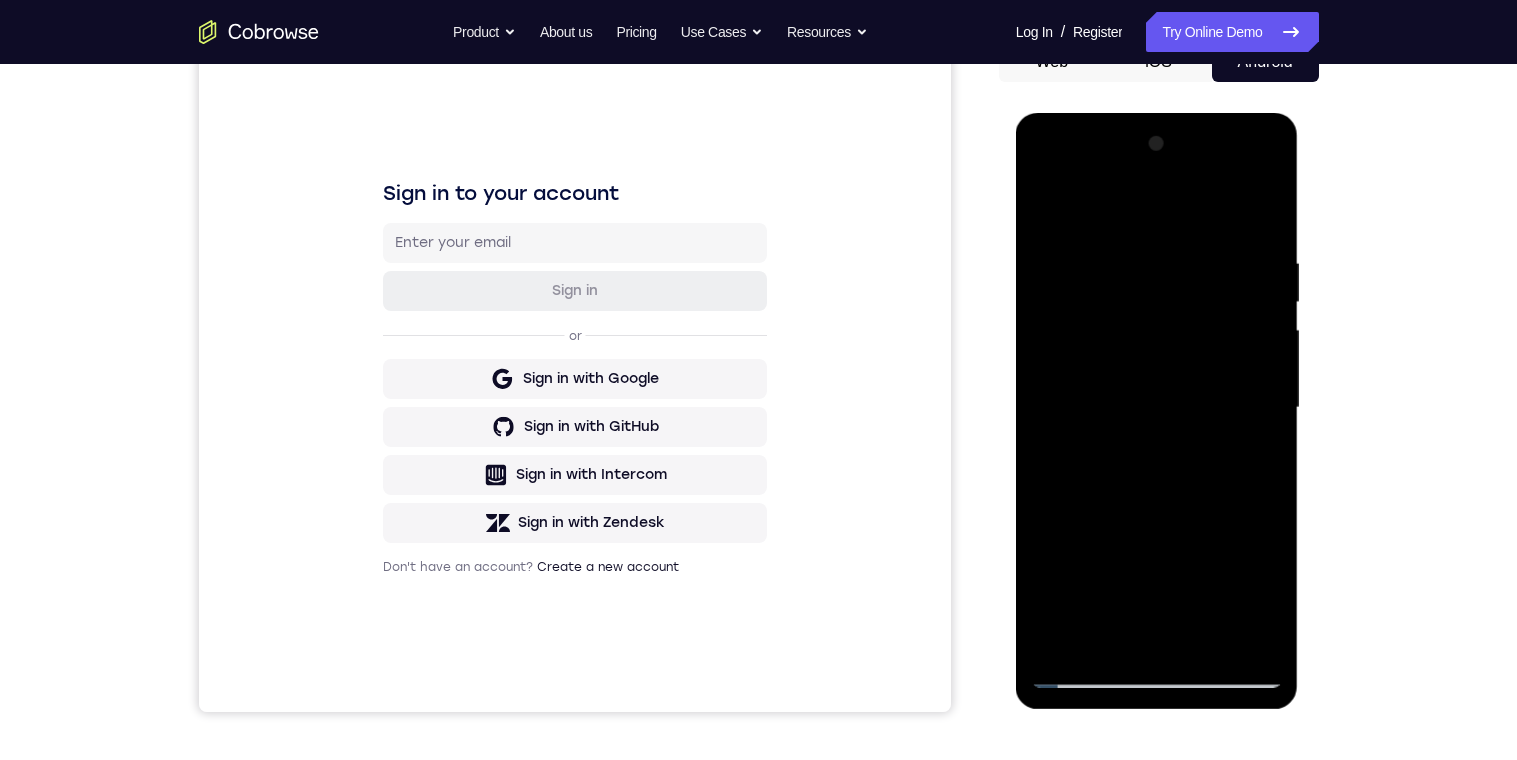 click at bounding box center (1157, 408) 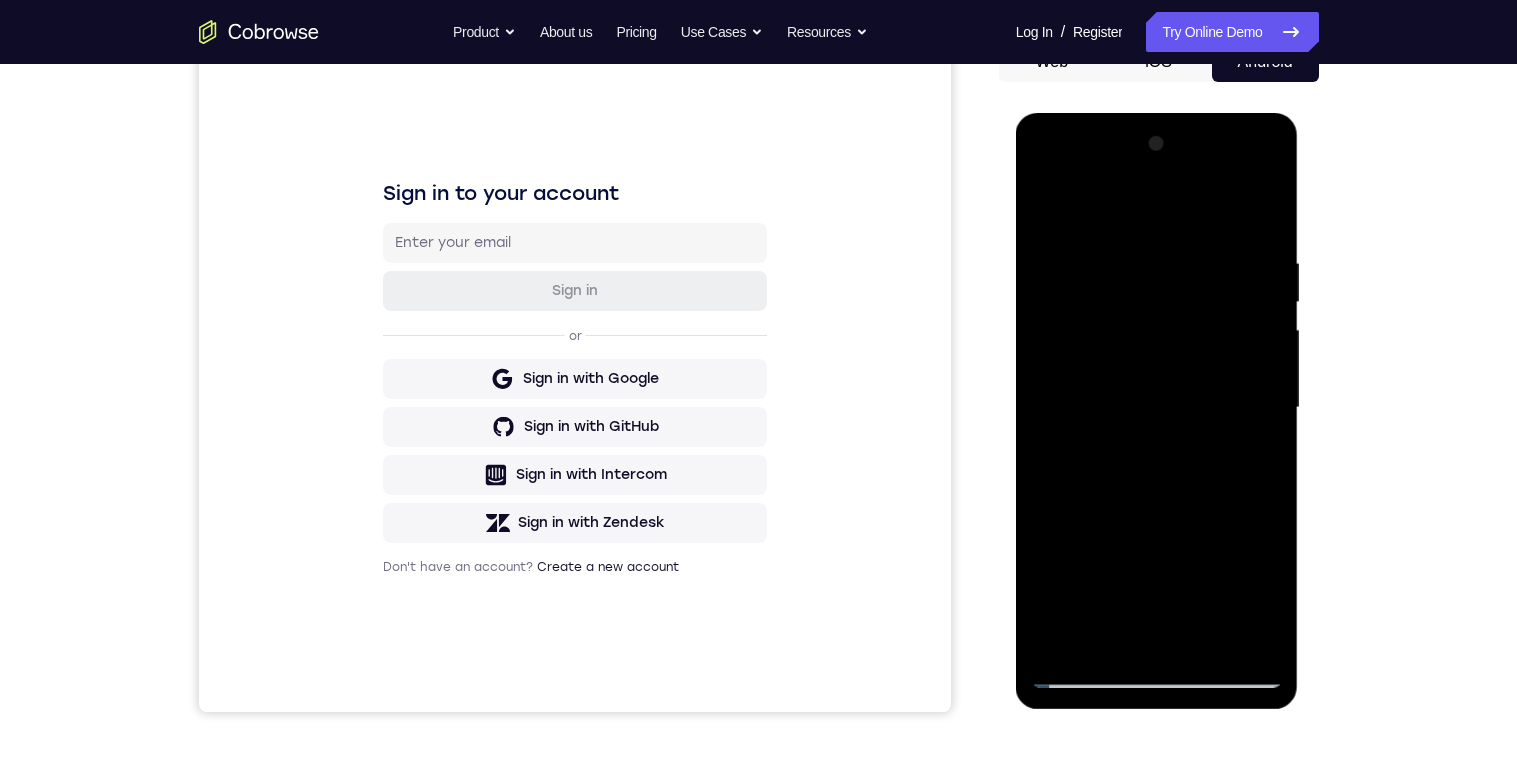 click at bounding box center (1157, 408) 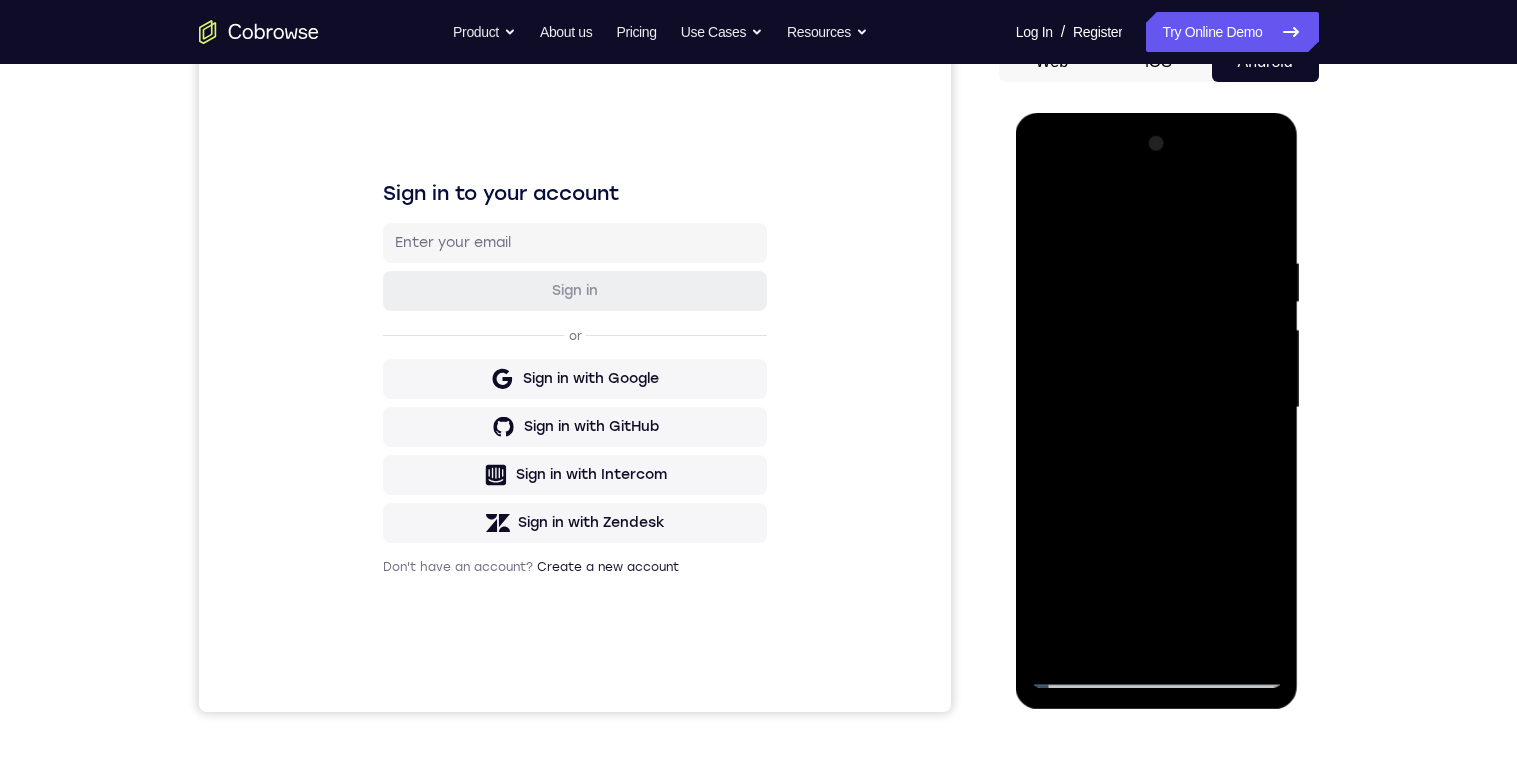 click at bounding box center [1157, 408] 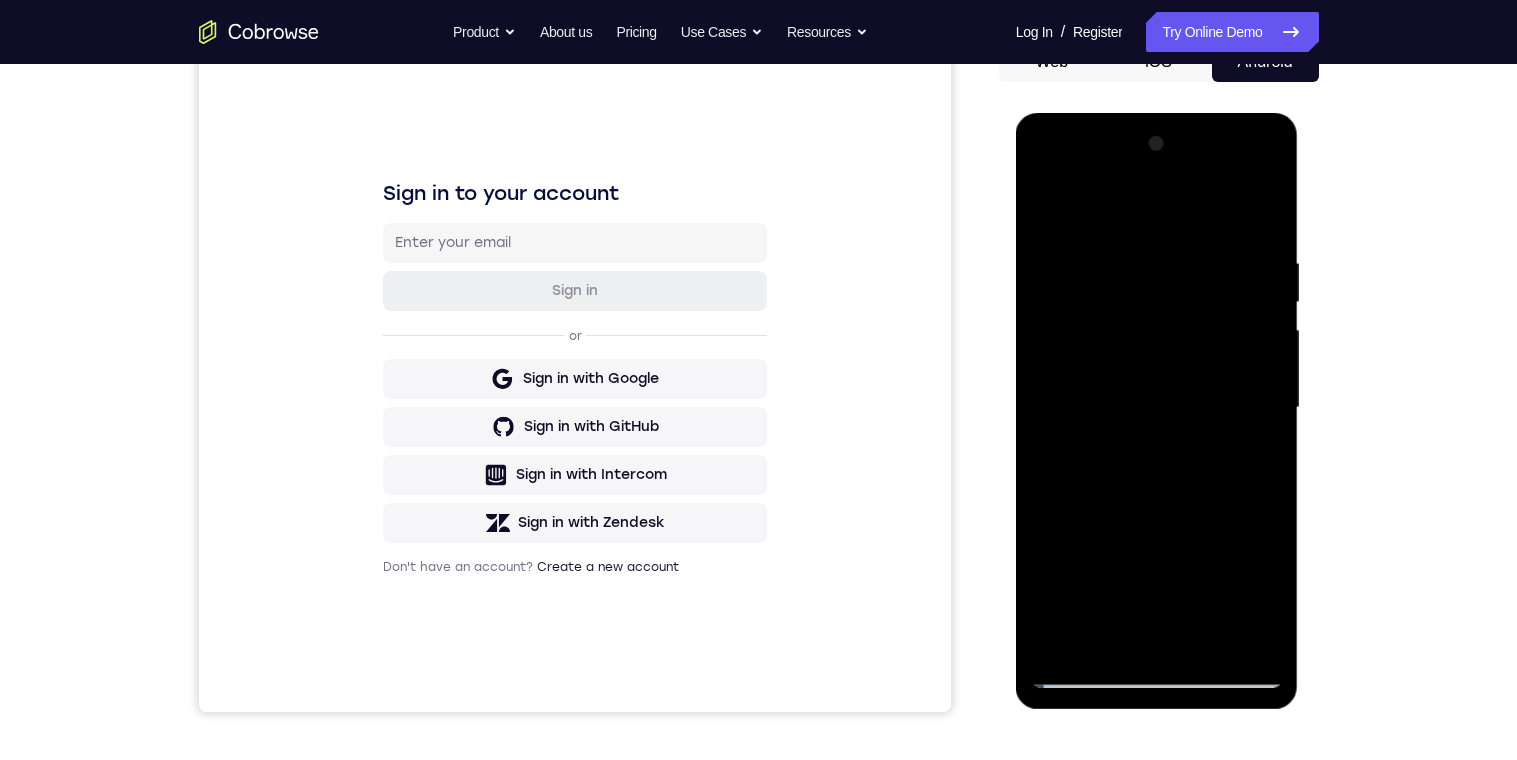 click at bounding box center [1157, 408] 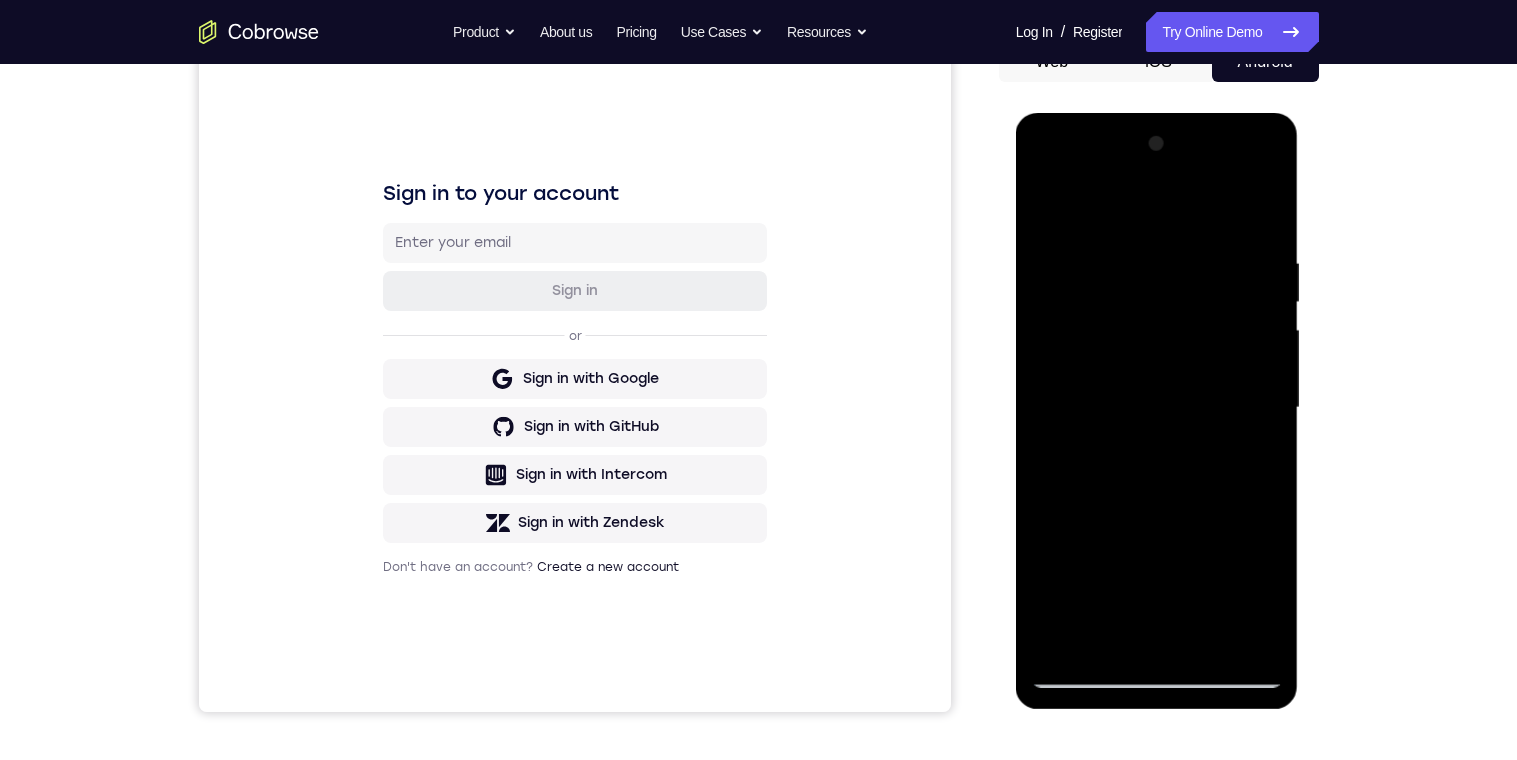 click at bounding box center [1157, 408] 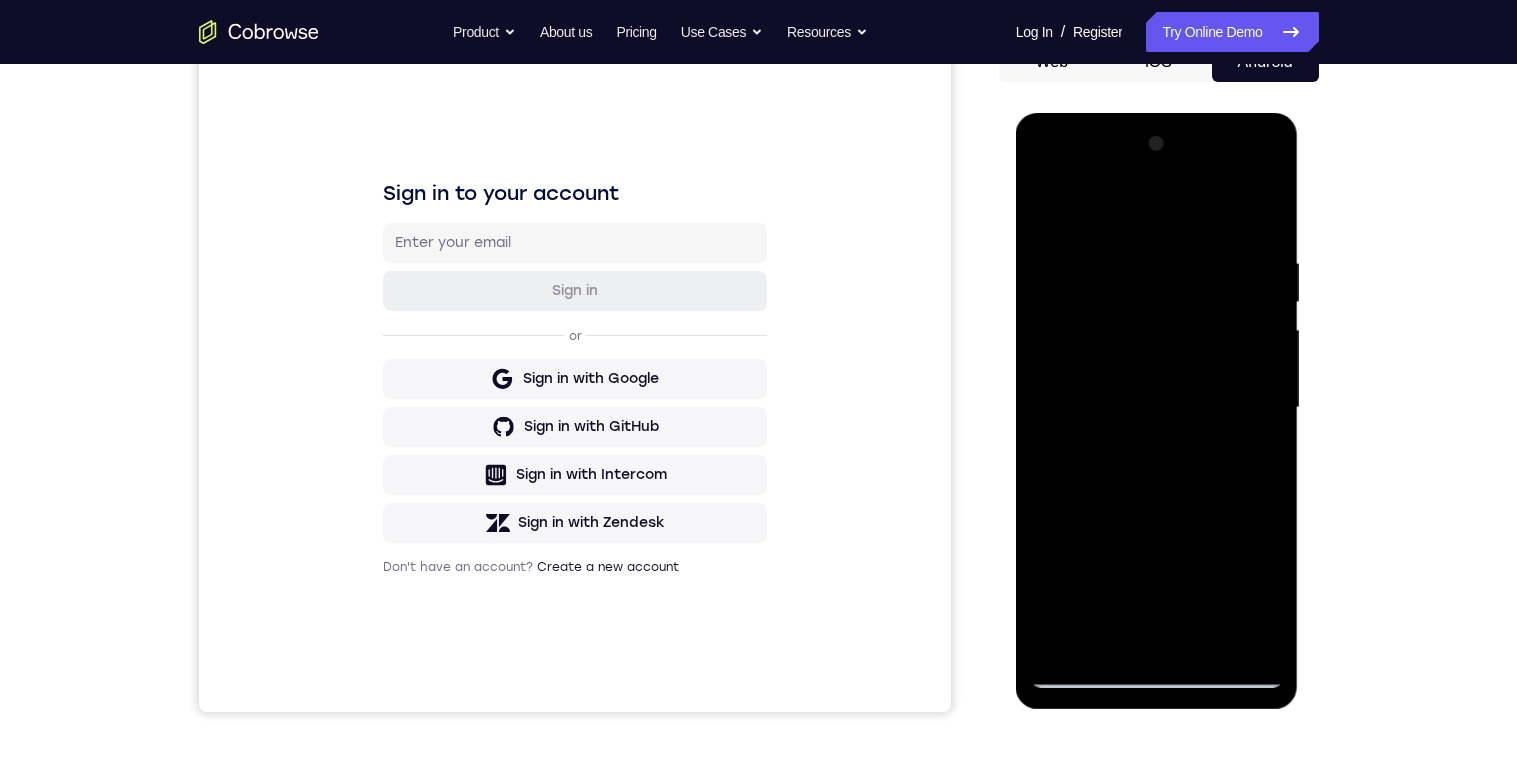 click at bounding box center (1157, 408) 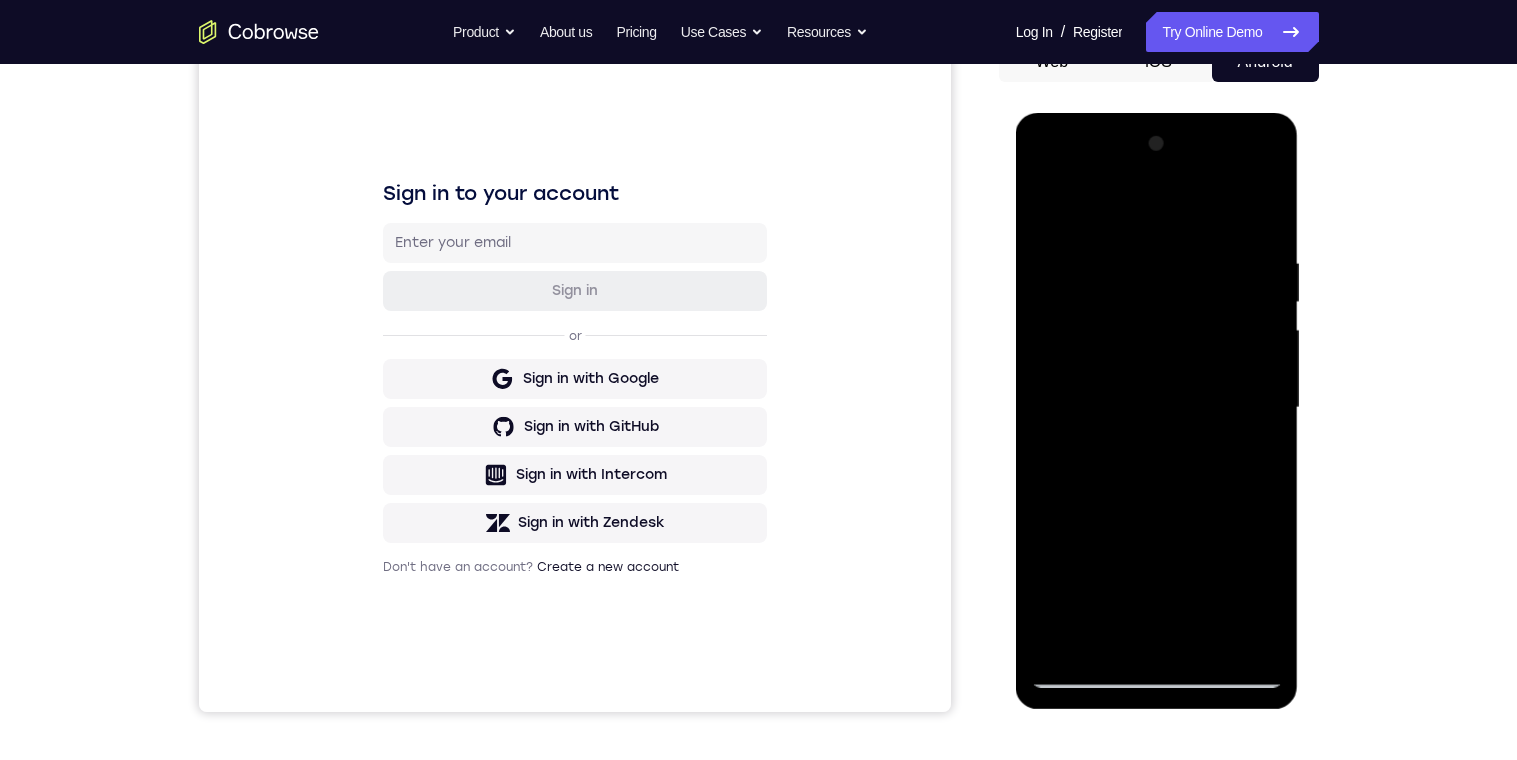 click at bounding box center [1157, 408] 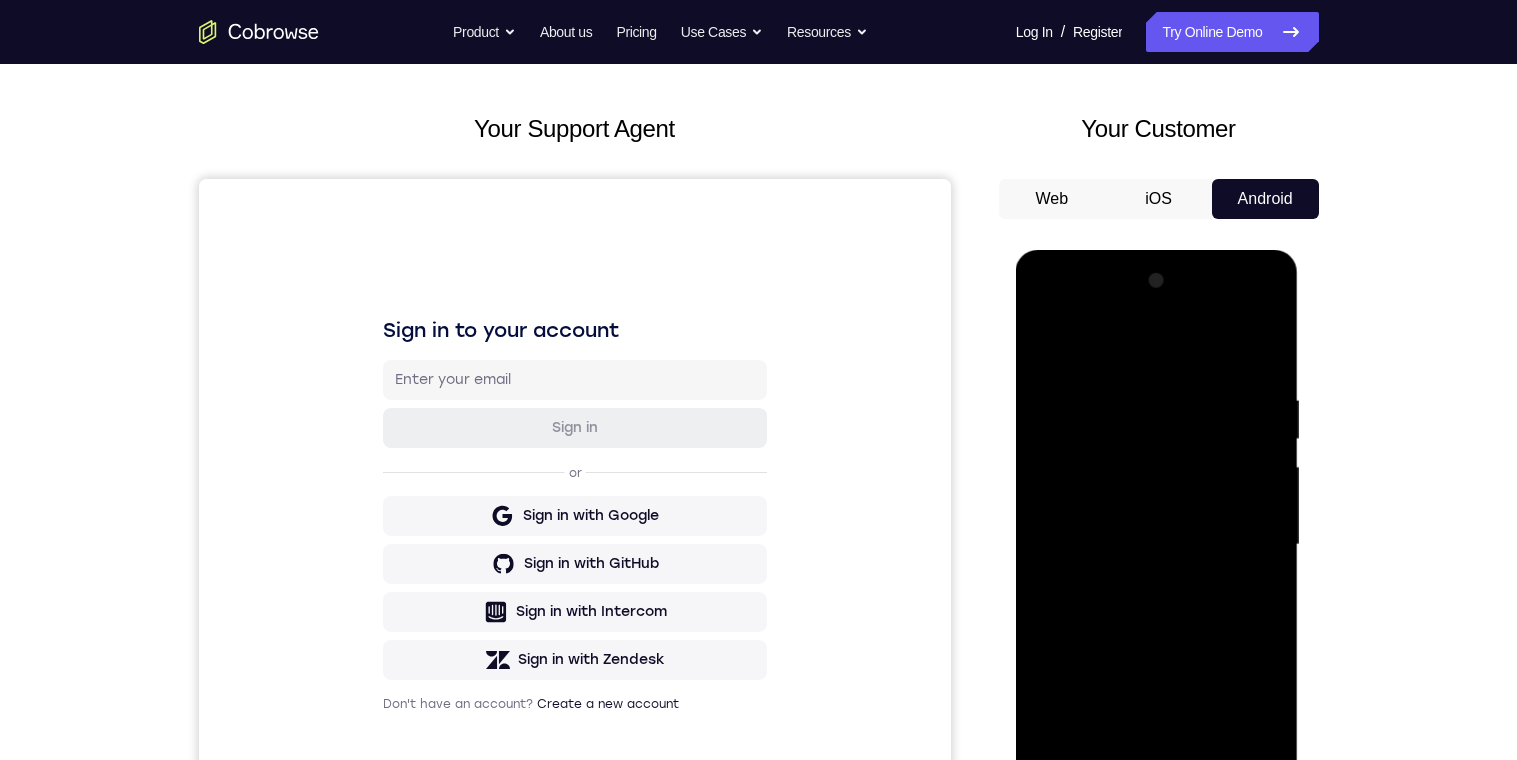 scroll, scrollTop: 0, scrollLeft: 0, axis: both 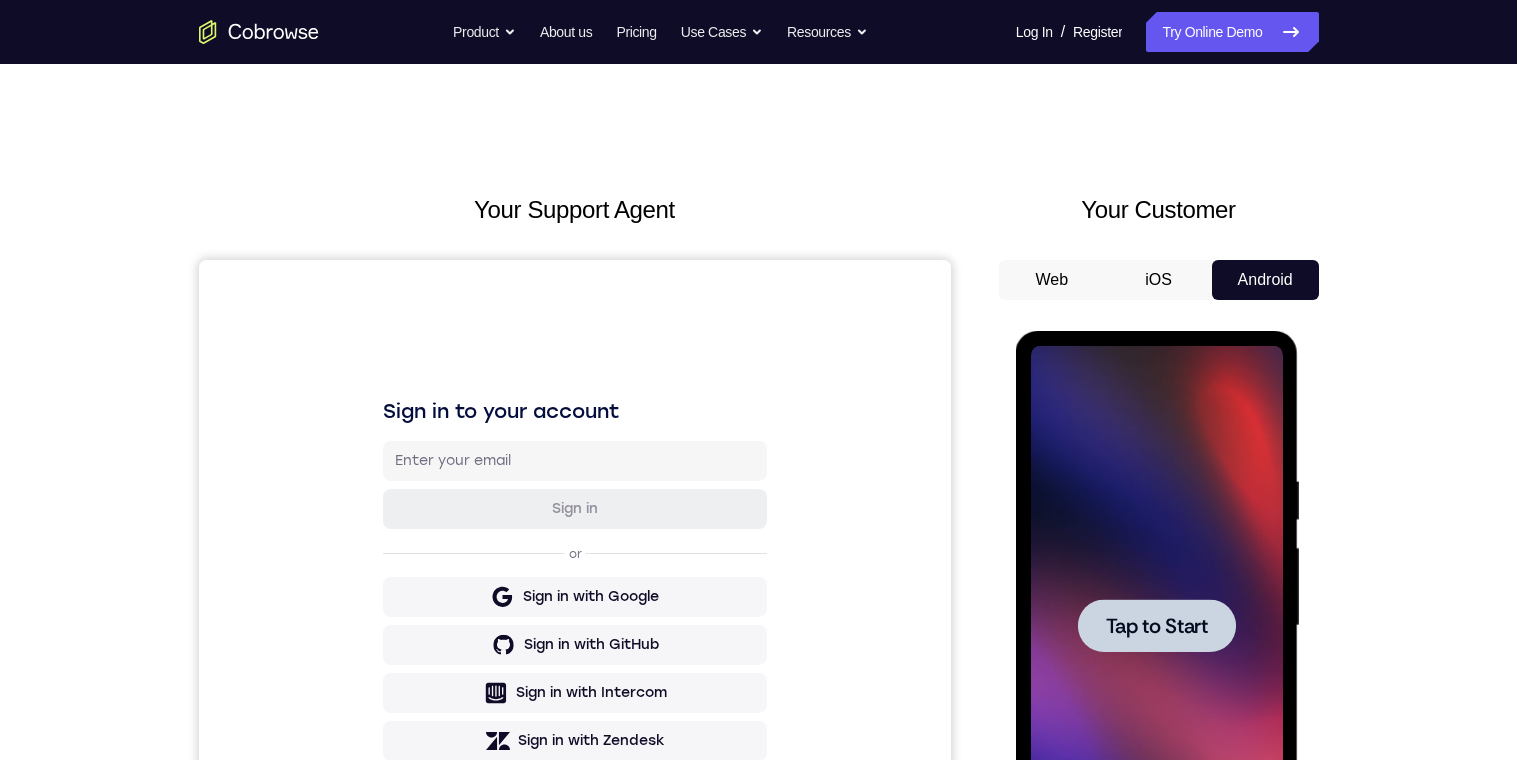 click at bounding box center (1157, 626) 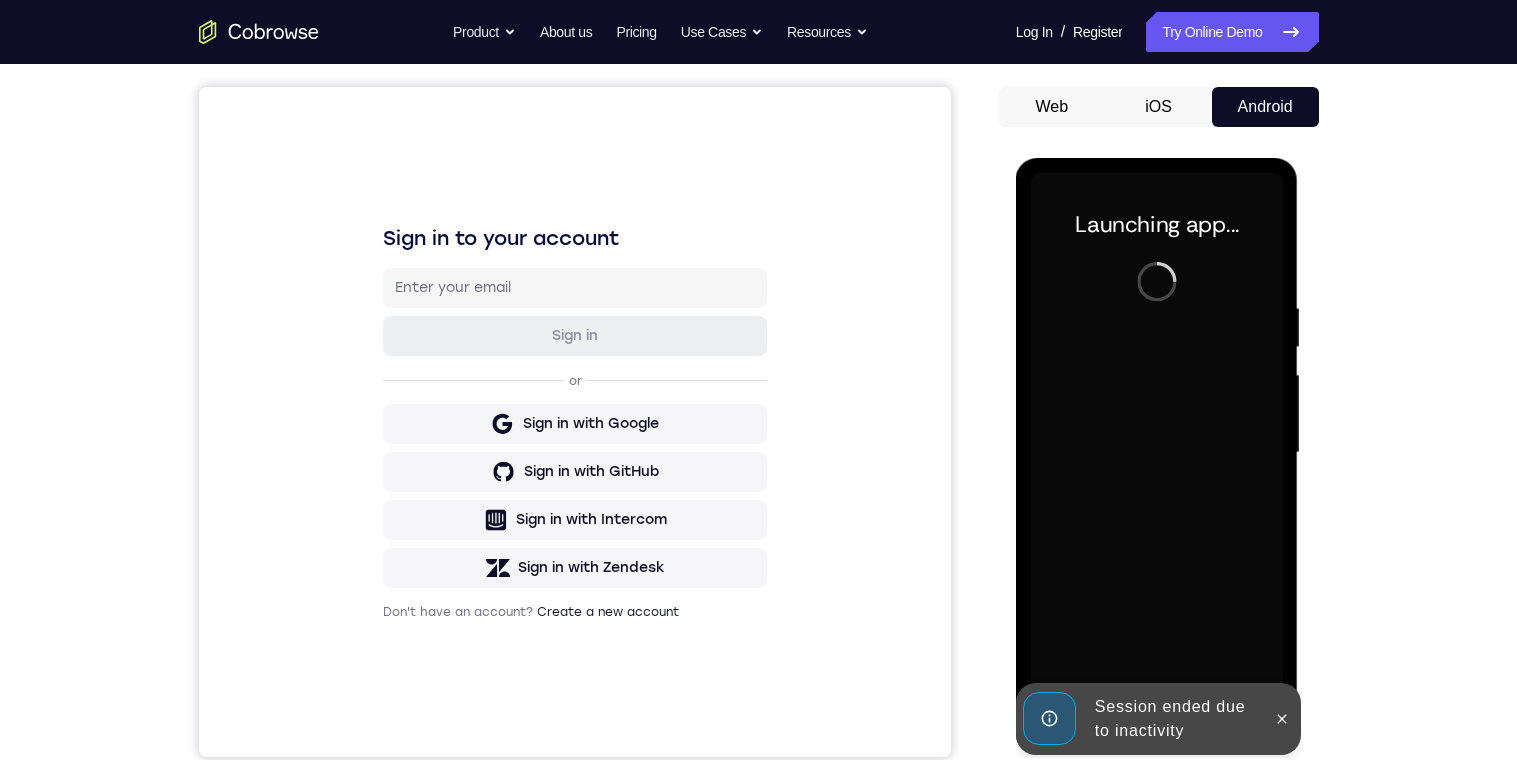scroll, scrollTop: 175, scrollLeft: 0, axis: vertical 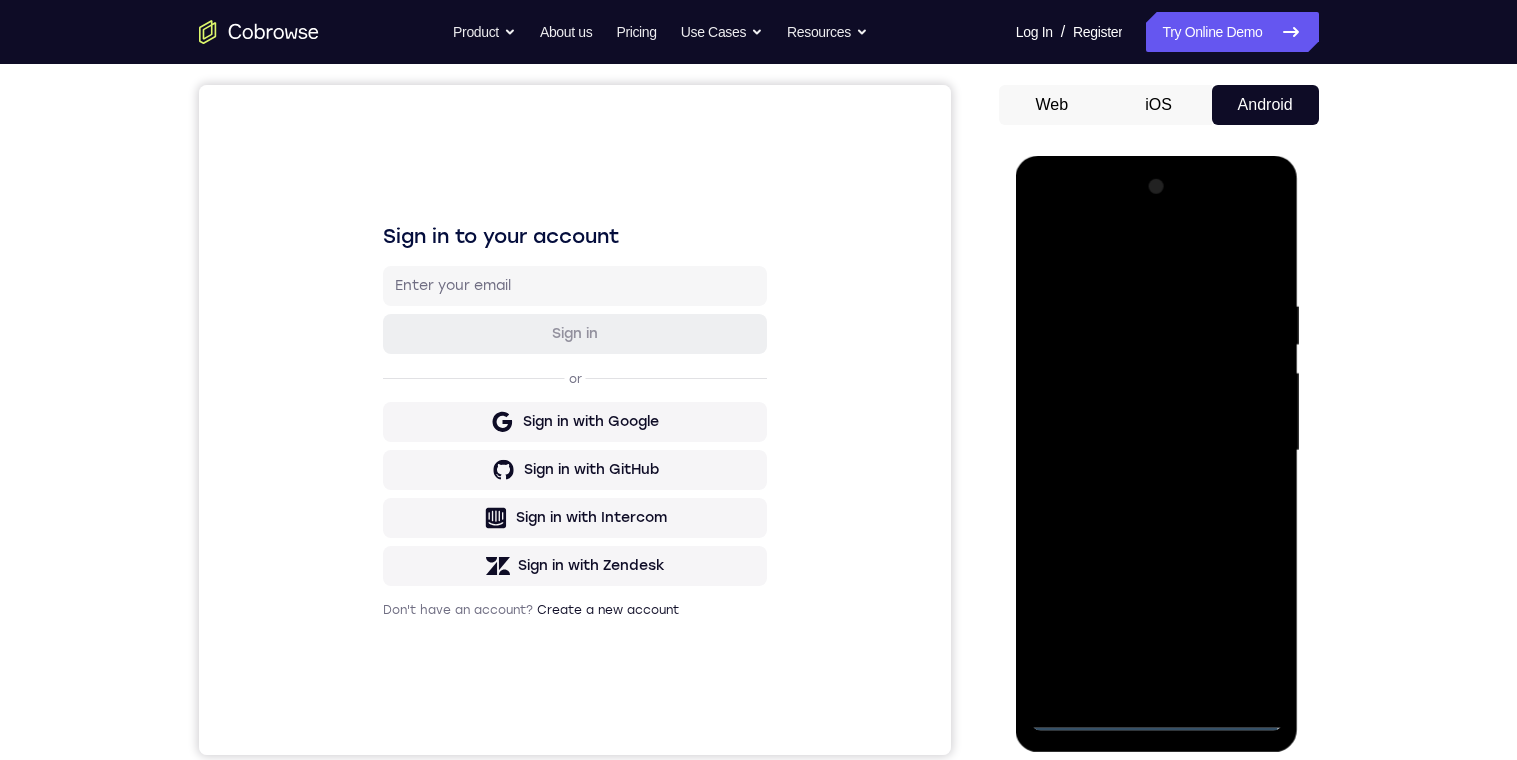click at bounding box center [1157, 451] 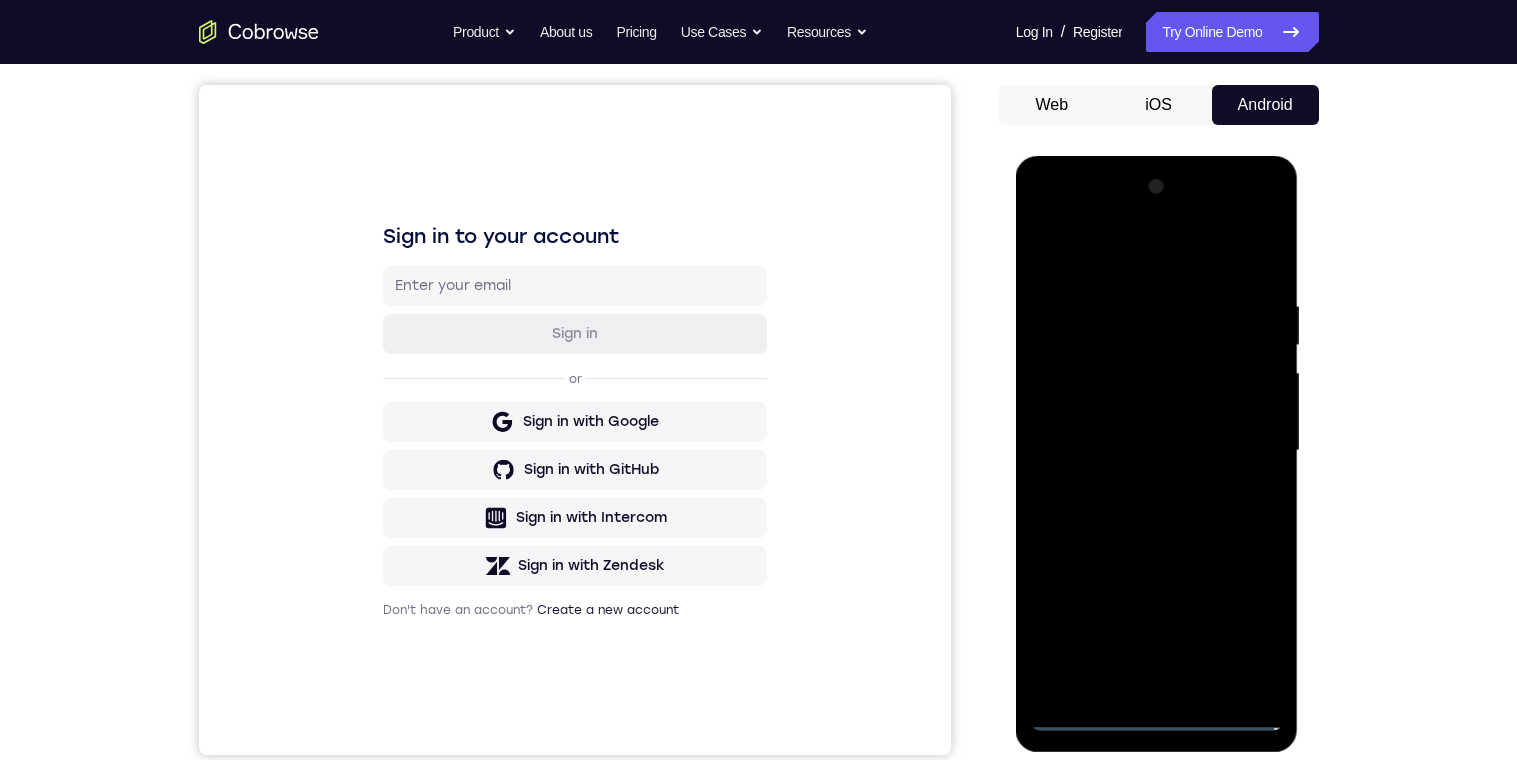click at bounding box center (1157, 451) 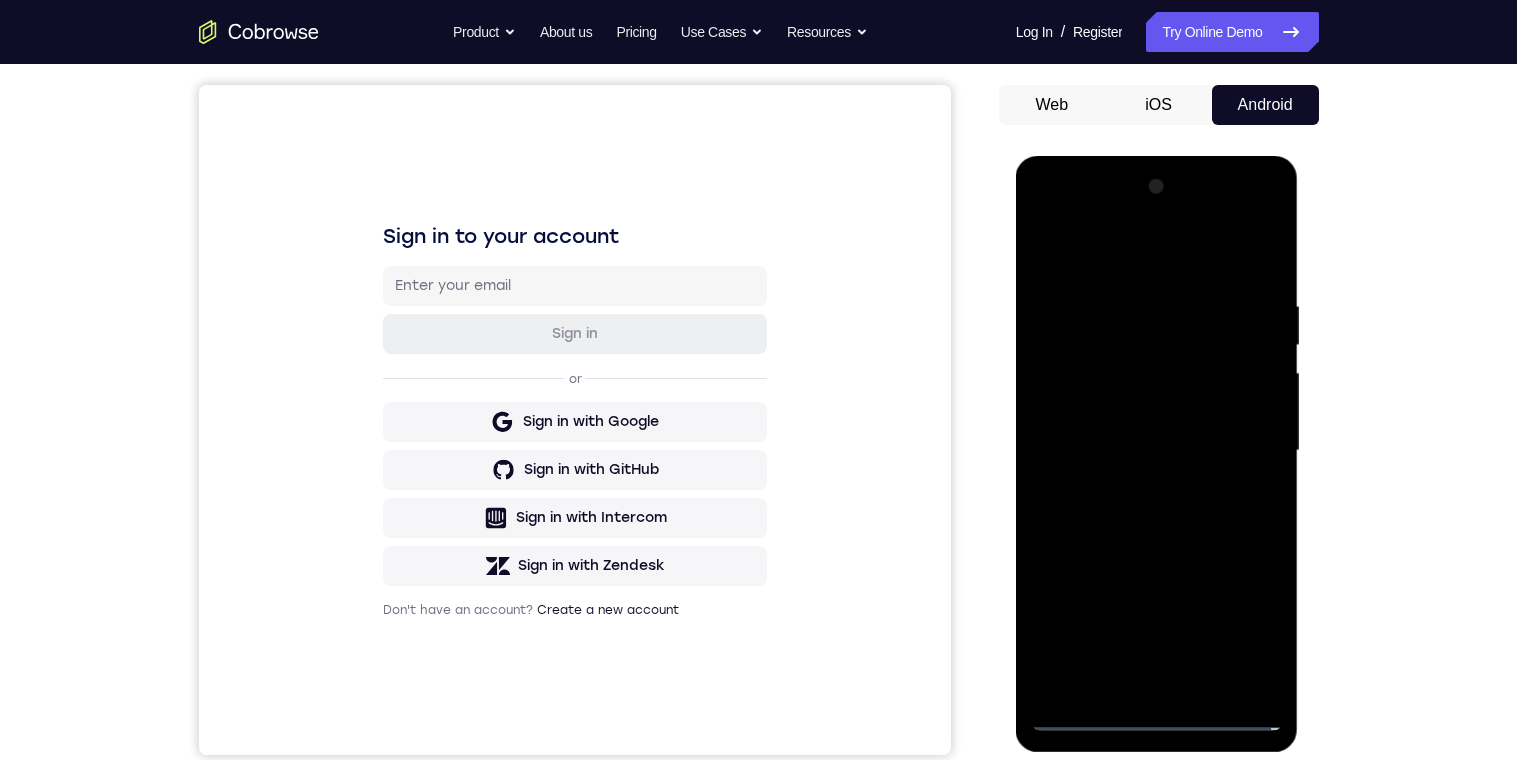 click at bounding box center [1157, 451] 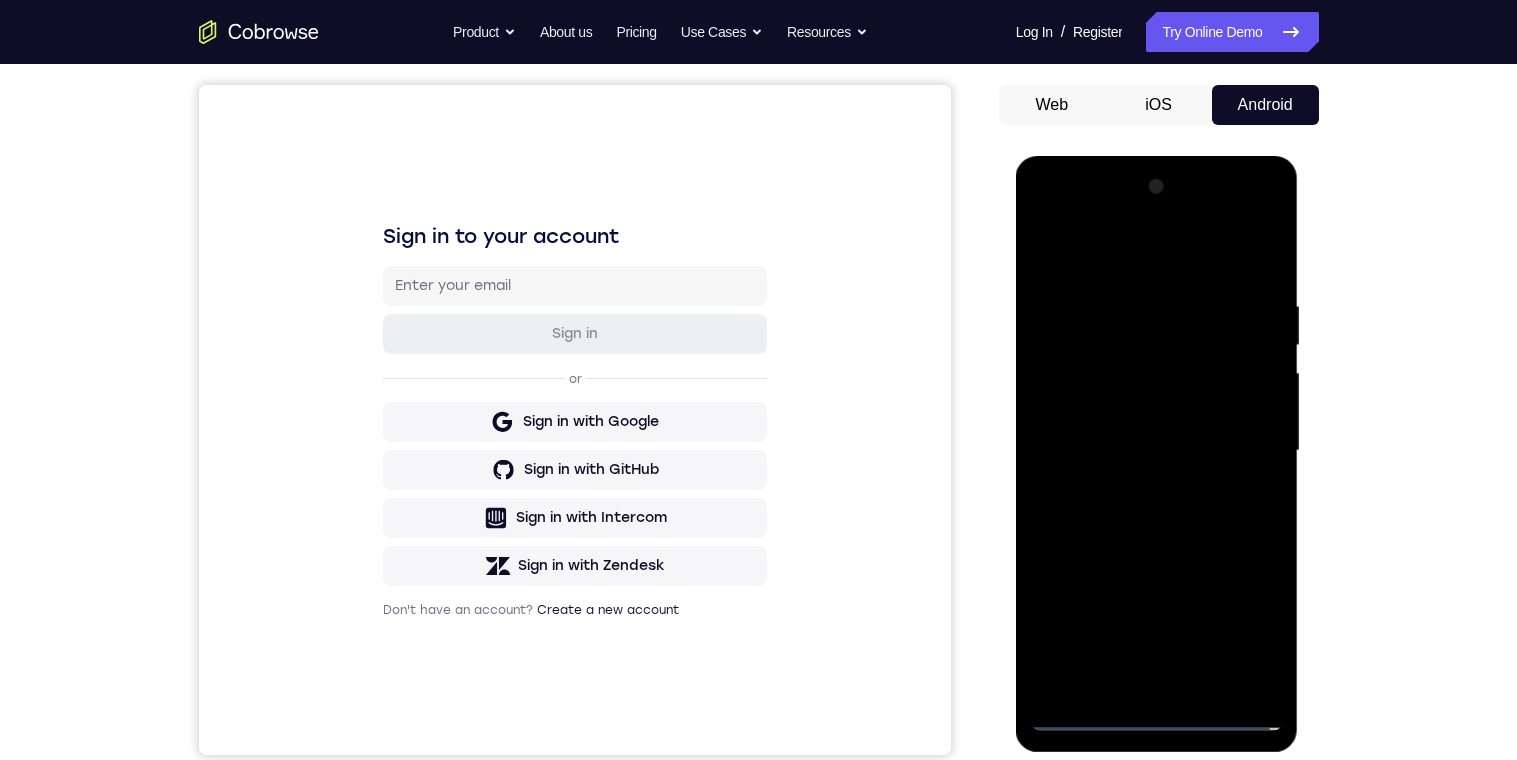 click at bounding box center (1157, 451) 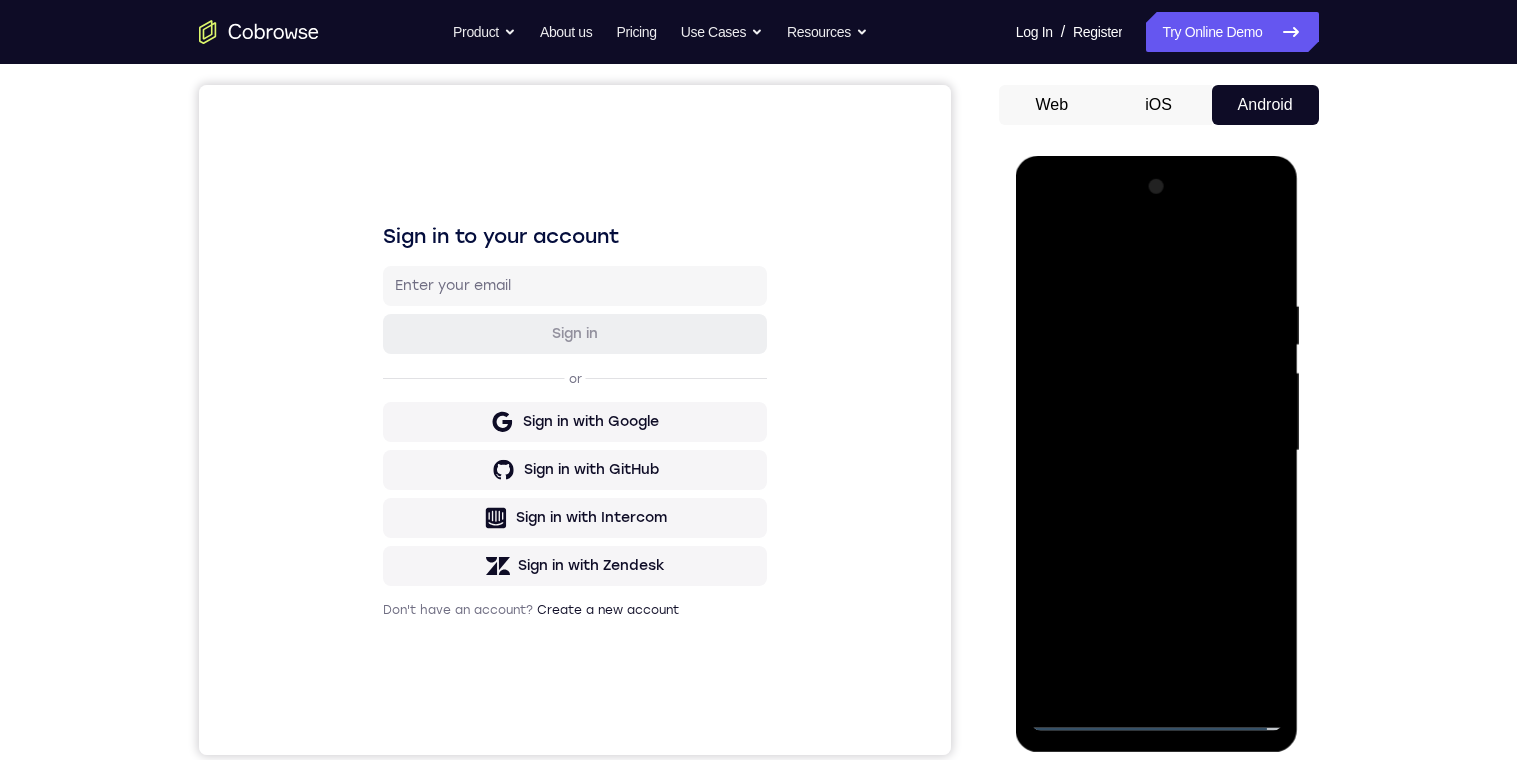 click at bounding box center (1157, 451) 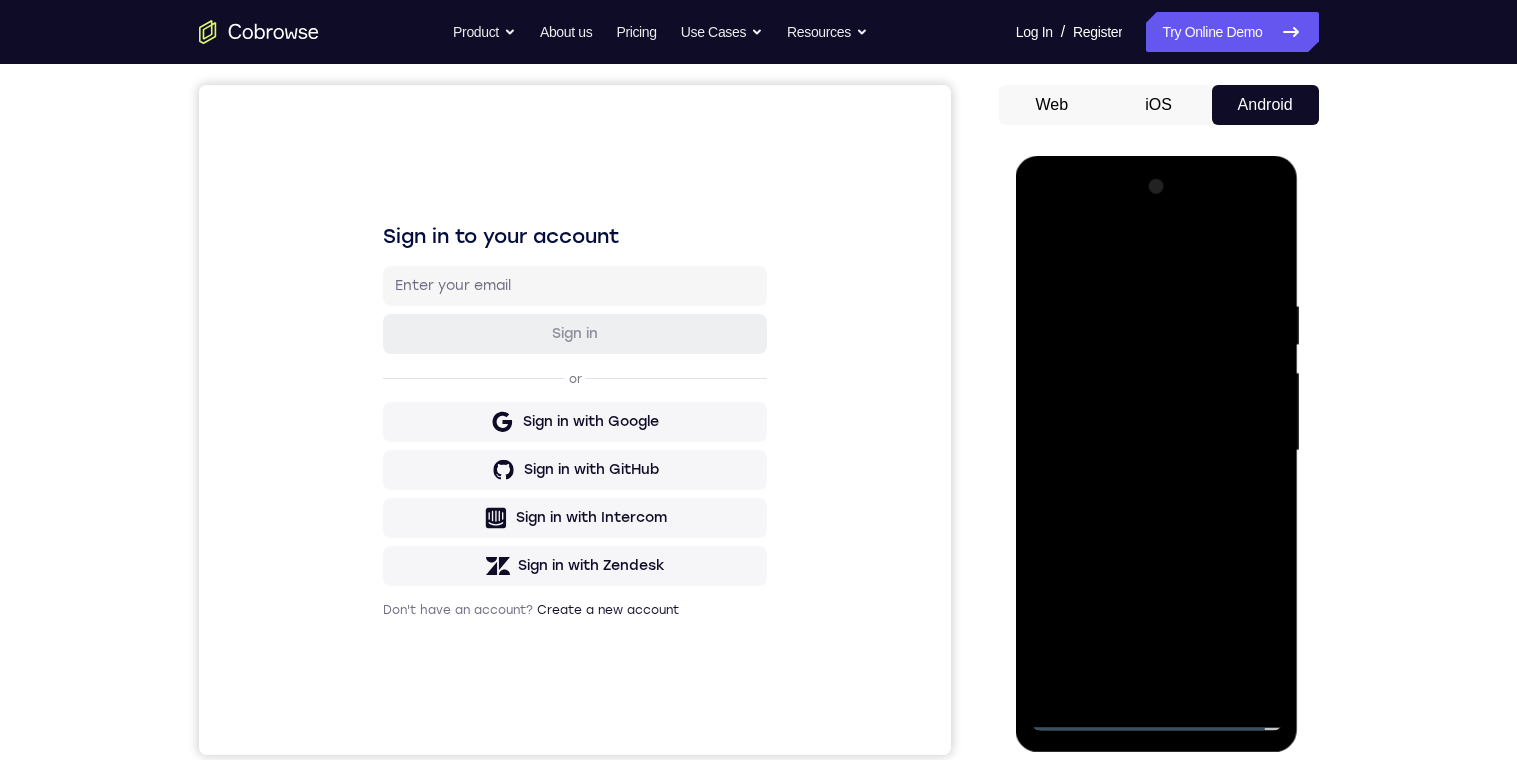 click at bounding box center [1157, 451] 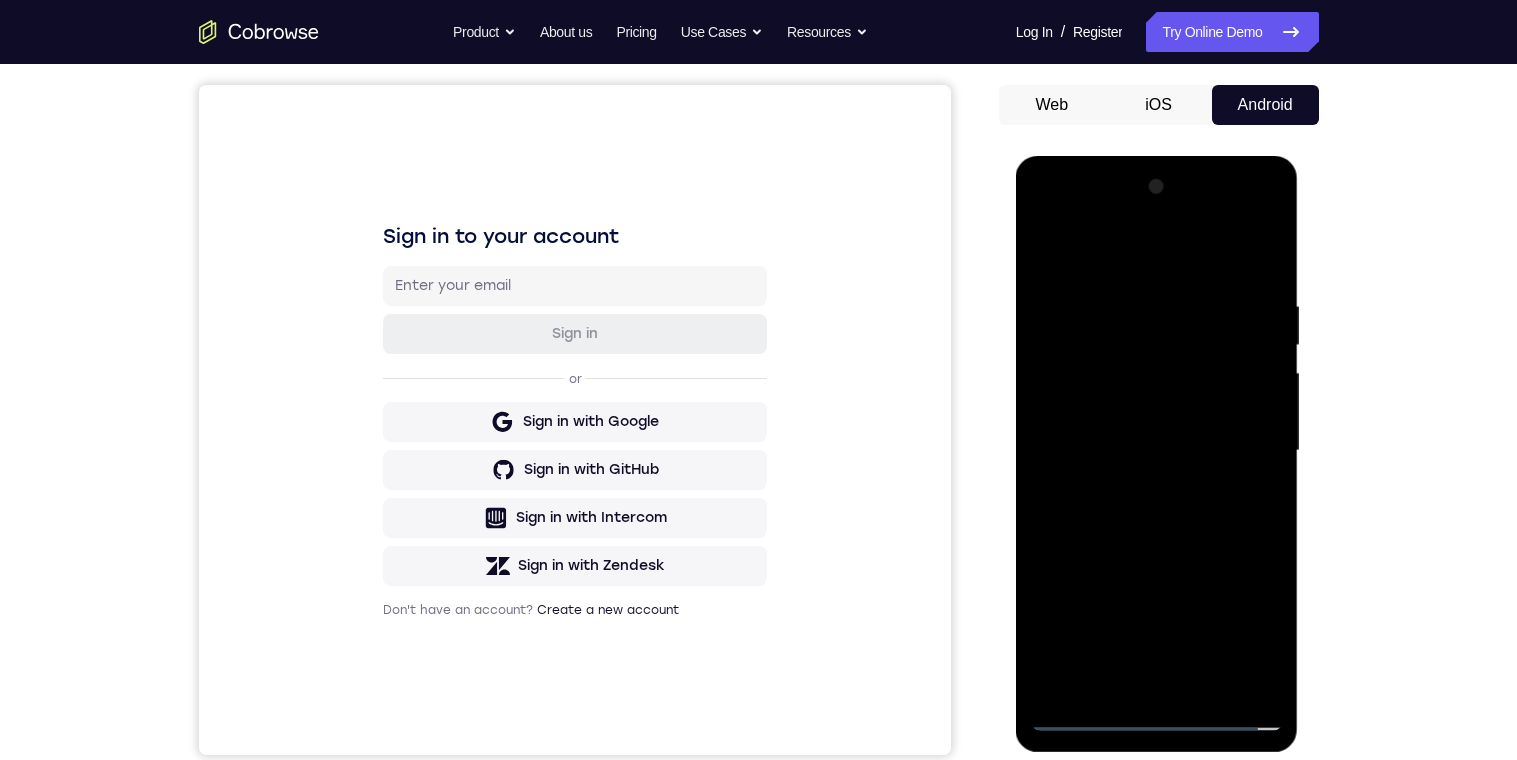 click at bounding box center [1157, 451] 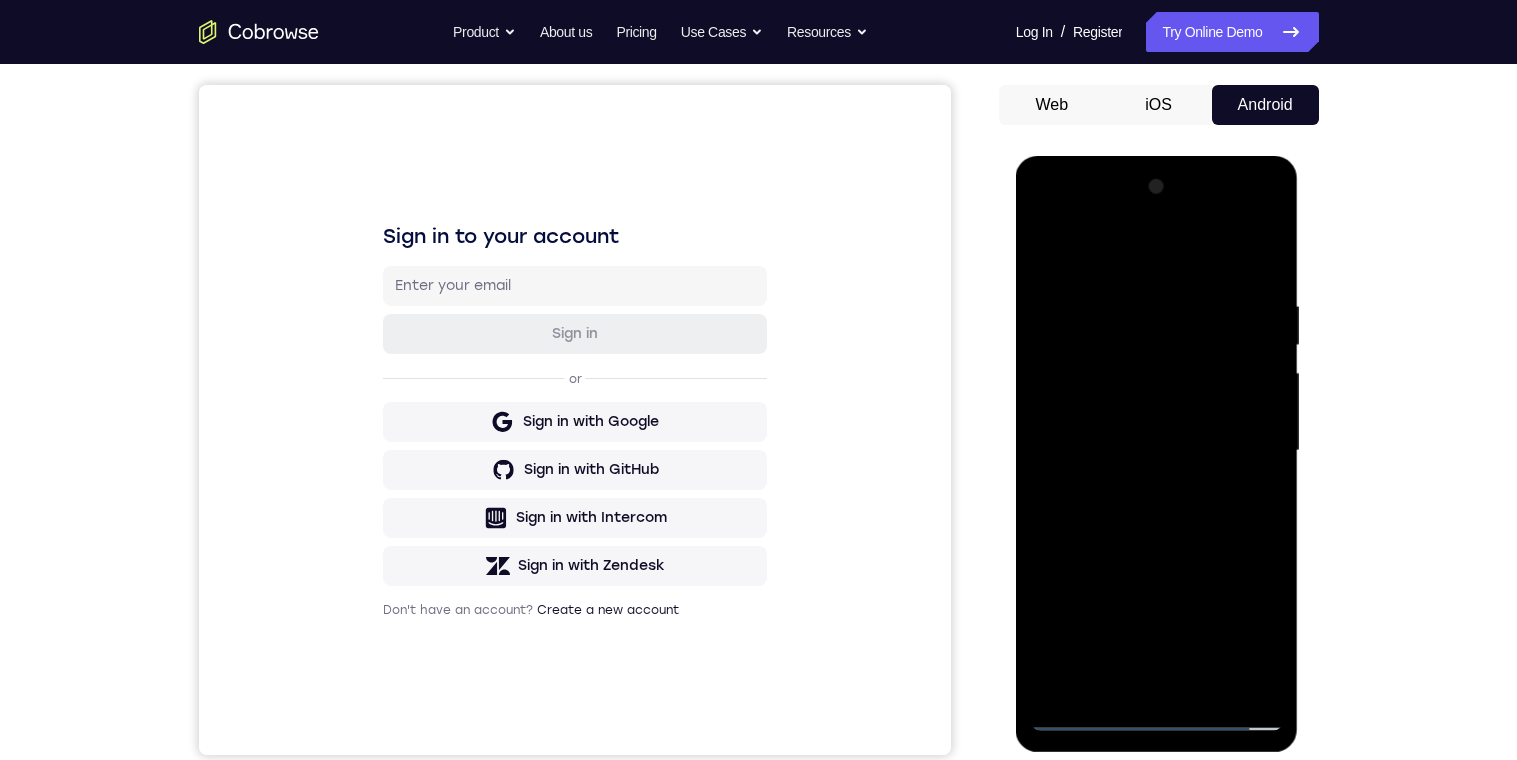 click at bounding box center [1157, 451] 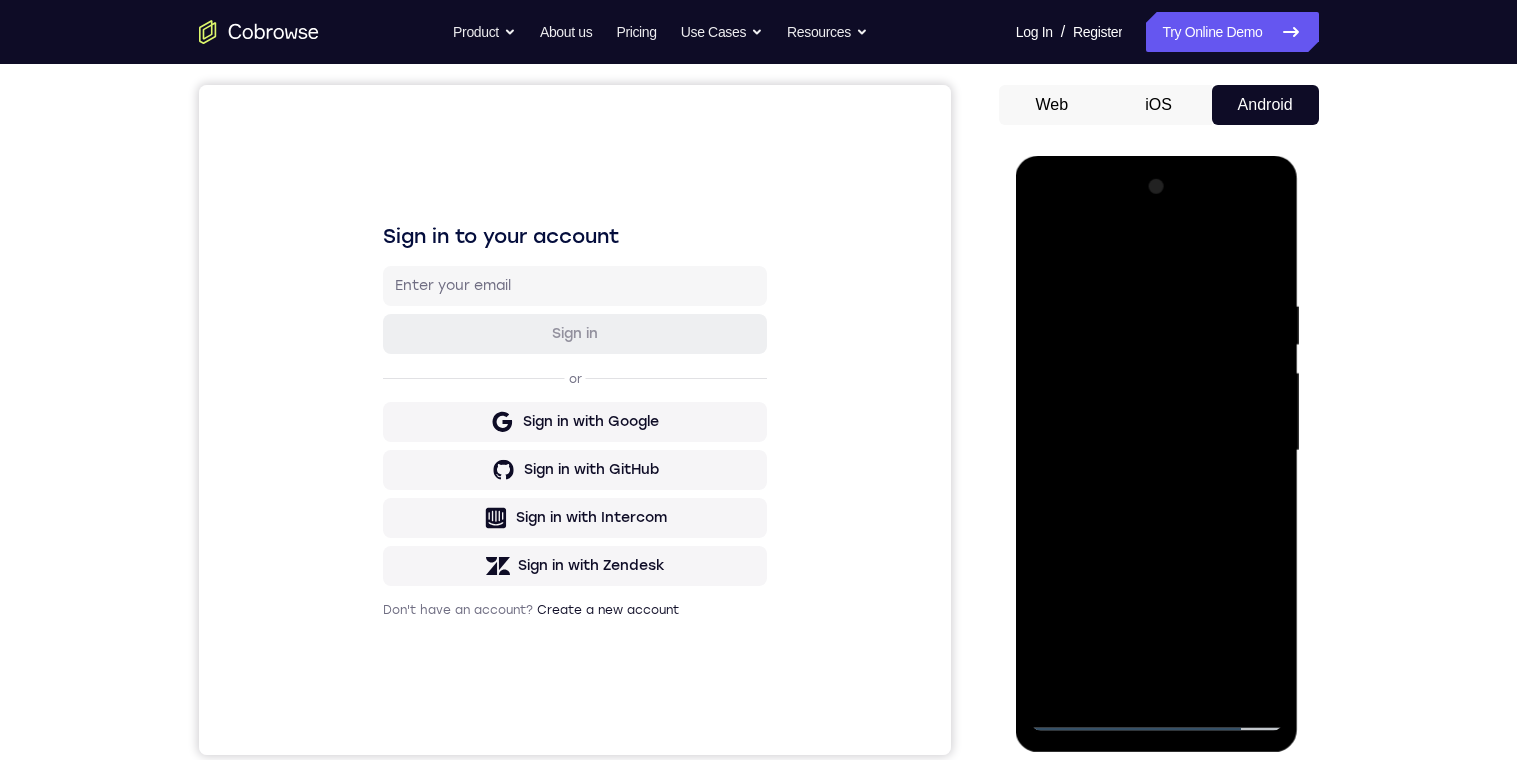 click at bounding box center (1157, 451) 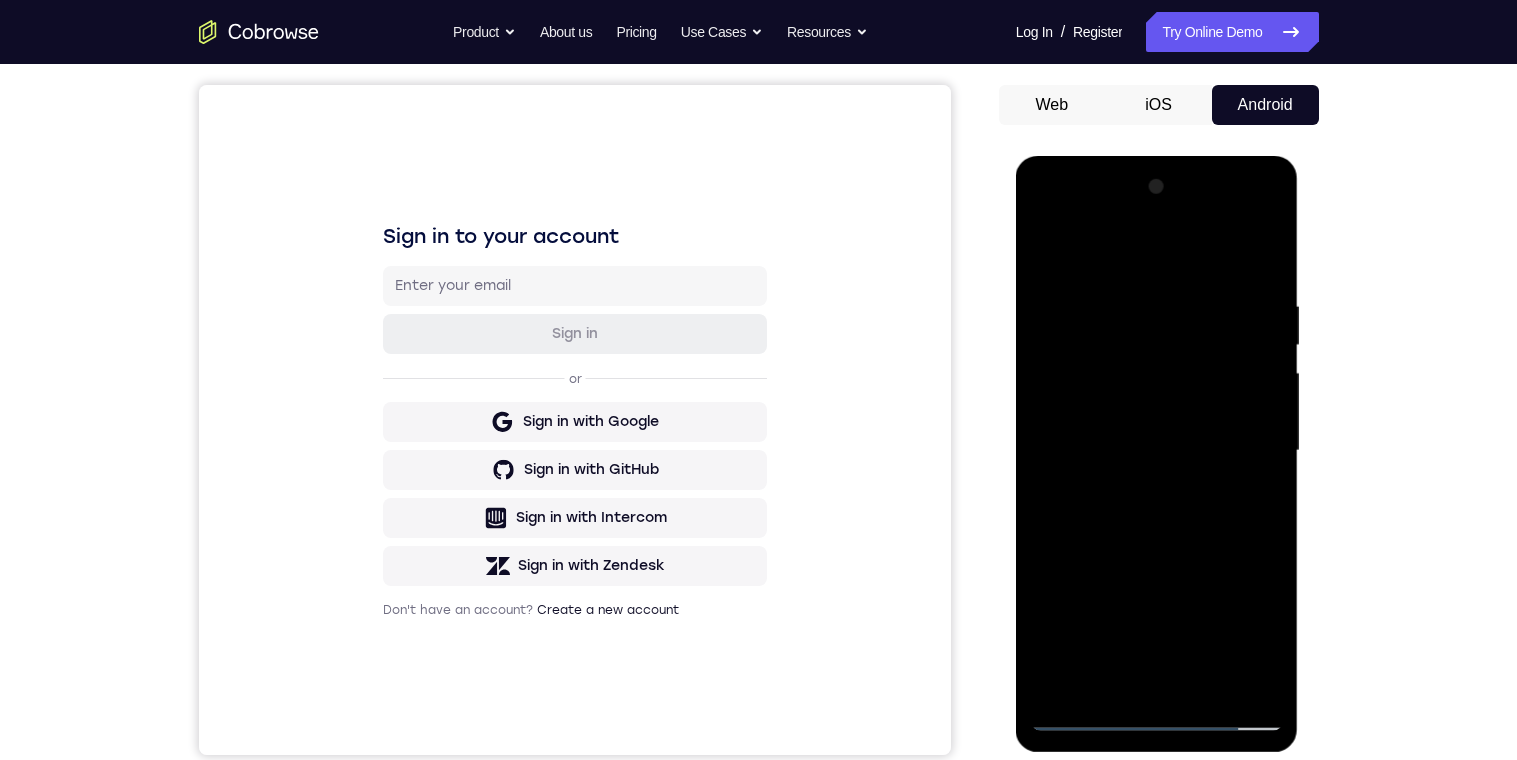 click at bounding box center [1157, 451] 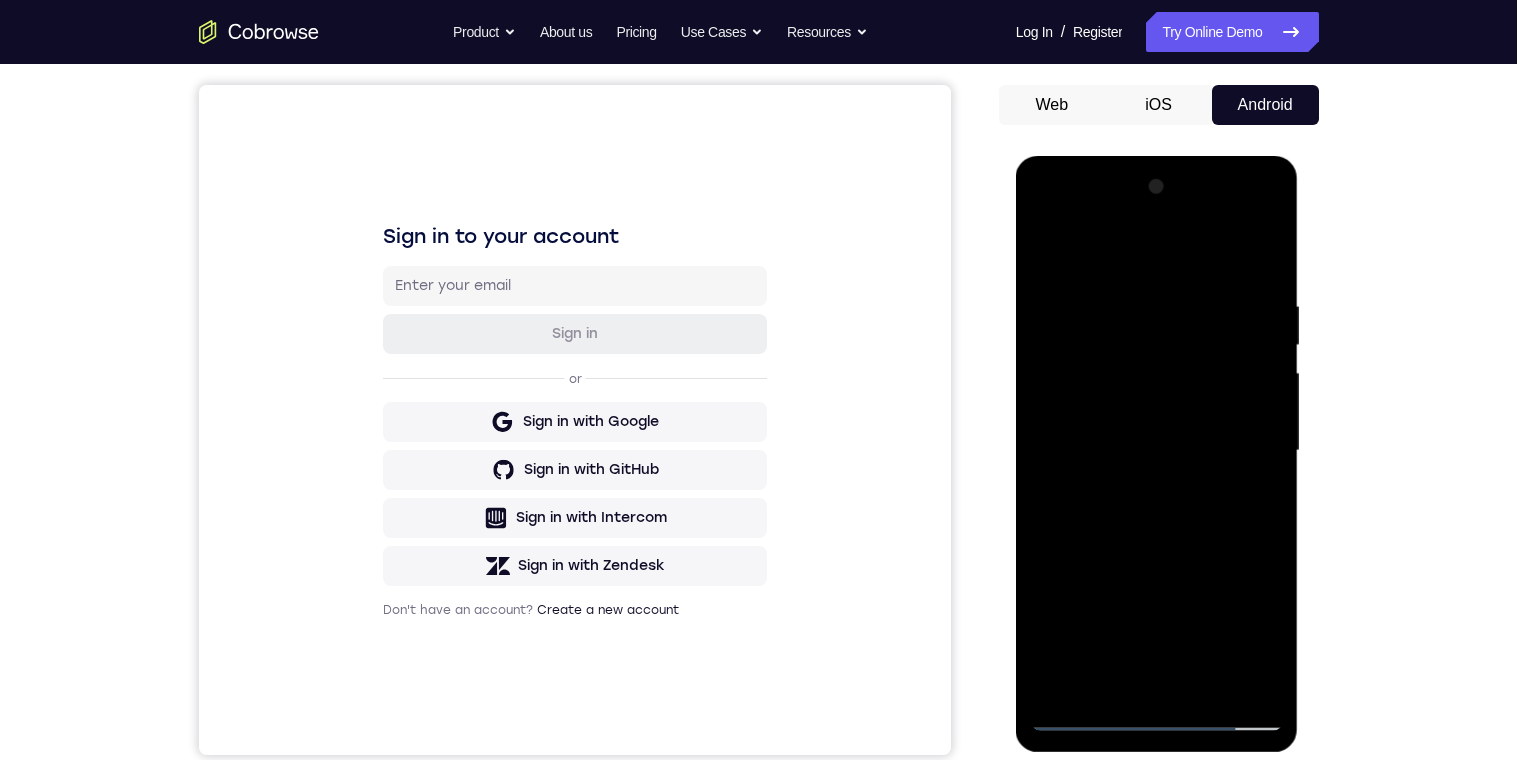 click at bounding box center [1157, 451] 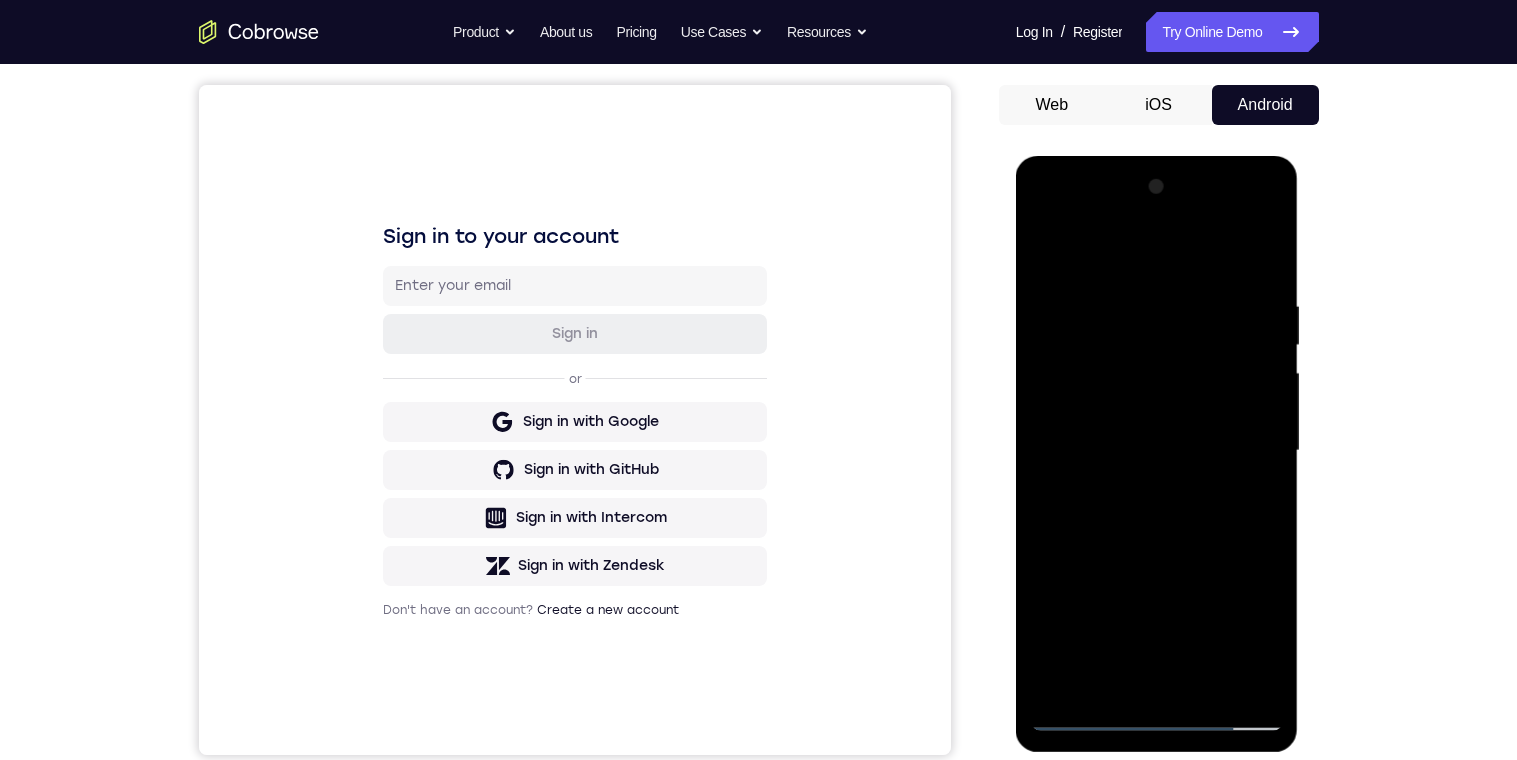 click at bounding box center (1157, 451) 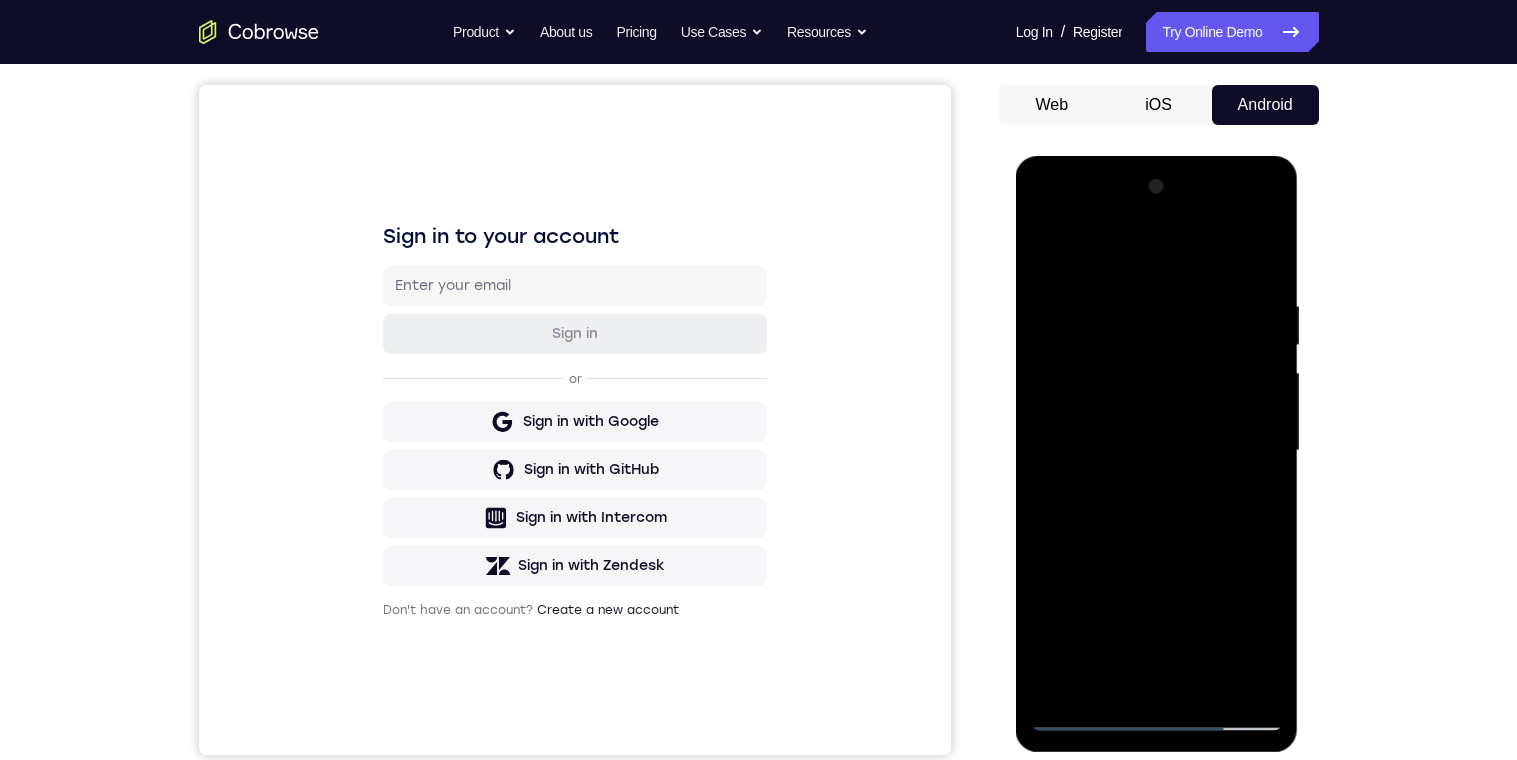 click at bounding box center (1157, 451) 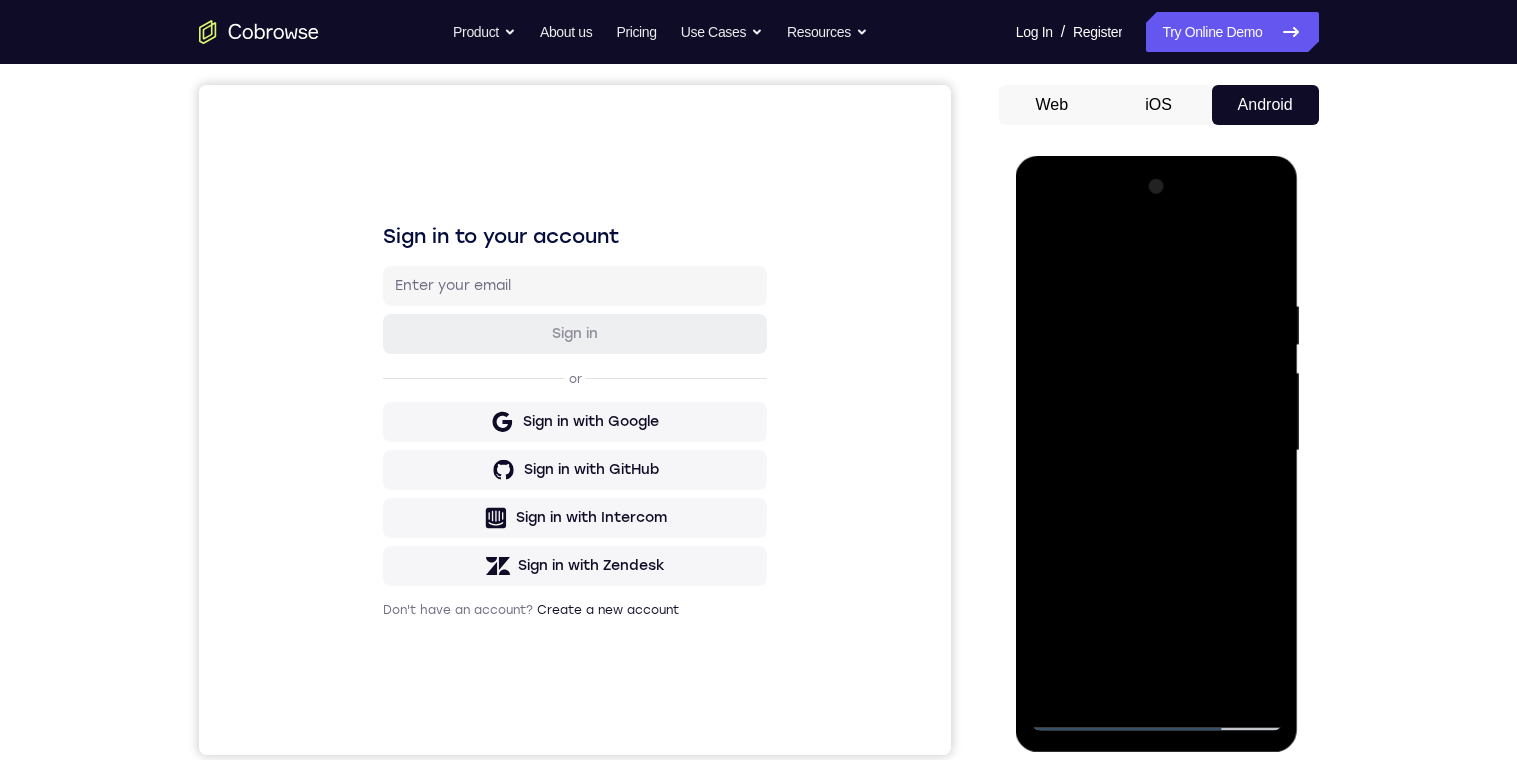 click at bounding box center (1157, 451) 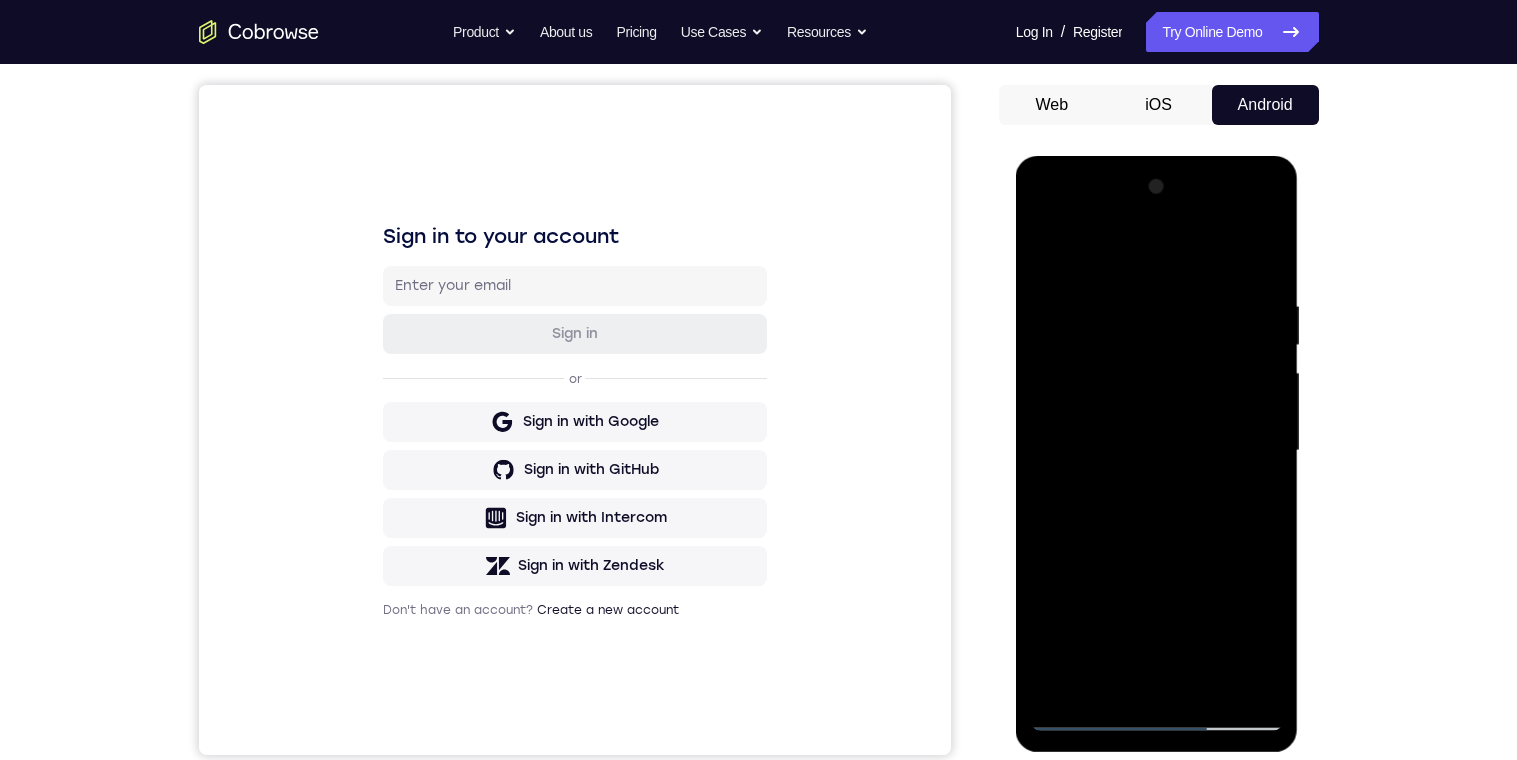 click at bounding box center [1157, 451] 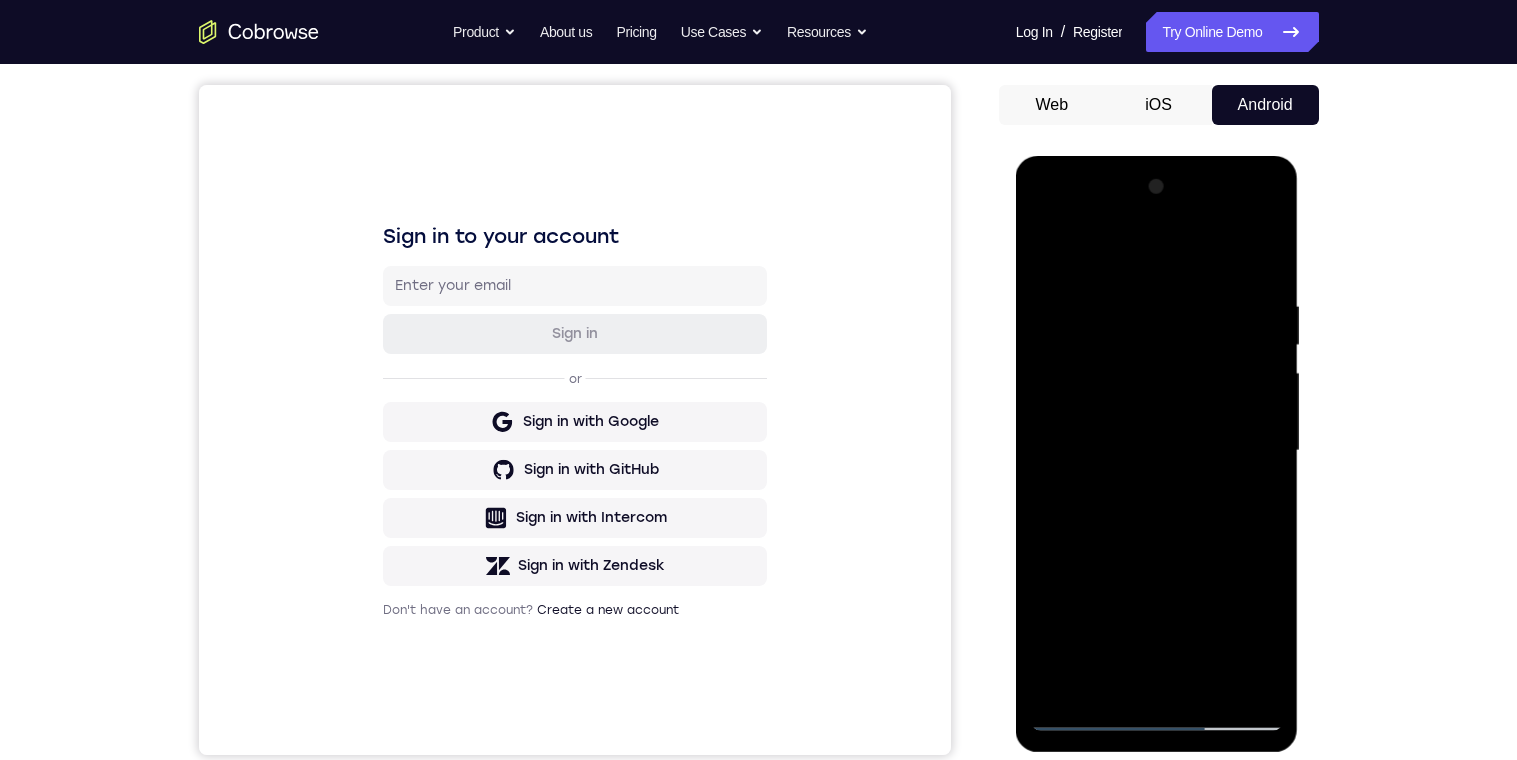 click at bounding box center (1157, 451) 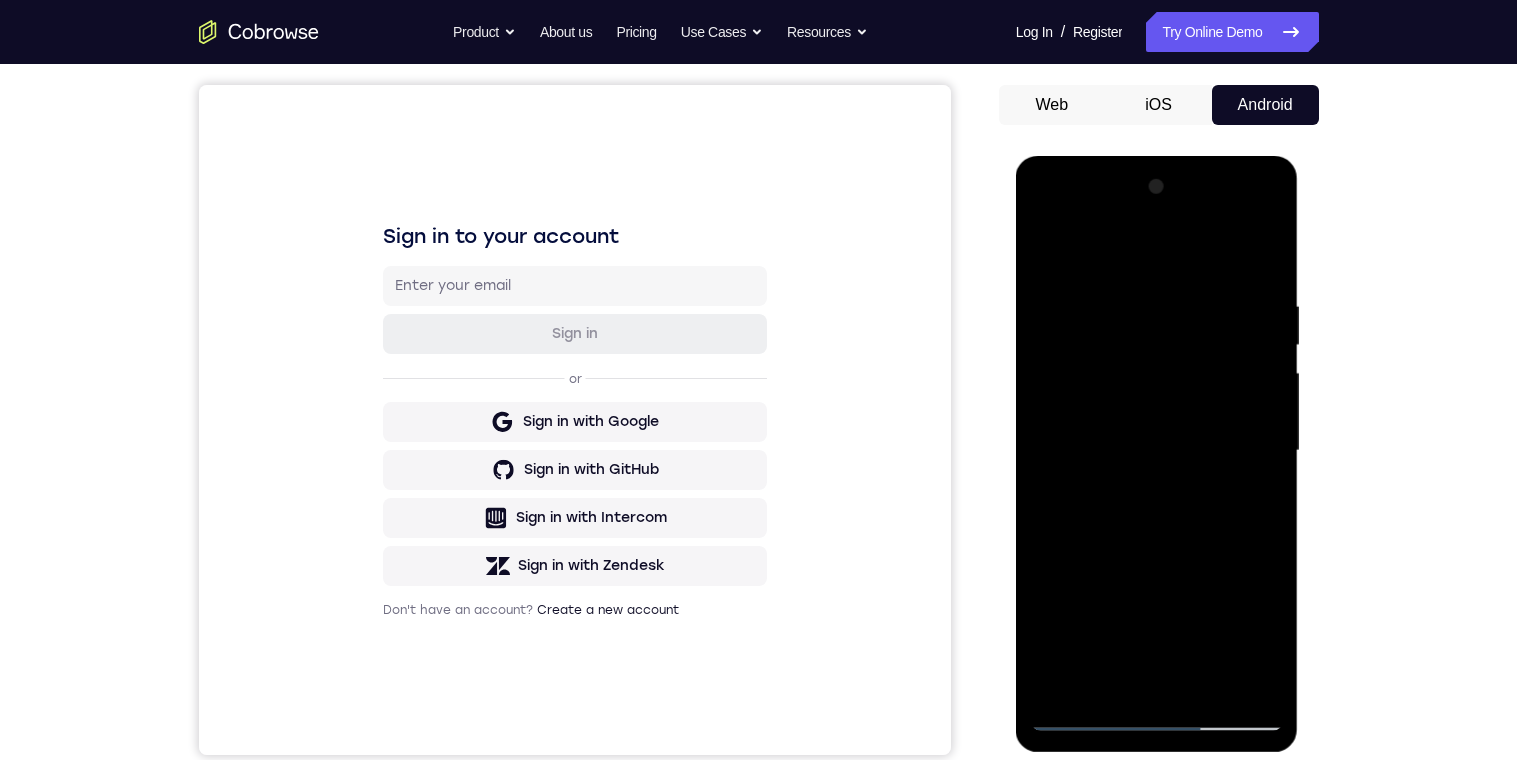 click at bounding box center [1157, 451] 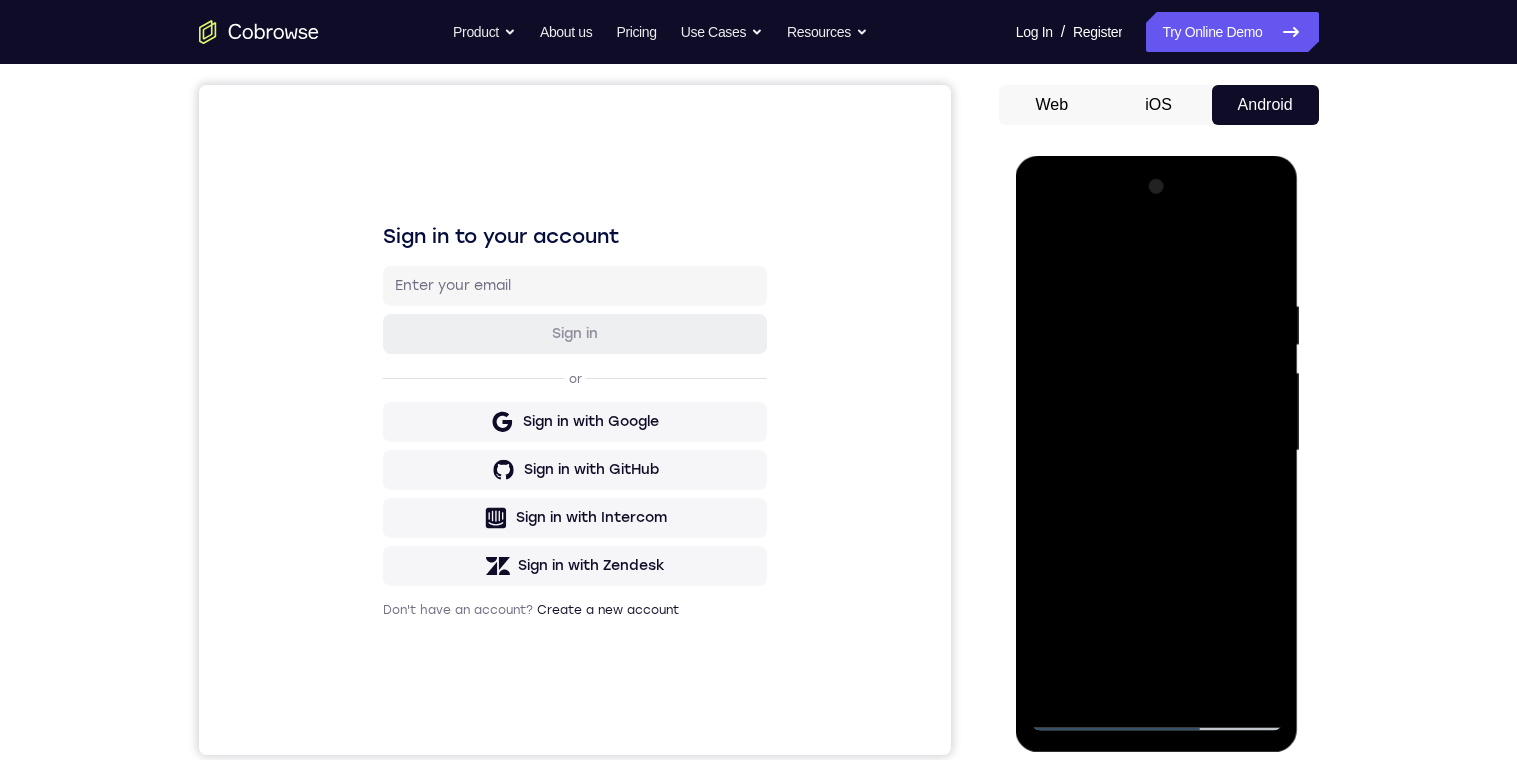 click at bounding box center [1157, 451] 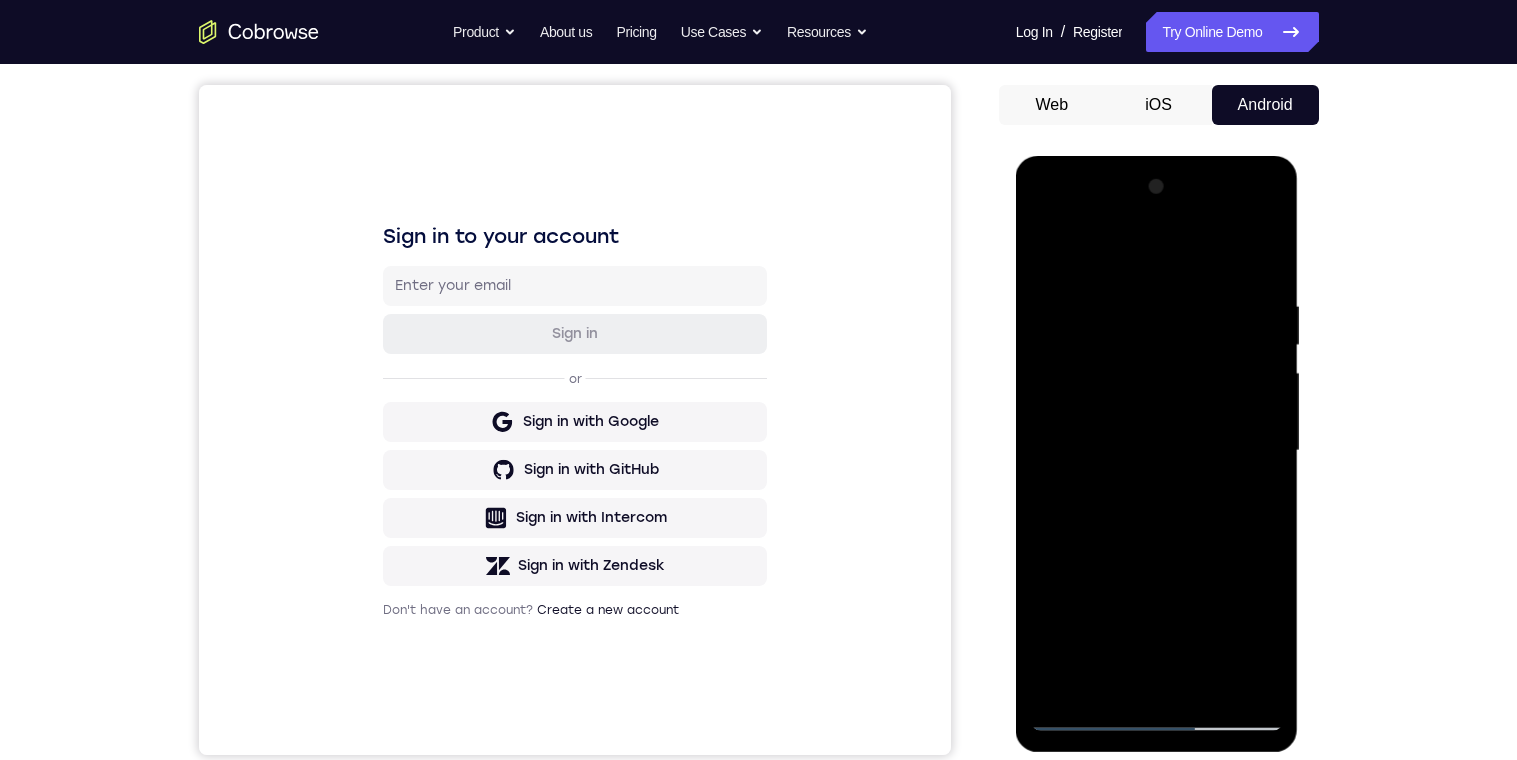click at bounding box center (1157, 451) 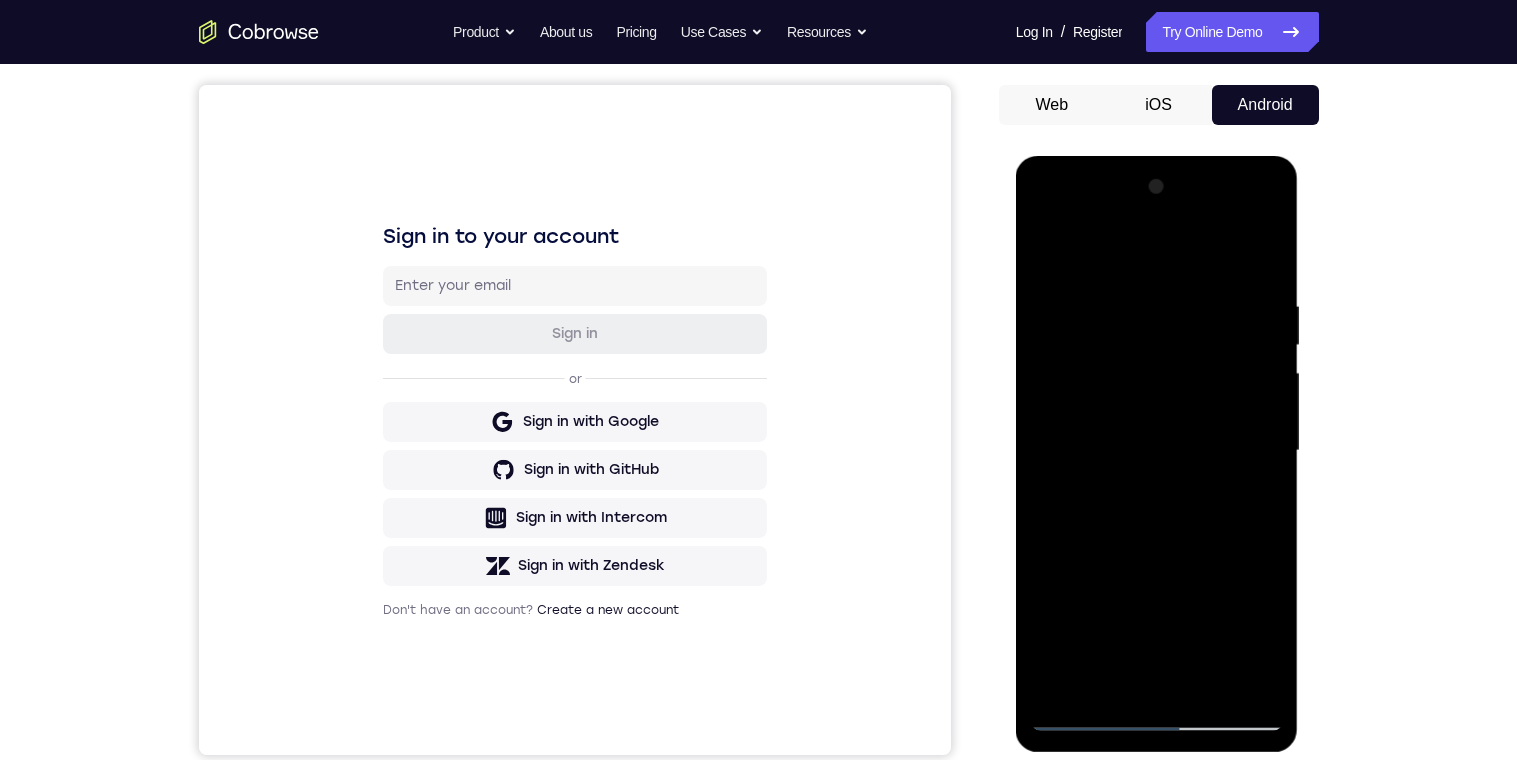 click at bounding box center (1157, 451) 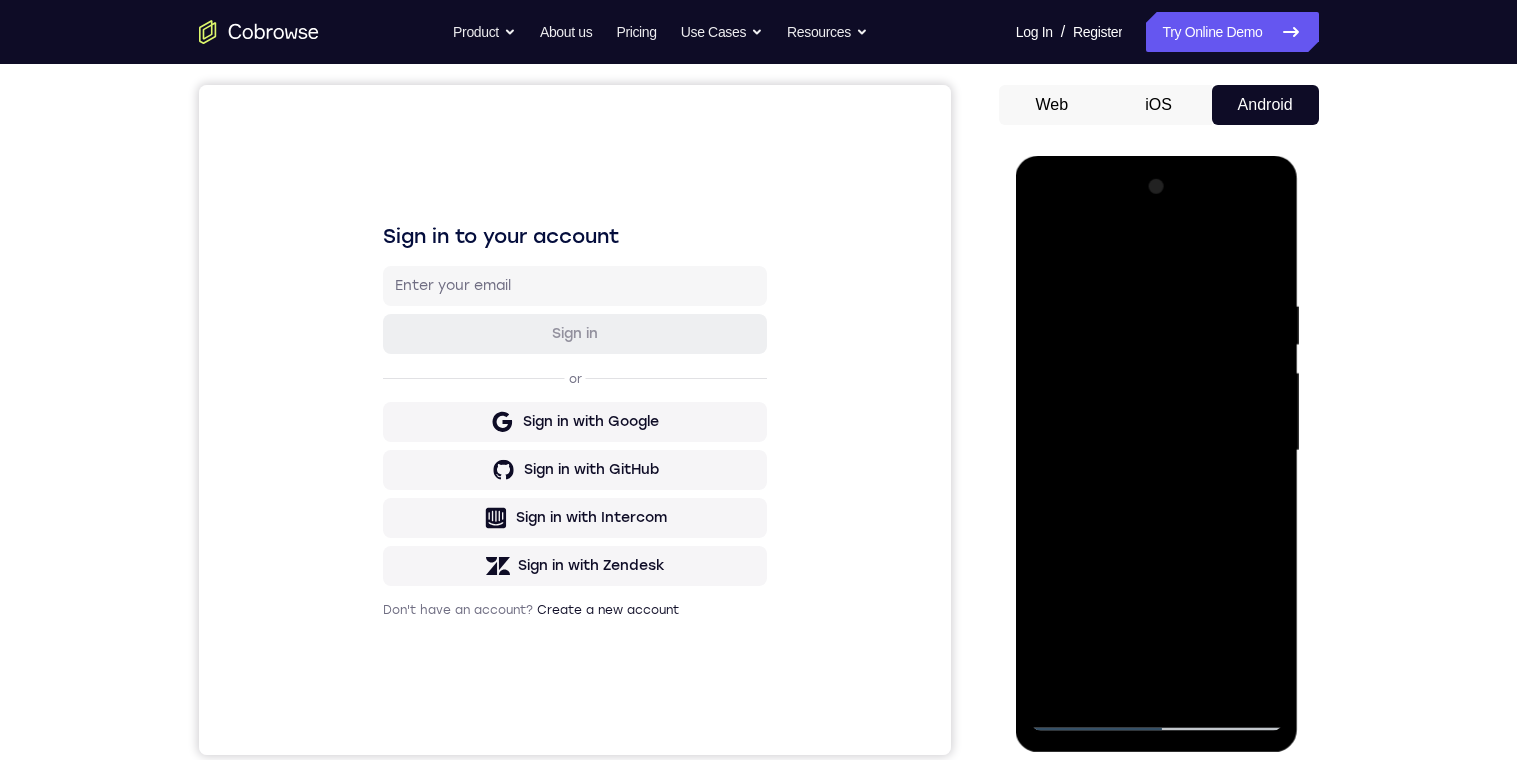 click at bounding box center [1157, 451] 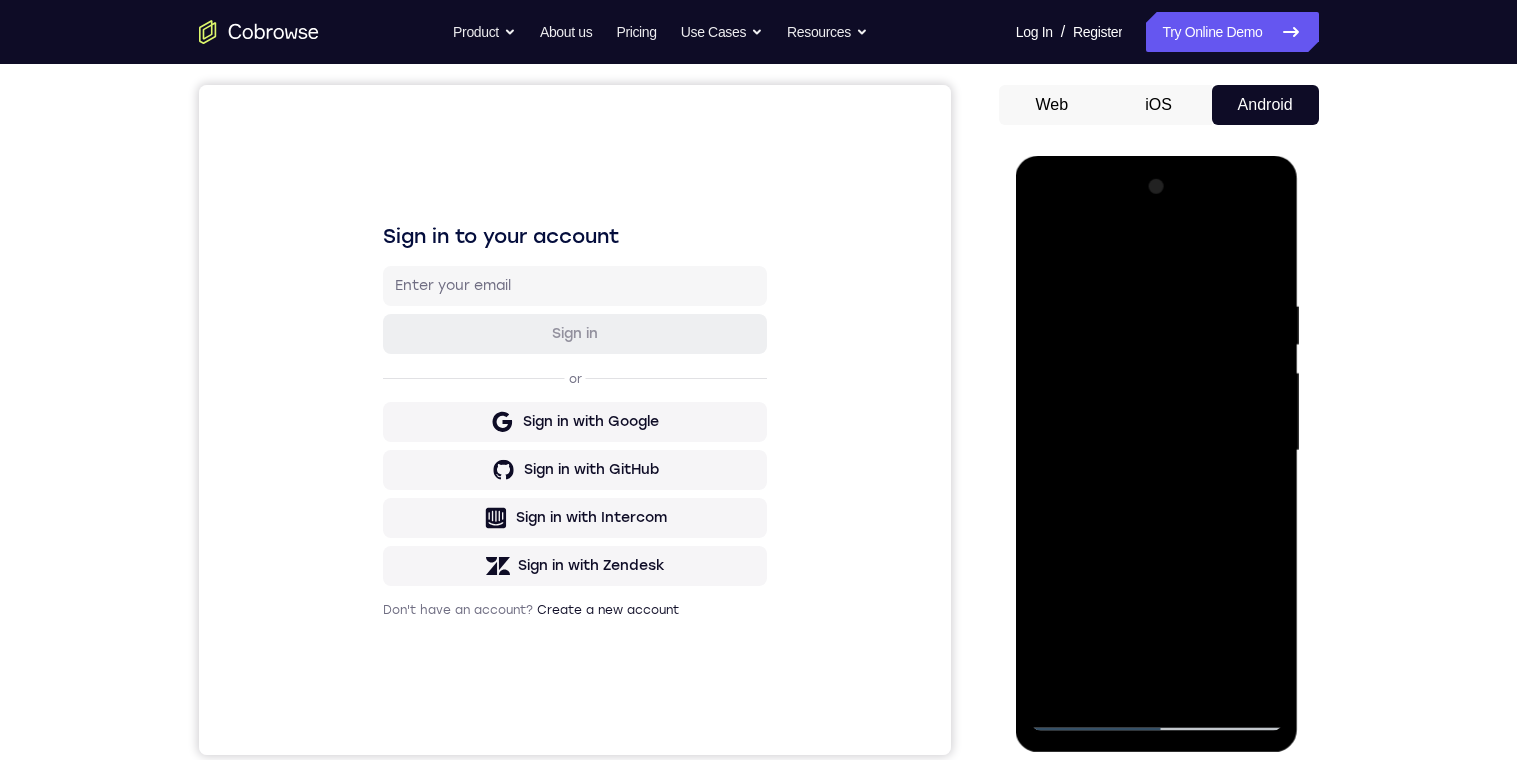 click at bounding box center (1157, 451) 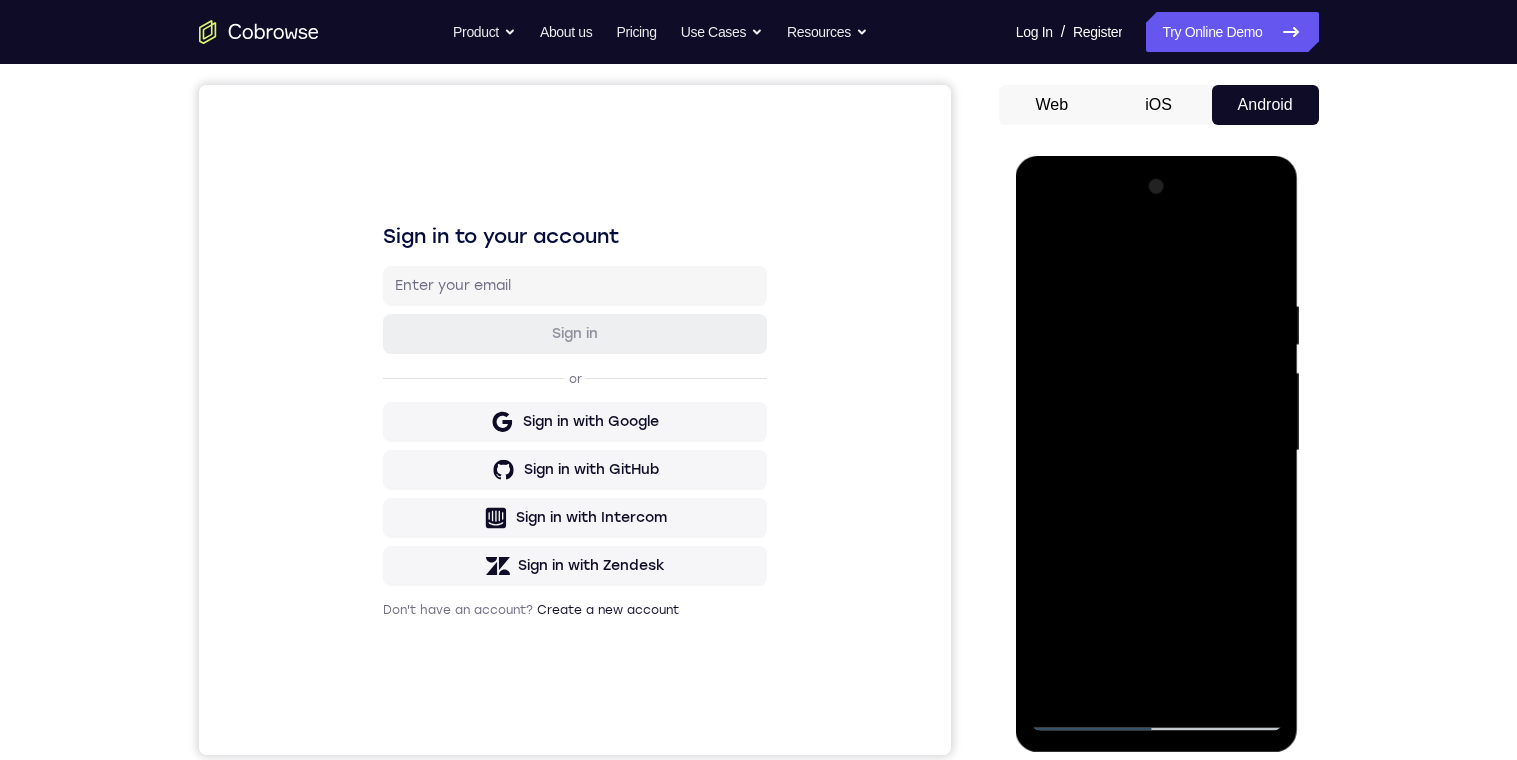 click at bounding box center [1157, 451] 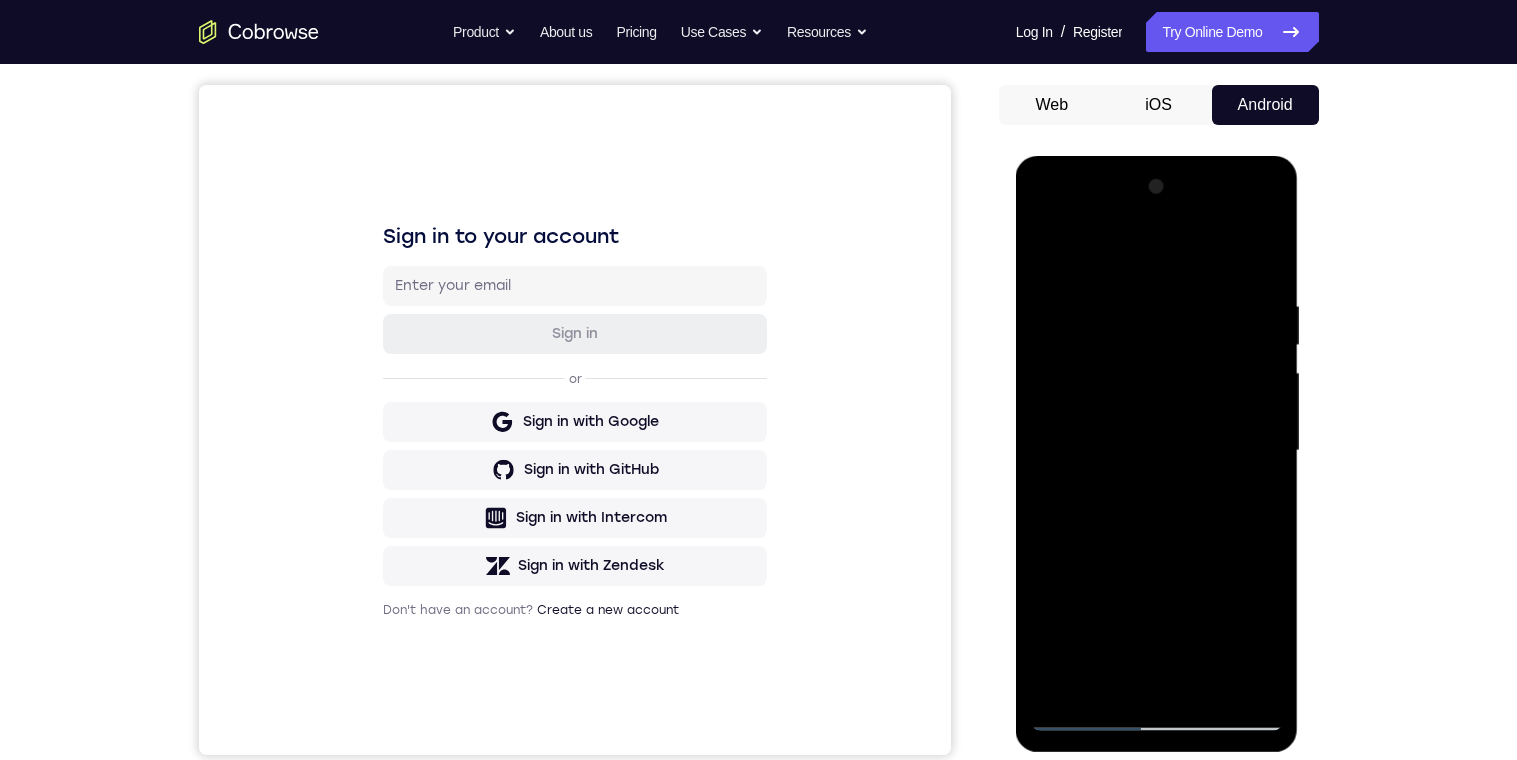 click at bounding box center [1157, 451] 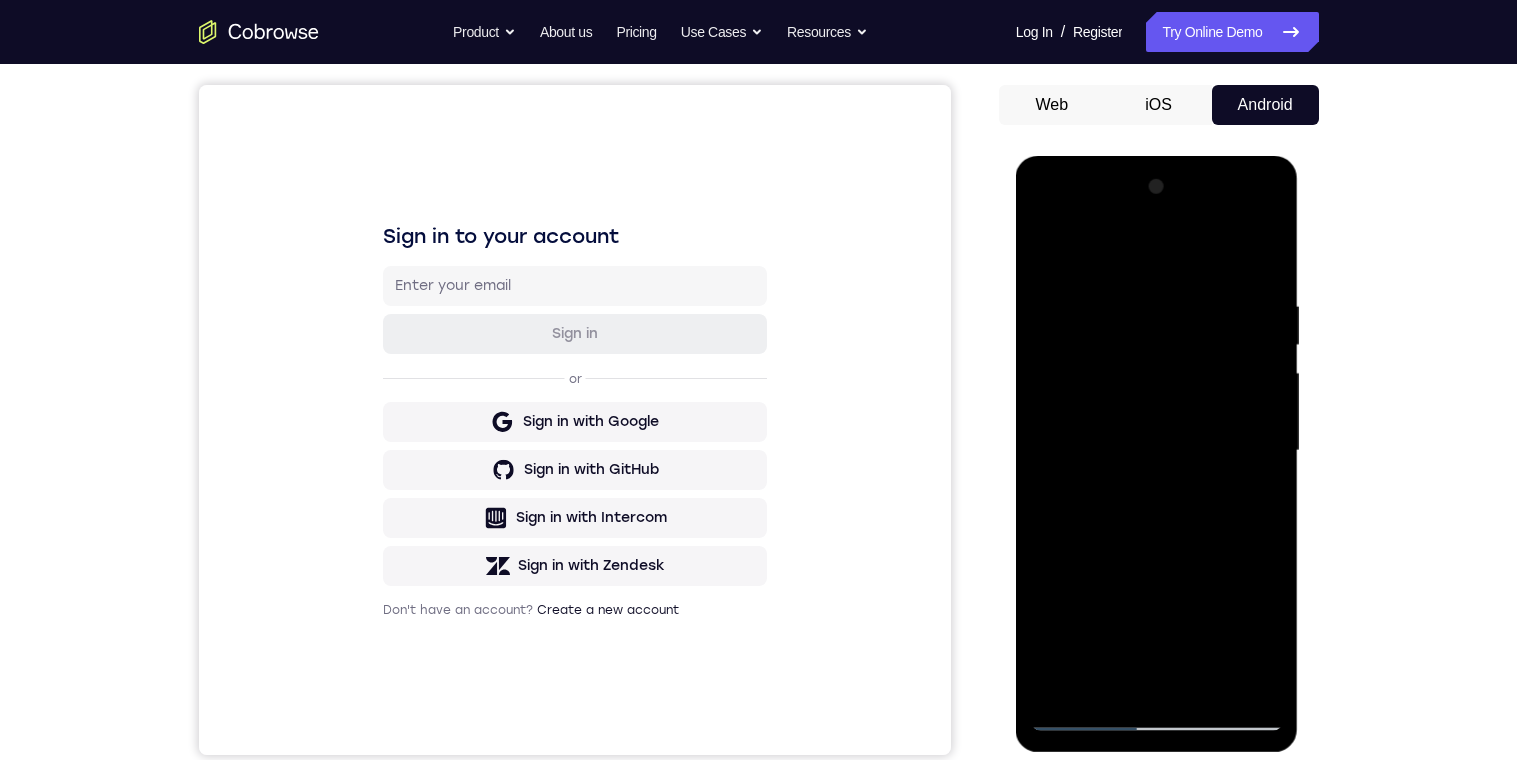 click at bounding box center [1157, 451] 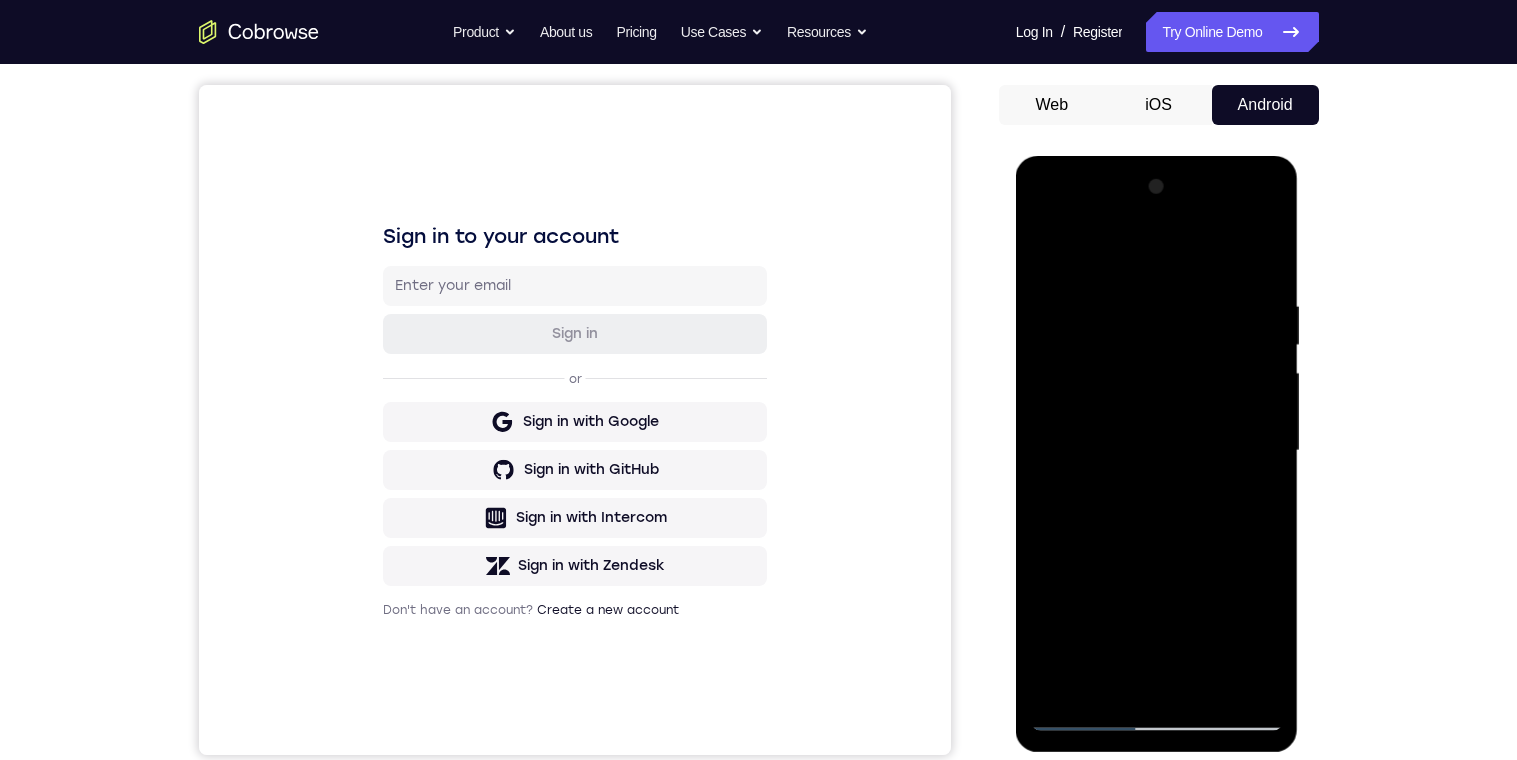 click at bounding box center (1157, 451) 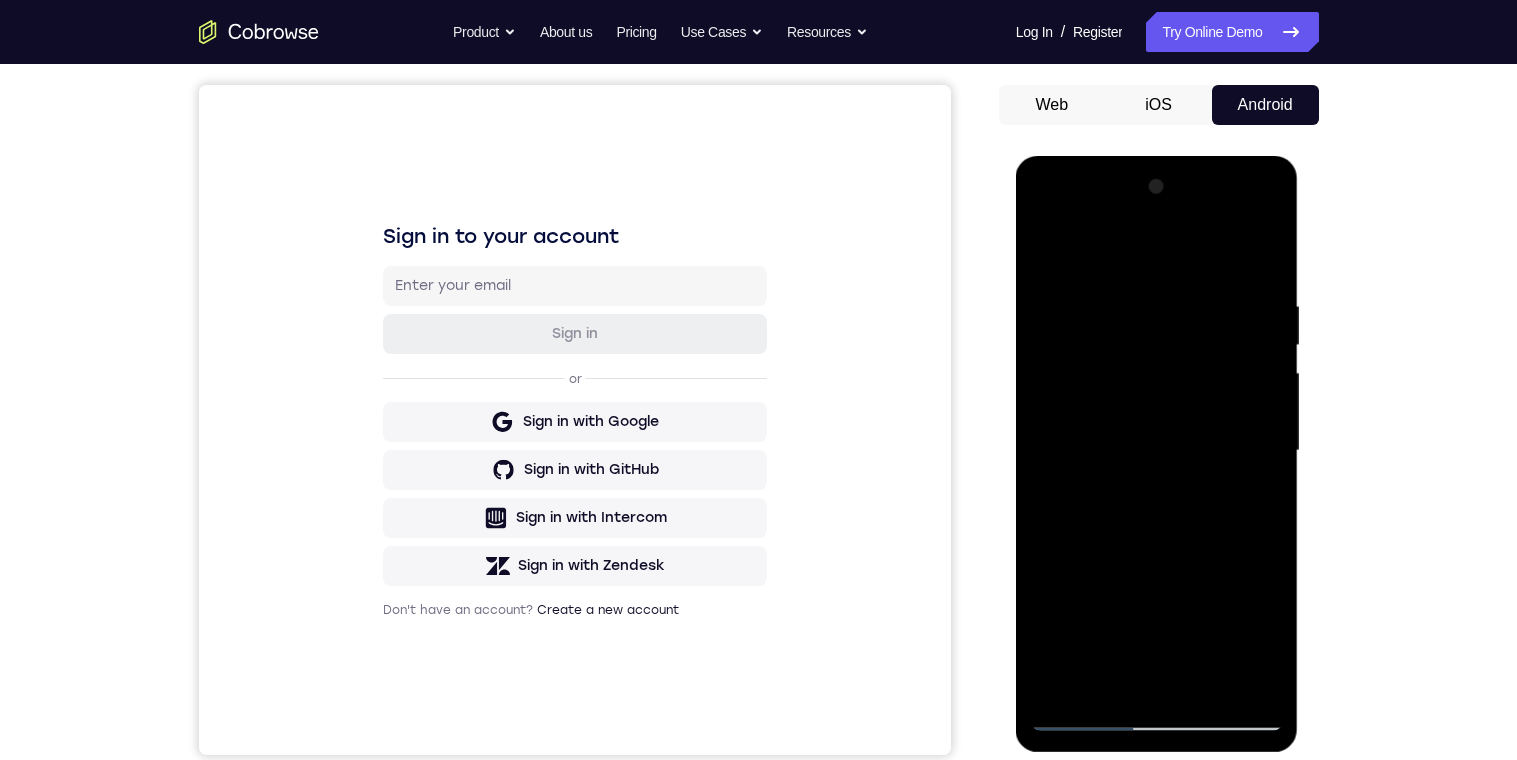 click at bounding box center (1157, 451) 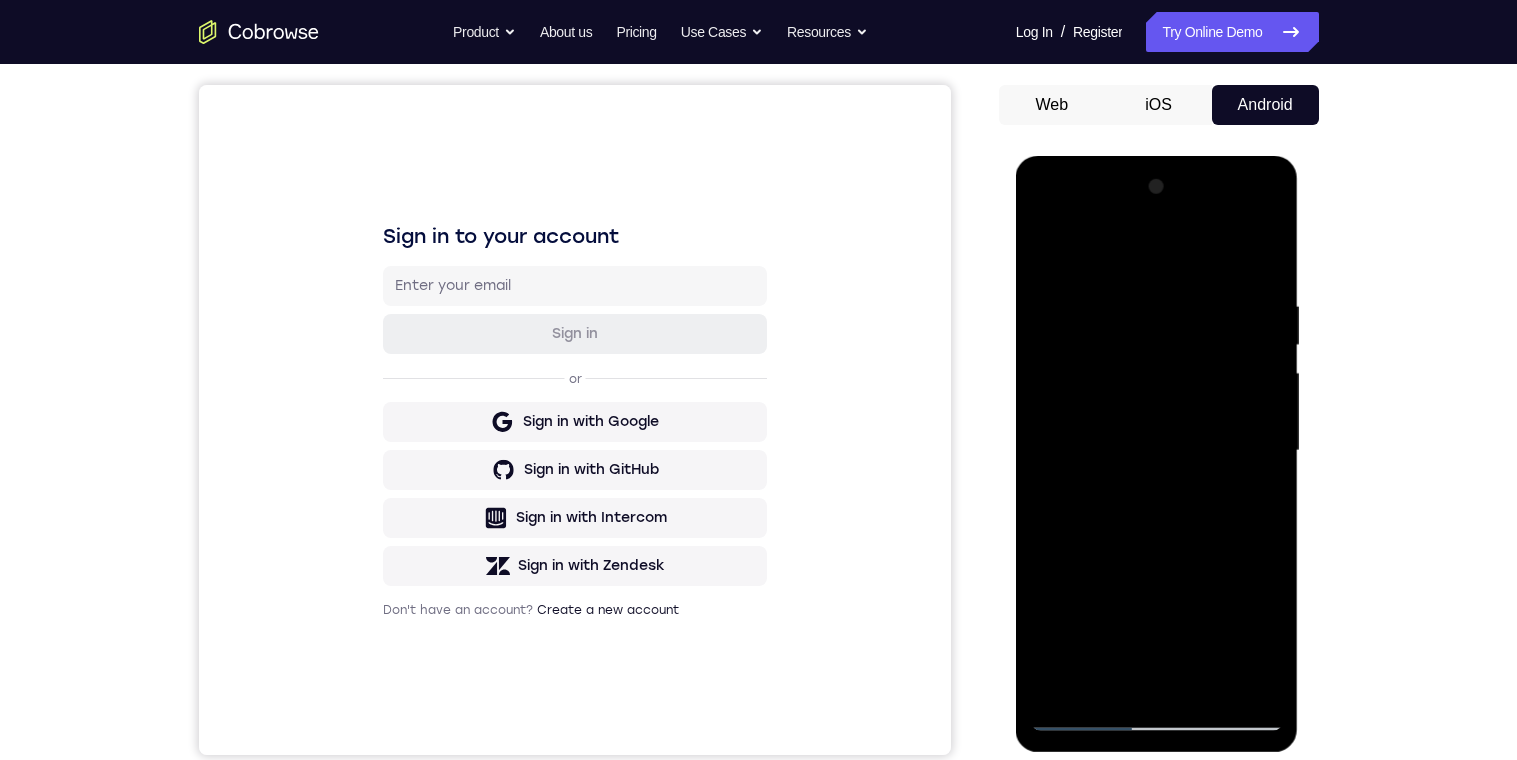 click at bounding box center (1157, 451) 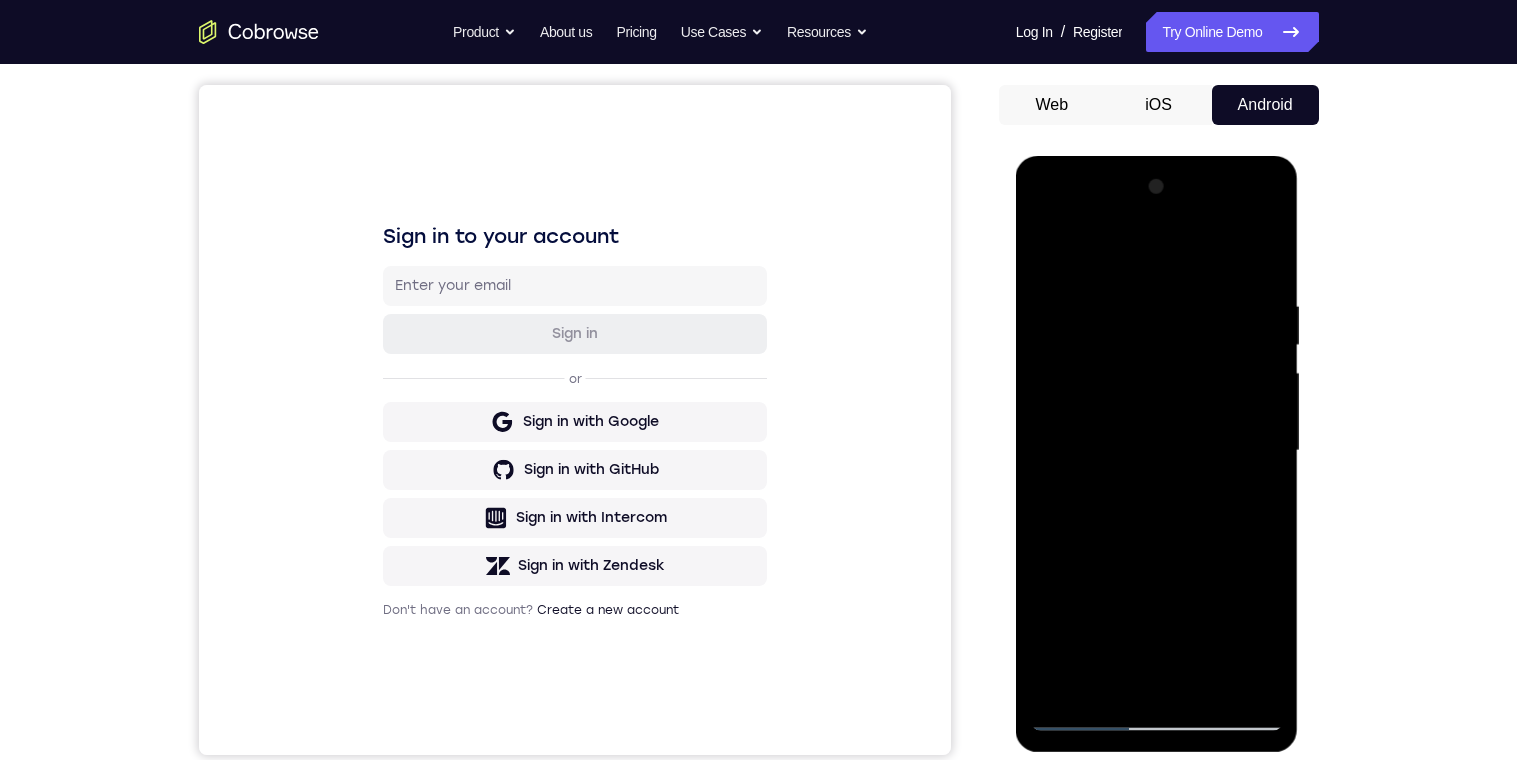 click at bounding box center (1157, 451) 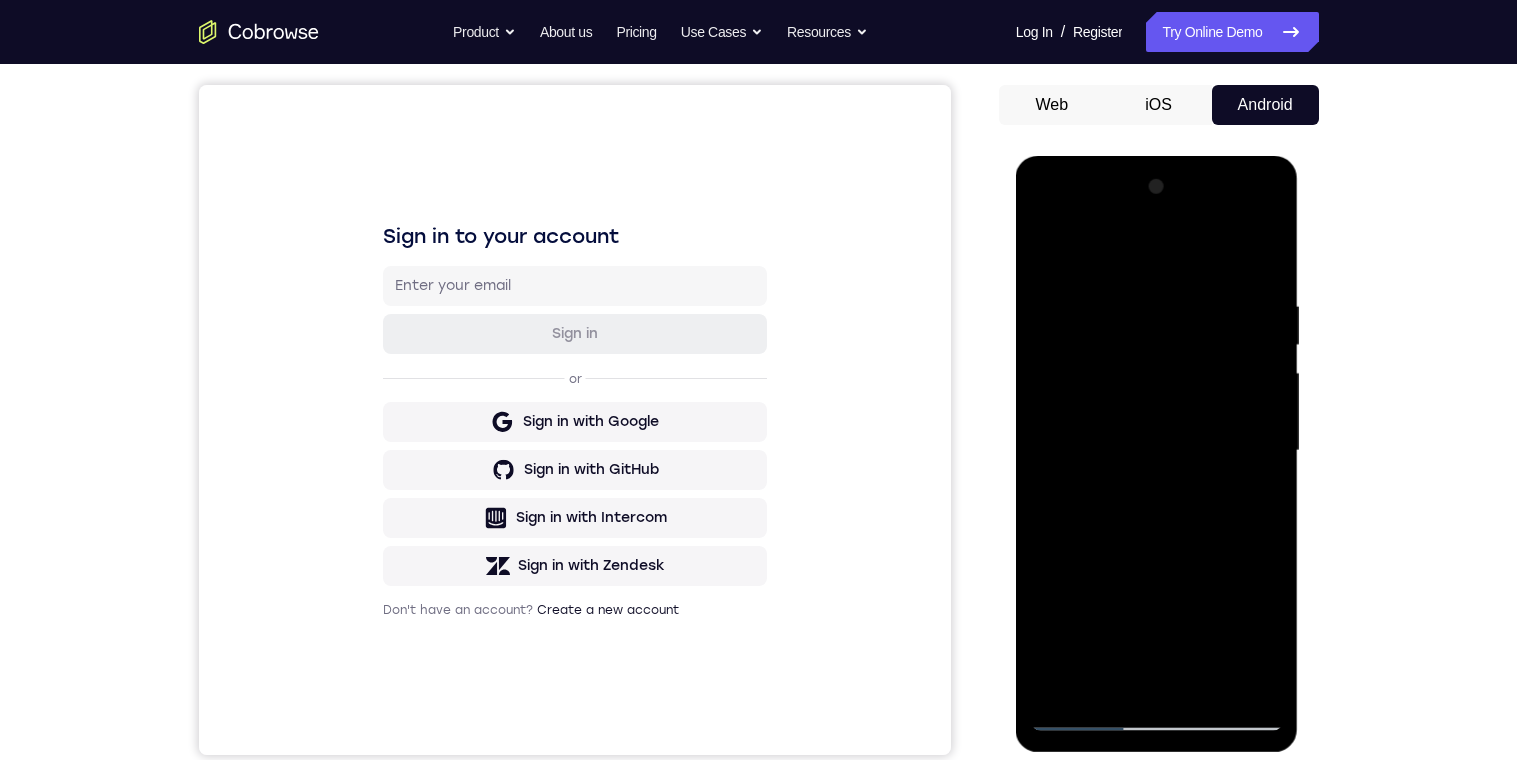 click at bounding box center [1157, 451] 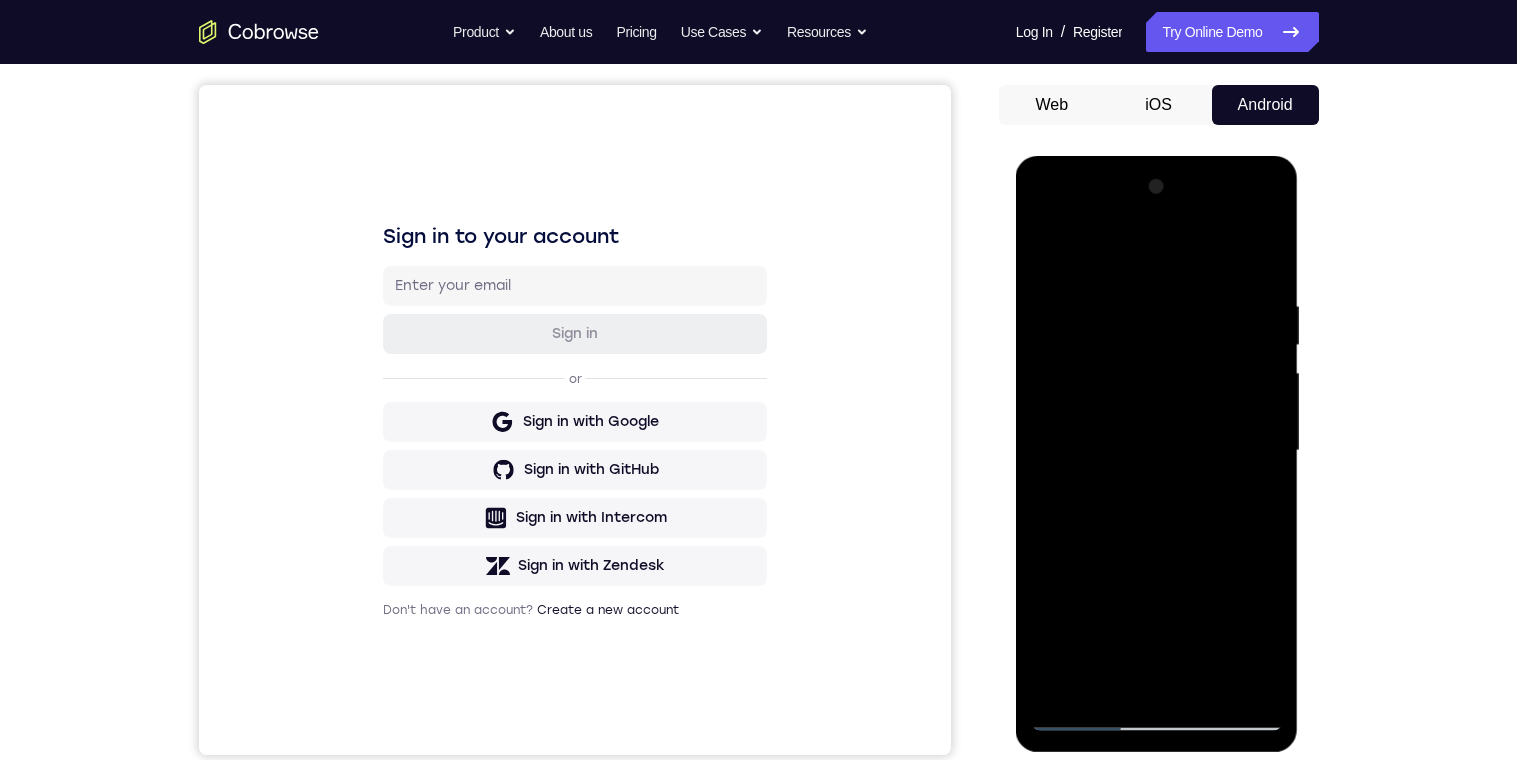 click at bounding box center [1157, 451] 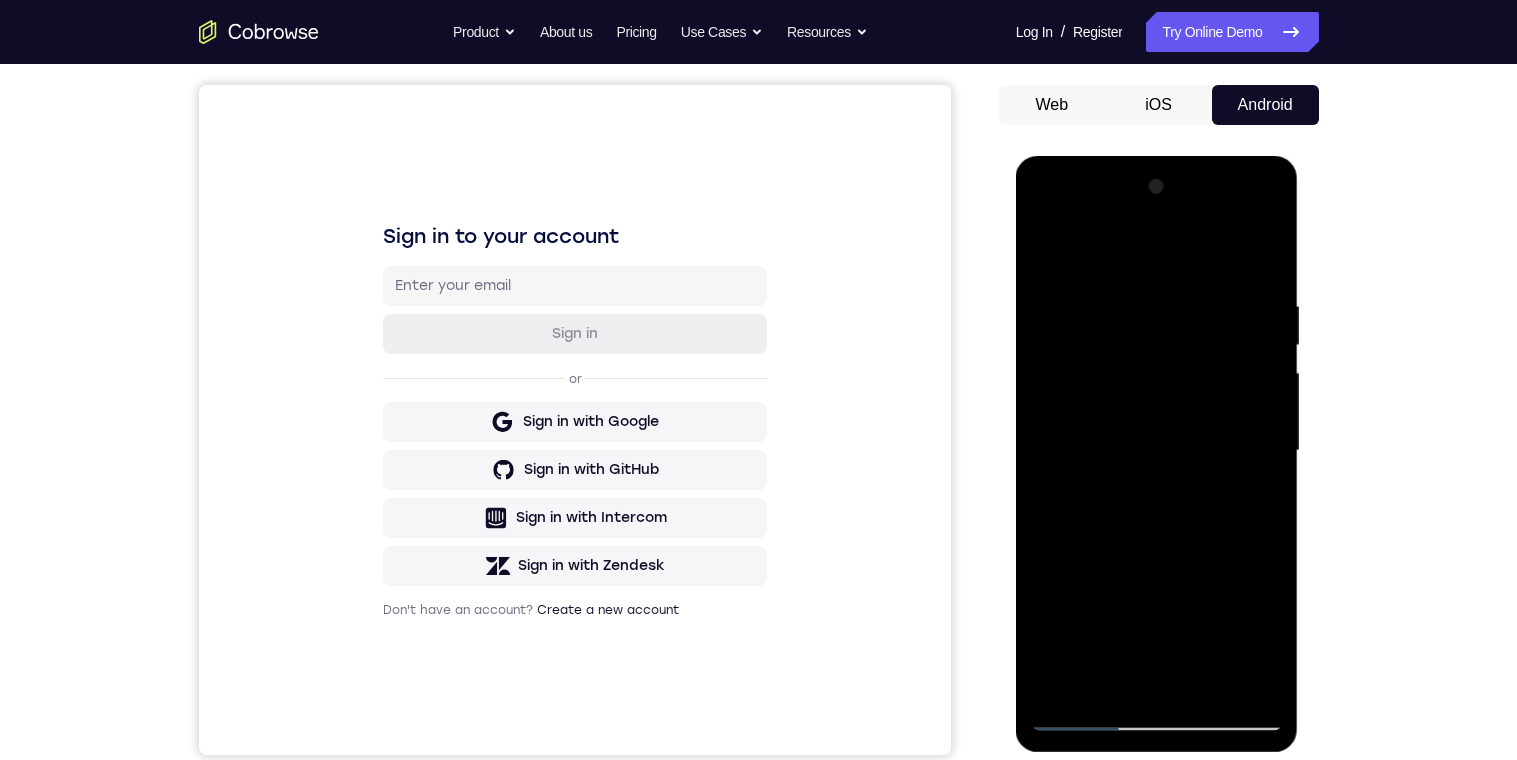 click at bounding box center (1157, 451) 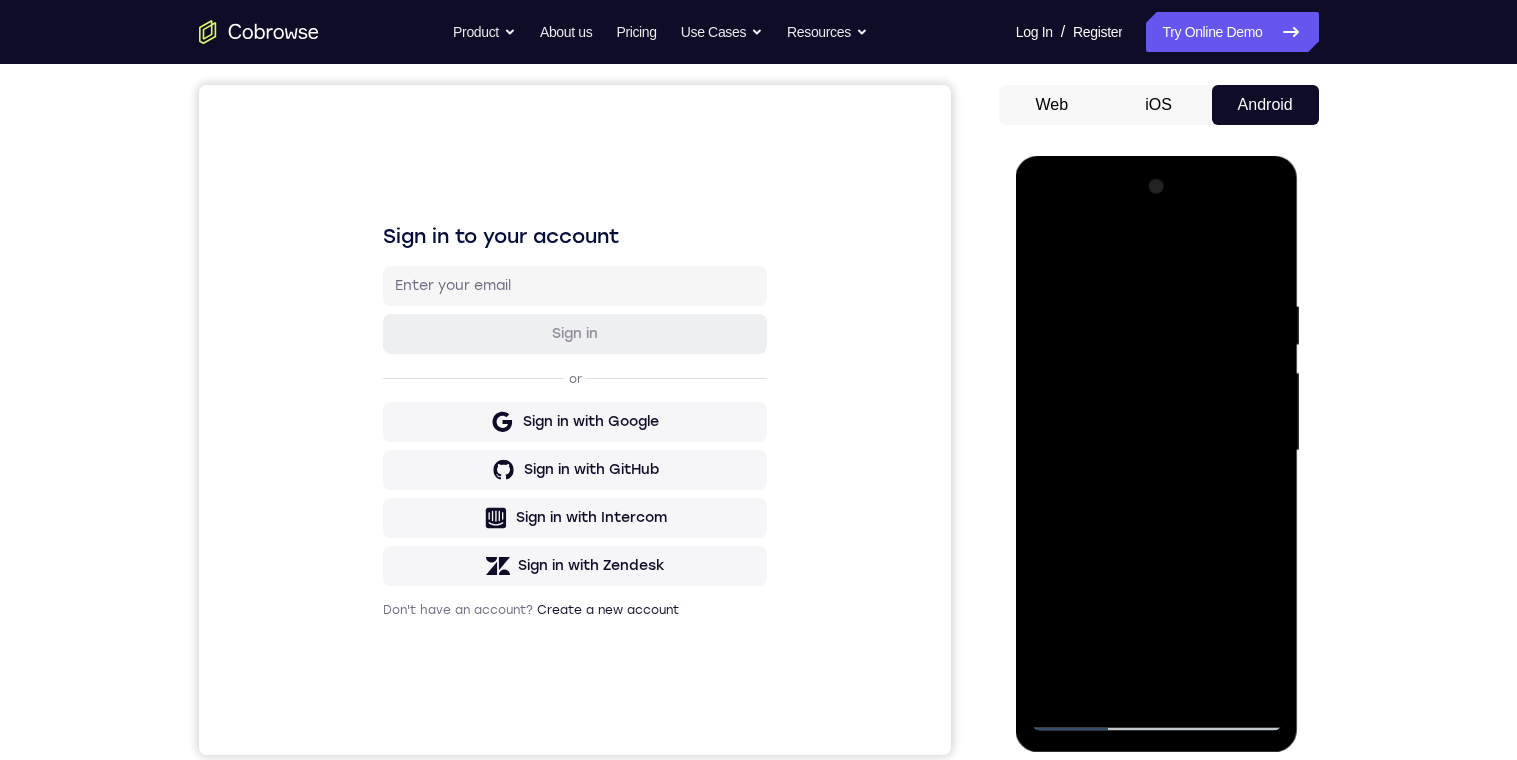 click at bounding box center (1157, 451) 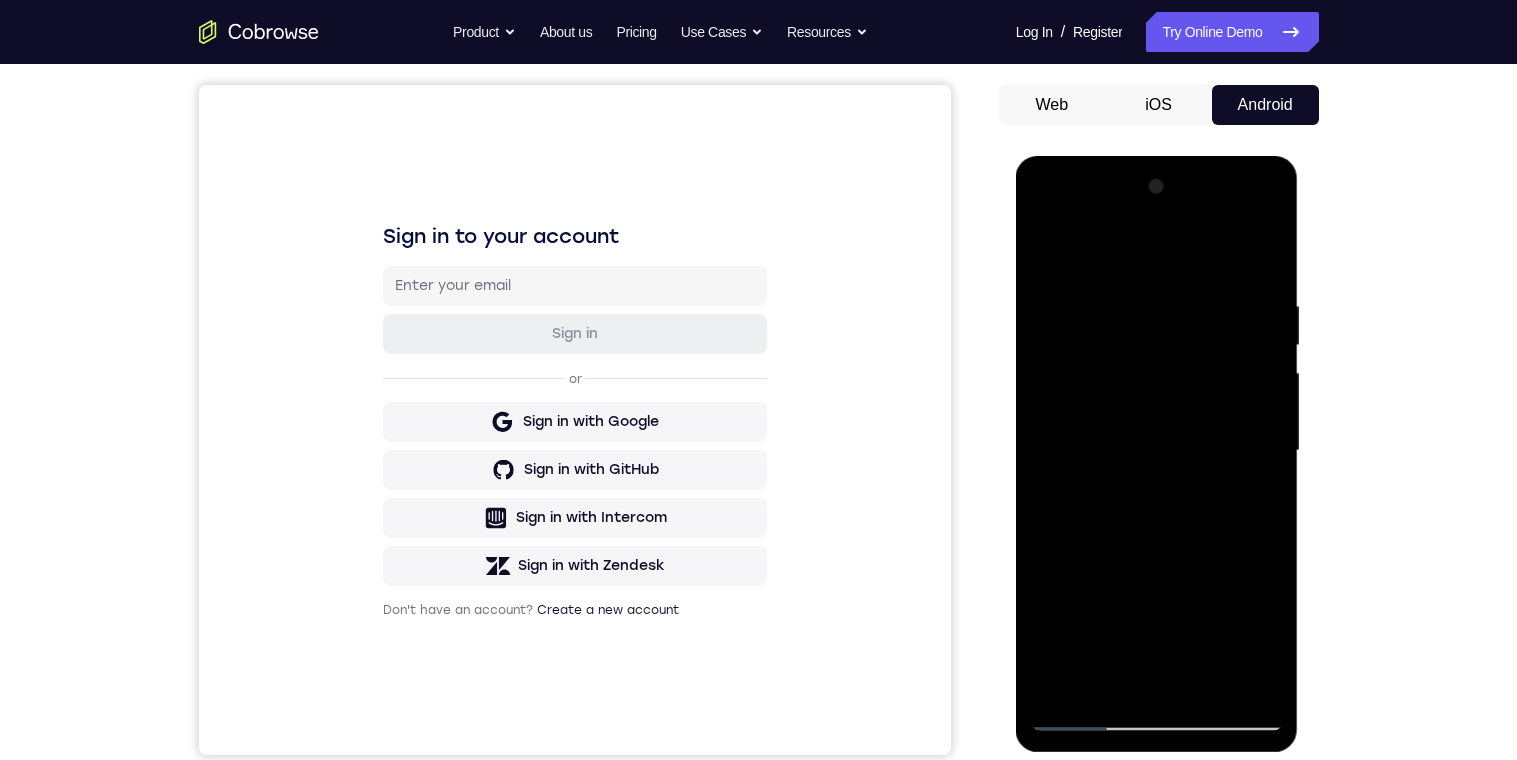 click at bounding box center [1157, 451] 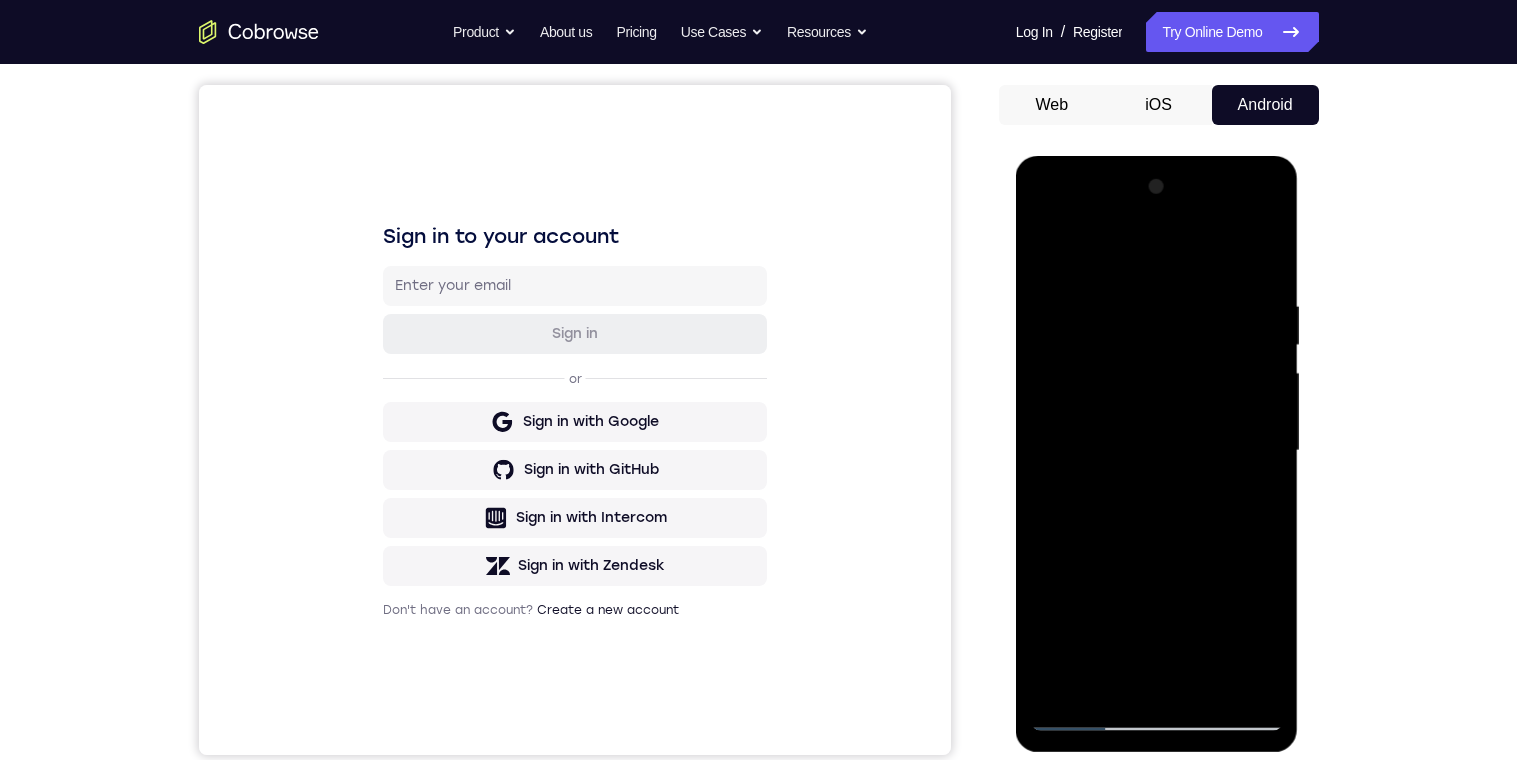 click at bounding box center [1157, 451] 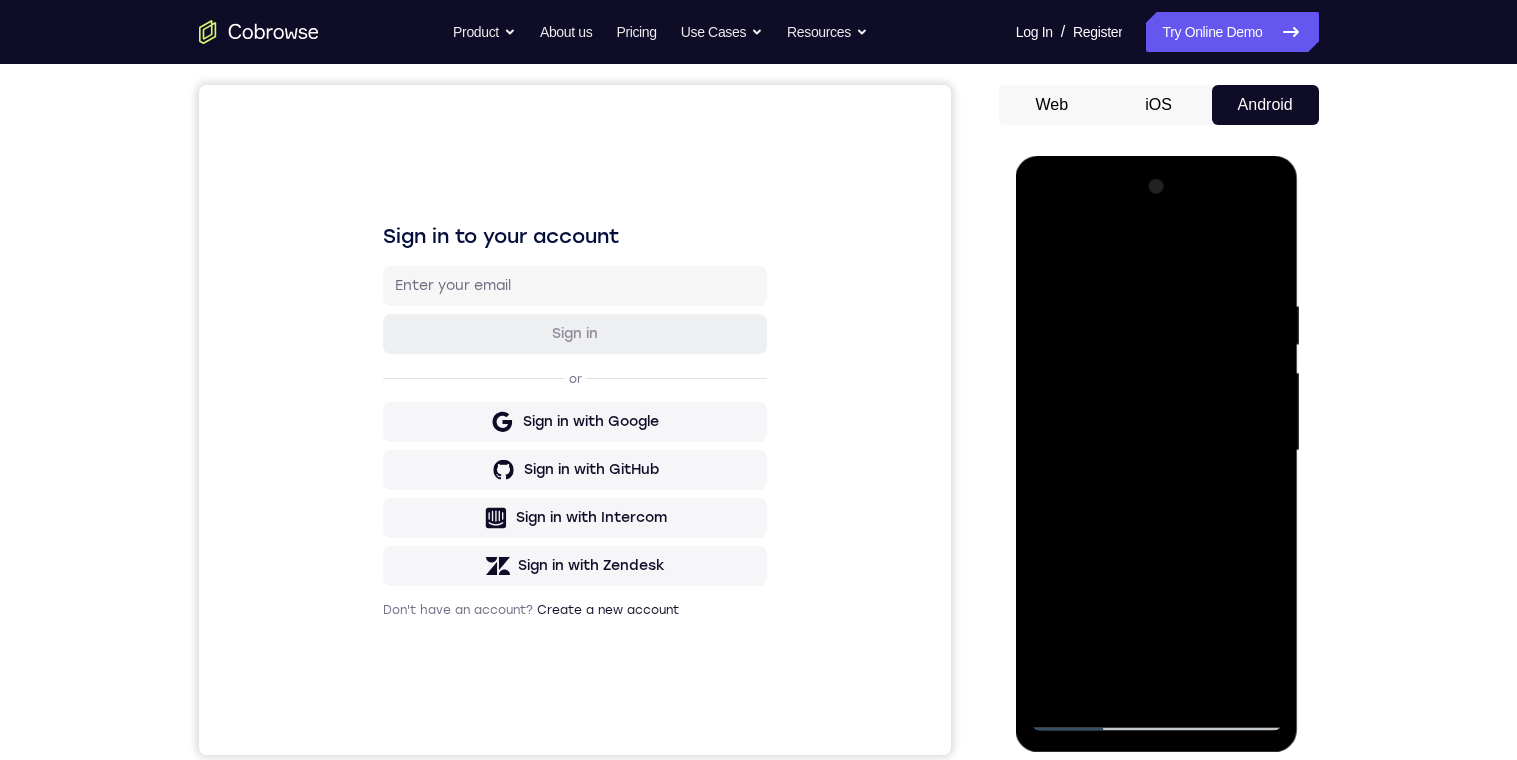 click at bounding box center [1157, 451] 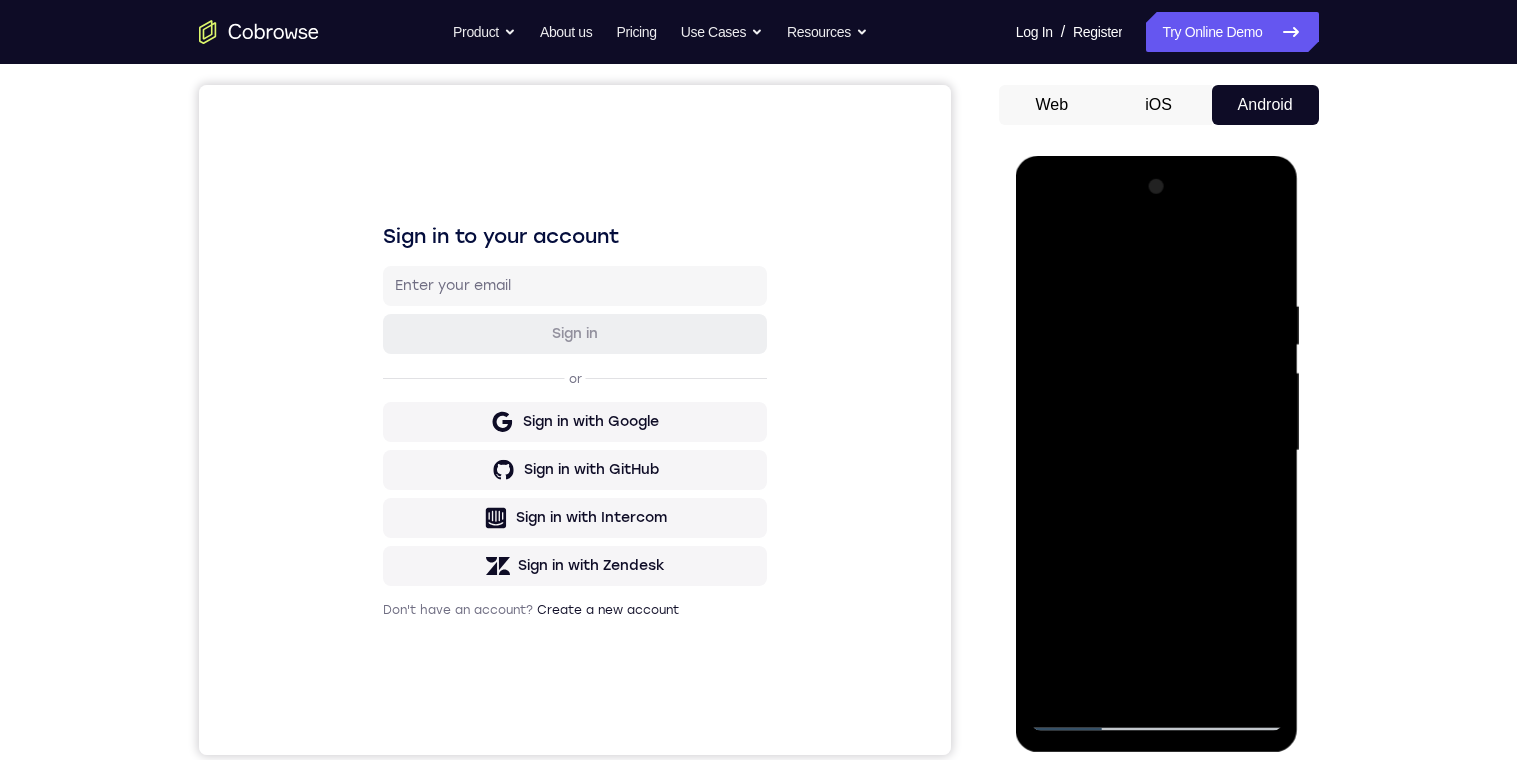 click at bounding box center [1157, 451] 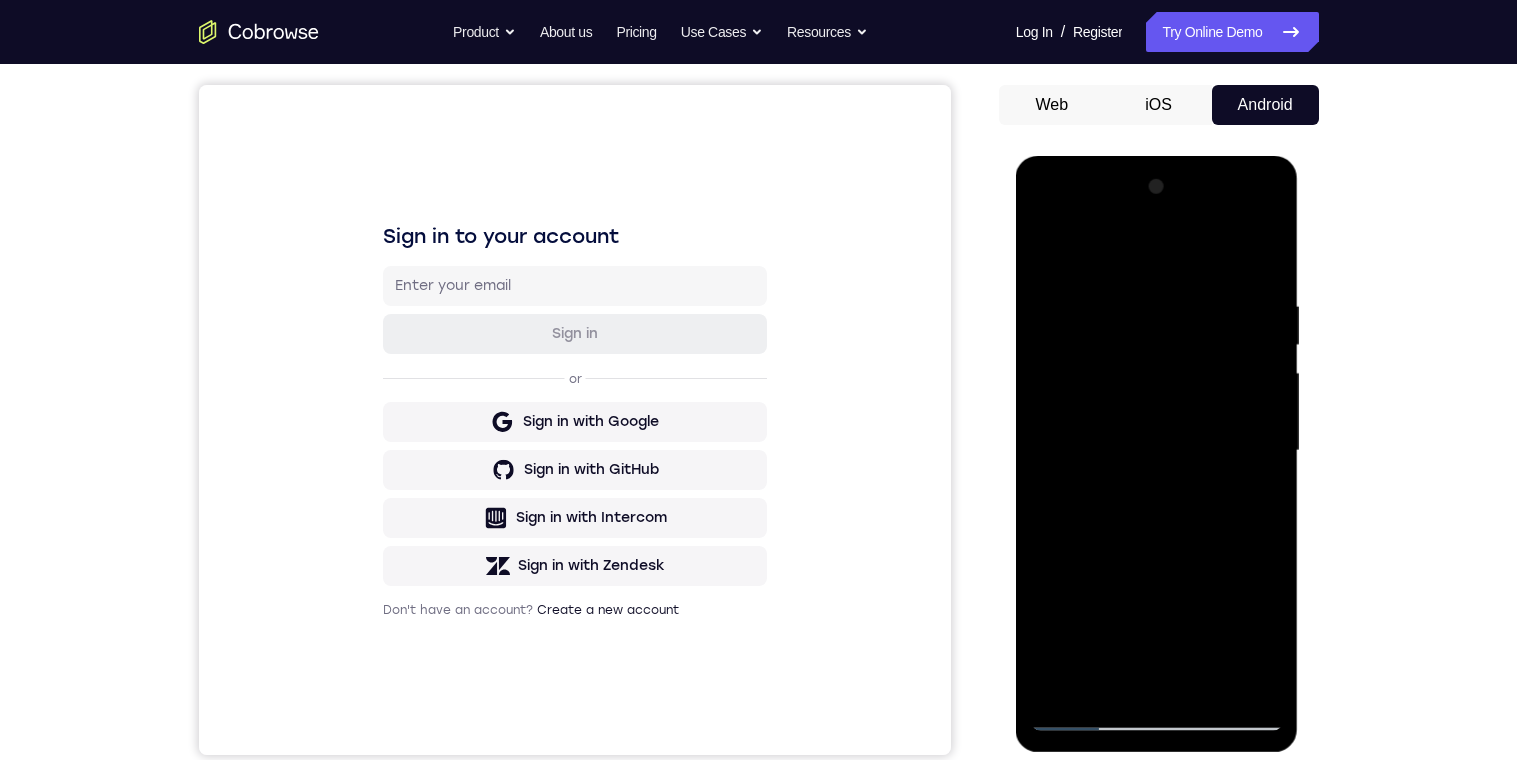 click at bounding box center (1157, 451) 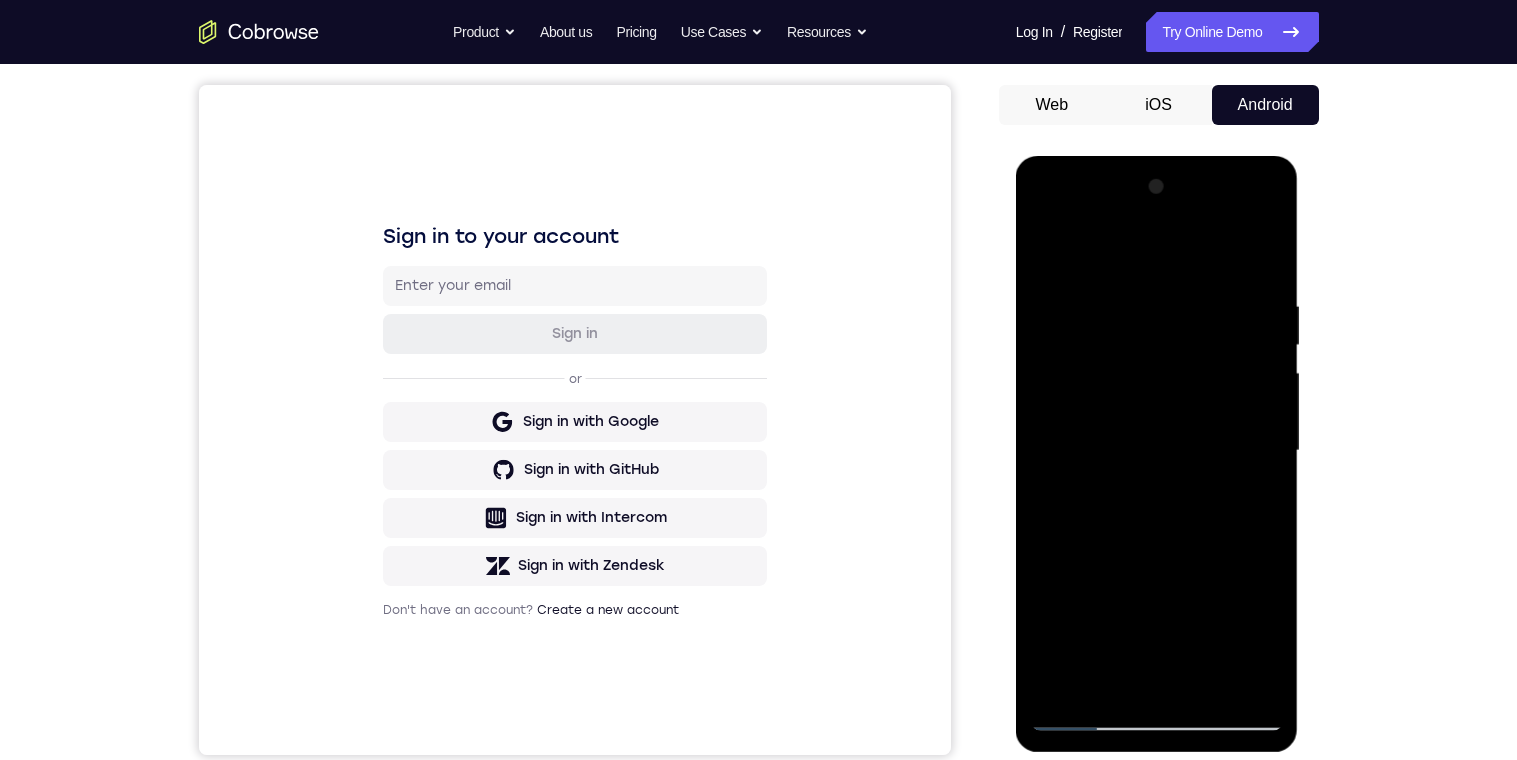 click at bounding box center [1157, 451] 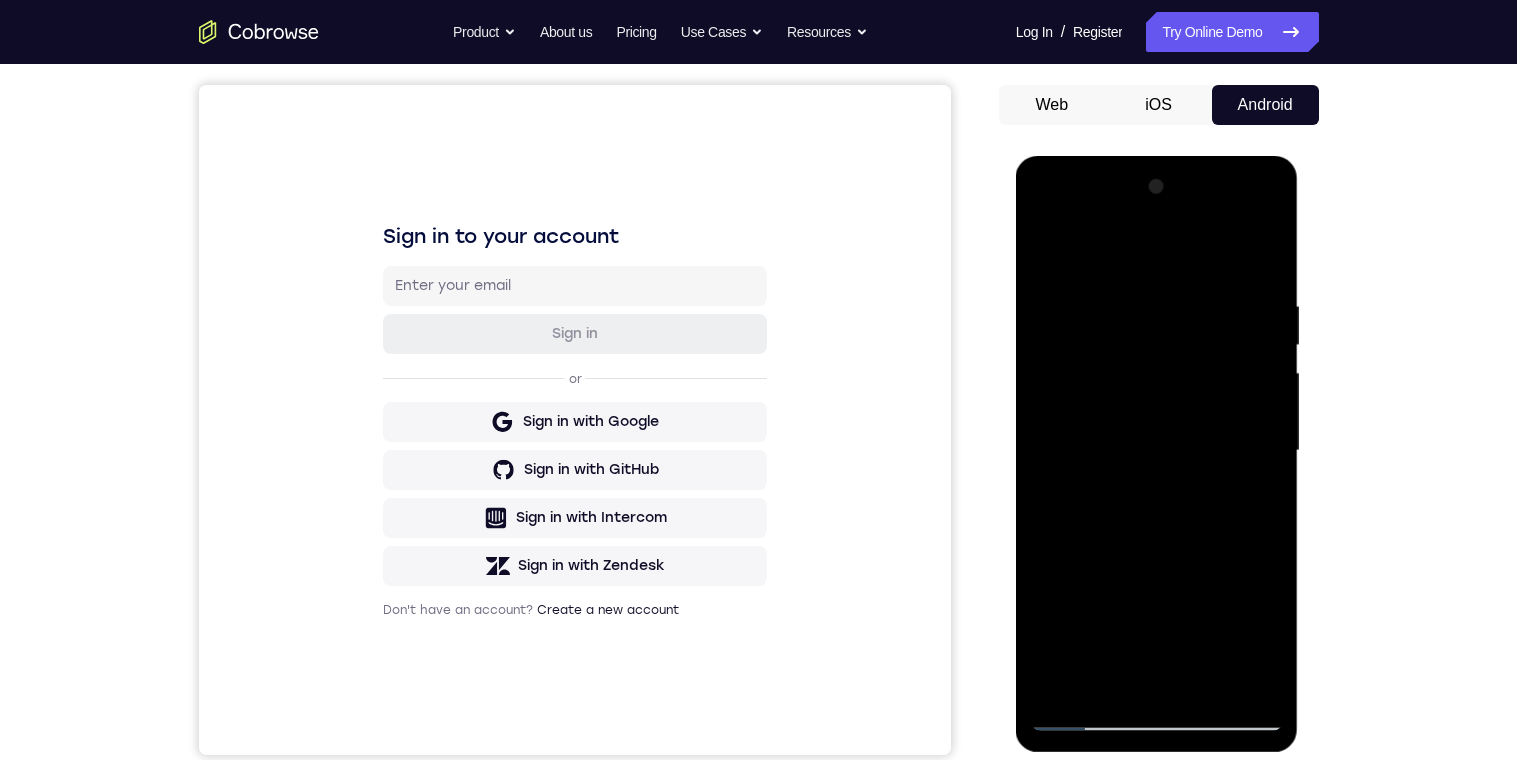 click at bounding box center (1157, 451) 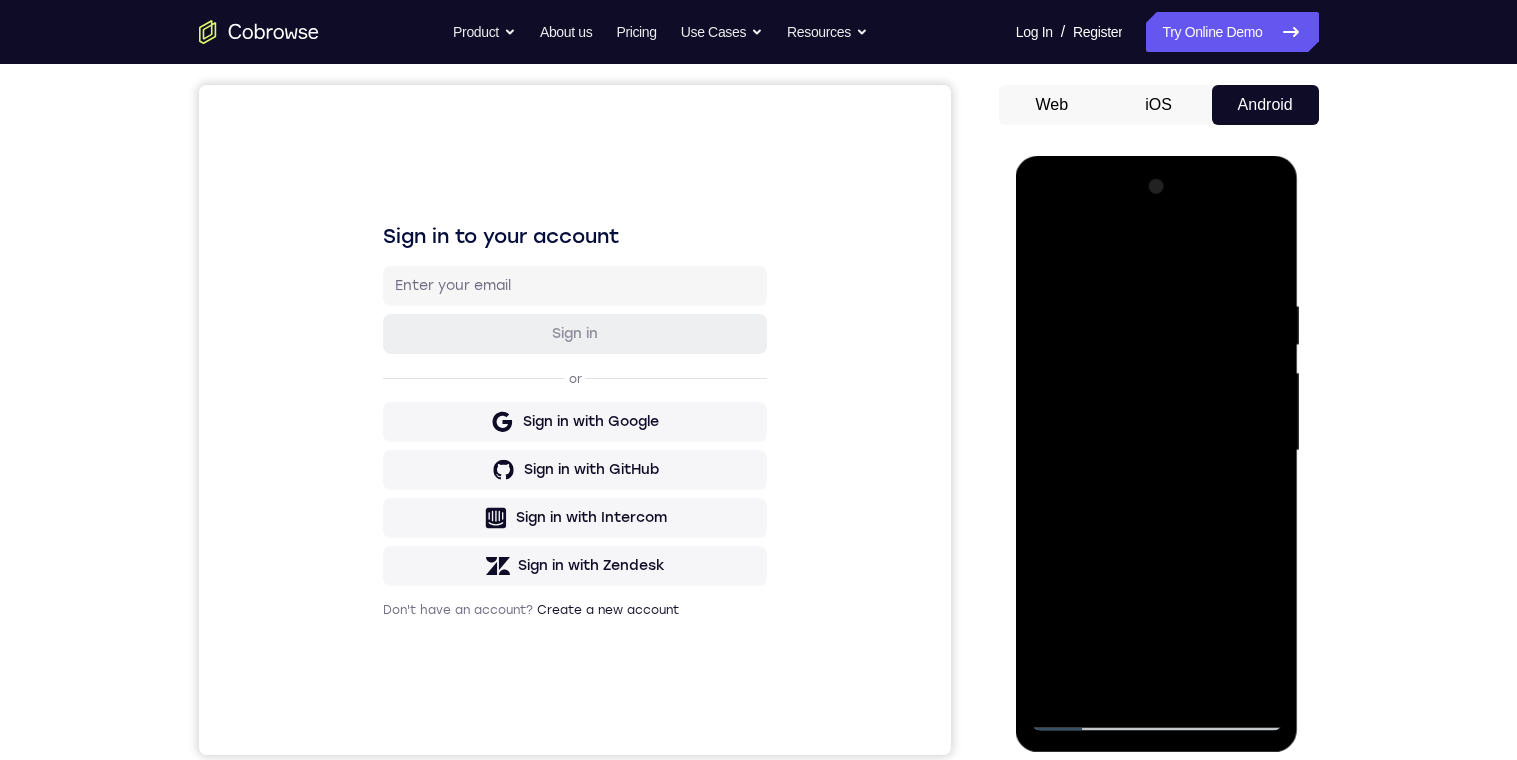 click at bounding box center (1157, 451) 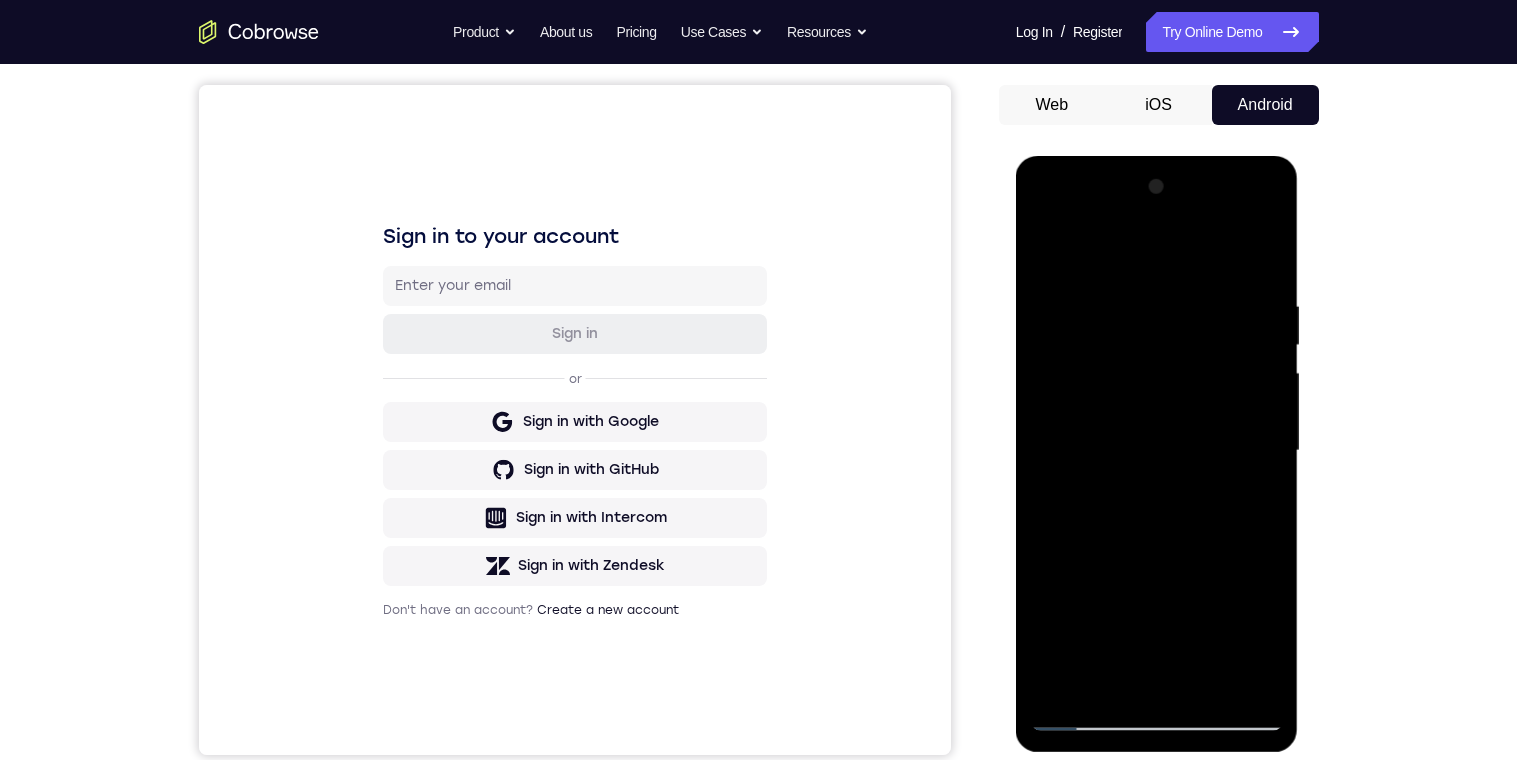 click at bounding box center [1157, 451] 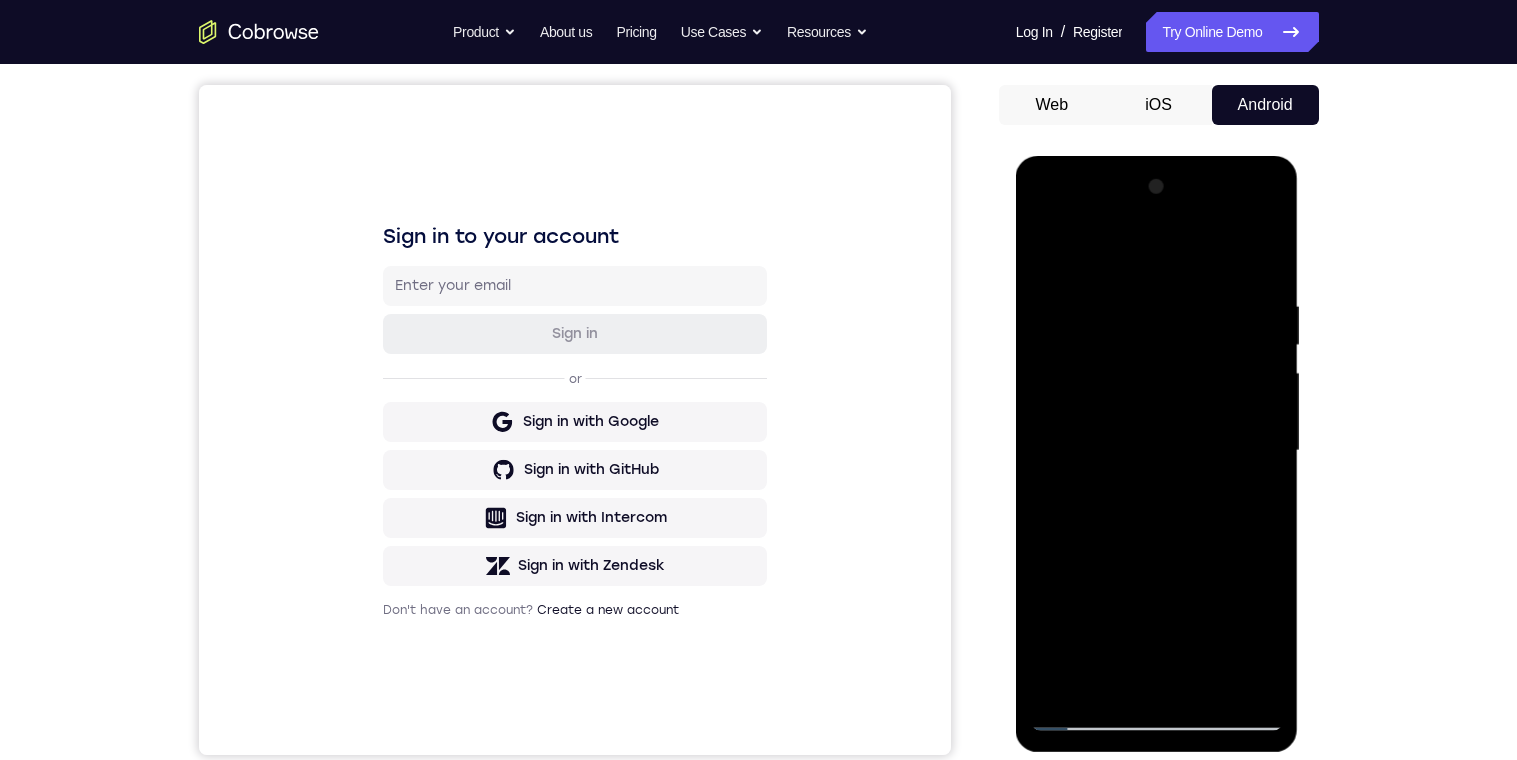 click at bounding box center [1157, 451] 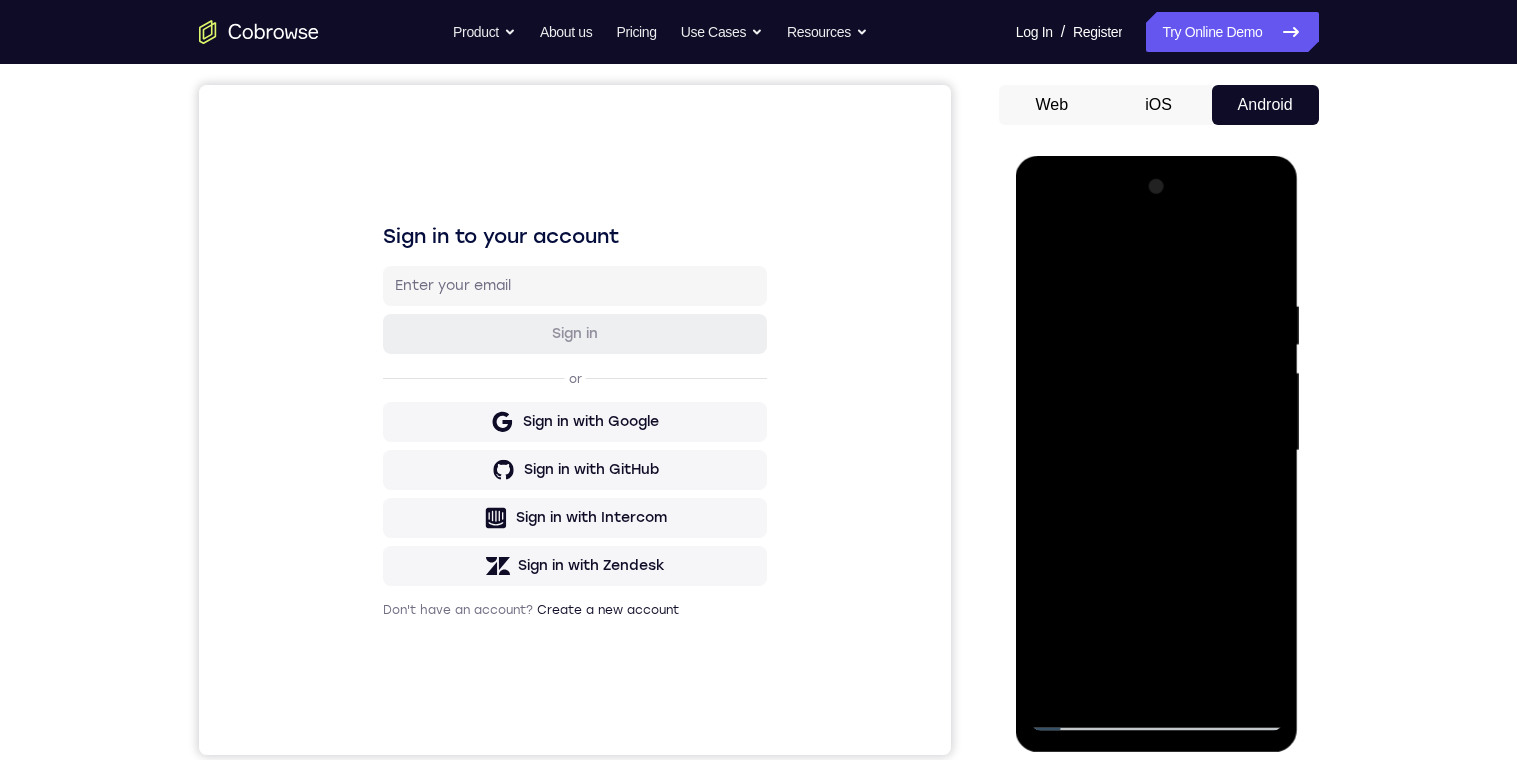 click at bounding box center (1157, 451) 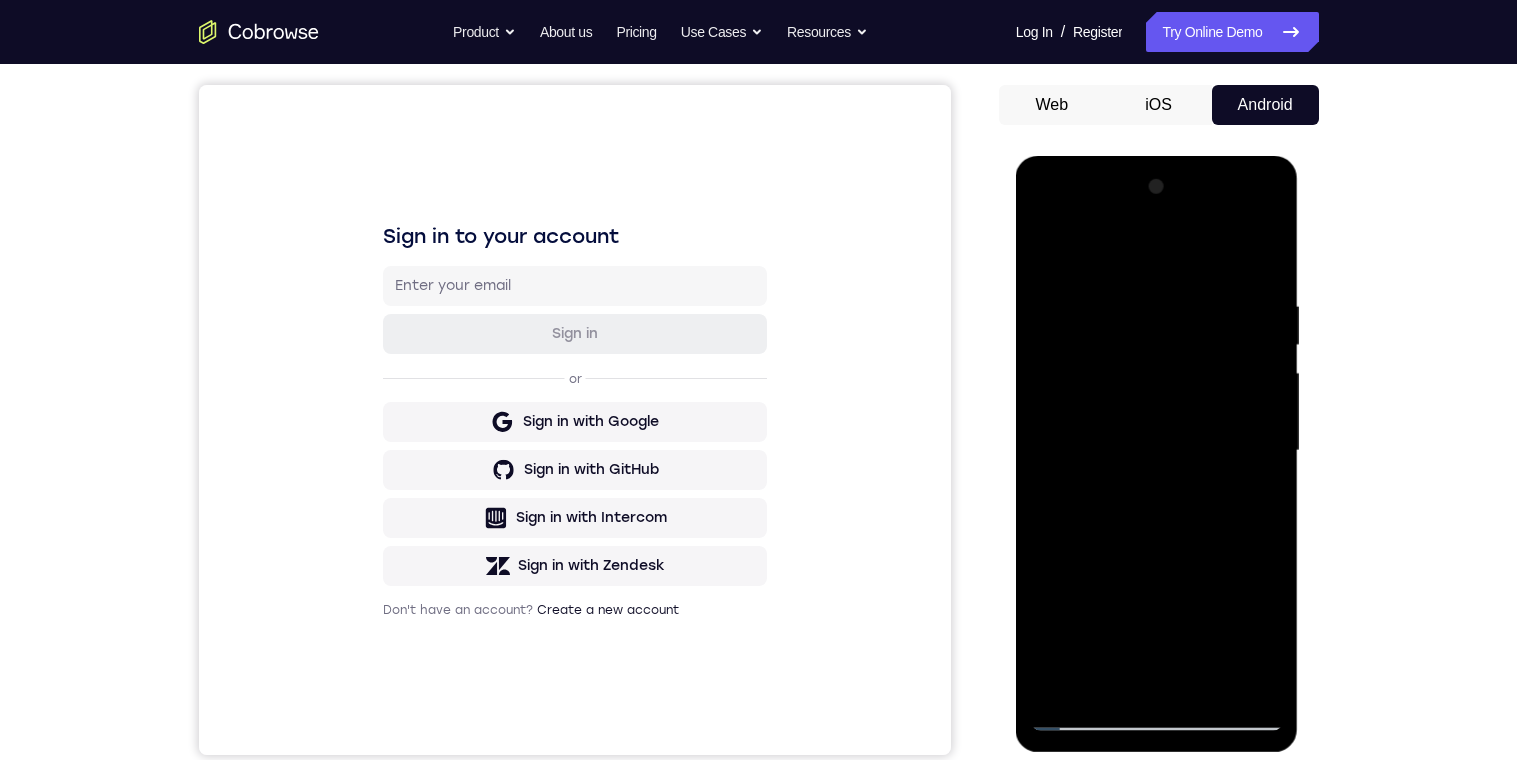 click at bounding box center [1157, 451] 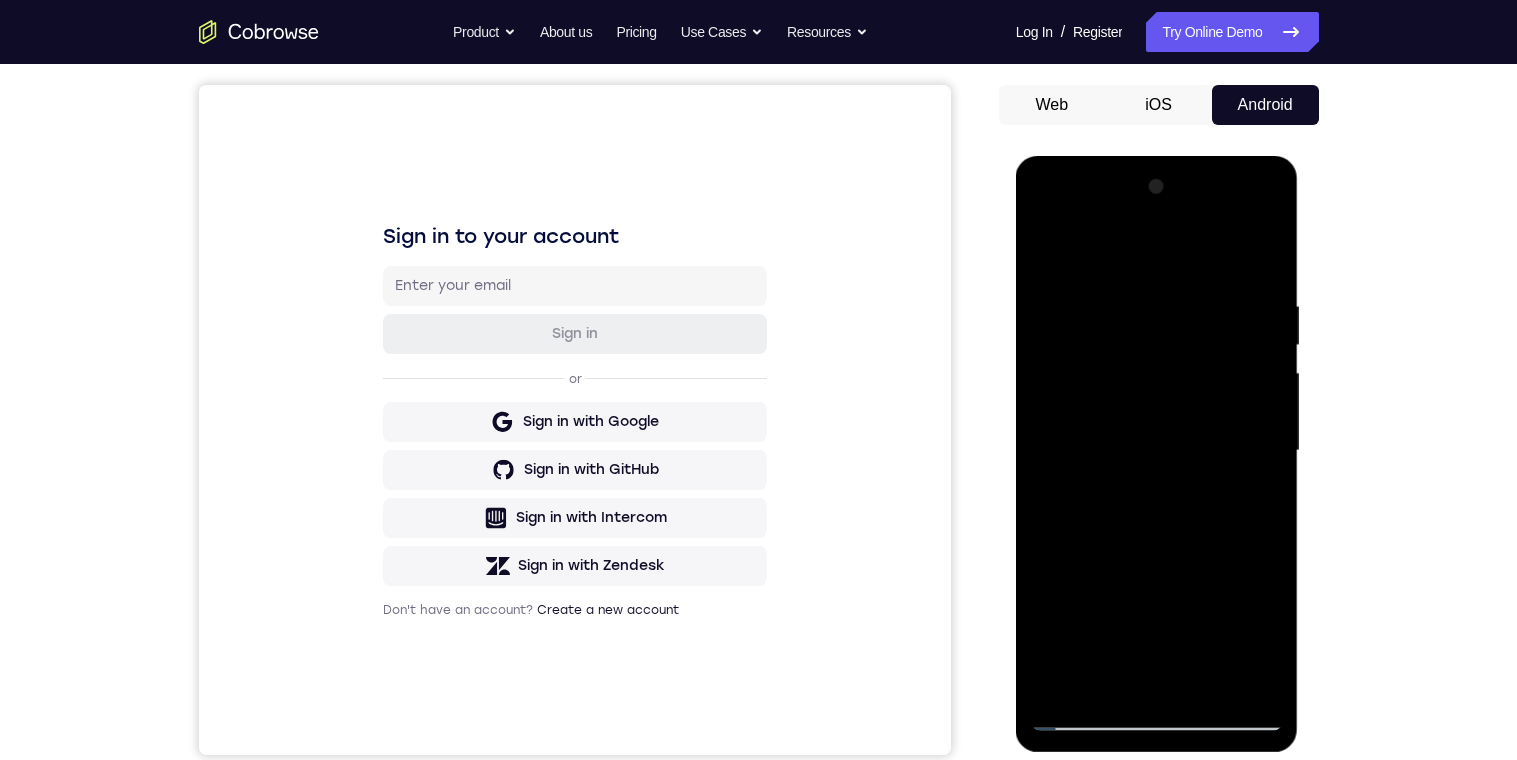 click at bounding box center (1157, 451) 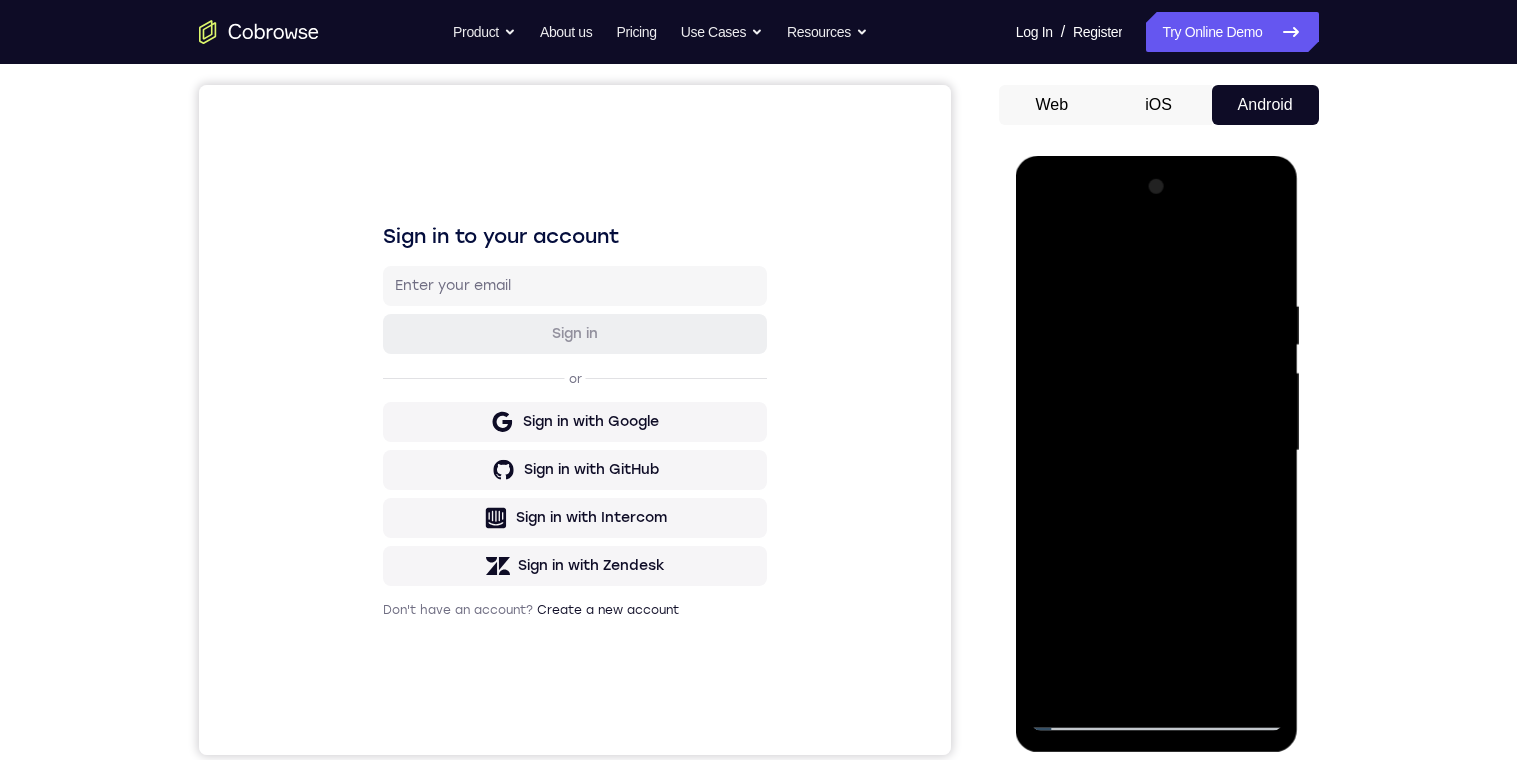 click at bounding box center [1157, 451] 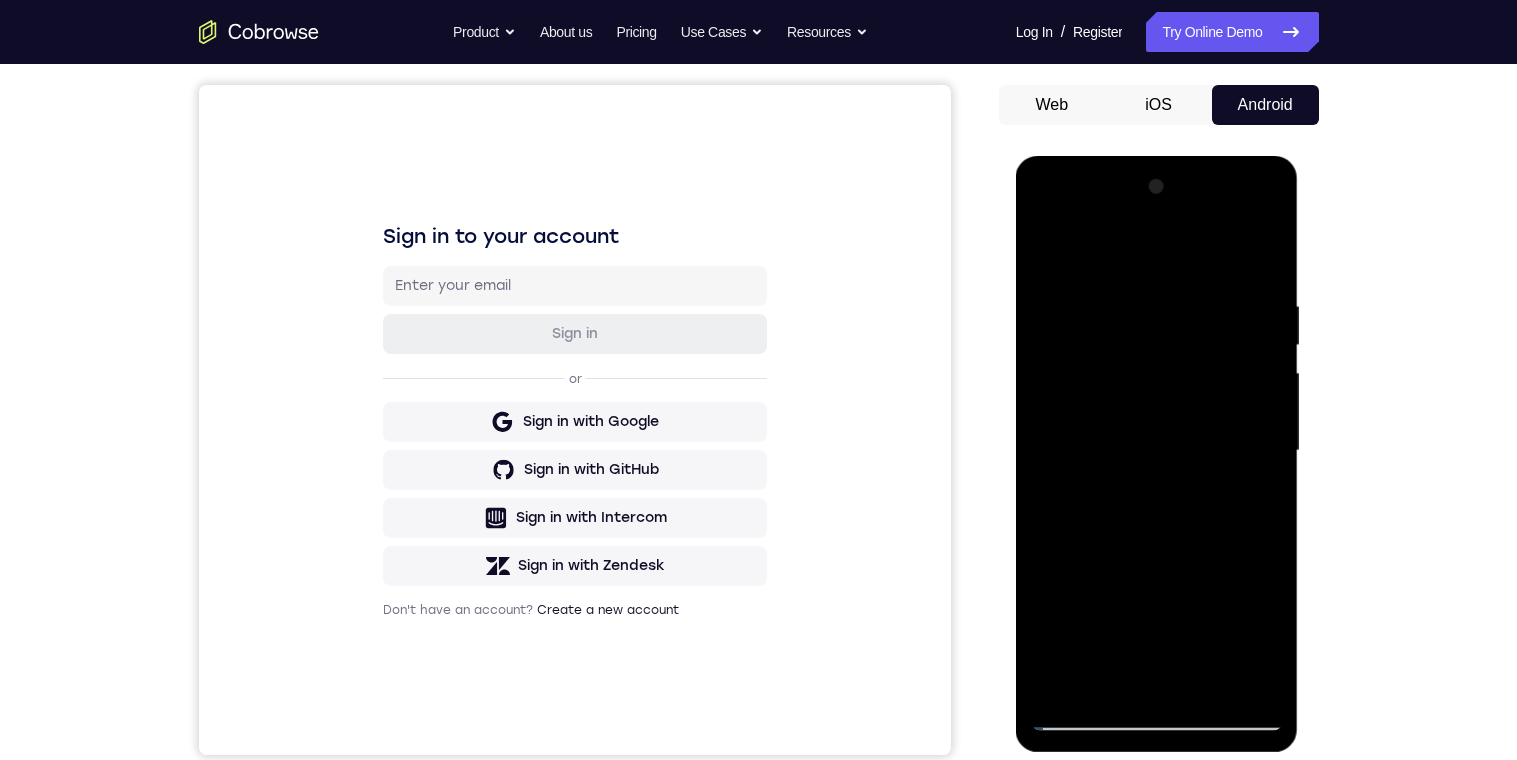 click at bounding box center (1157, 451) 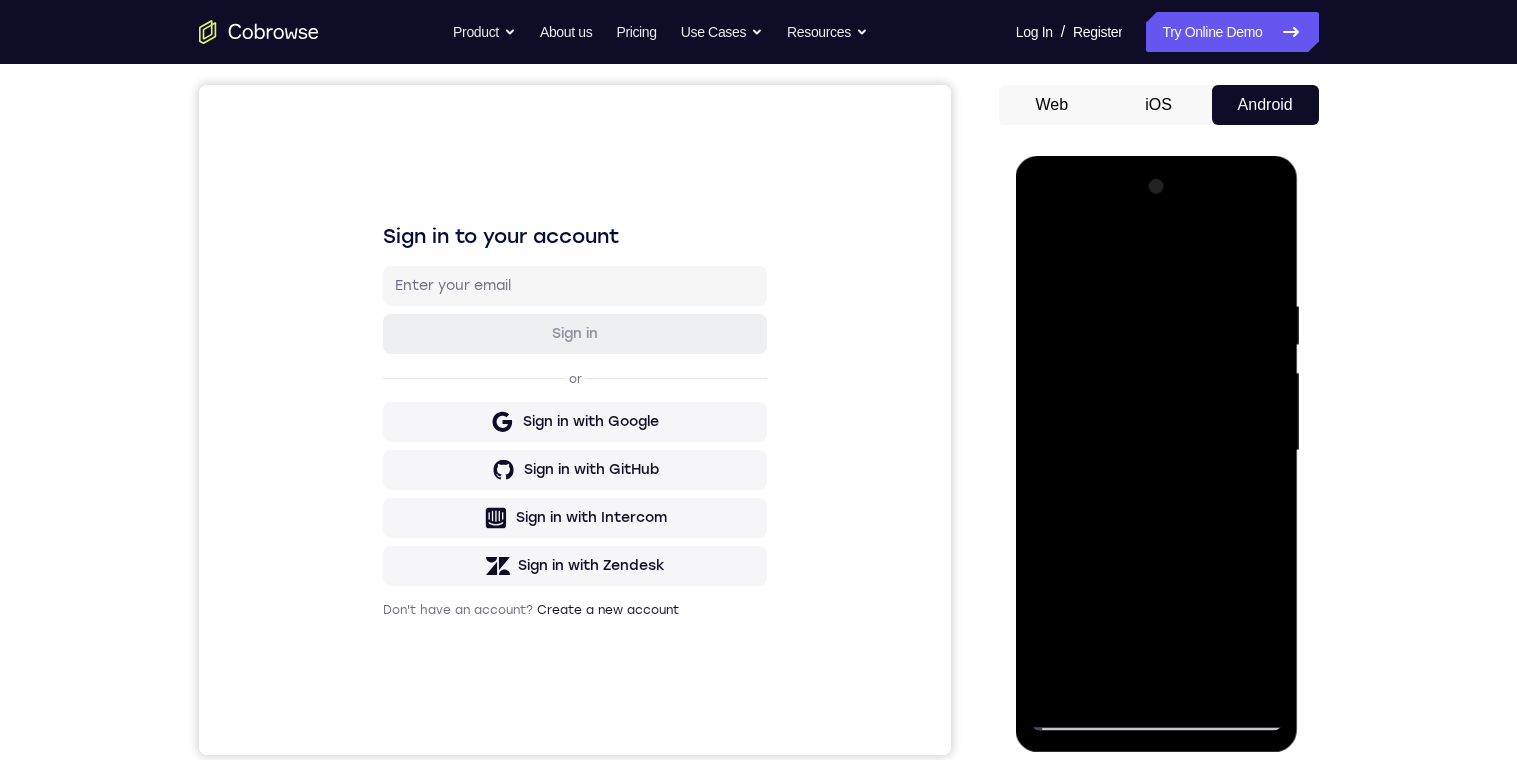 click at bounding box center (1157, 451) 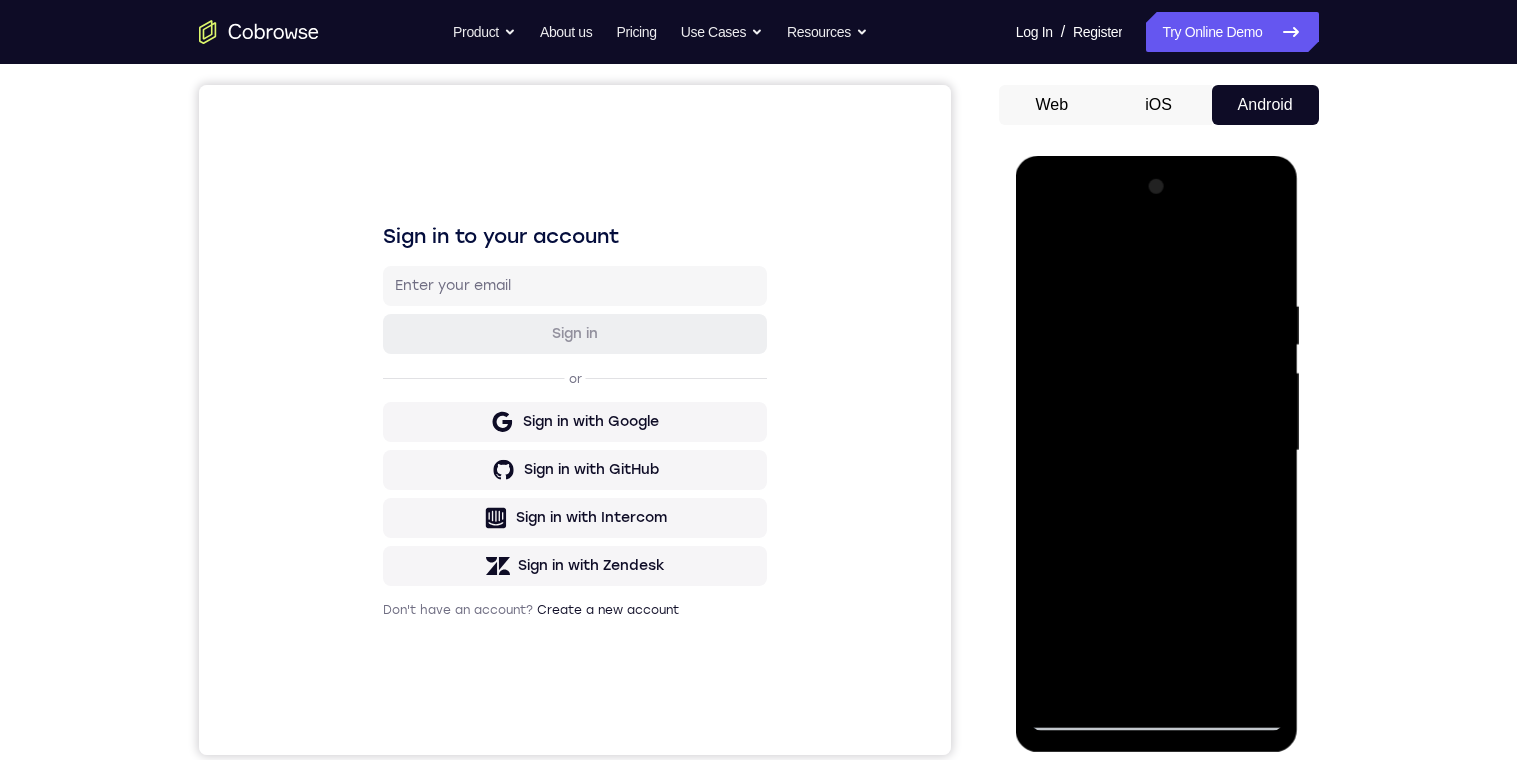 click at bounding box center [1157, 451] 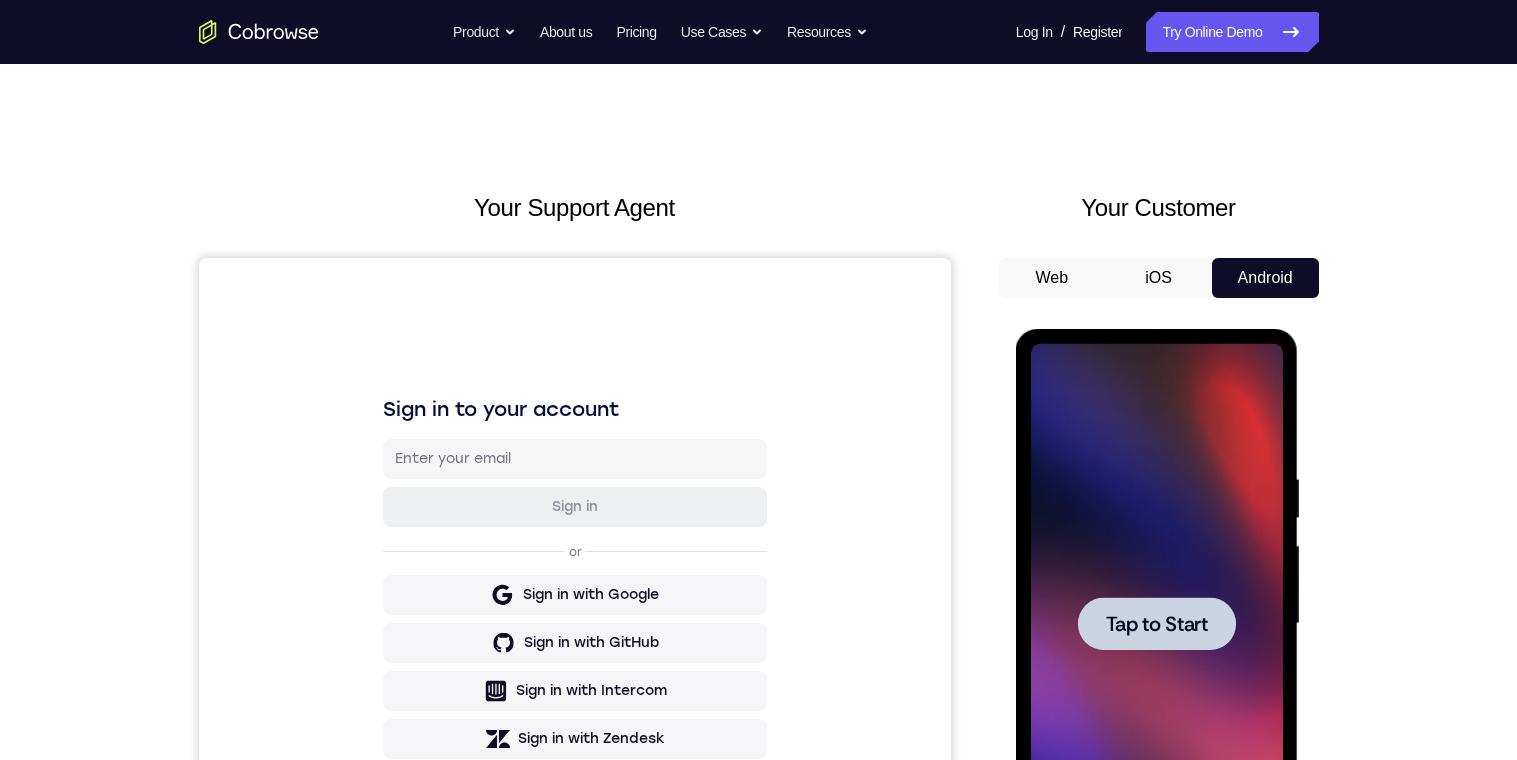 scroll, scrollTop: 0, scrollLeft: 0, axis: both 